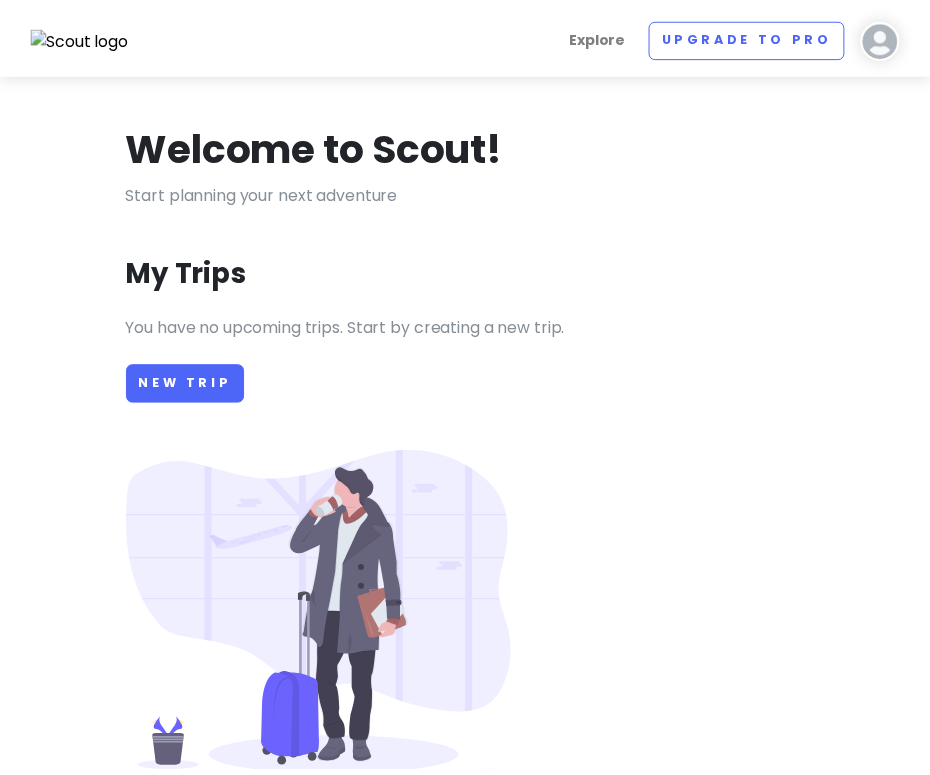 scroll, scrollTop: 0, scrollLeft: 0, axis: both 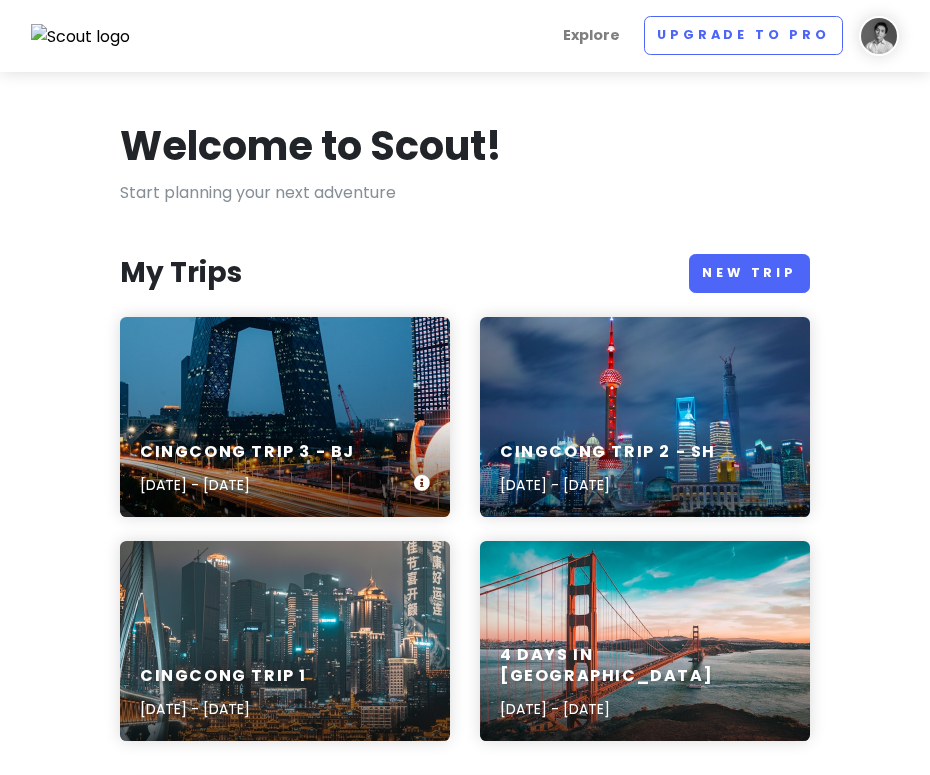 click on "cingcong trip 3 - BJ [DATE] - [DATE]" at bounding box center [285, 469] 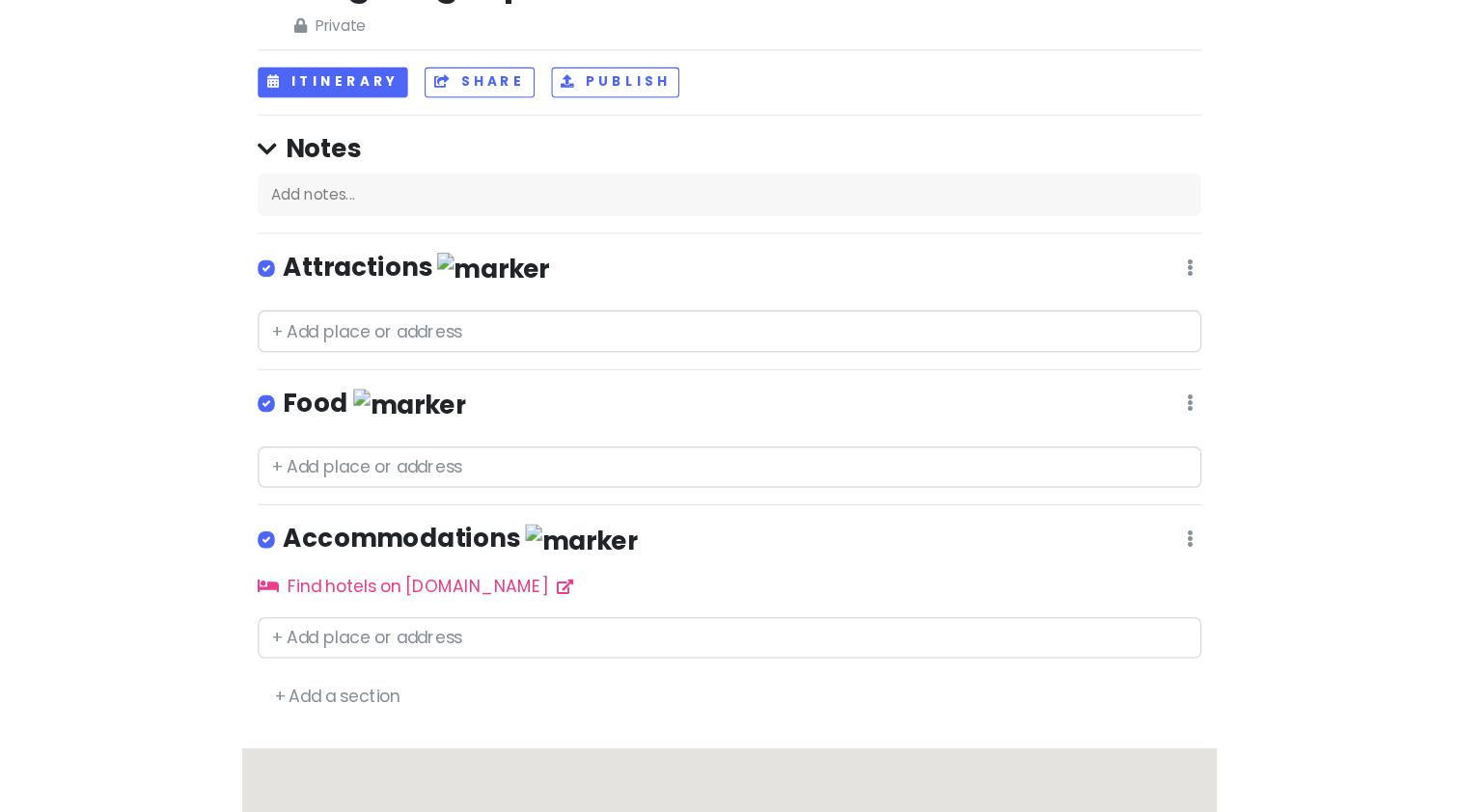 scroll, scrollTop: 0, scrollLeft: 0, axis: both 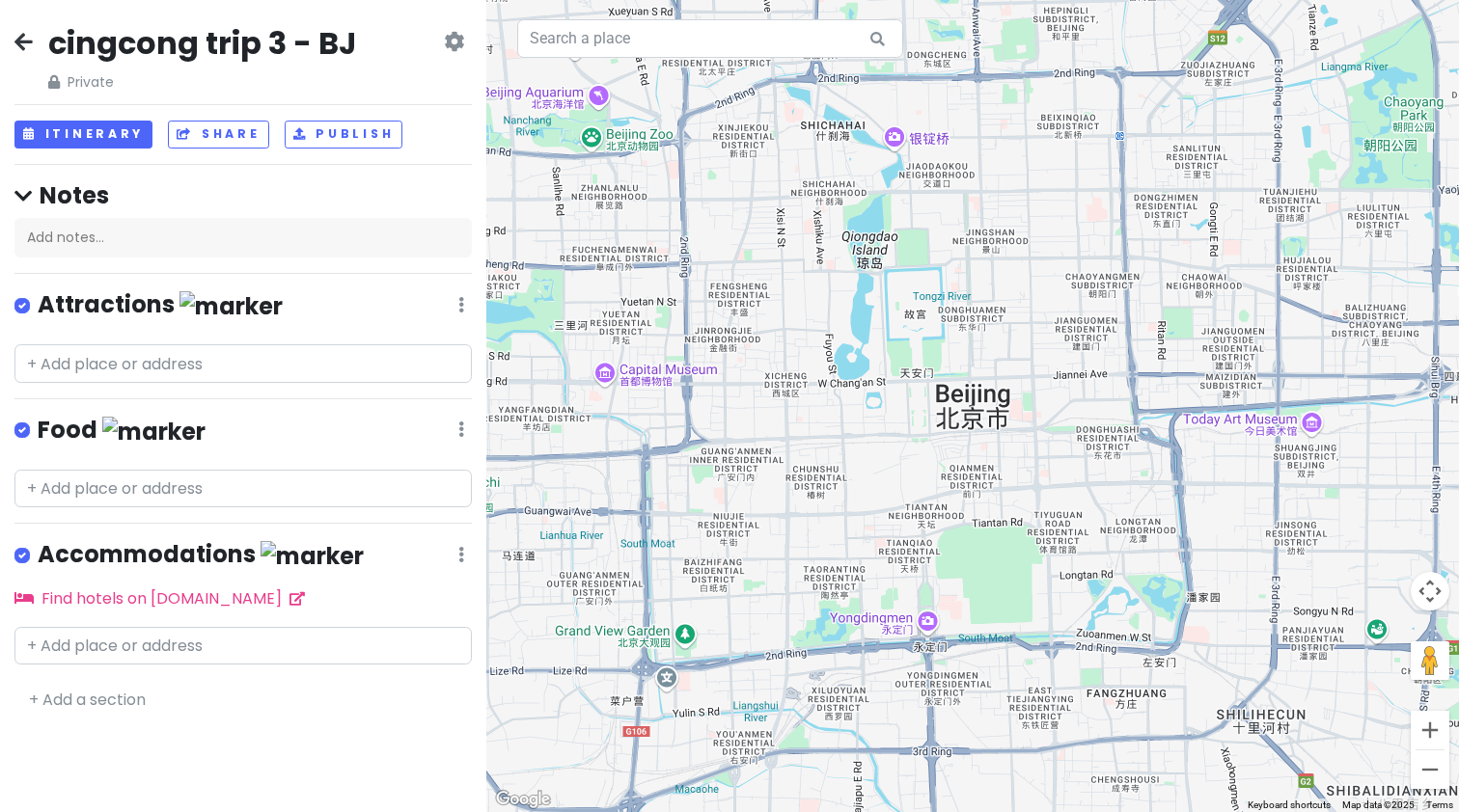 click on "cingcong trip 3 - BJ Private Change Dates Make a Copy Delete Trip Go Pro ⚡️ Give Feedback 💡 Support Scout ☕️" at bounding box center (243, 58) 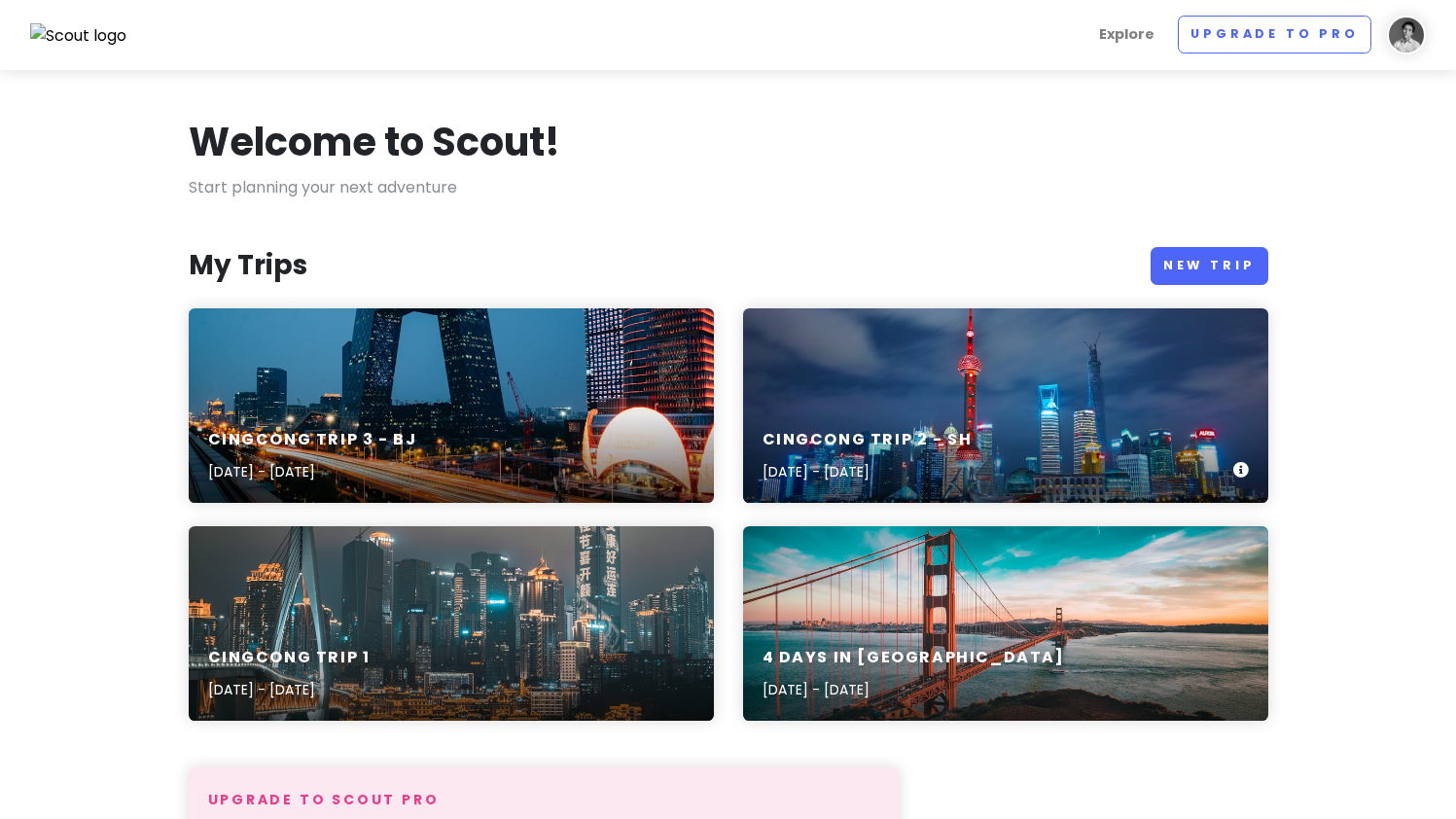 click on "cingcong trip 2 - SH [DATE] - [DATE]" at bounding box center (1006, 406) 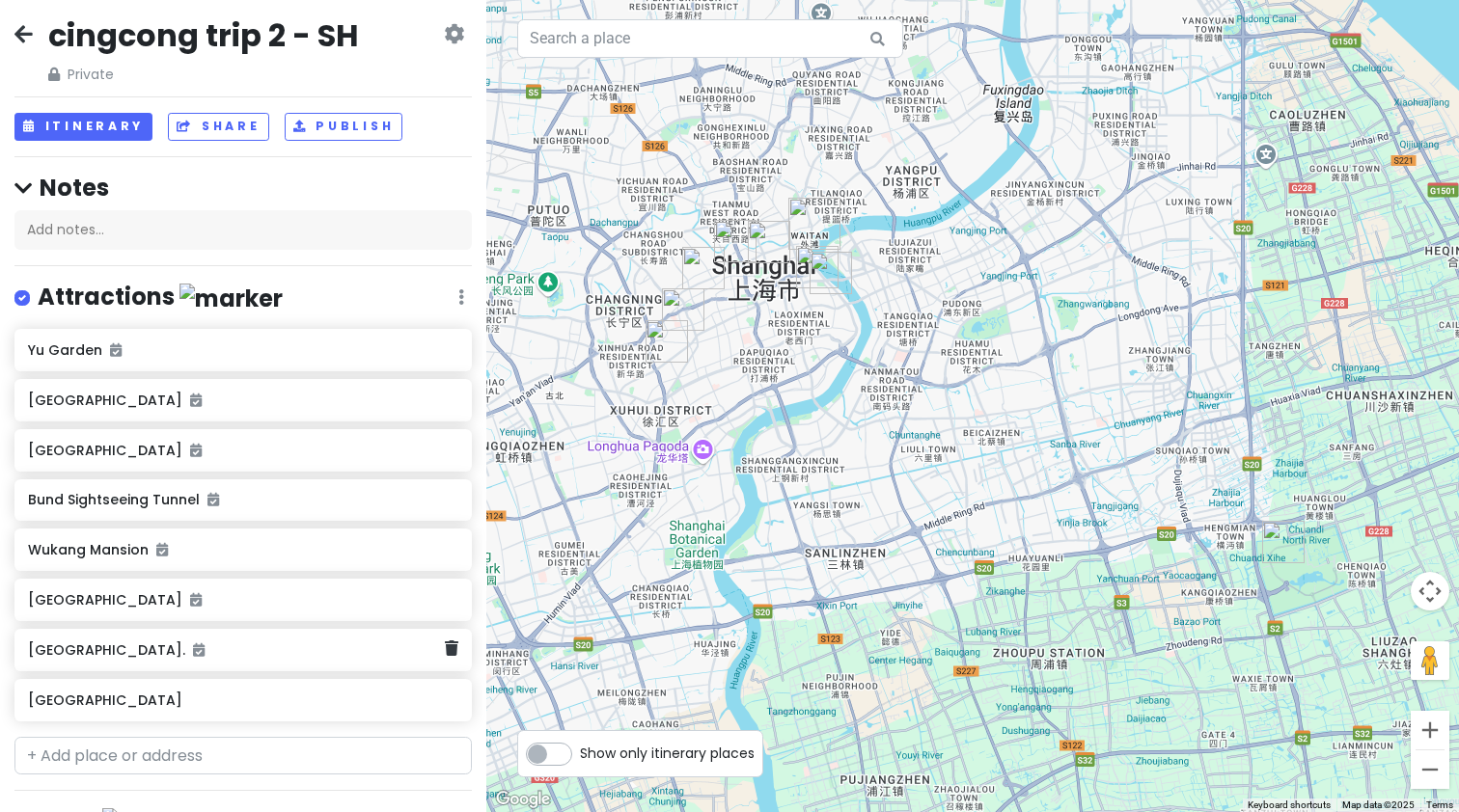 scroll, scrollTop: 363, scrollLeft: 0, axis: vertical 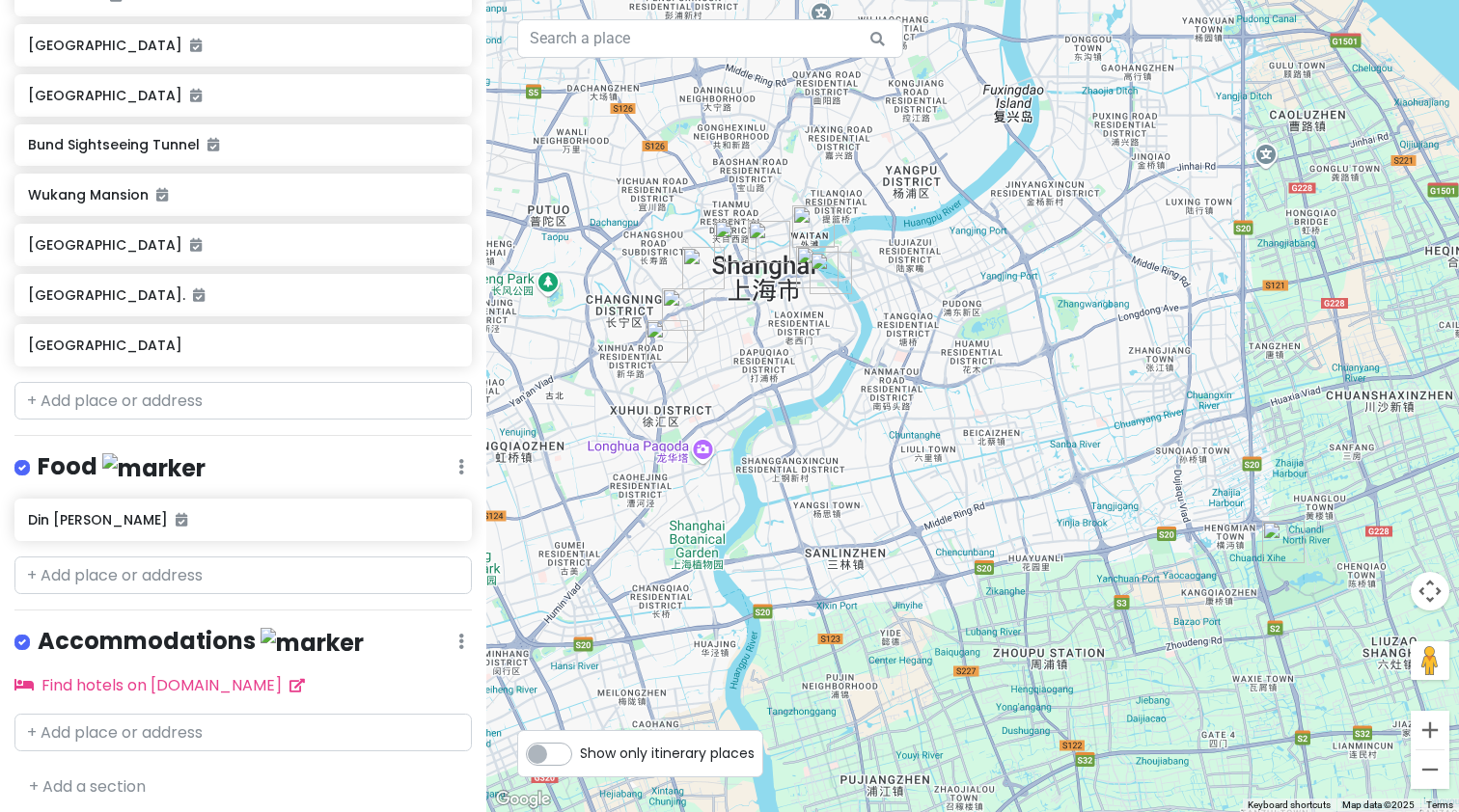 click at bounding box center (703, 268) 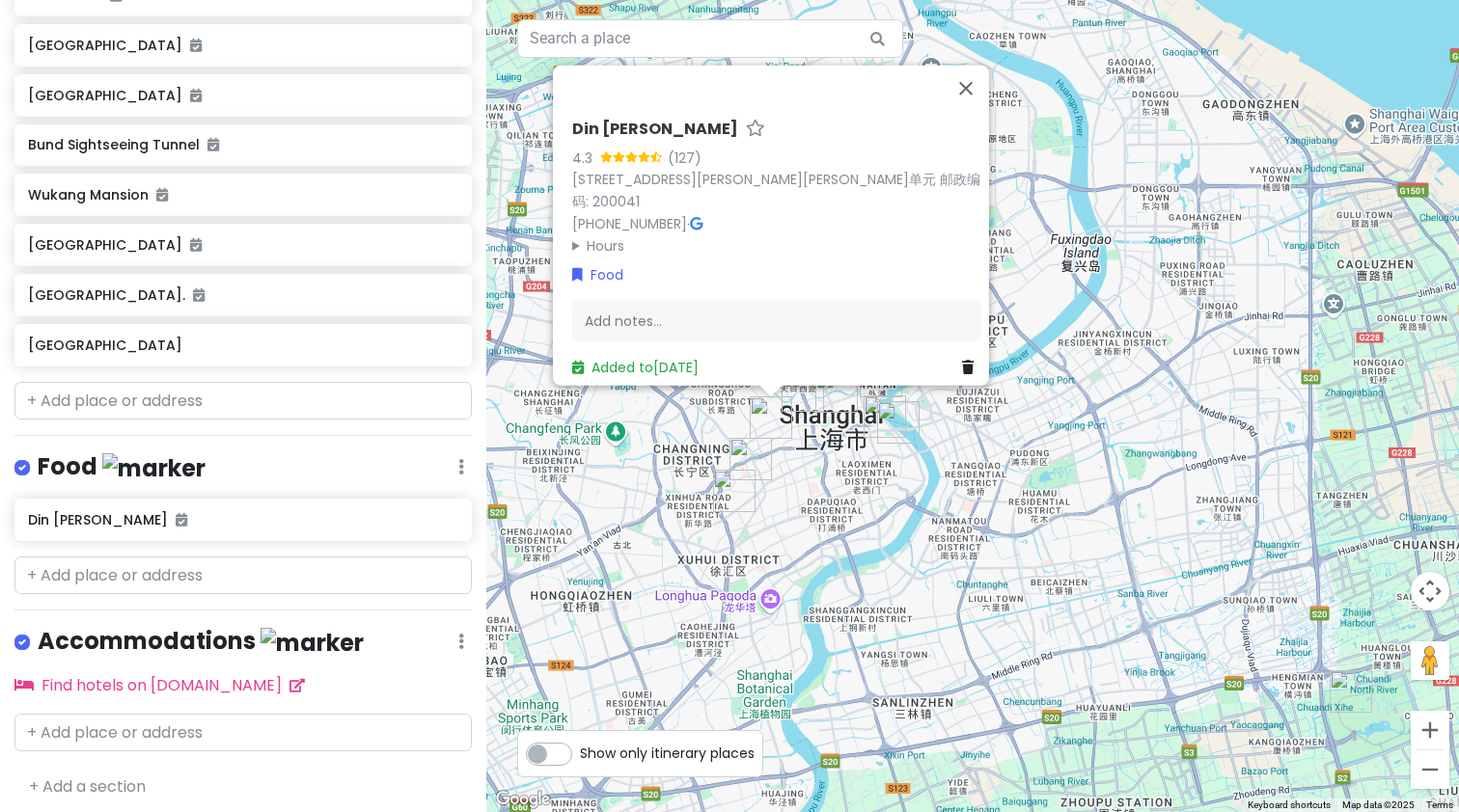 click at bounding box center [751, 459] 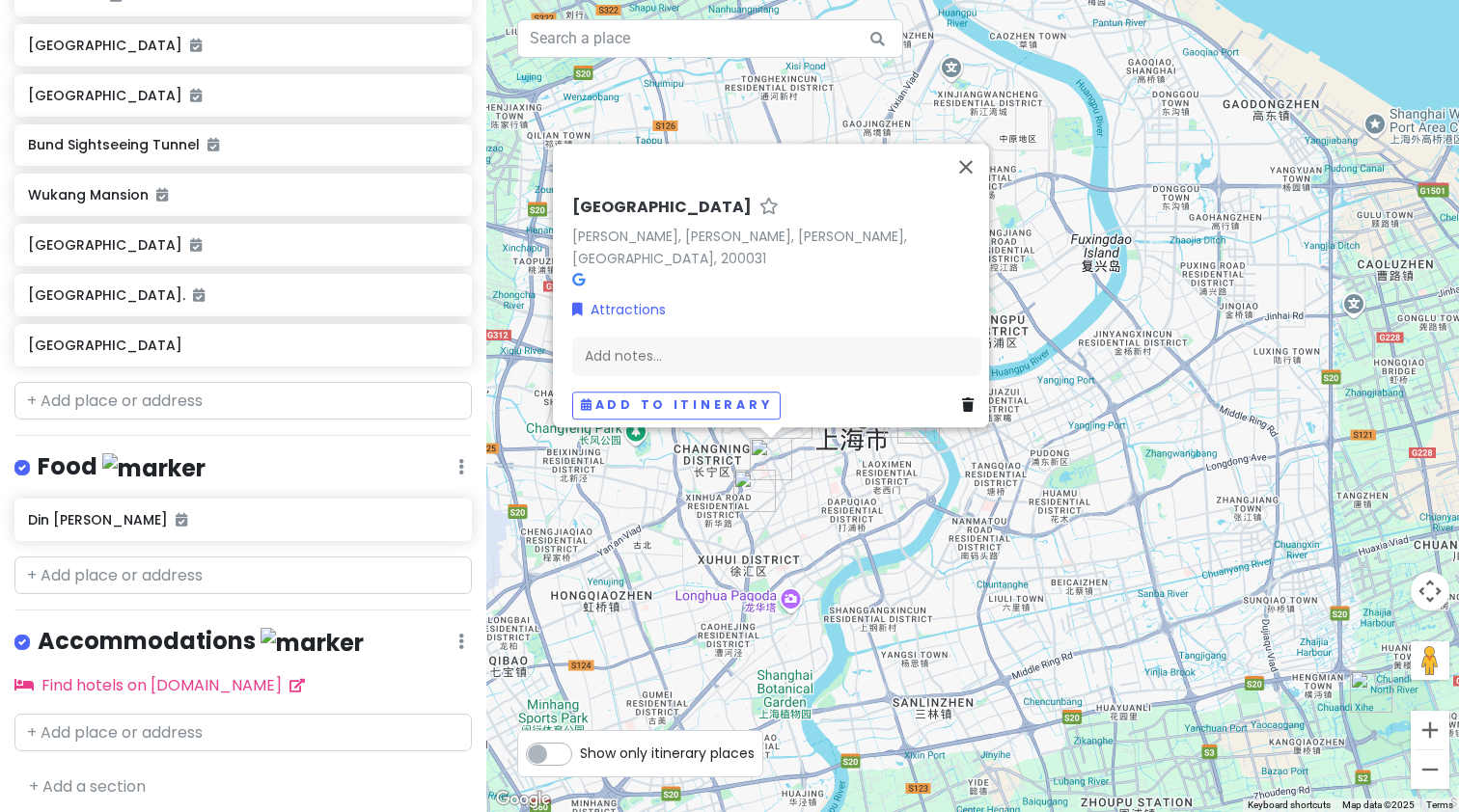 click at bounding box center [755, 491] 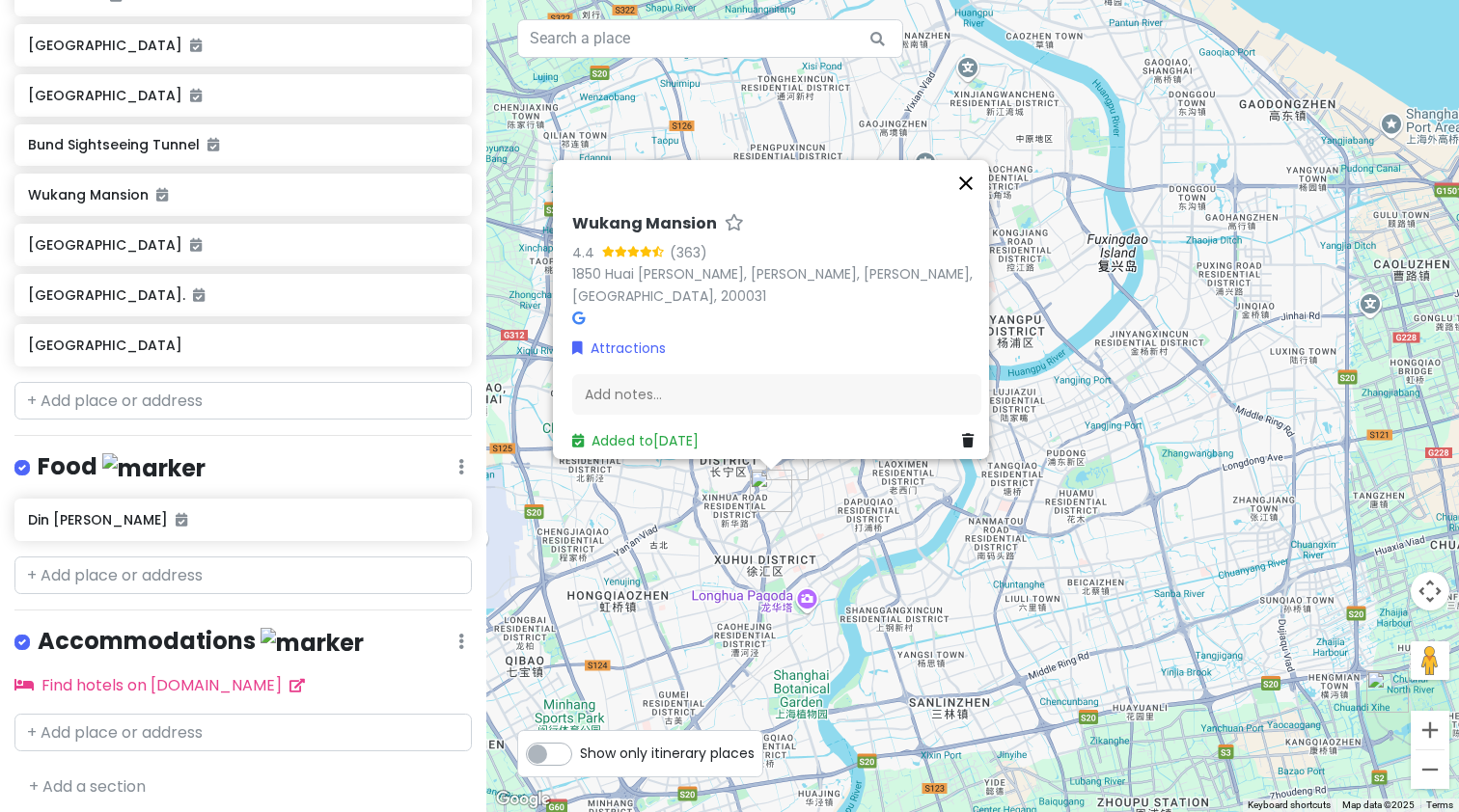 click at bounding box center (966, 183) 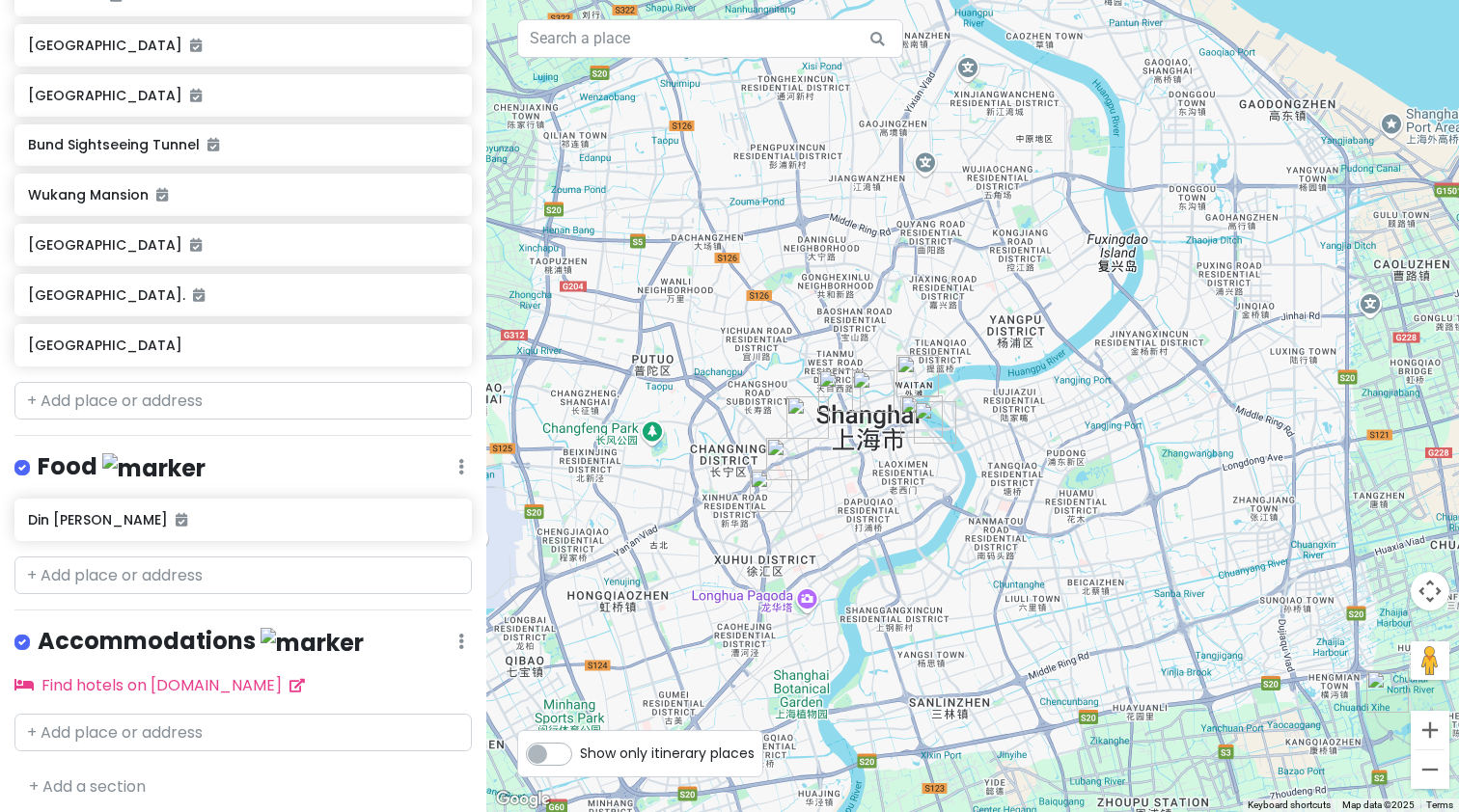 click at bounding box center (918, 376) 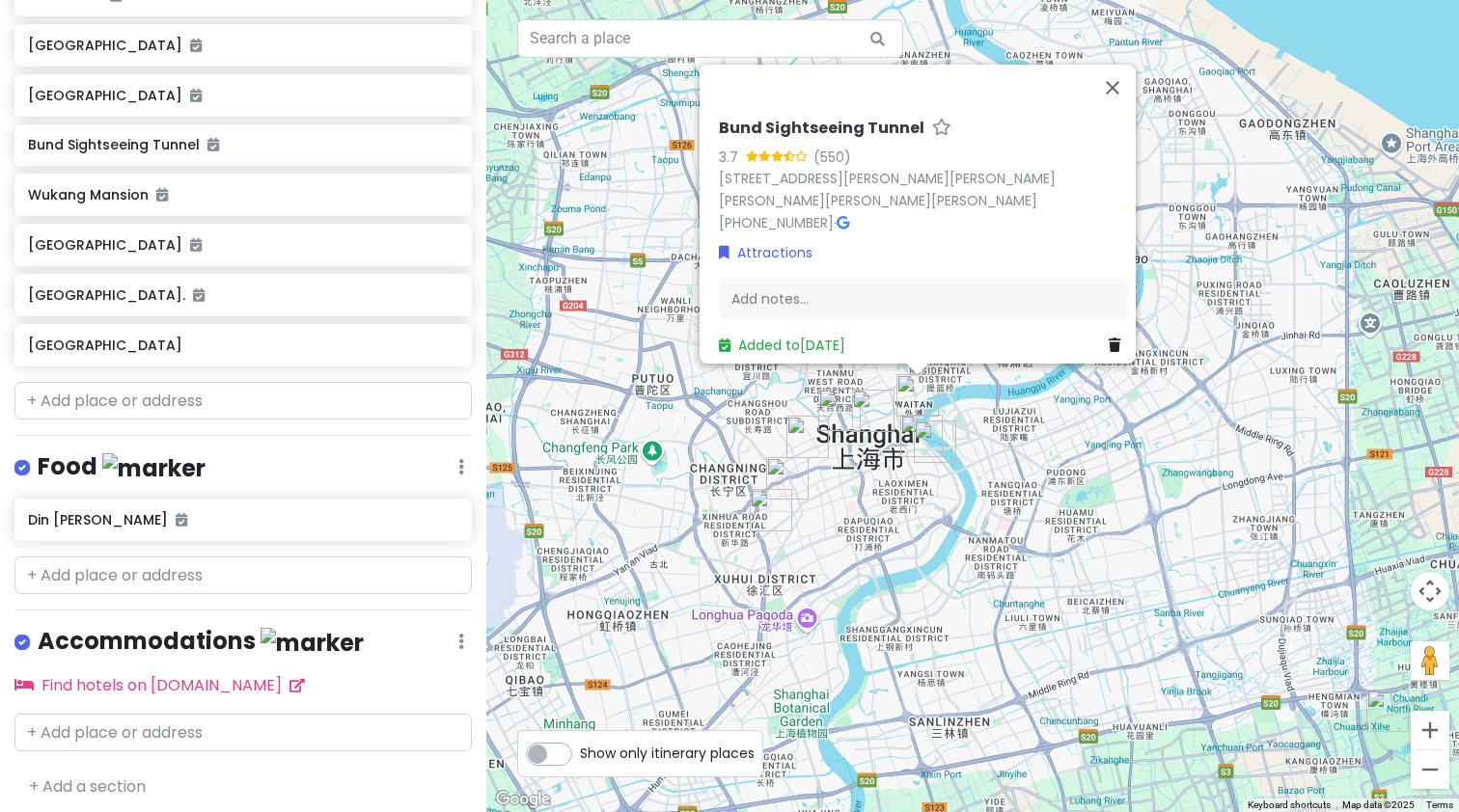 click at bounding box center [935, 442] 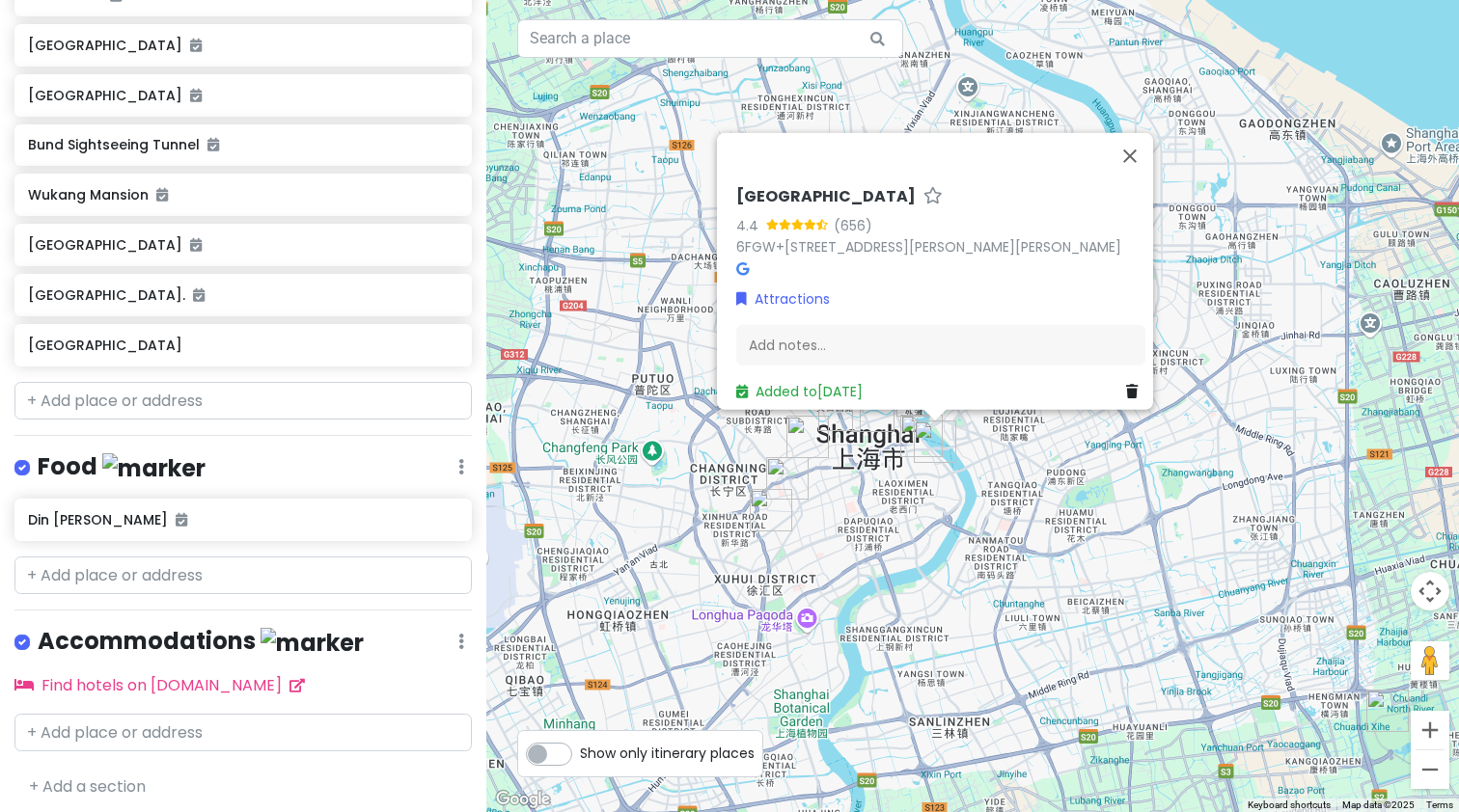 click at bounding box center (935, 442) 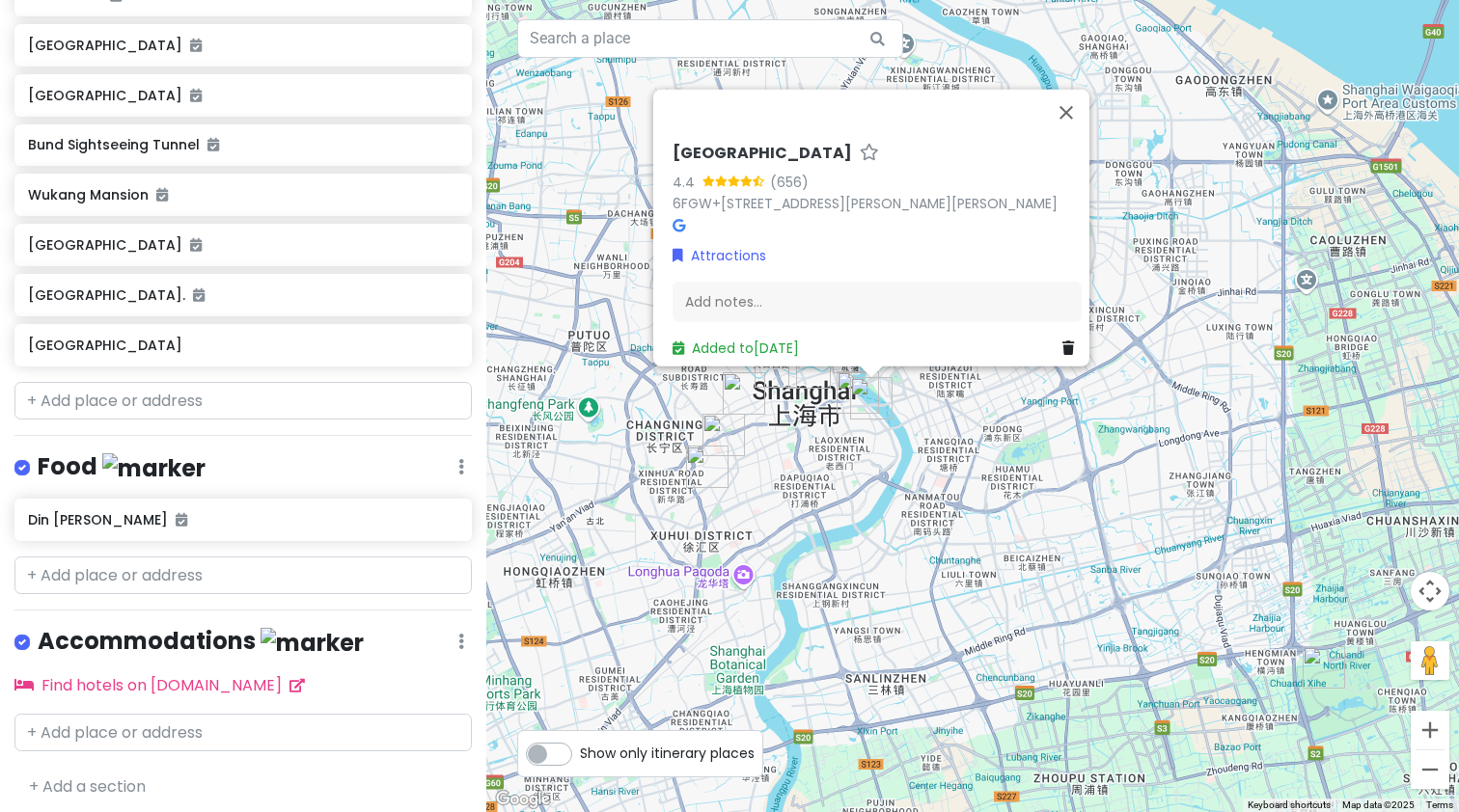 drag, startPoint x: 992, startPoint y: 493, endPoint x: 950, endPoint y: 476, distance: 45.310043 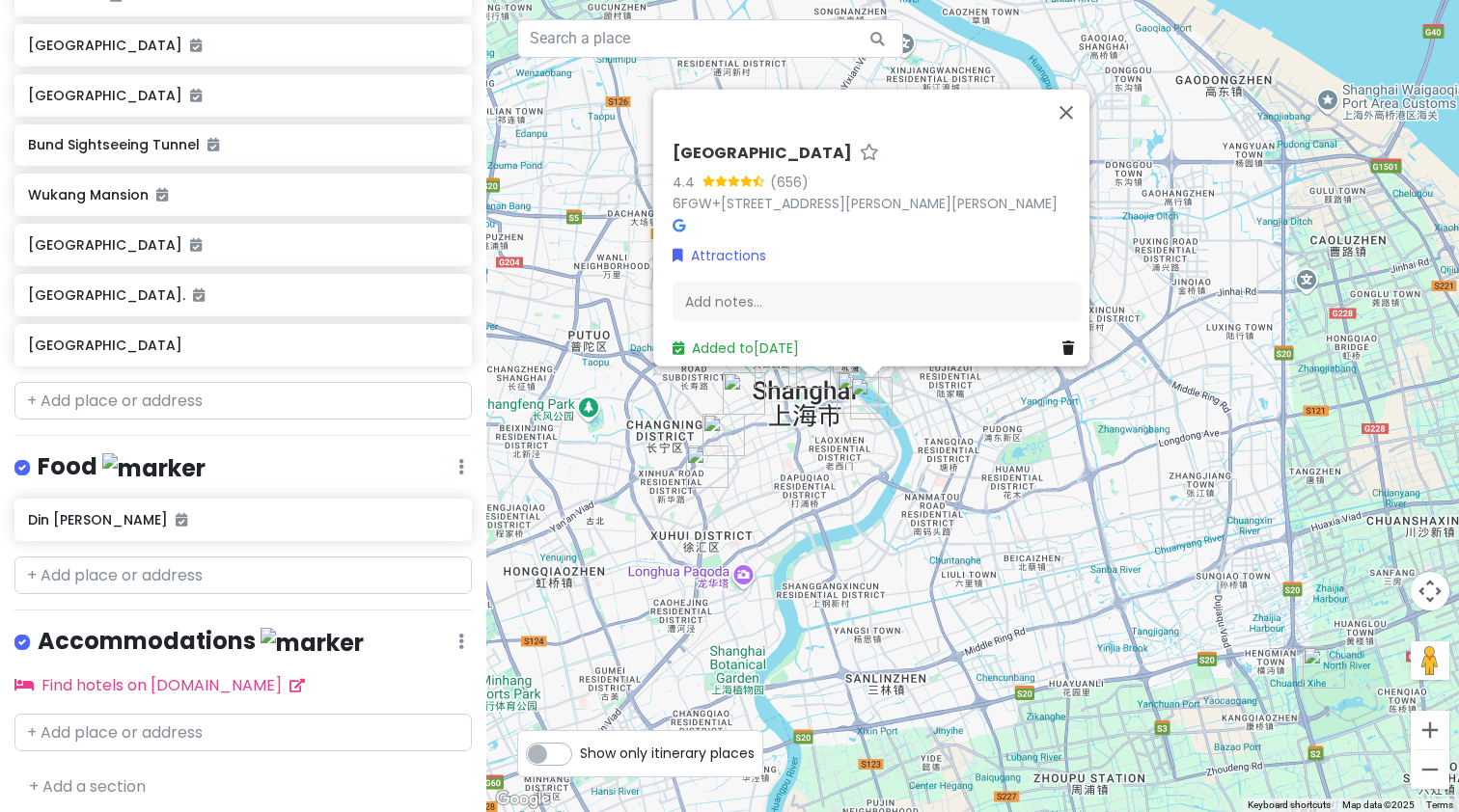 click on "To navigate, press the arrow keys. [GEOGRAPHIC_DATA] 4.4        (656) 6FGW+4QG, [PERSON_NAME] Long, 四牌楼 [PERSON_NAME] Pu Qu, [GEOGRAPHIC_DATA], [GEOGRAPHIC_DATA], 200010 Attractions Add notes... Added to  [DATE]" at bounding box center (973, 406) 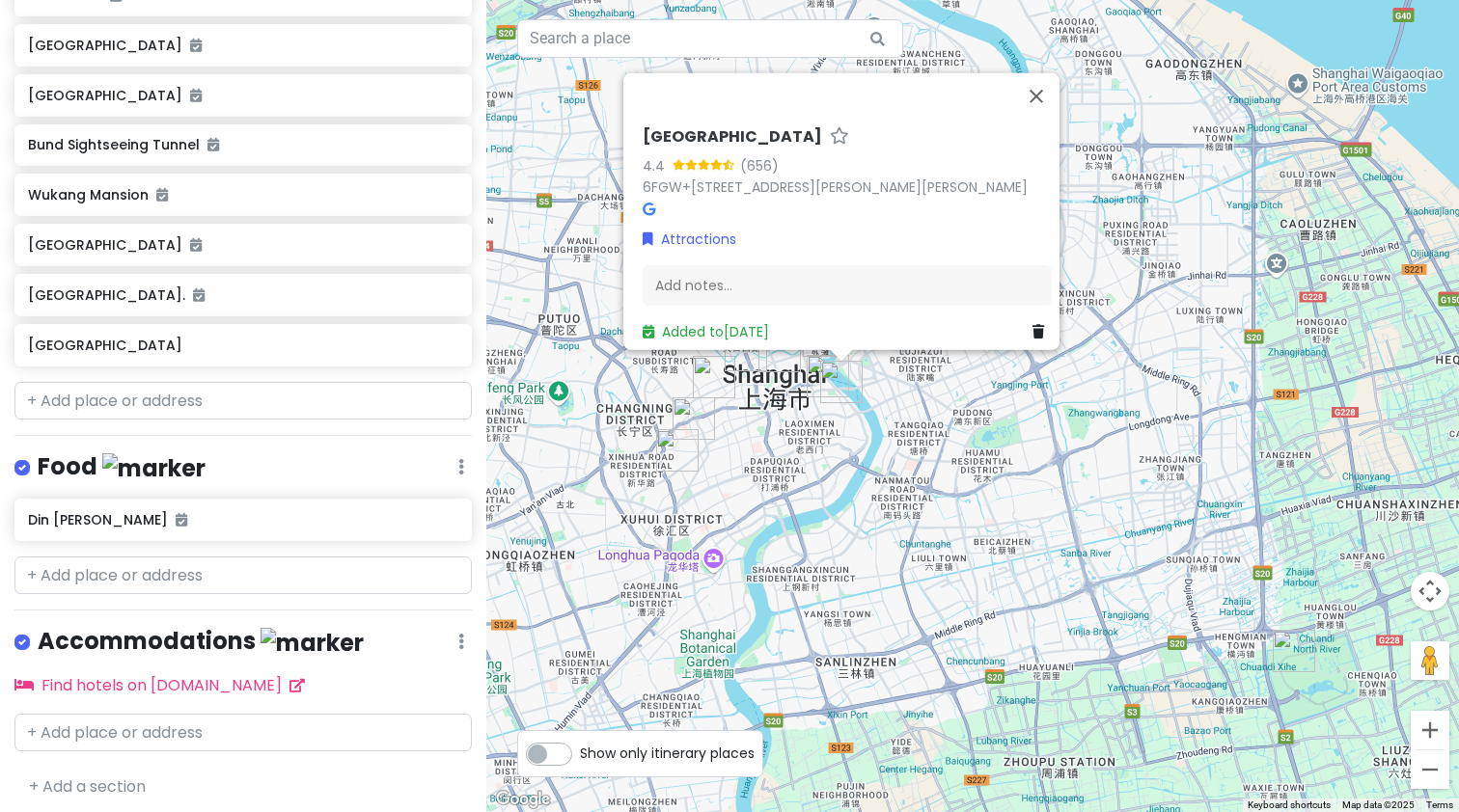 click at bounding box center (1294, 651) 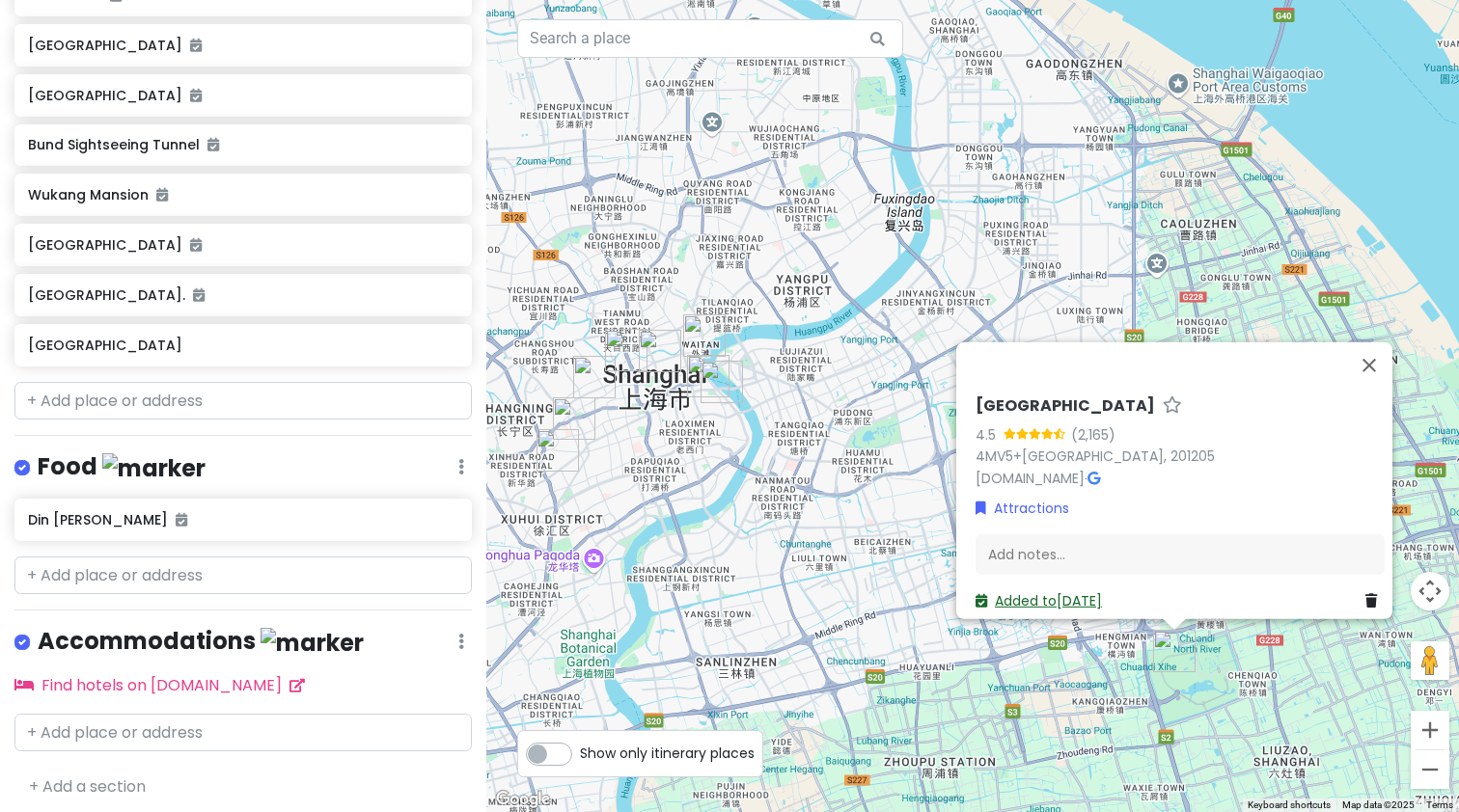 click on "Added to  [DATE]" at bounding box center (1038, 601) 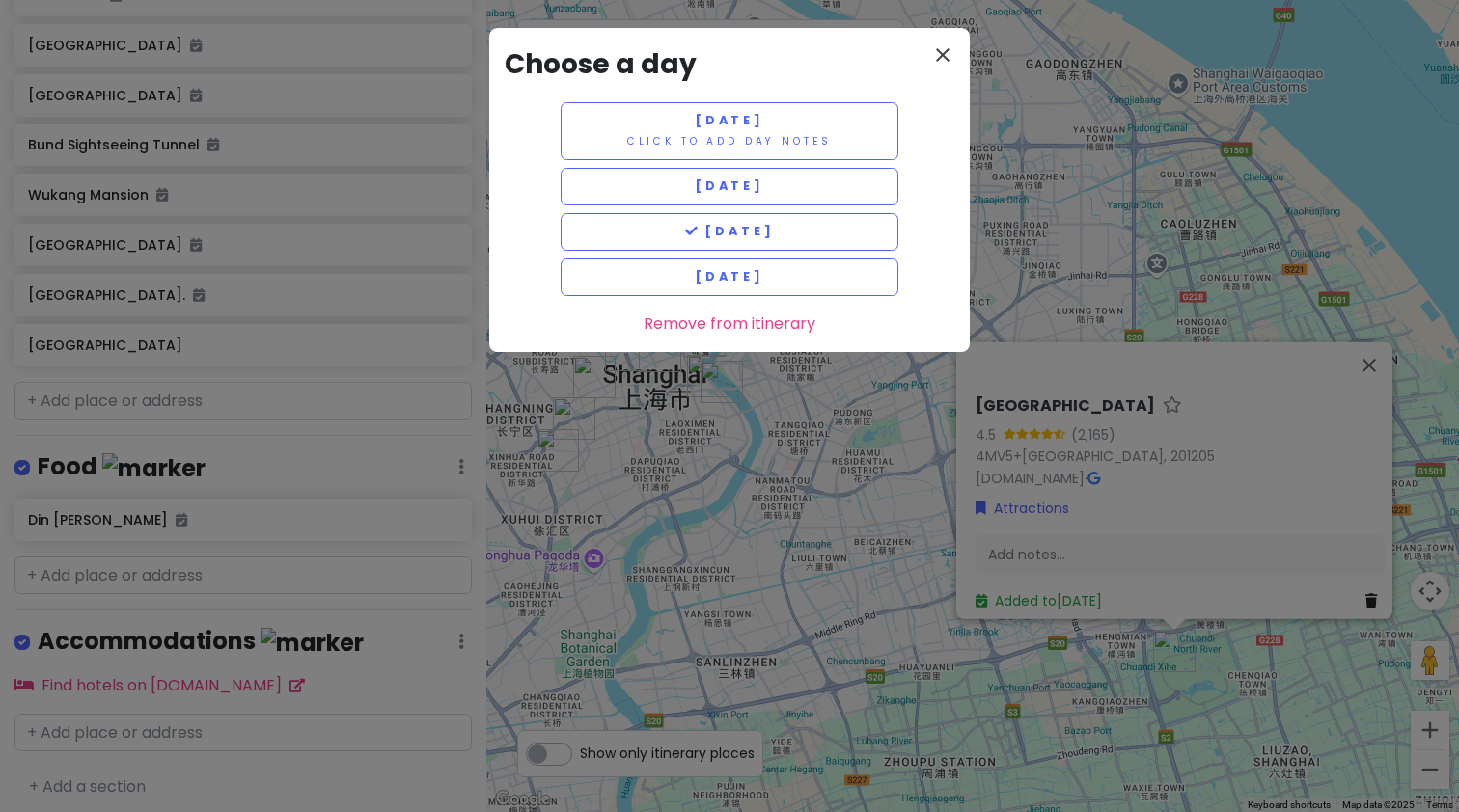 click on "close" at bounding box center (943, 55) 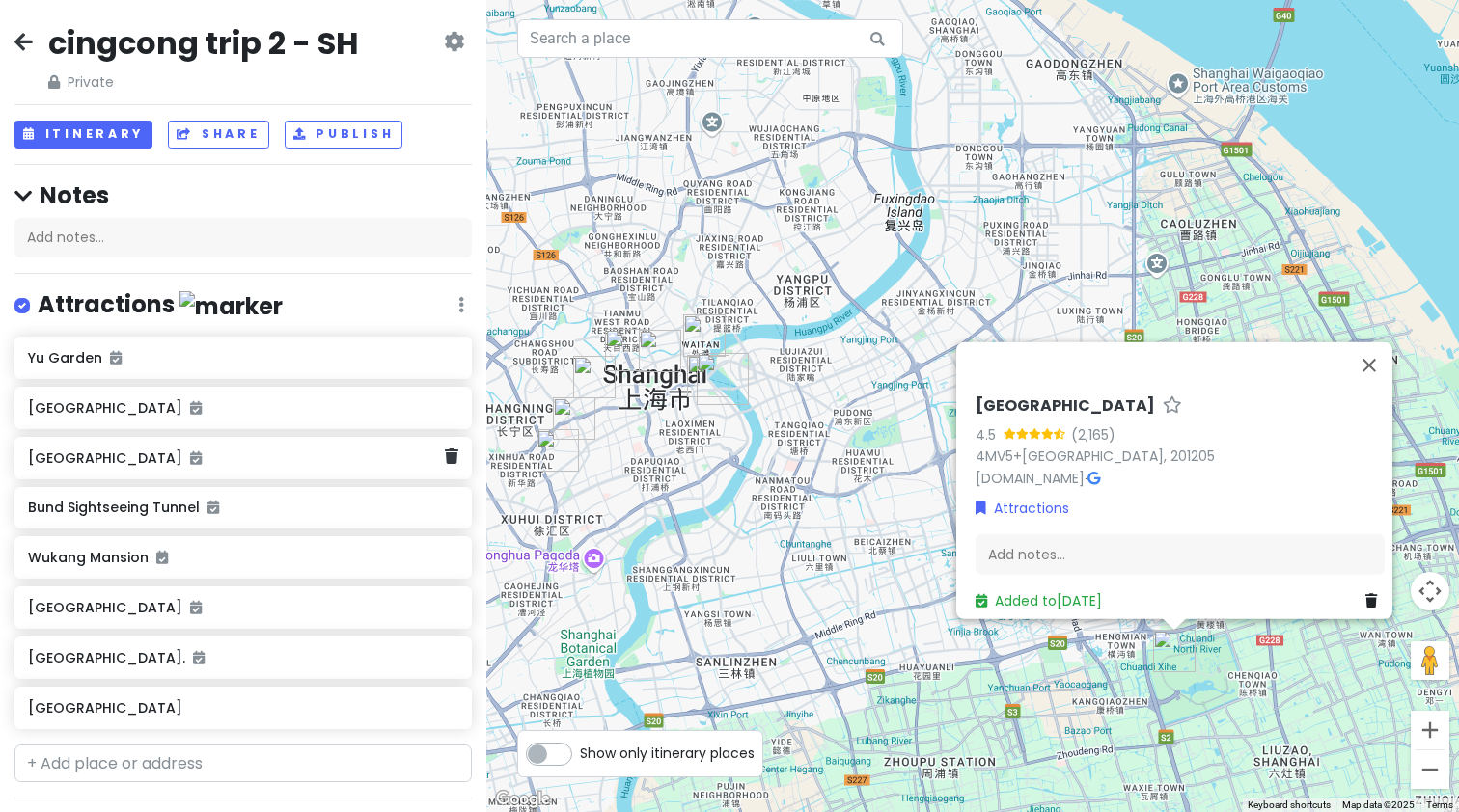 scroll, scrollTop: 363, scrollLeft: 0, axis: vertical 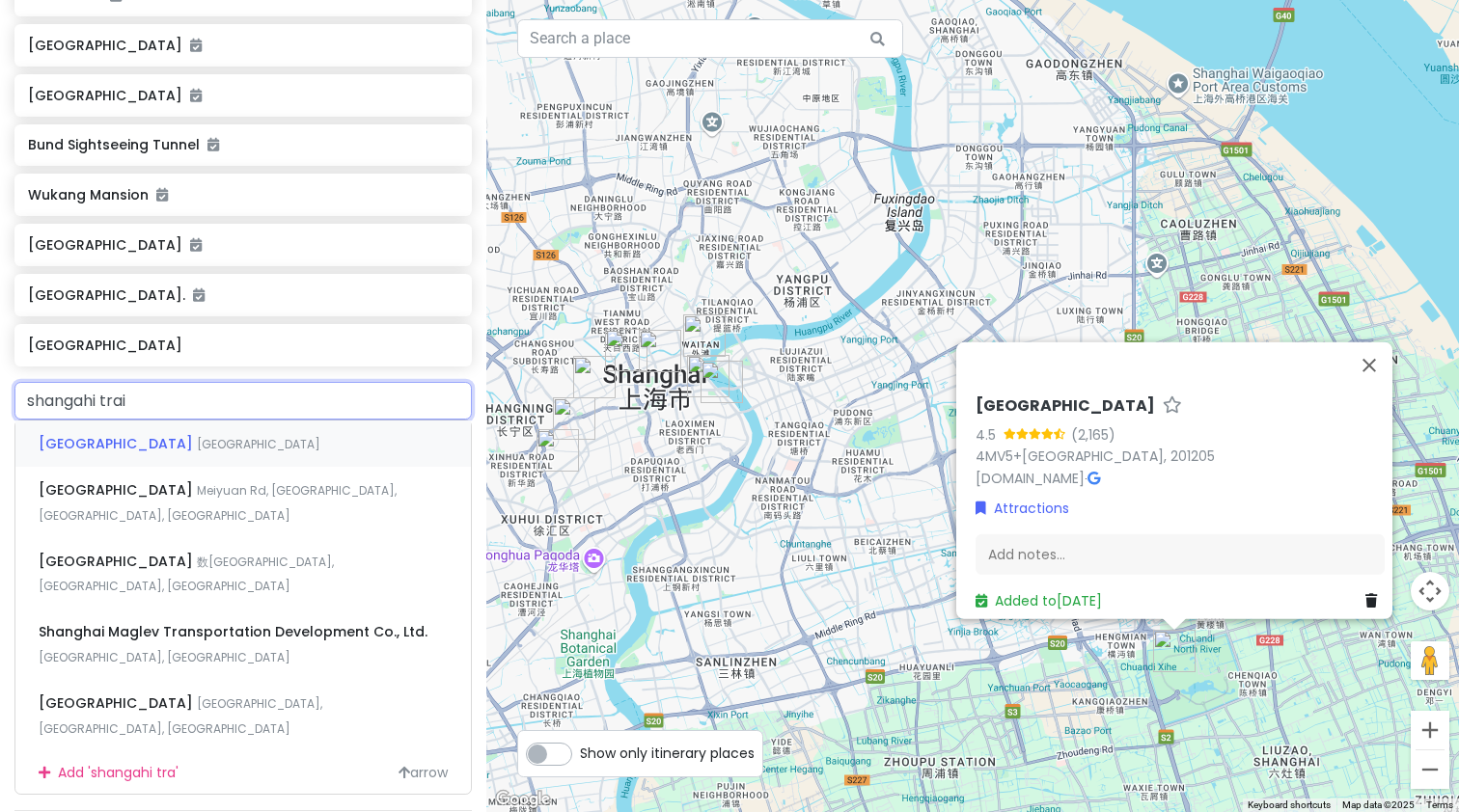 type on "shangahi train" 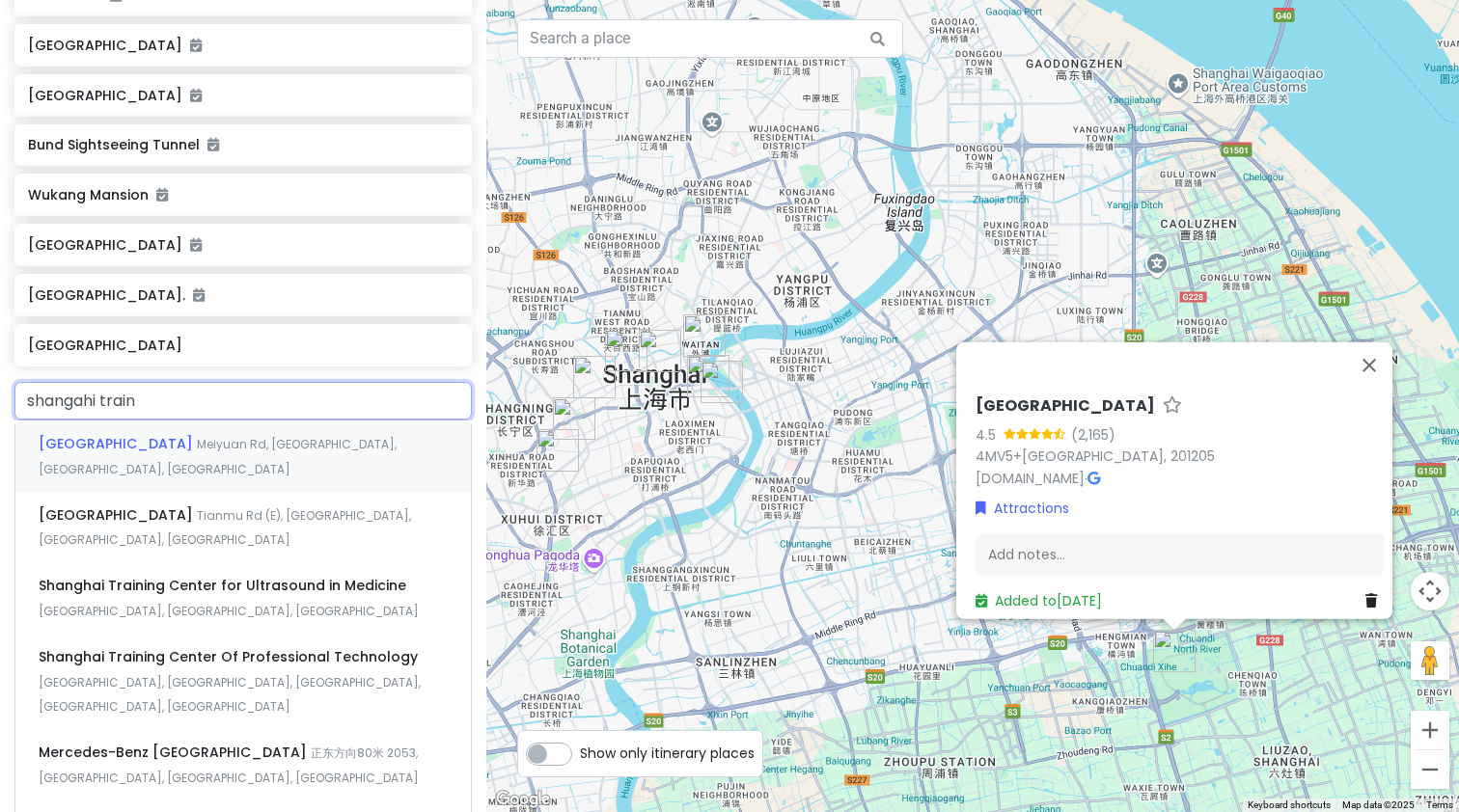 click on "Meiyuan Rd, [GEOGRAPHIC_DATA], [GEOGRAPHIC_DATA], [GEOGRAPHIC_DATA]" at bounding box center [217, 456] 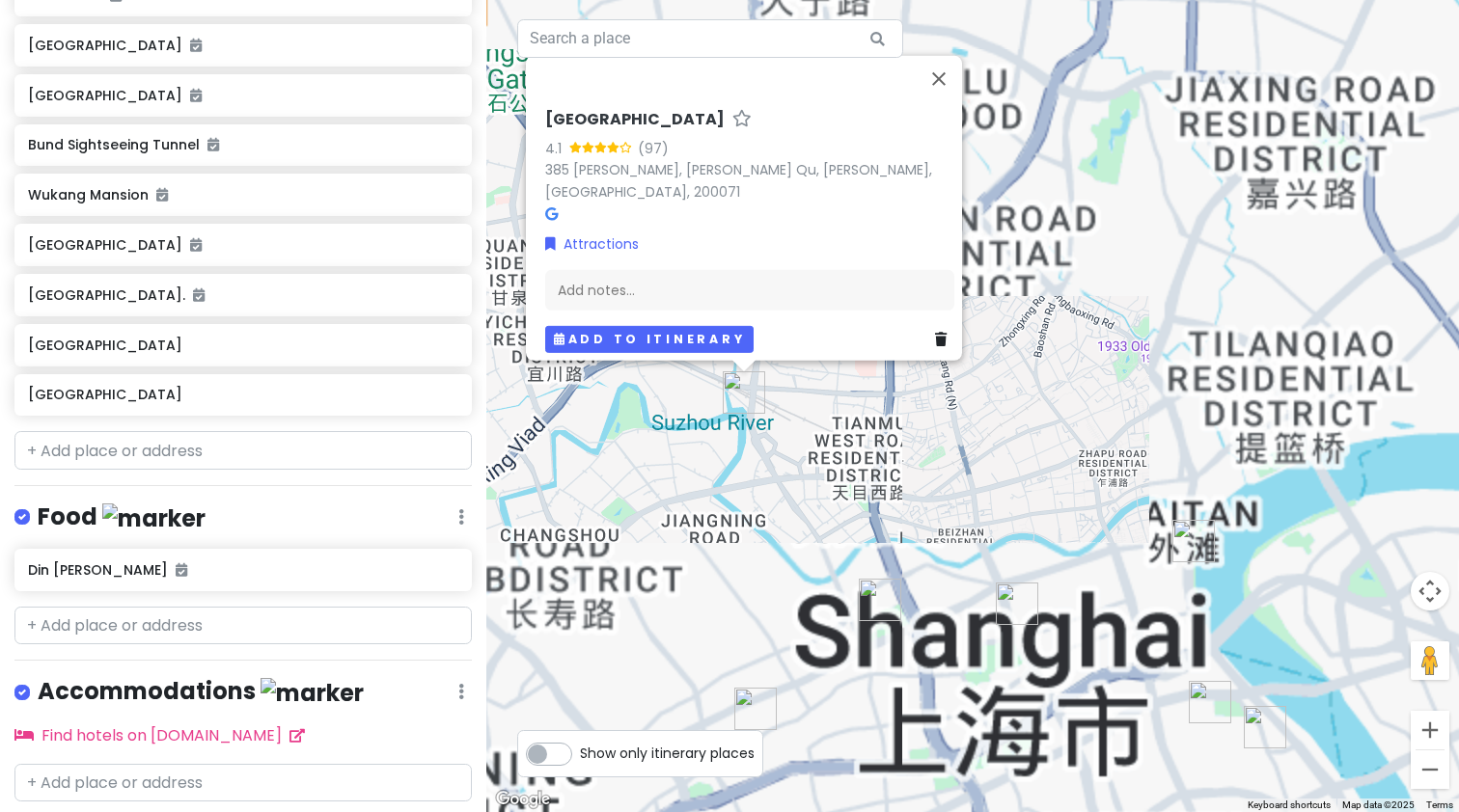click on "Add to itinerary" at bounding box center [649, 338] 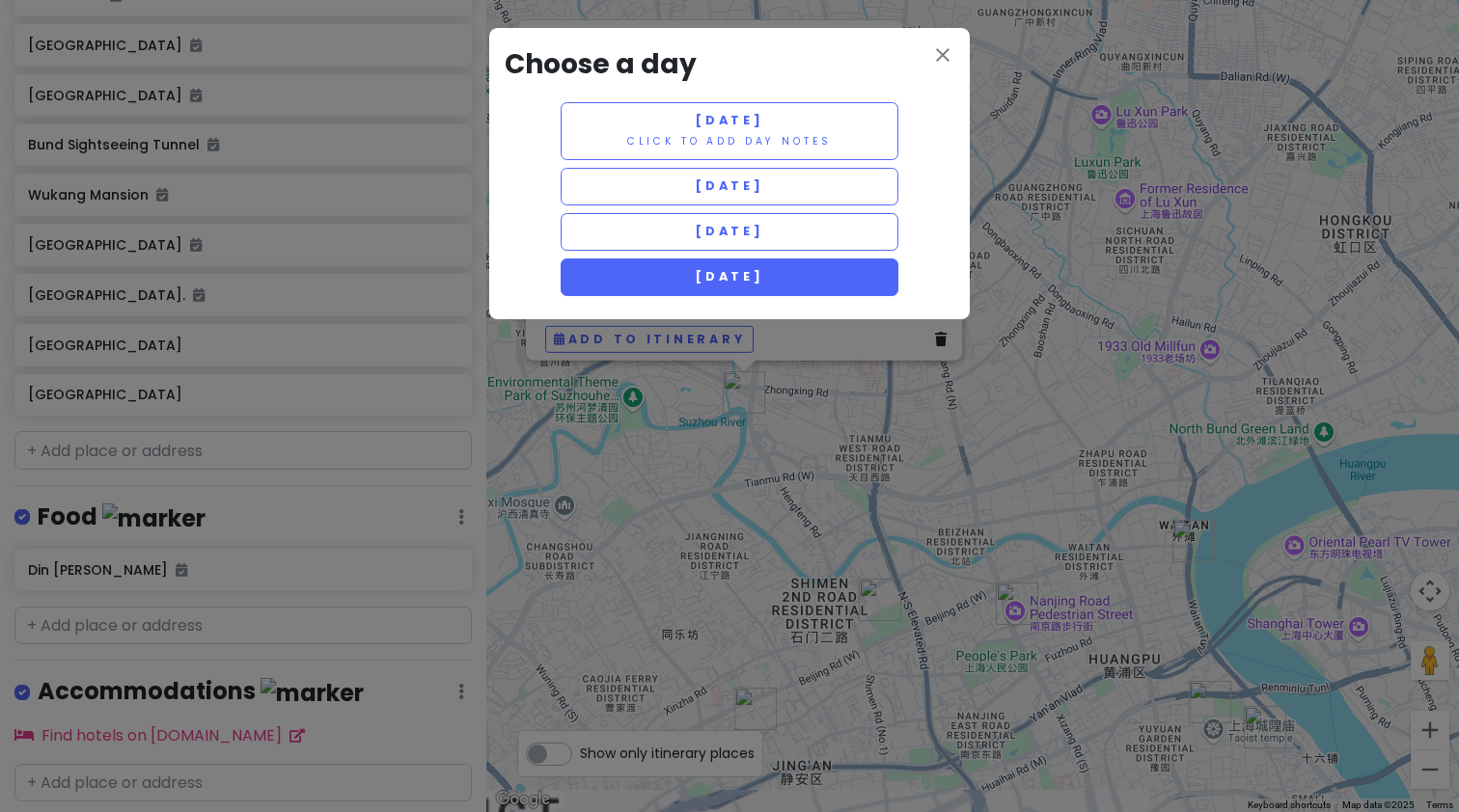 click on "[DATE]" at bounding box center [730, 276] 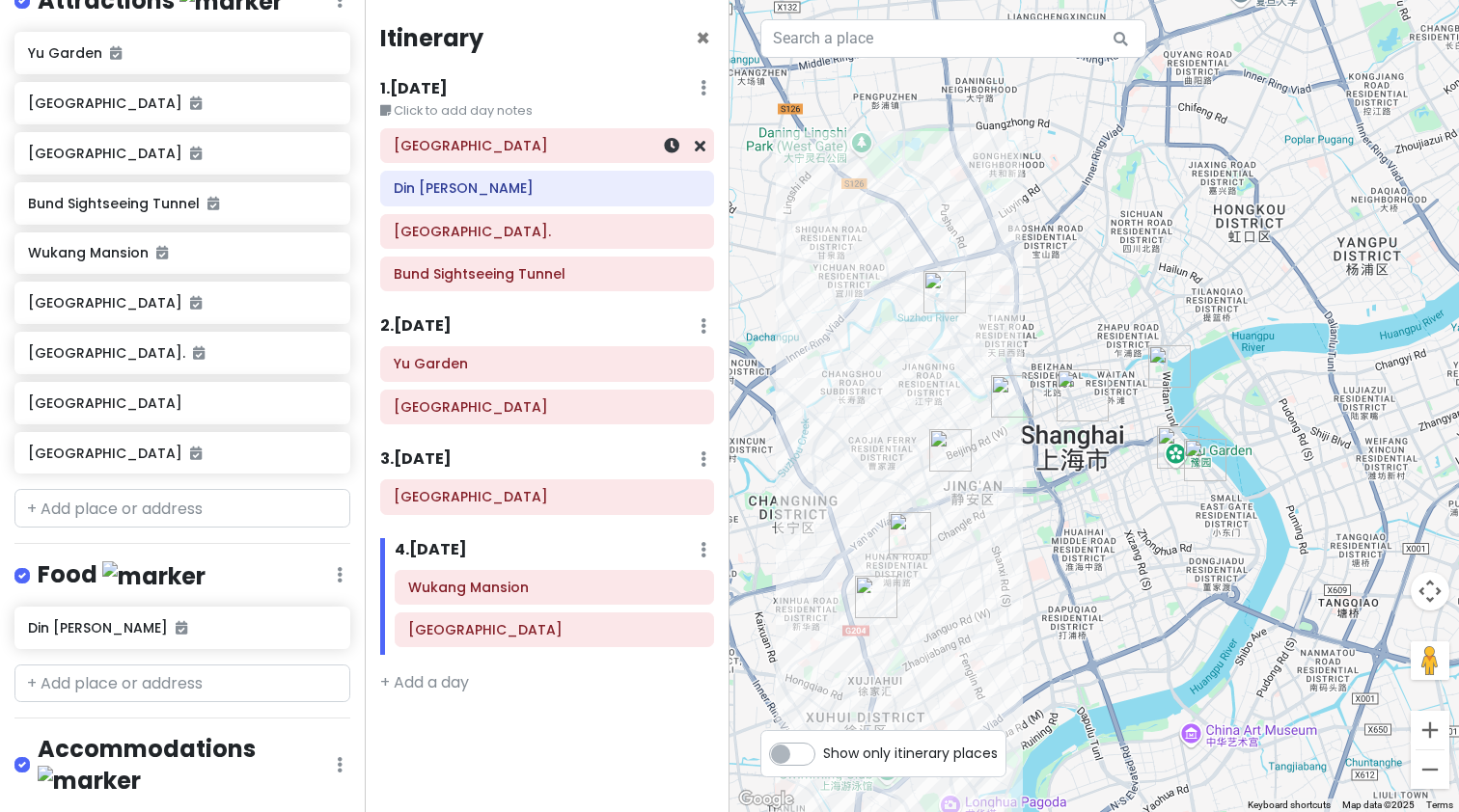click on "[GEOGRAPHIC_DATA]" at bounding box center (547, 146) 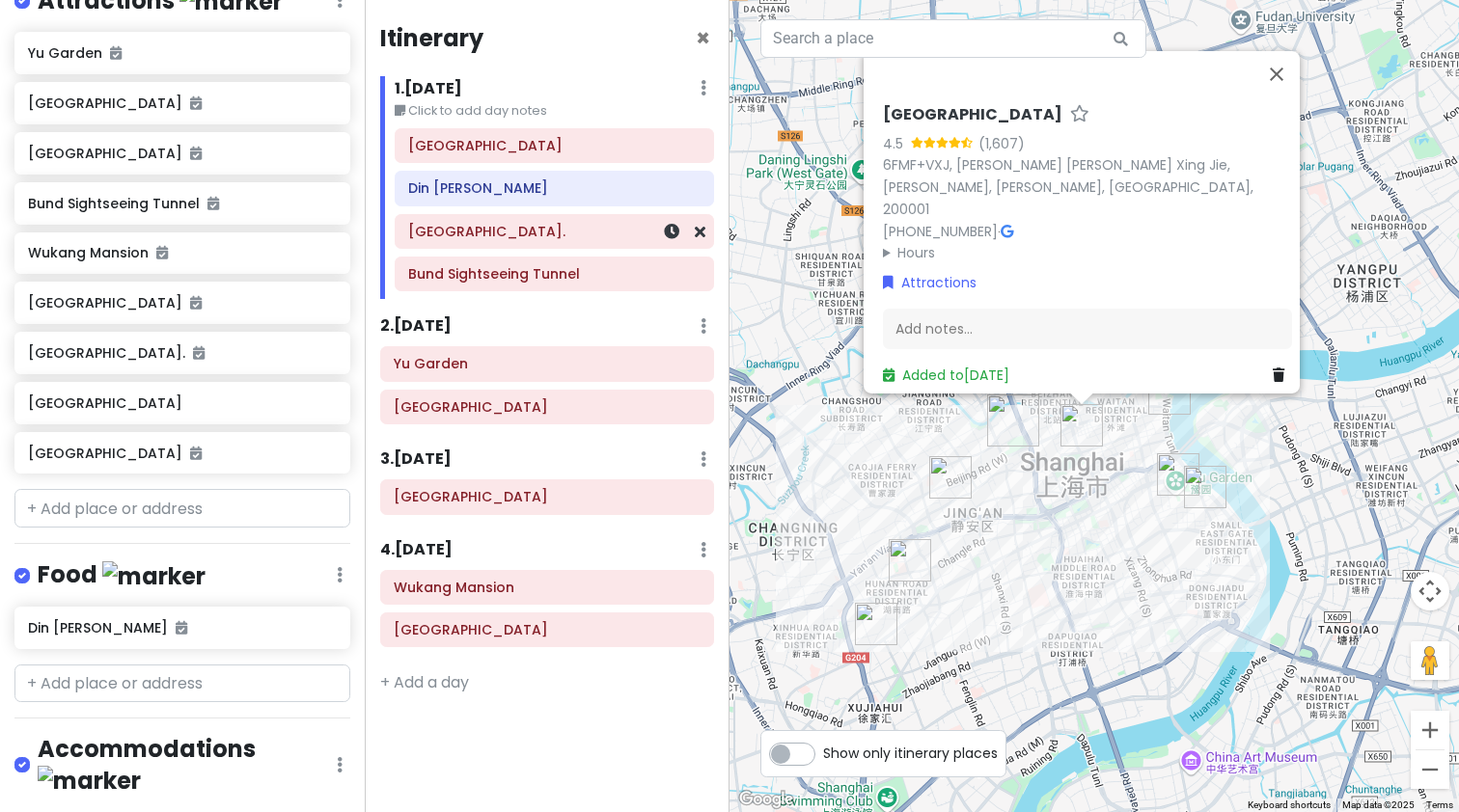 click on "[GEOGRAPHIC_DATA]." at bounding box center [554, 231] 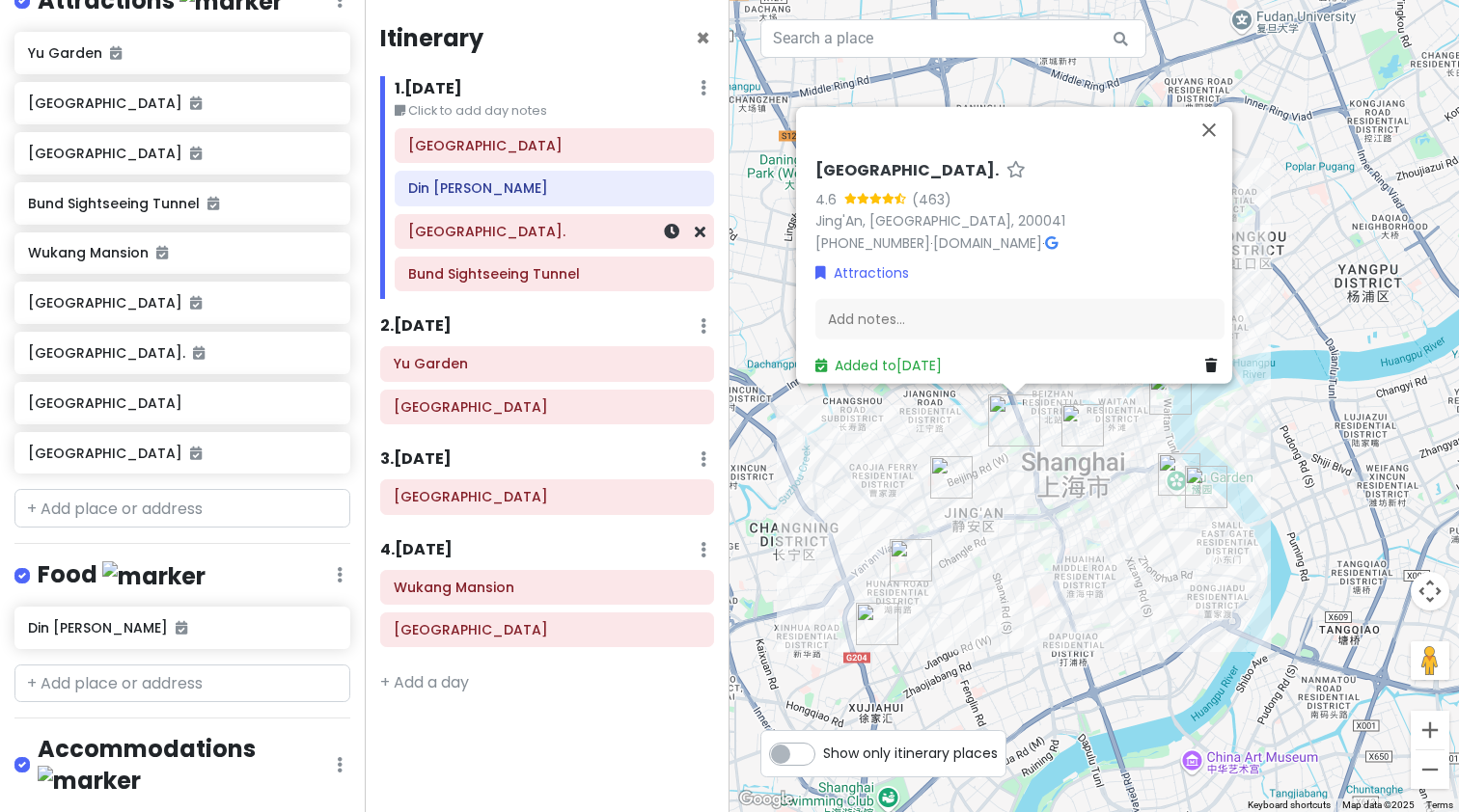 click on "[GEOGRAPHIC_DATA]." at bounding box center (554, 231) 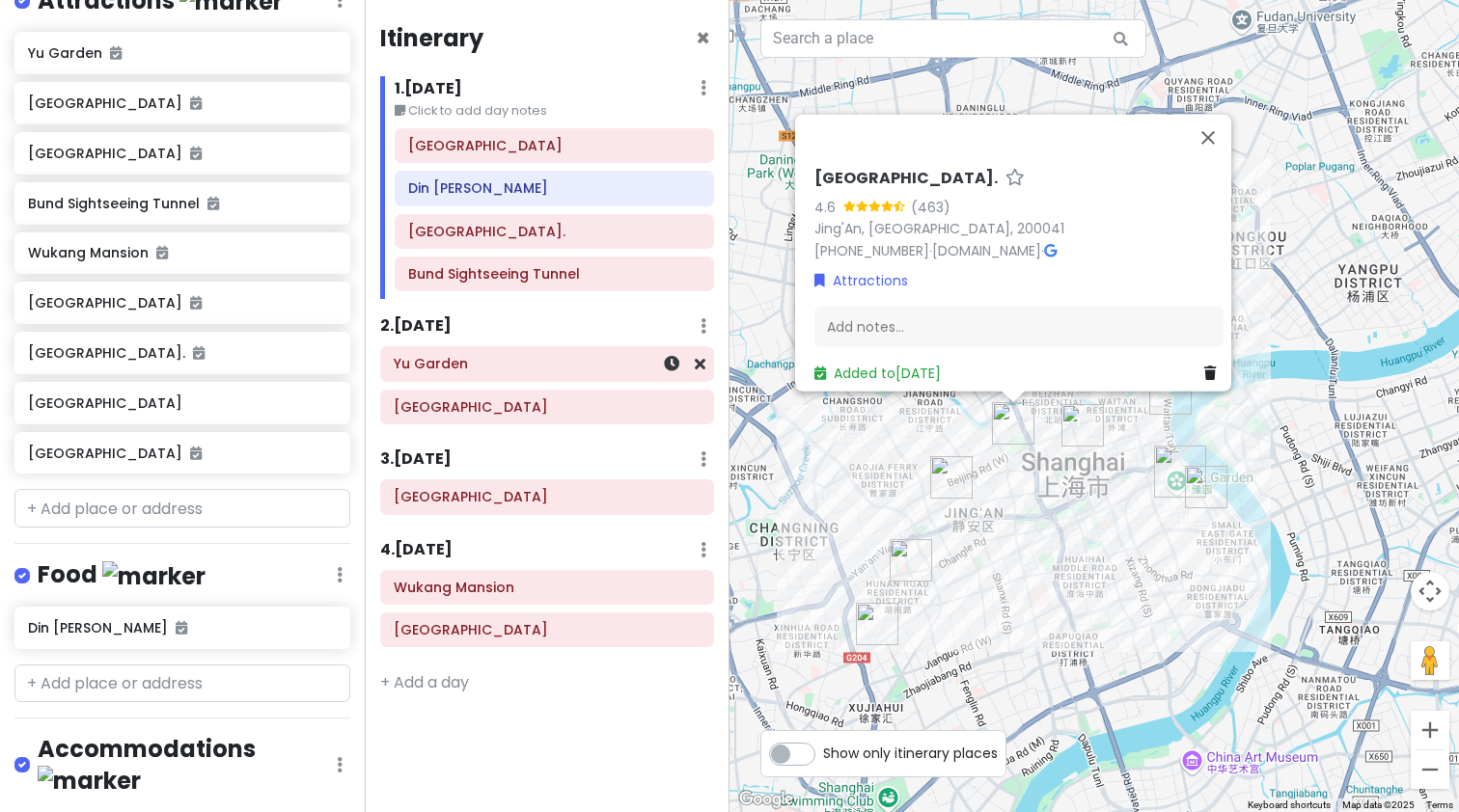 click on "Yu Garden" at bounding box center (547, 364) 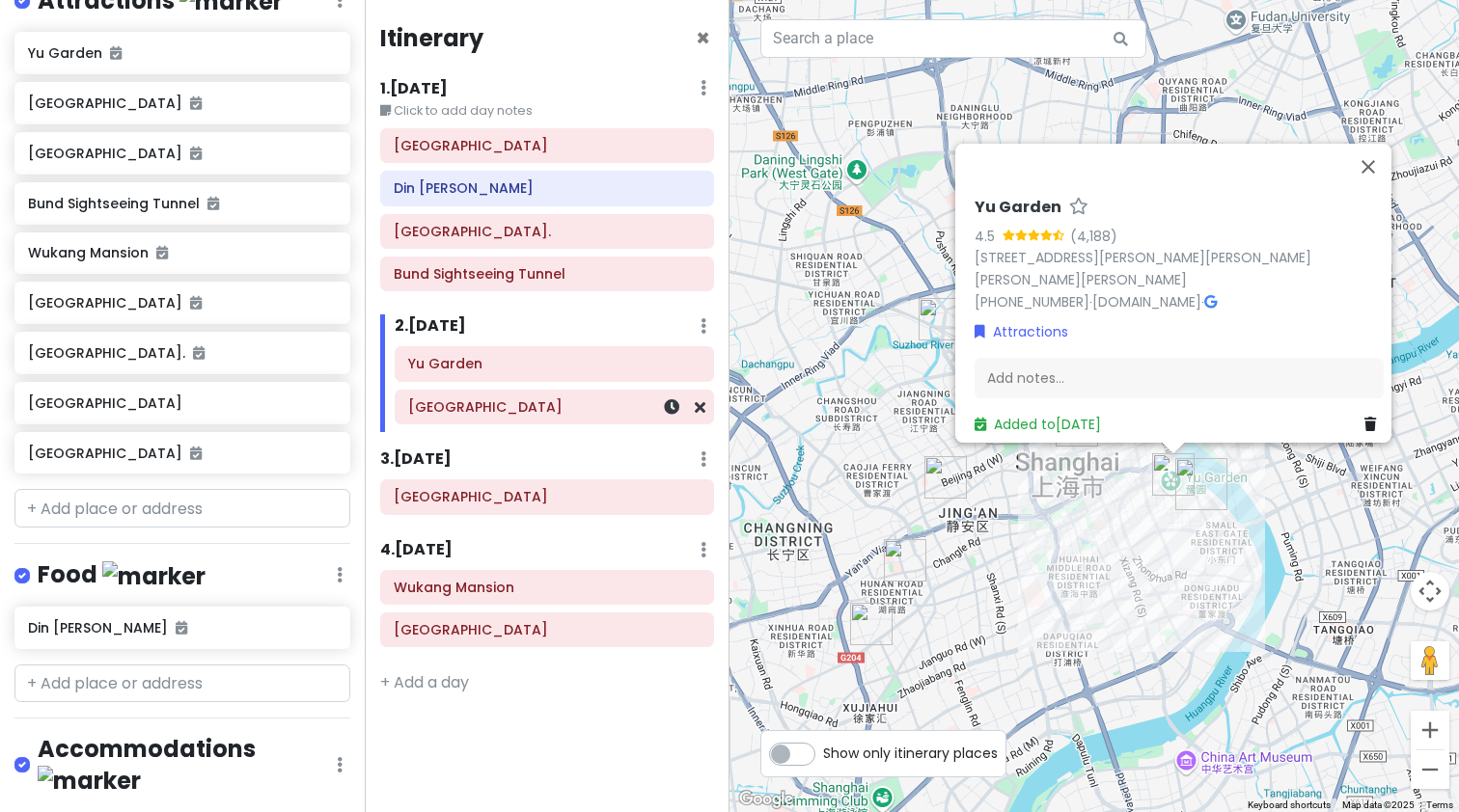 click on "[GEOGRAPHIC_DATA]" at bounding box center (554, 407) 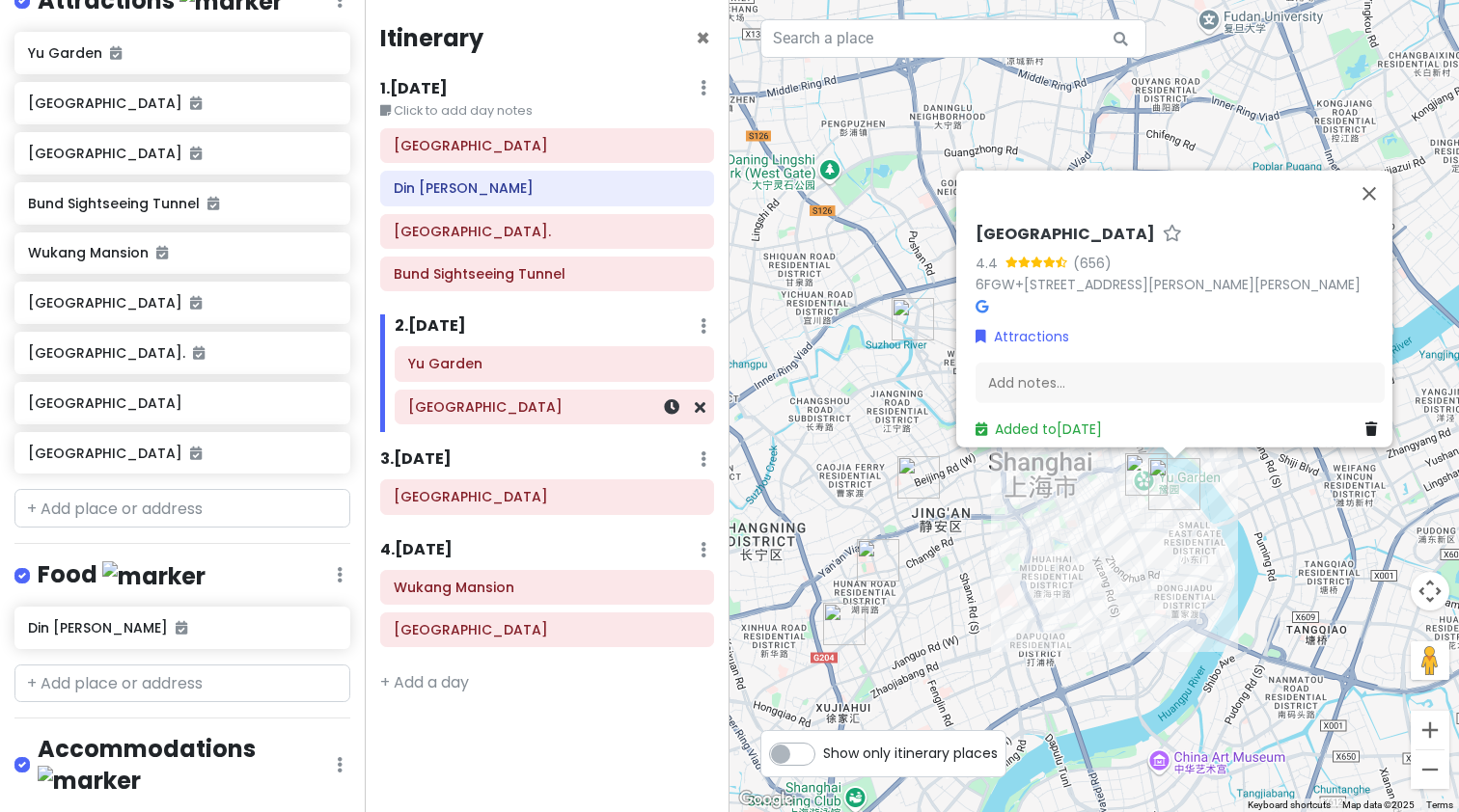 click on "[GEOGRAPHIC_DATA]" at bounding box center (554, 407) 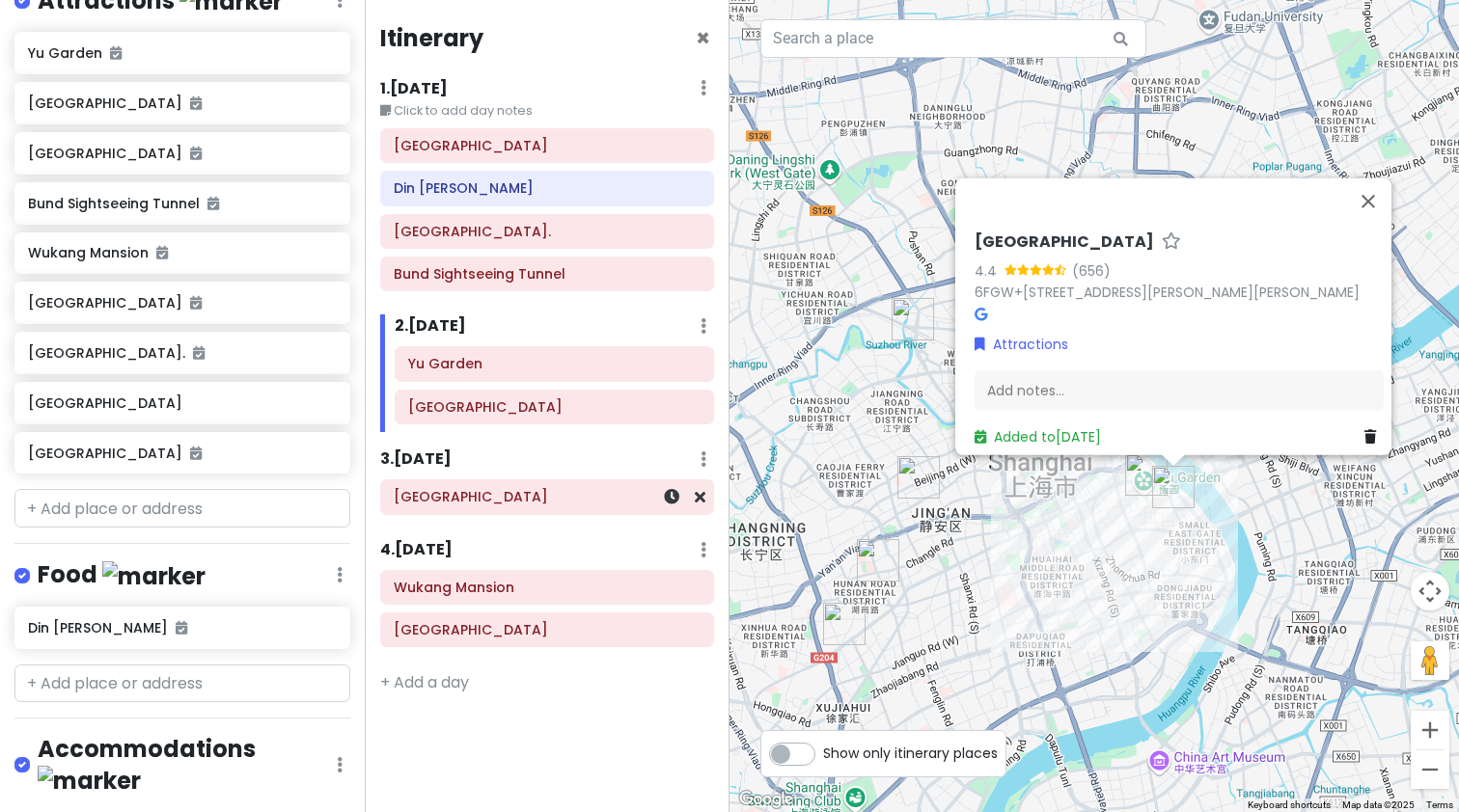 click on "[GEOGRAPHIC_DATA]" at bounding box center (547, 497) 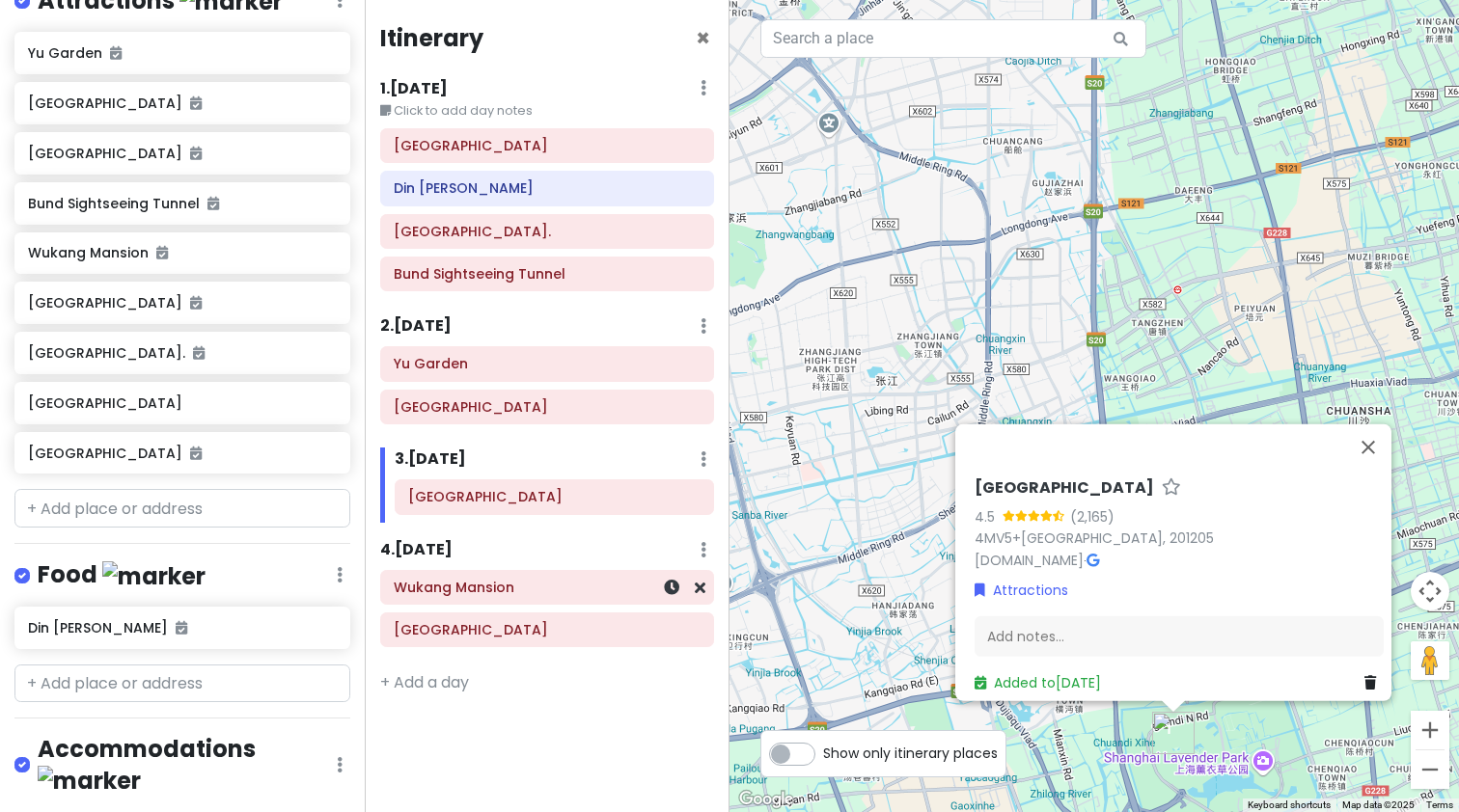 click on "Wukang Mansion" at bounding box center [547, 587] 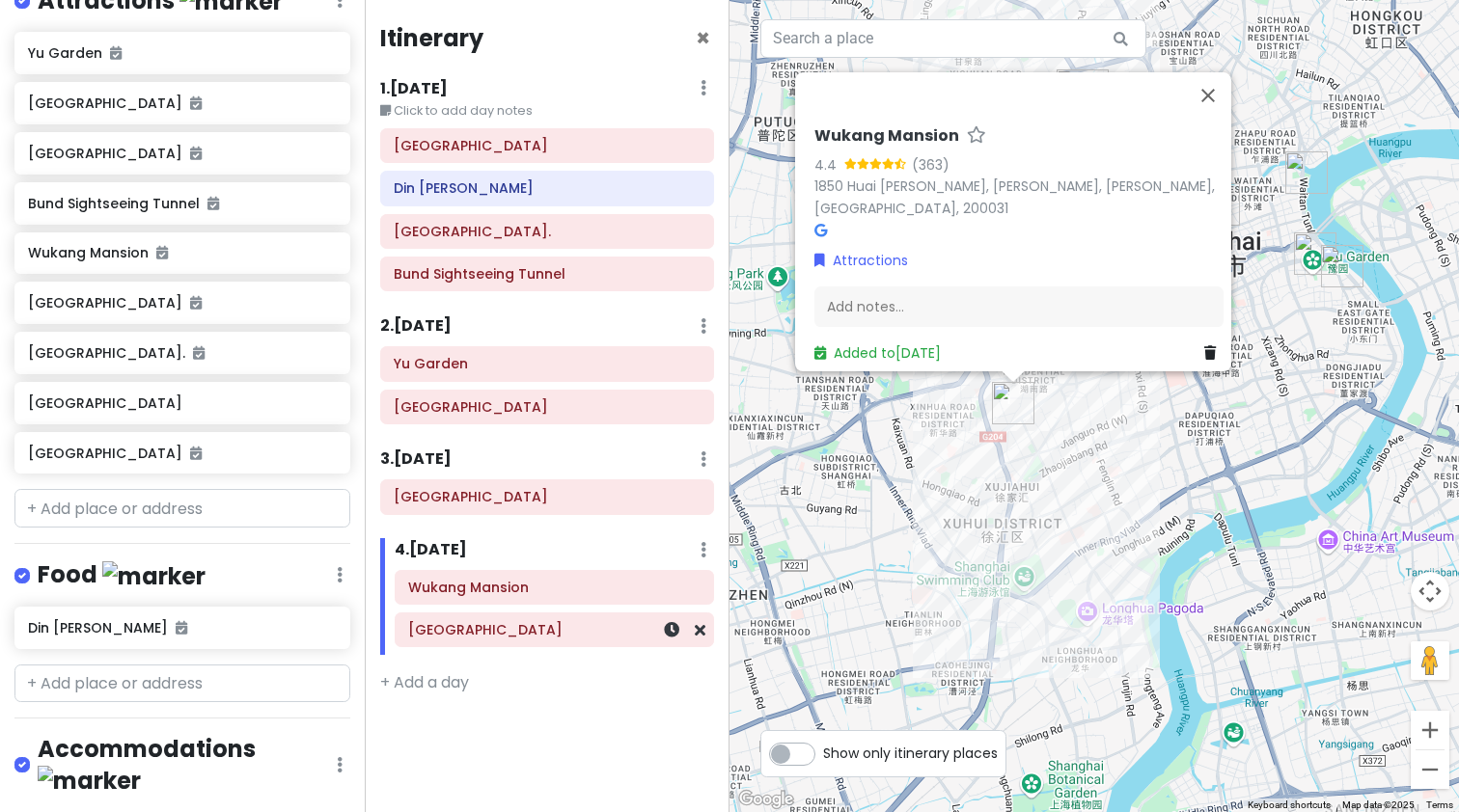 click on "[GEOGRAPHIC_DATA]" at bounding box center (554, 630) 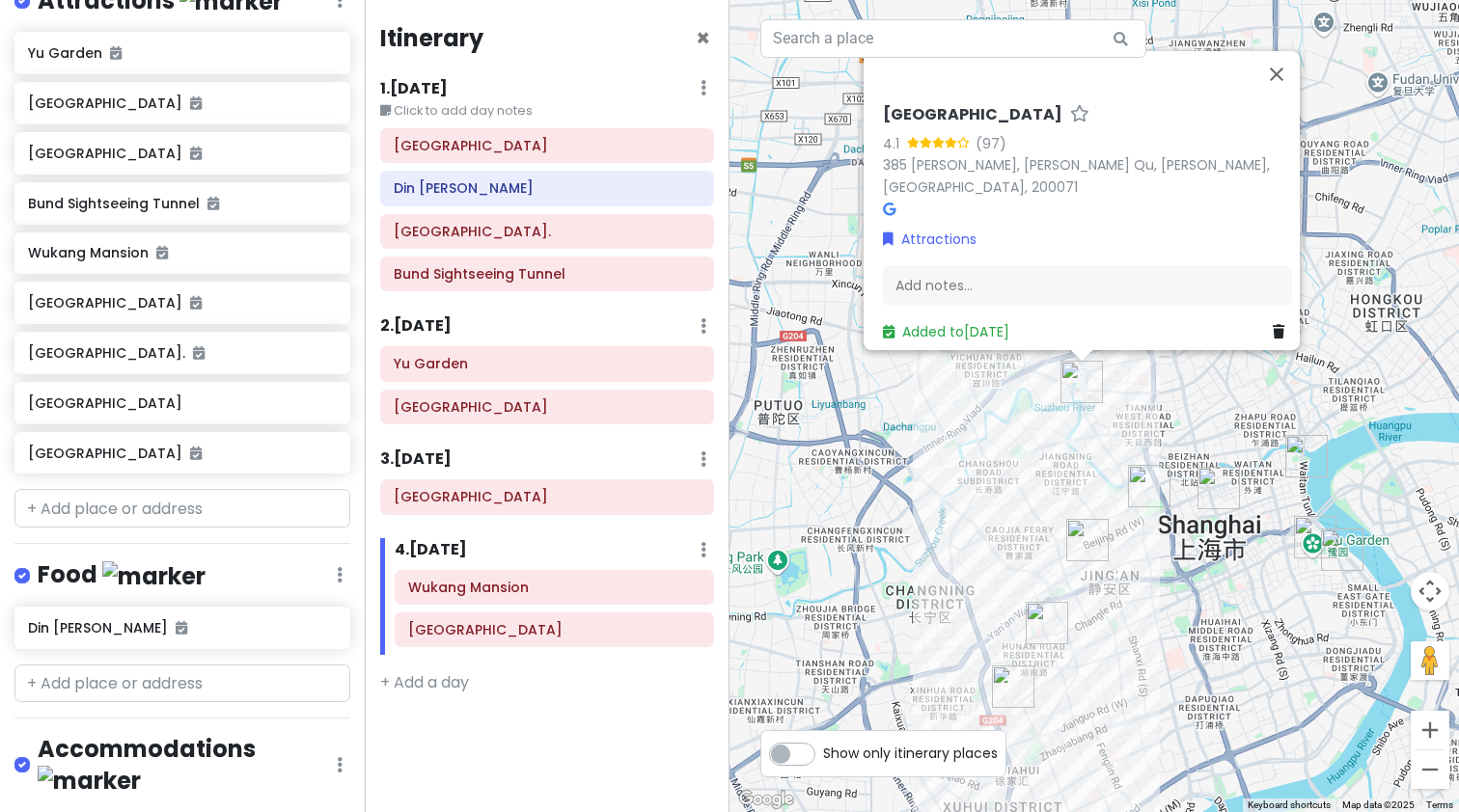 click at bounding box center [1047, 623] 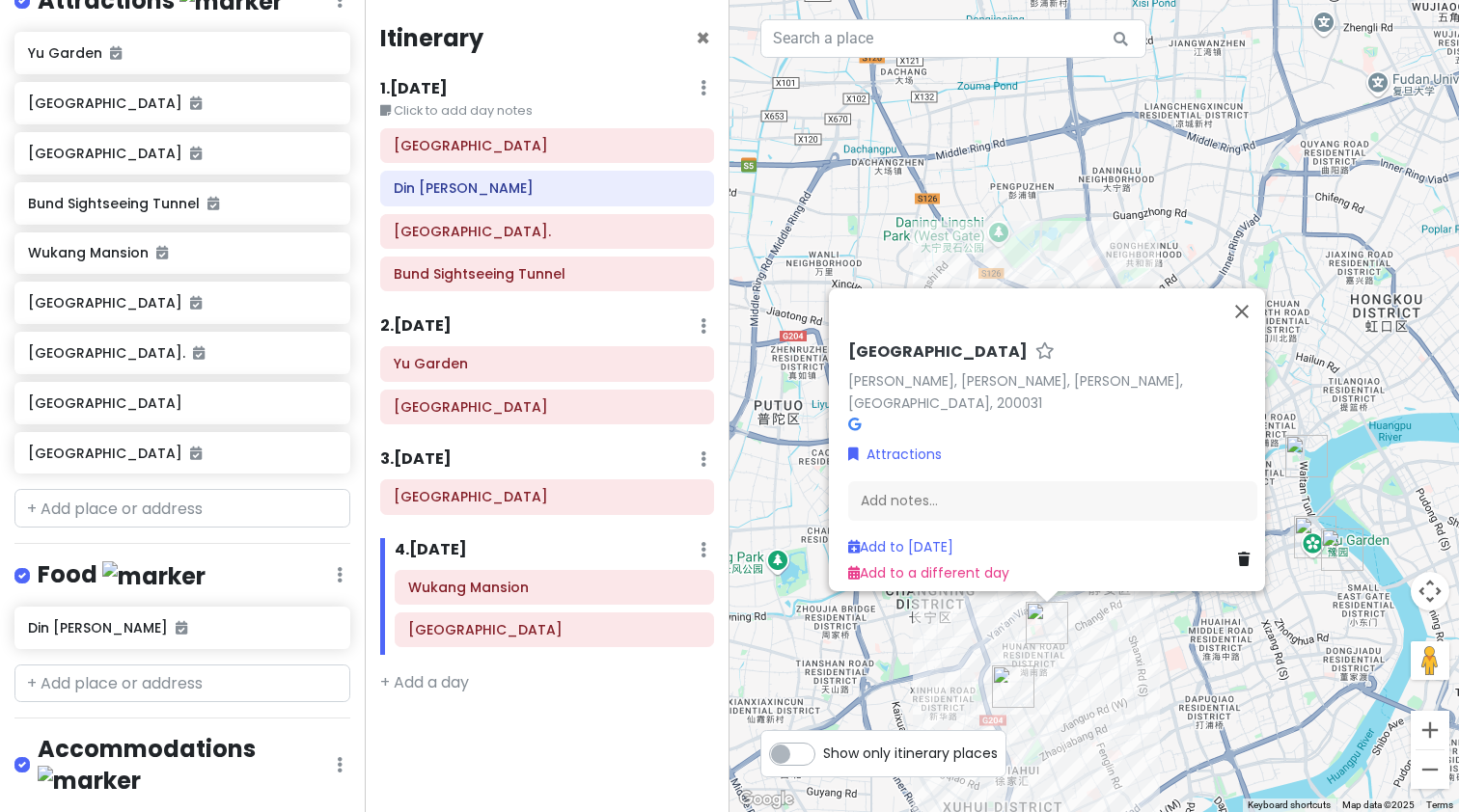 click at bounding box center [1047, 623] 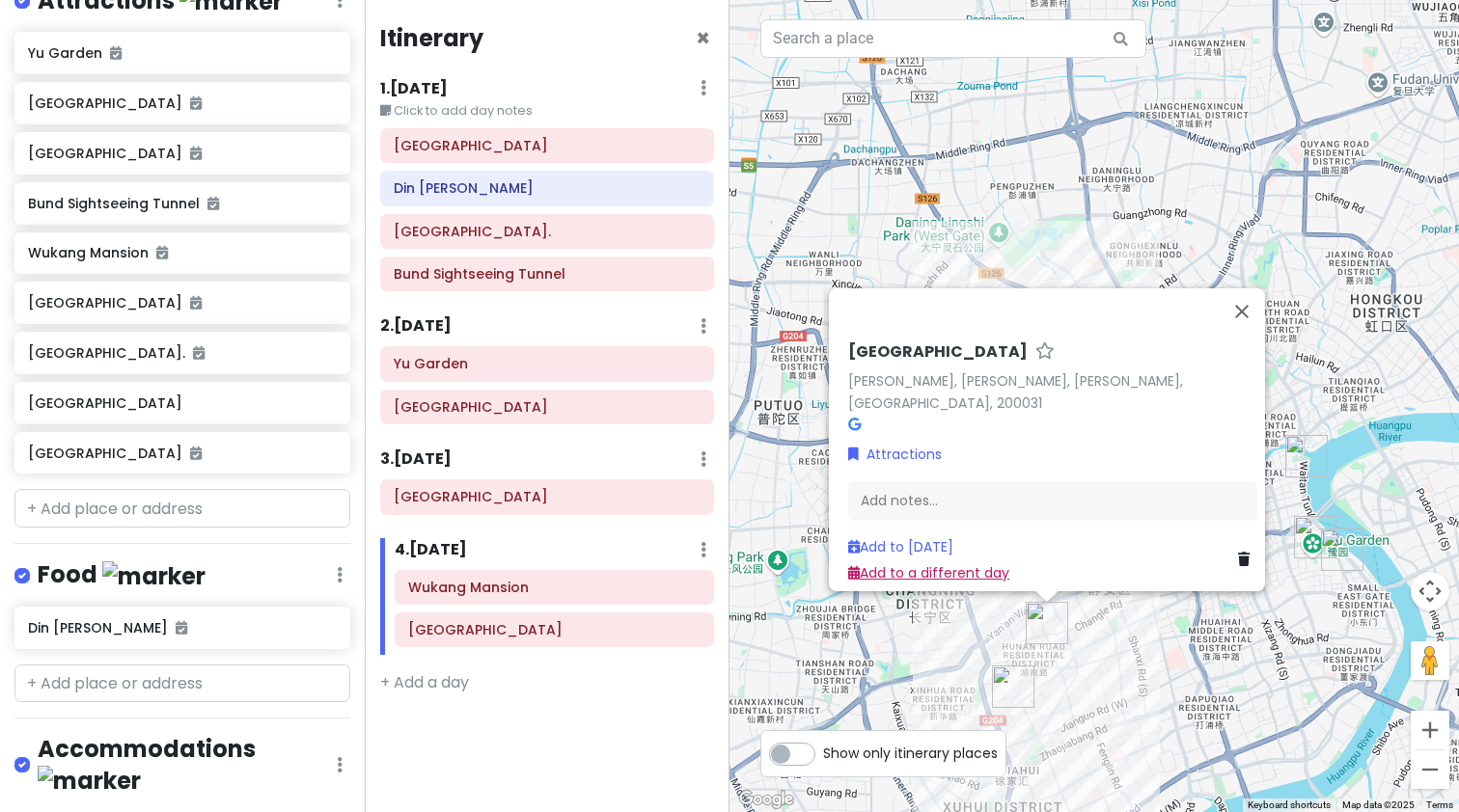 click on "Add to a different day" at bounding box center (928, 573) 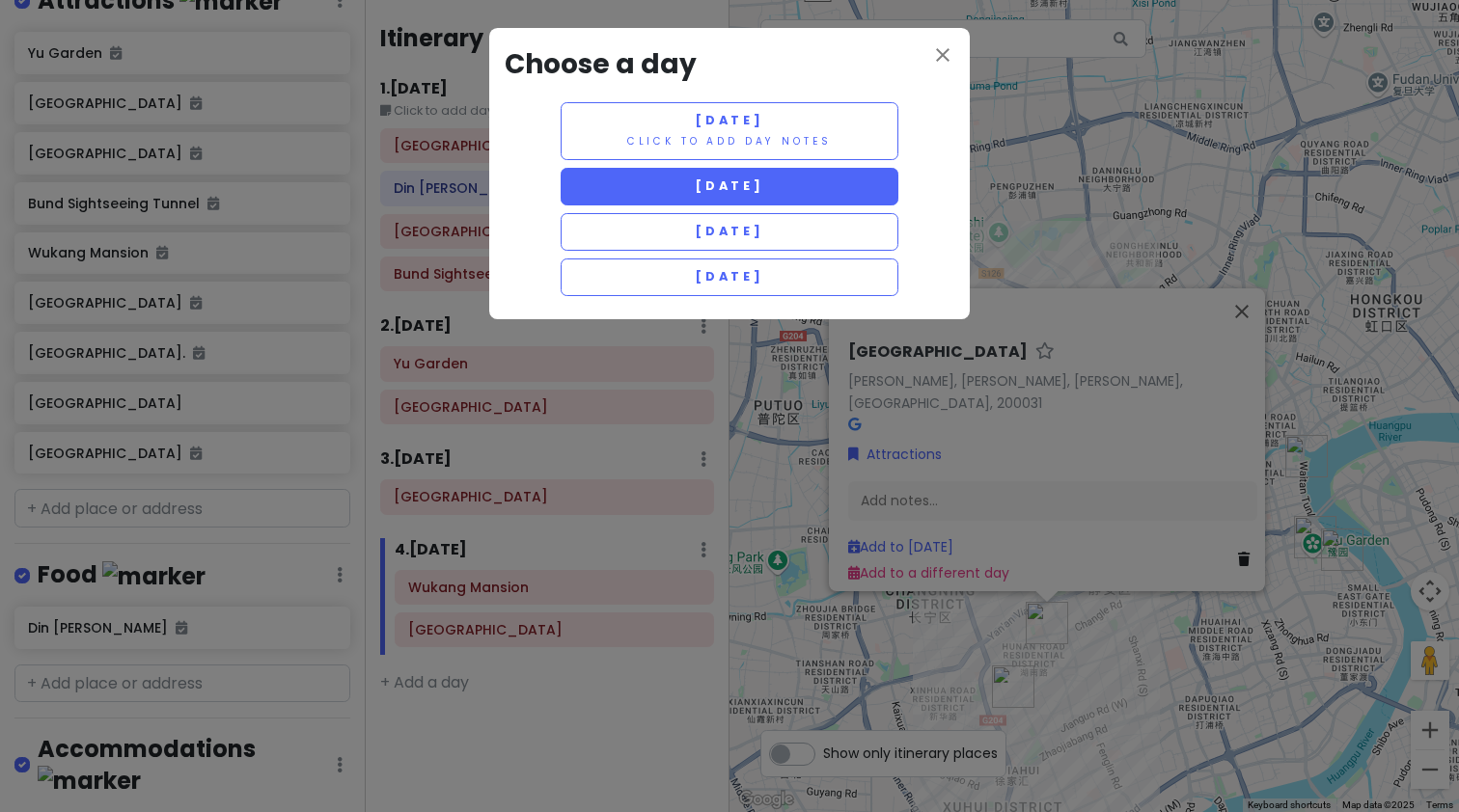click on "[DATE]" at bounding box center (730, 186) 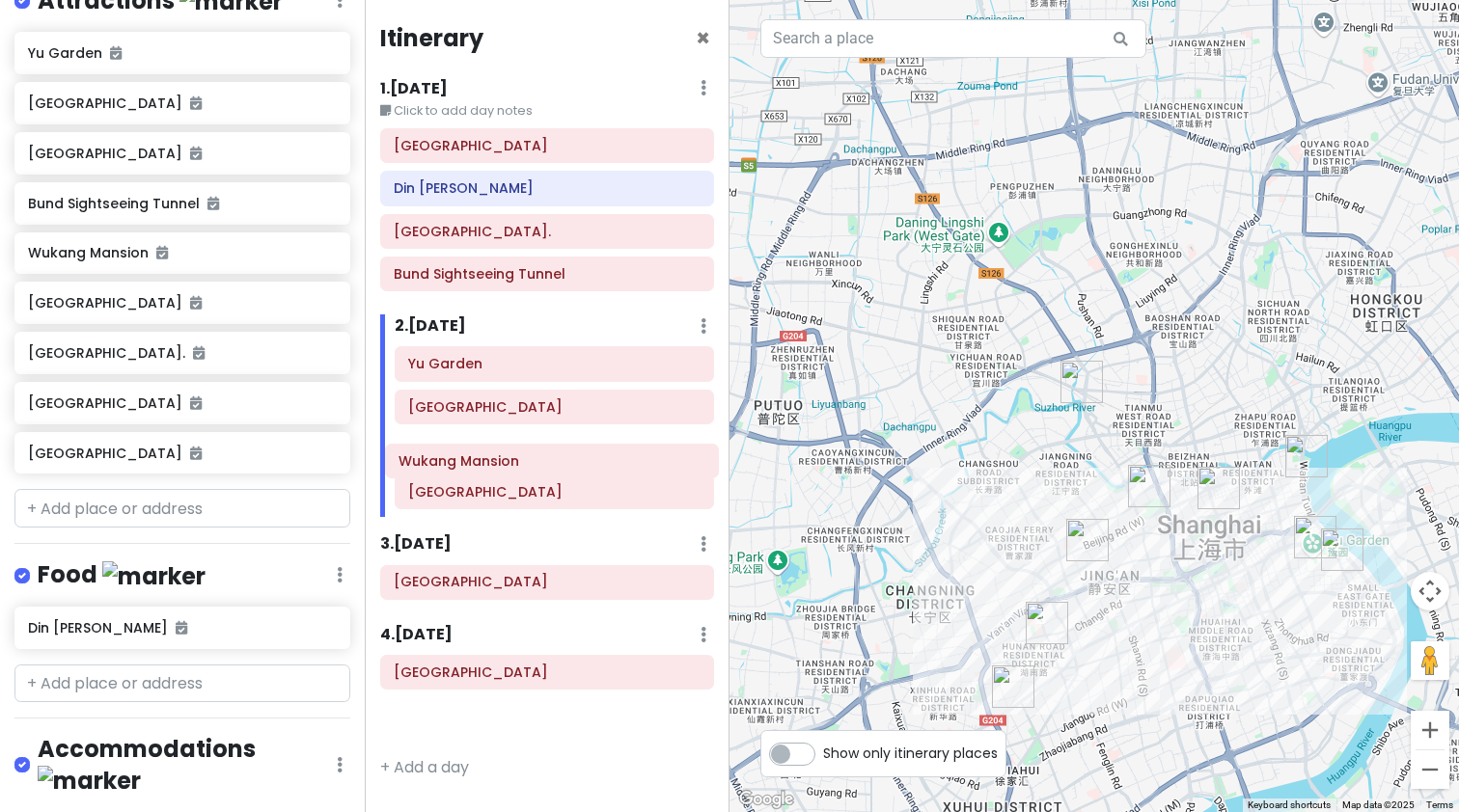 drag, startPoint x: 519, startPoint y: 635, endPoint x: 524, endPoint y: 470, distance: 165.07574 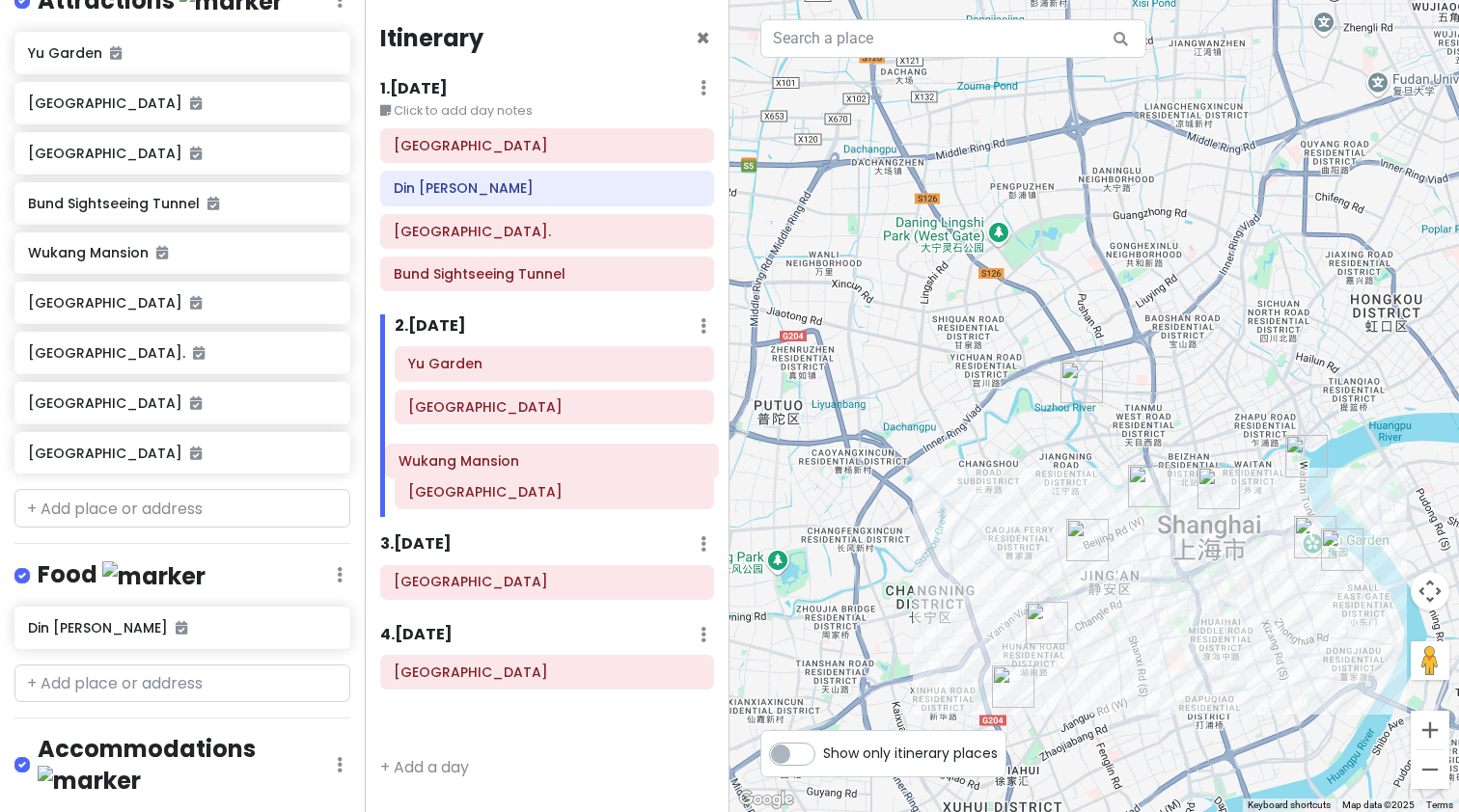click on "Itinerary × 1 .  [DATE] Edit Day Notes Delete Day   Click to add day notes [GEOGRAPHIC_DATA] Din [PERSON_NAME][GEOGRAPHIC_DATA]. Bund Sightseeing Tunnel 2 .  [DATE] Add Day Notes Delete Day [GEOGRAPHIC_DATA] [GEOGRAPHIC_DATA] 3 .  [DATE] Add Day Notes Delete Day [GEOGRAPHIC_DATA] 4 .  [DATE] Add Day Notes Delete Day [GEOGRAPHIC_DATA] [GEOGRAPHIC_DATA] + Add a day" at bounding box center [547, 406] 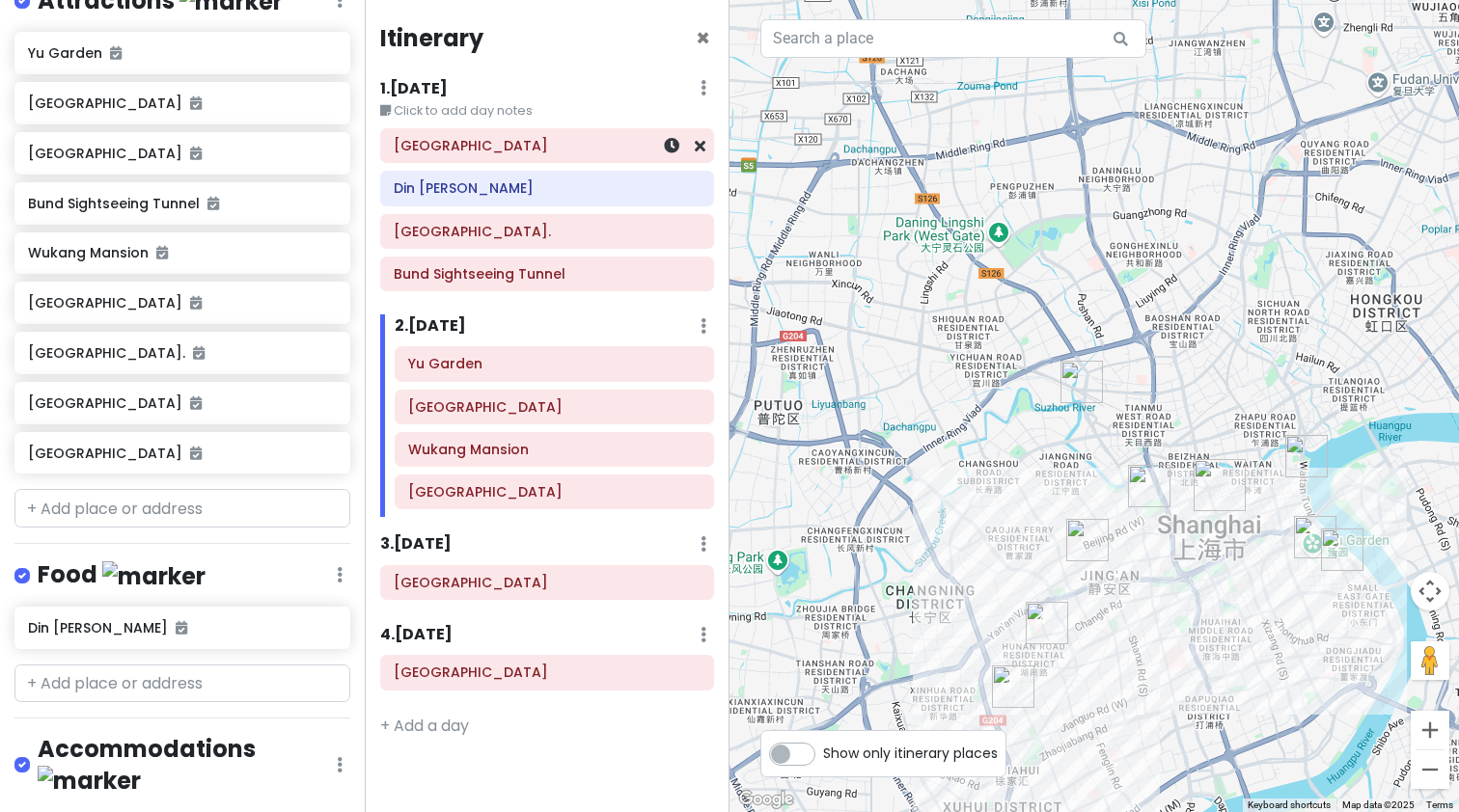 click on "[GEOGRAPHIC_DATA]" at bounding box center [547, 146] 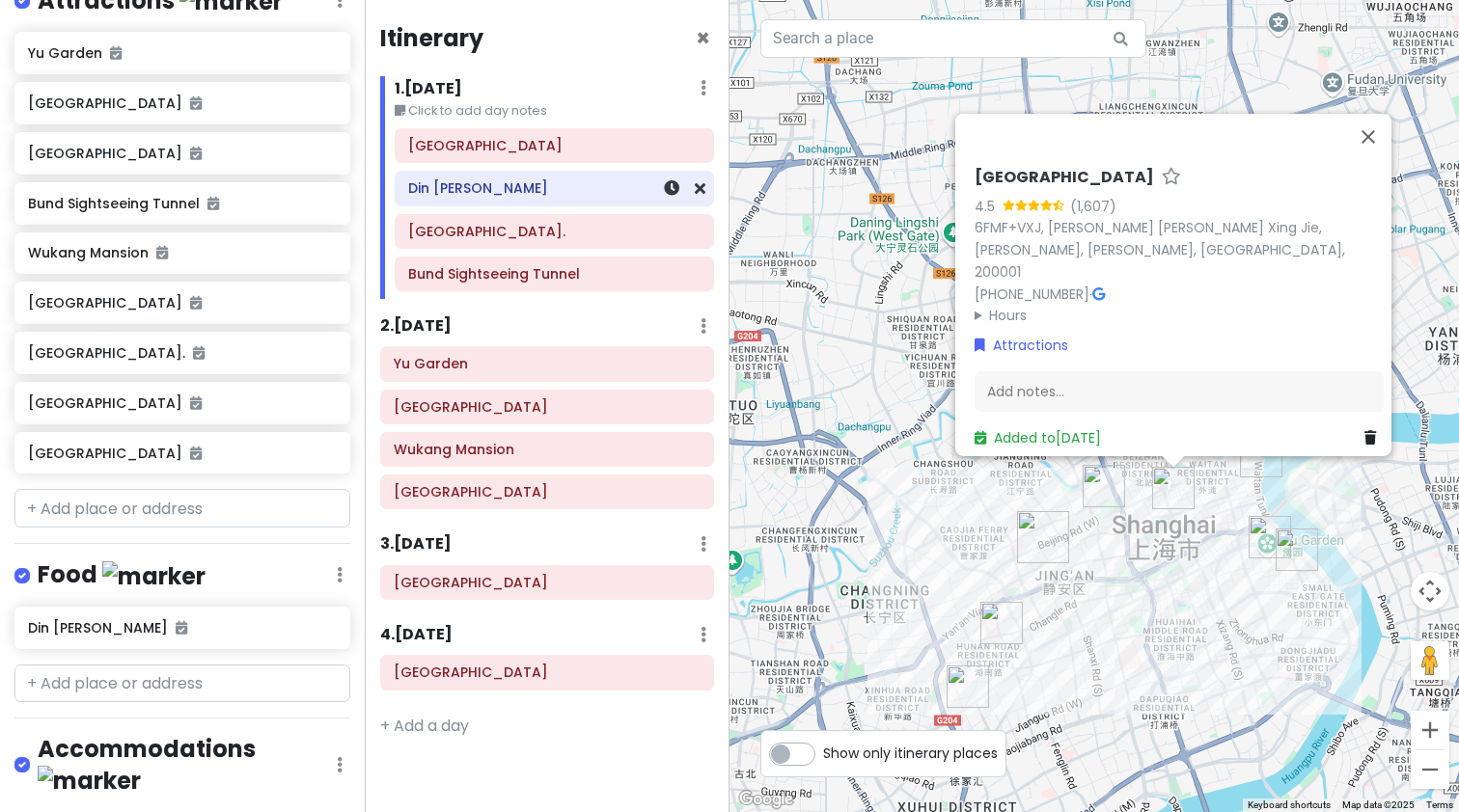 click on "Din [PERSON_NAME]" at bounding box center (554, 188) 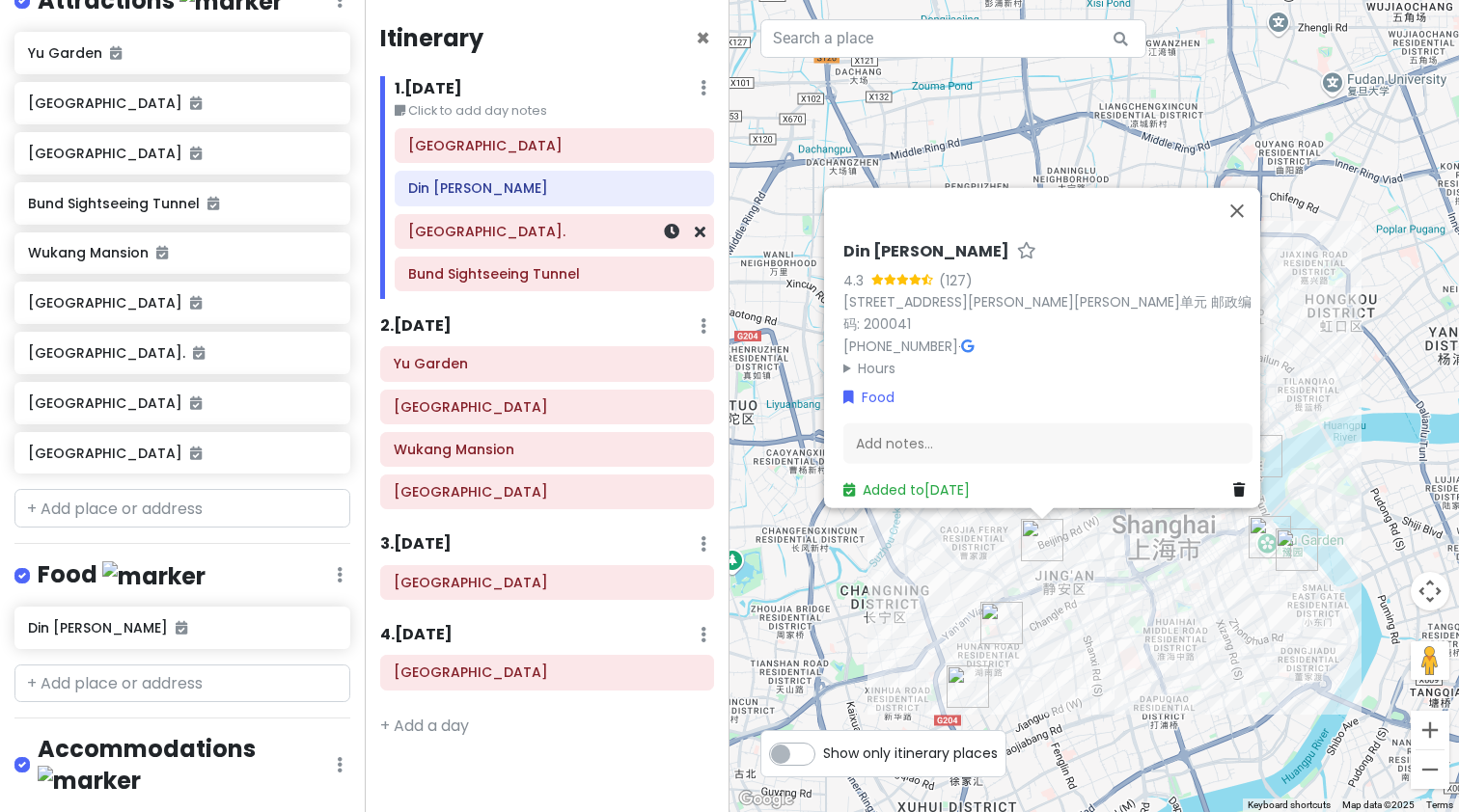 click on "[GEOGRAPHIC_DATA]." at bounding box center (554, 231) 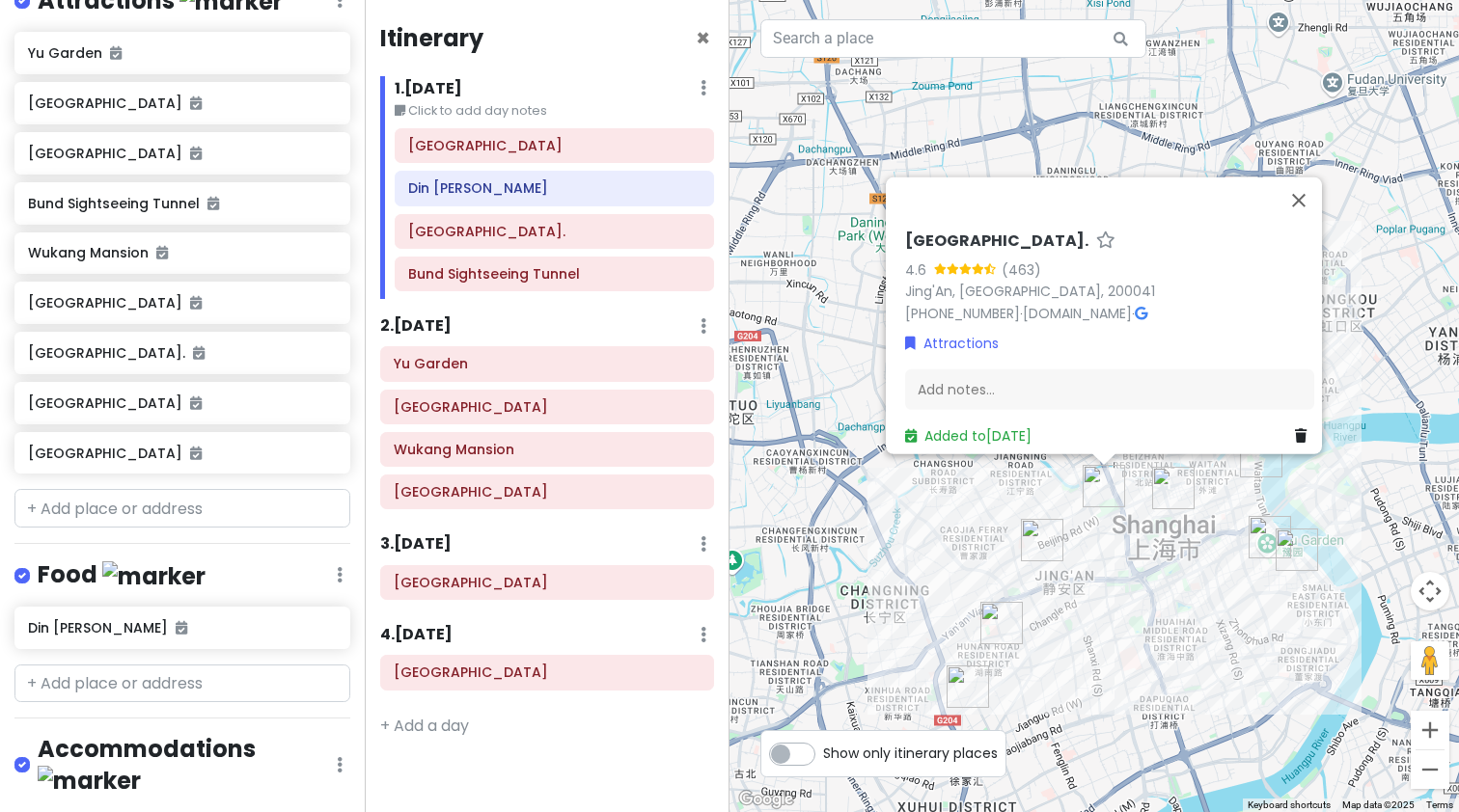 click on "[GEOGRAPHIC_DATA] Din [PERSON_NAME][GEOGRAPHIC_DATA]. Bund Sightseeing Tunnel" 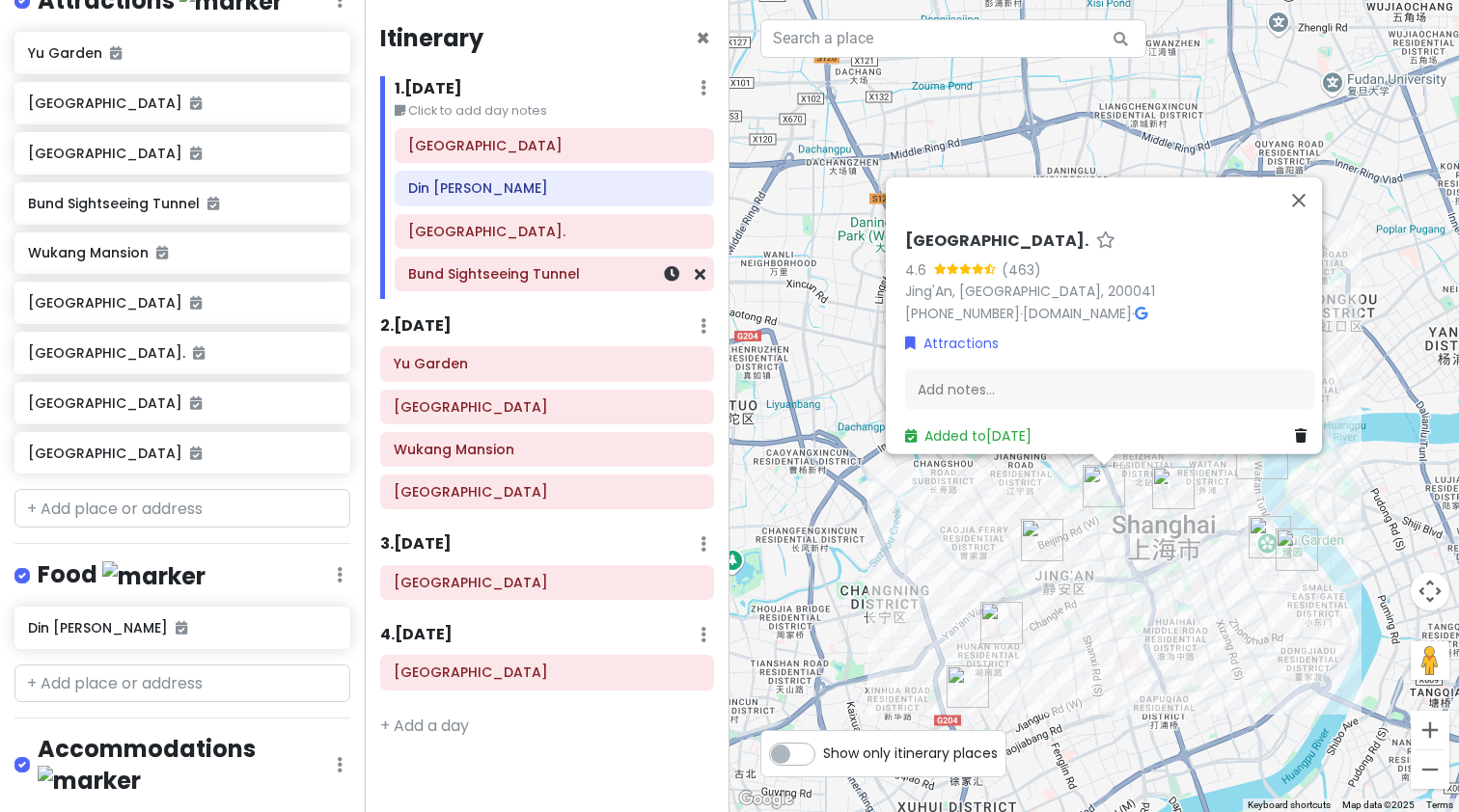click on "Bund Sightseeing Tunnel" at bounding box center [554, 274] 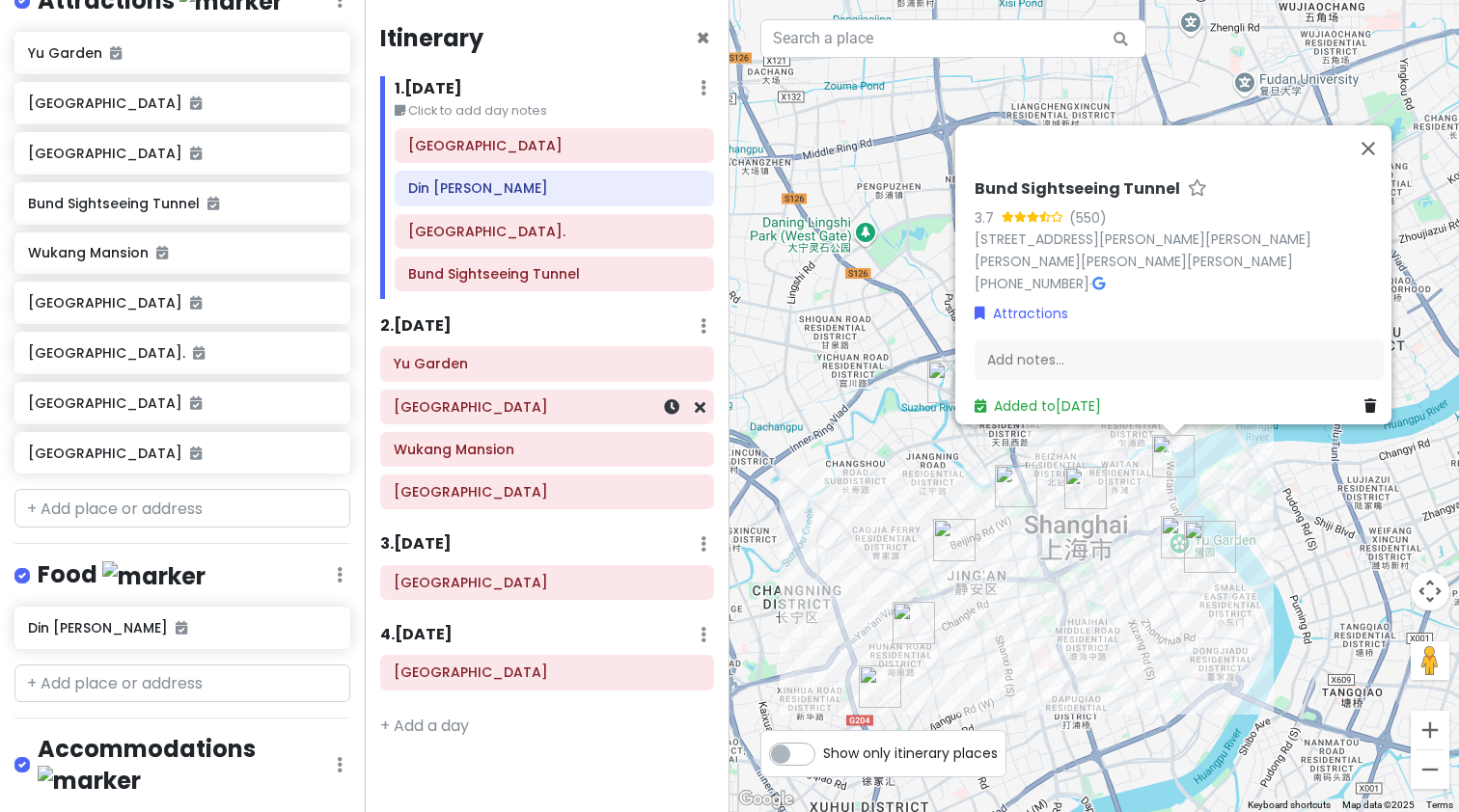 click on "[GEOGRAPHIC_DATA]" at bounding box center [547, 407] 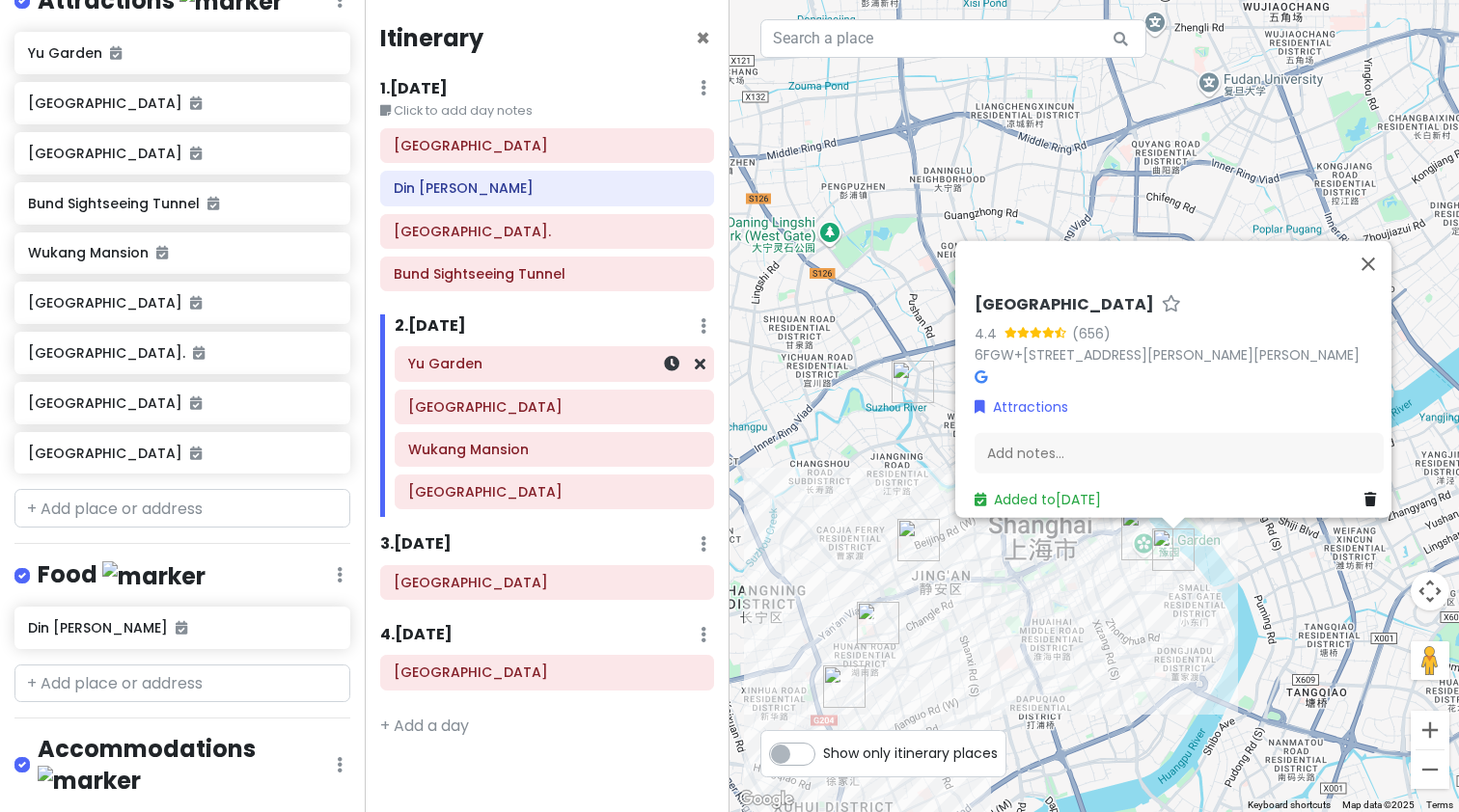 click on "Yu Garden" at bounding box center [554, 364] 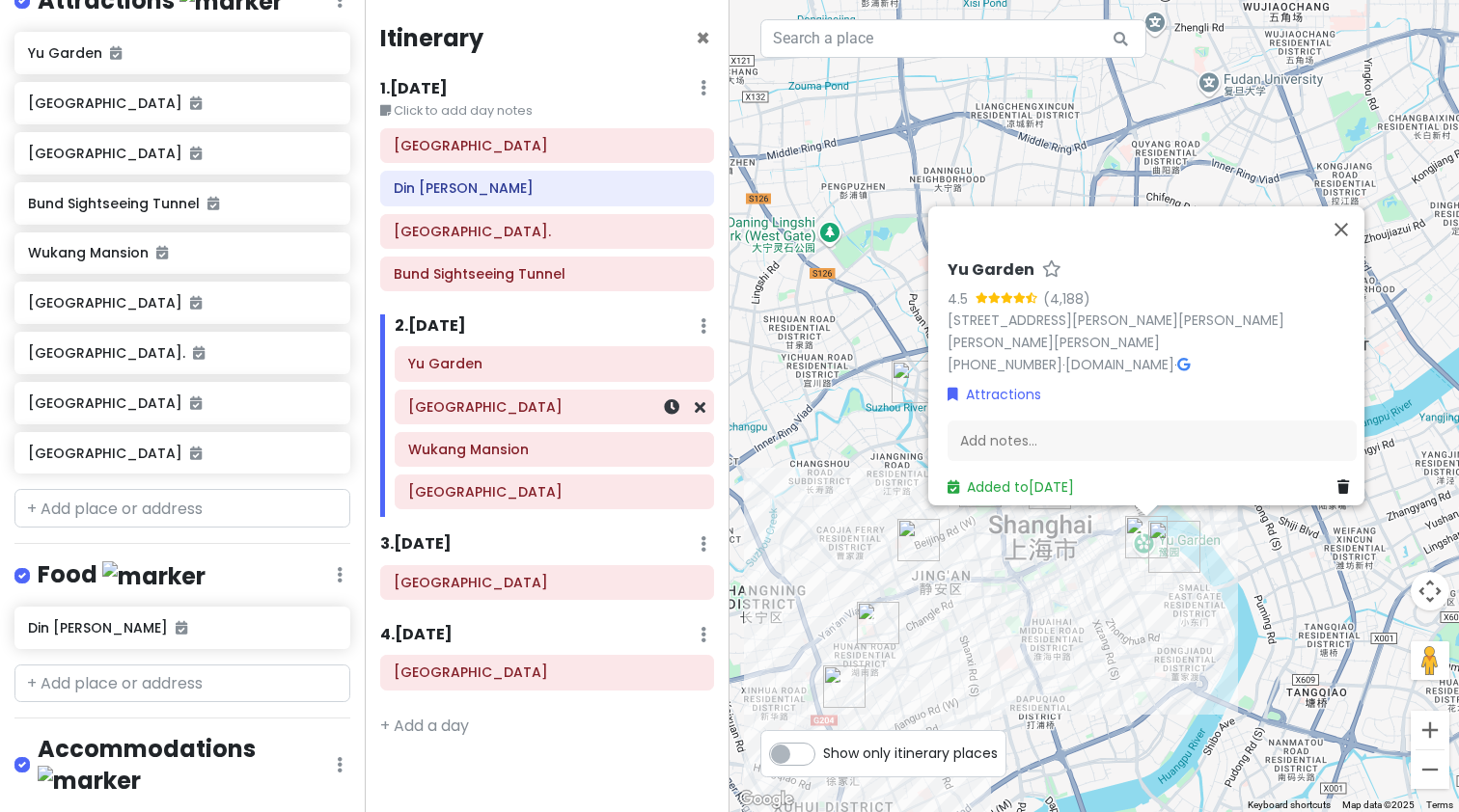 click on "[GEOGRAPHIC_DATA]" at bounding box center (554, 407) 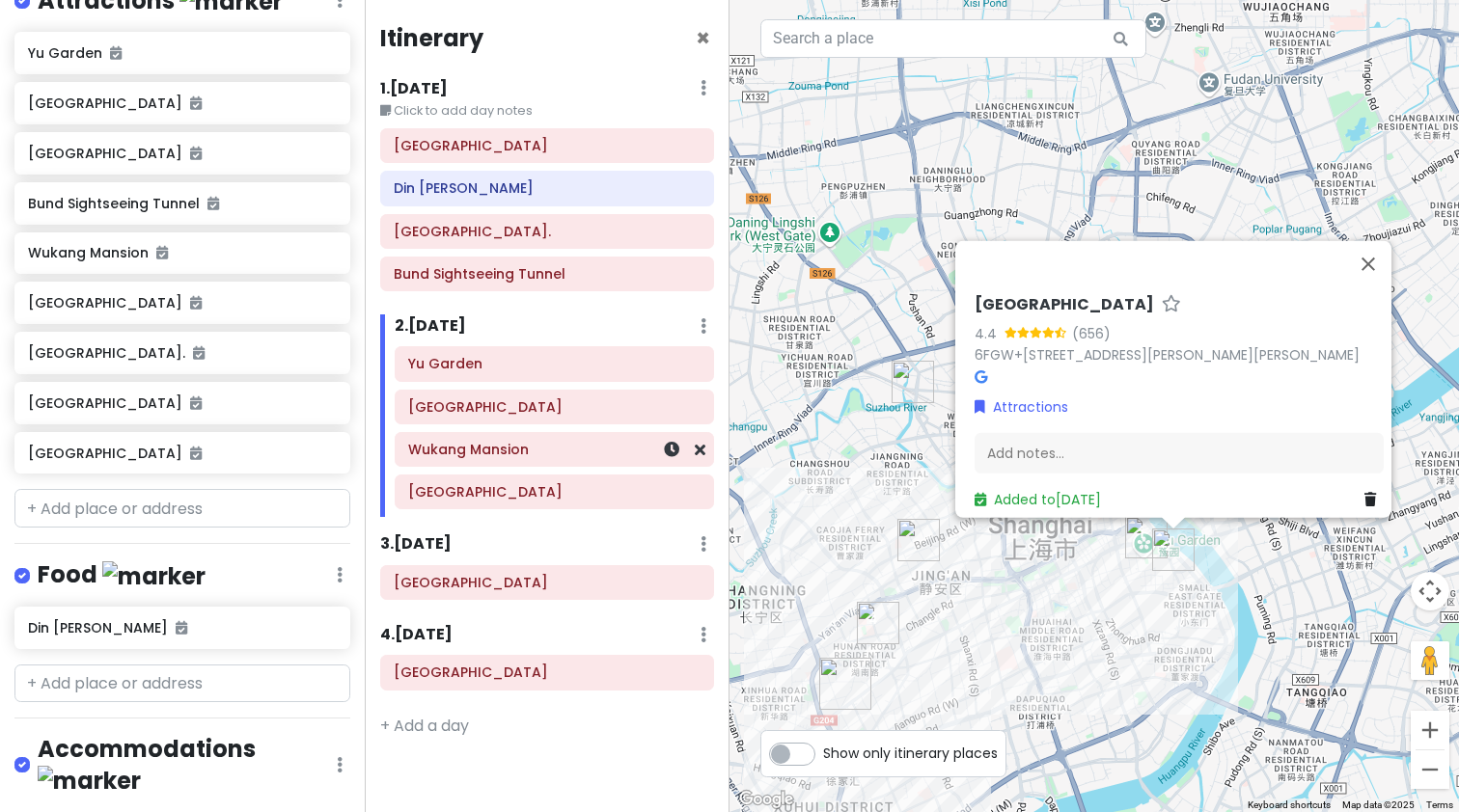 click on "Wukang Mansion" at bounding box center [554, 449] 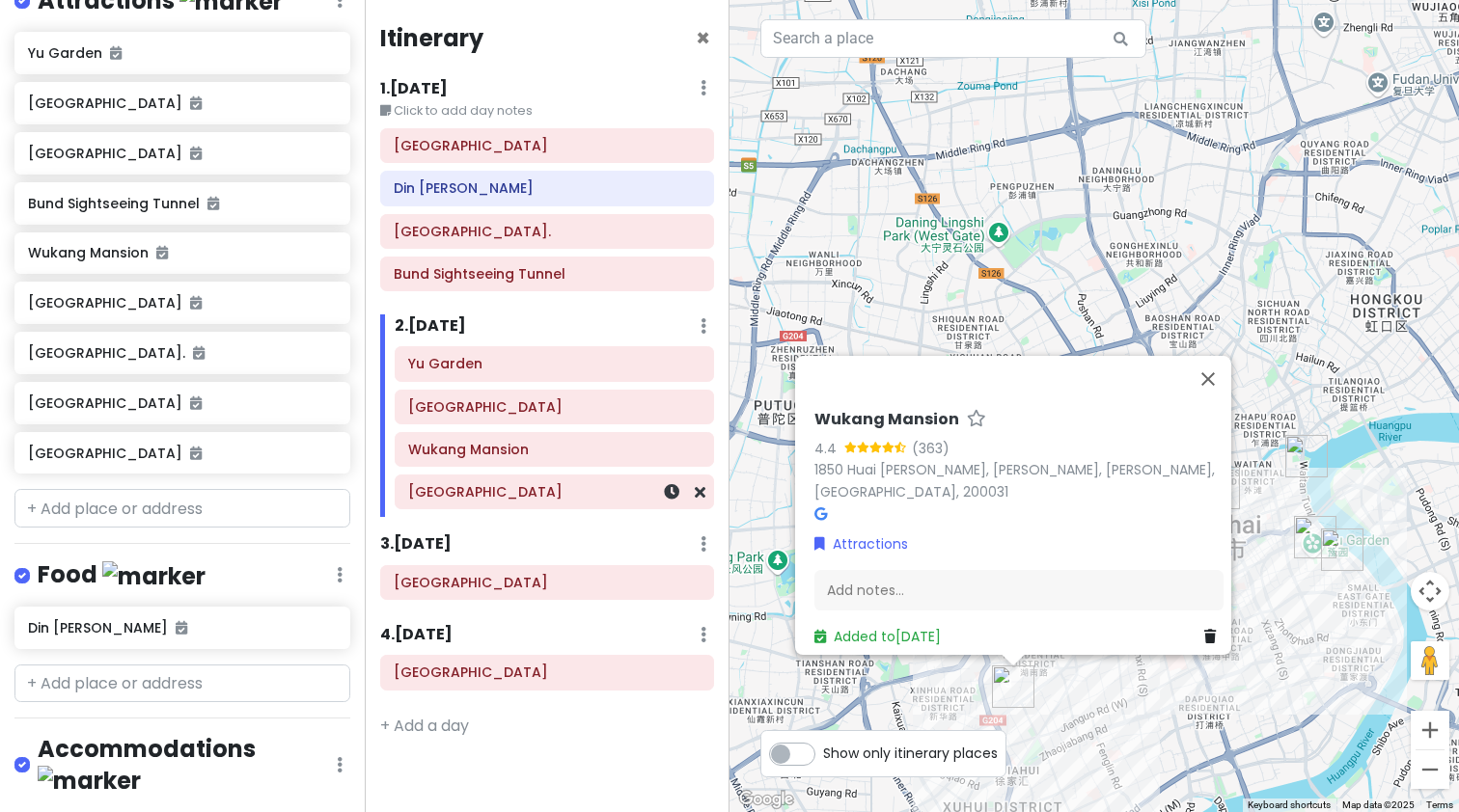 click on "[GEOGRAPHIC_DATA]" at bounding box center (554, 492) 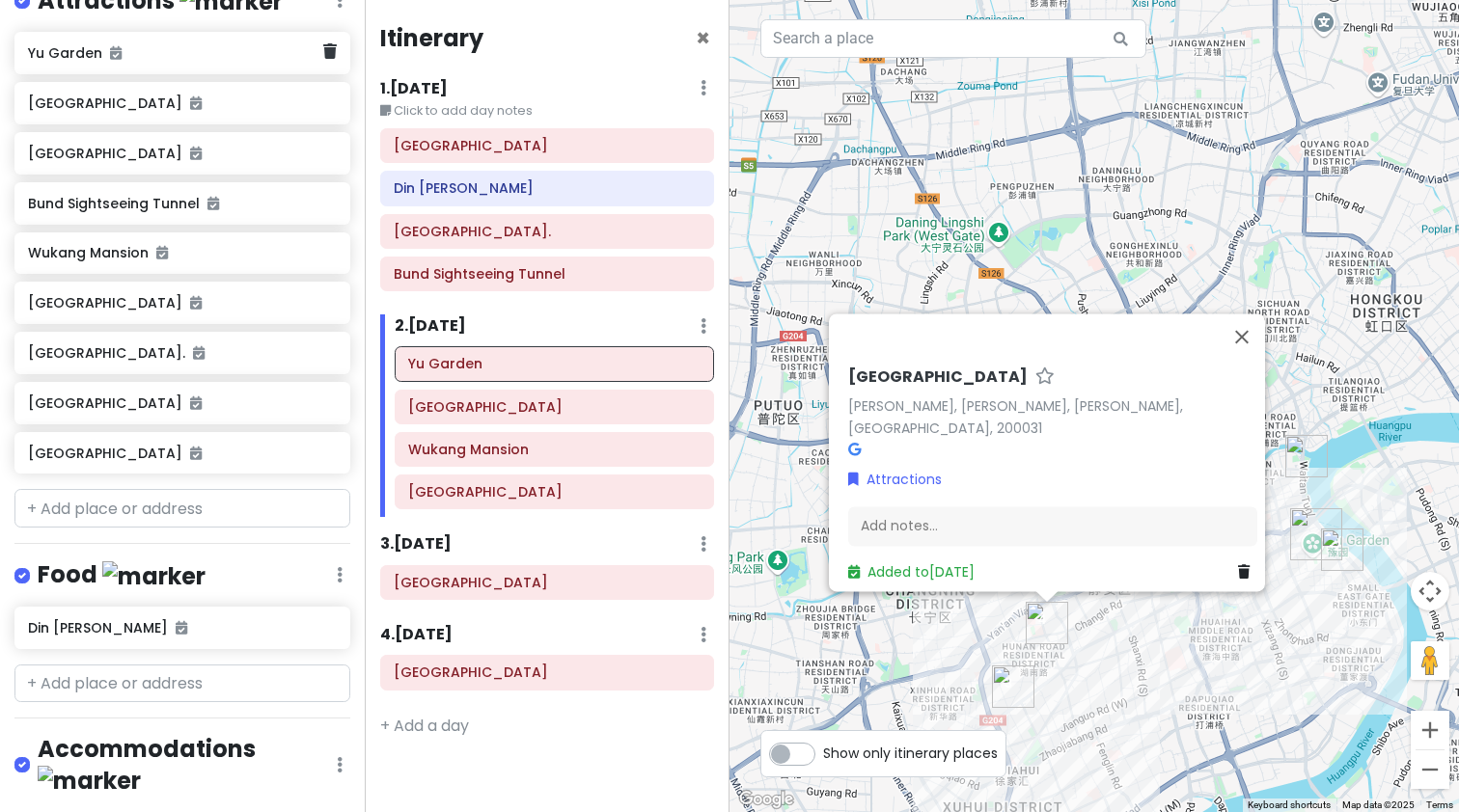 scroll, scrollTop: 0, scrollLeft: 0, axis: both 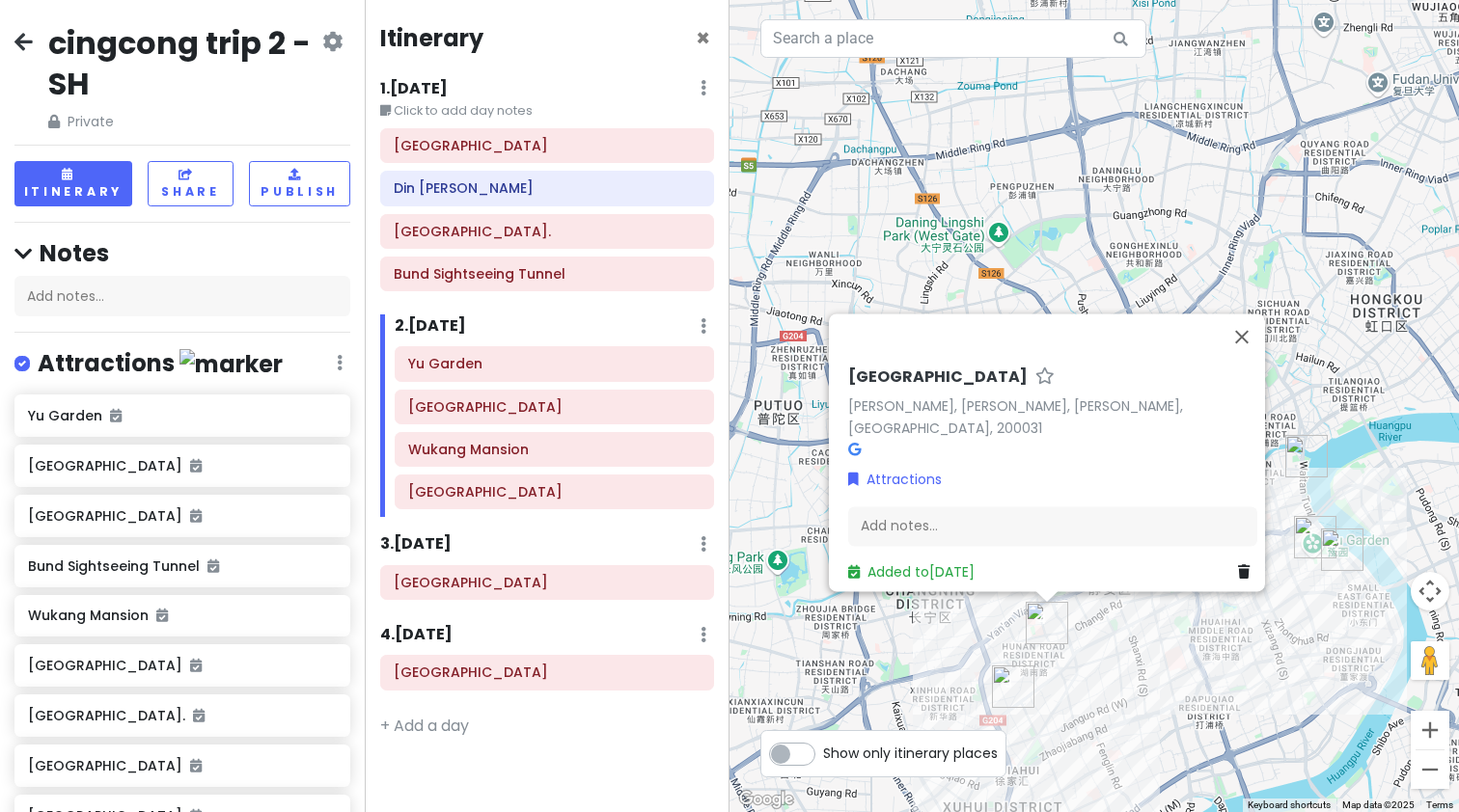 click at bounding box center (231, 364) 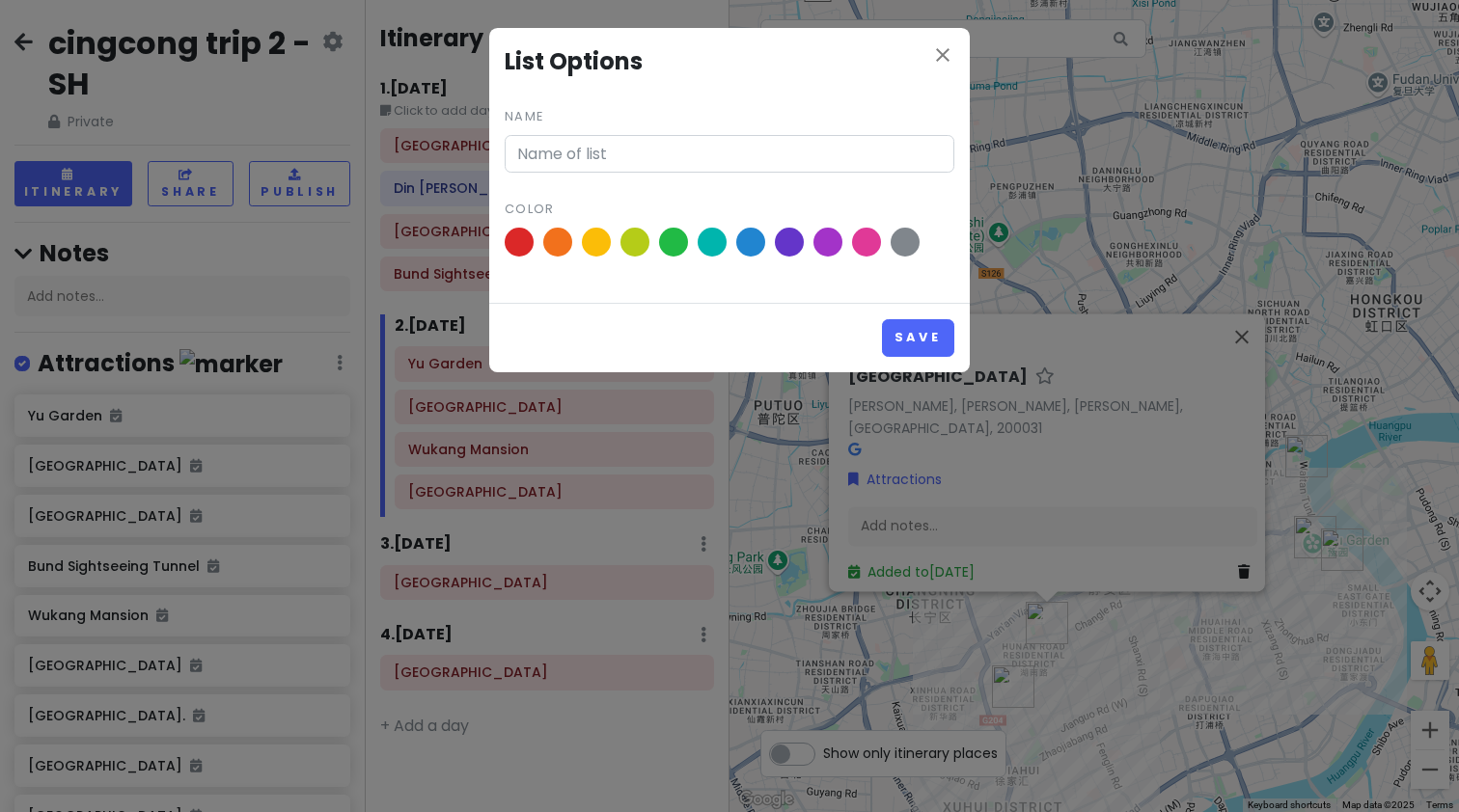 type on "Attractions" 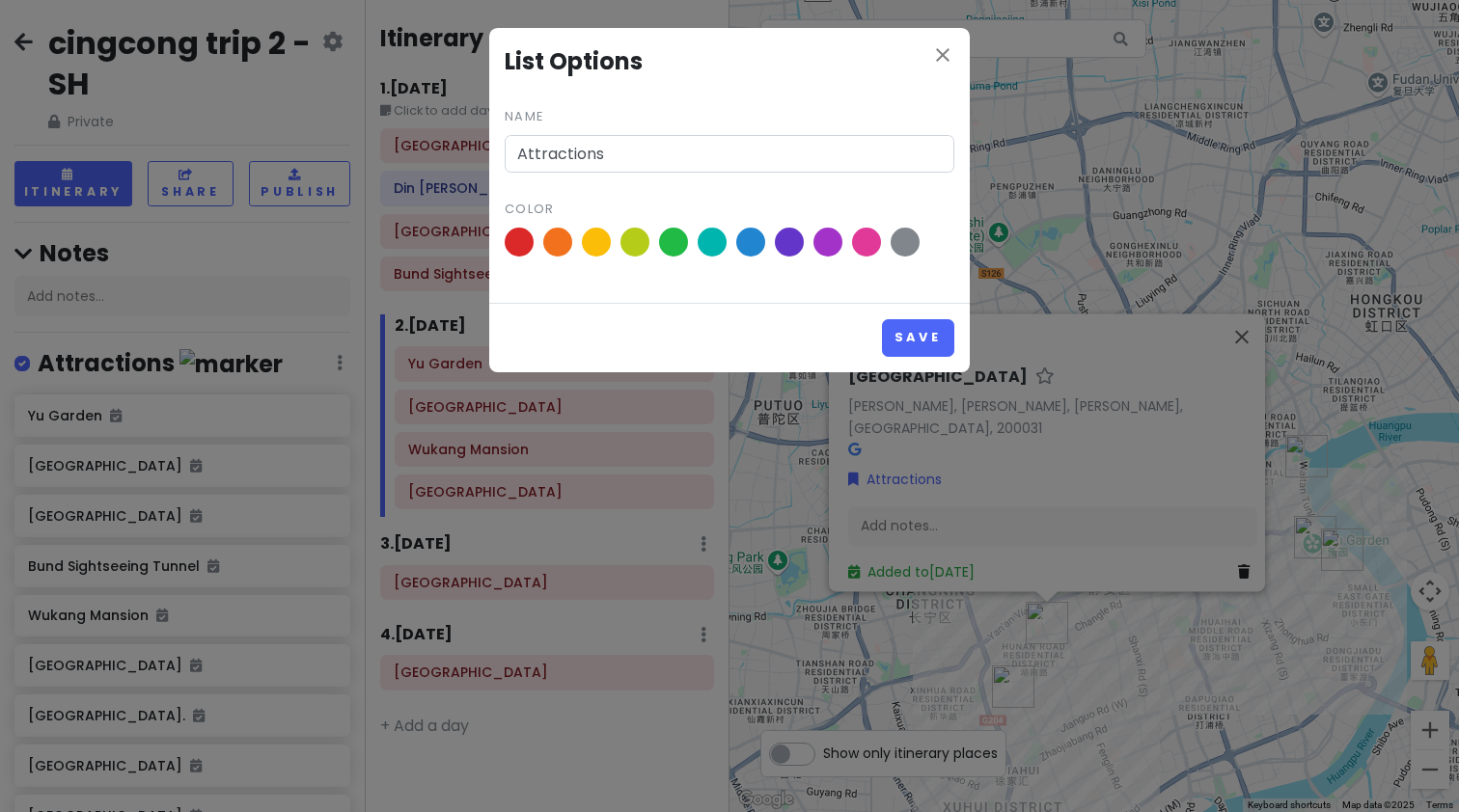 type 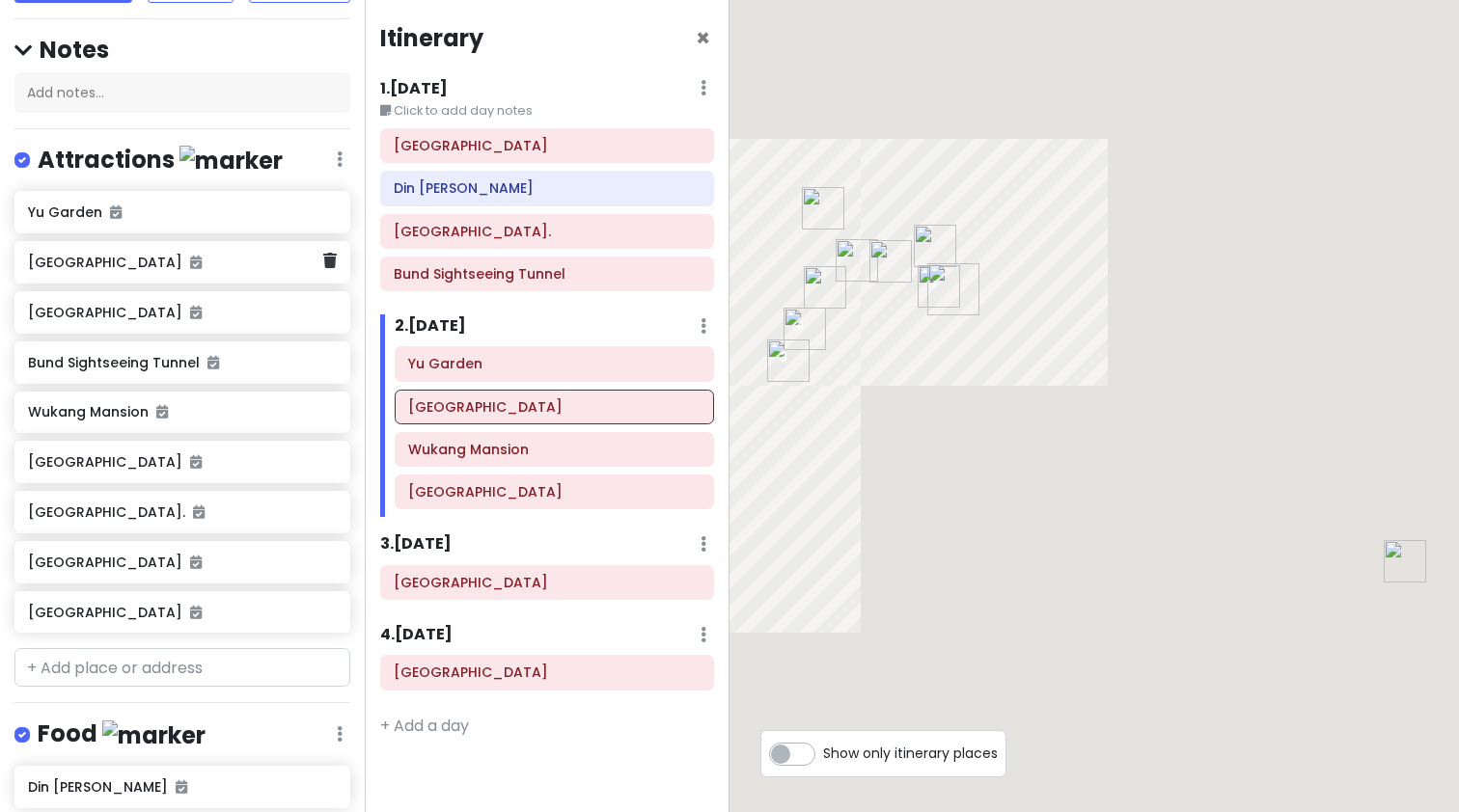 scroll, scrollTop: 372, scrollLeft: 0, axis: vertical 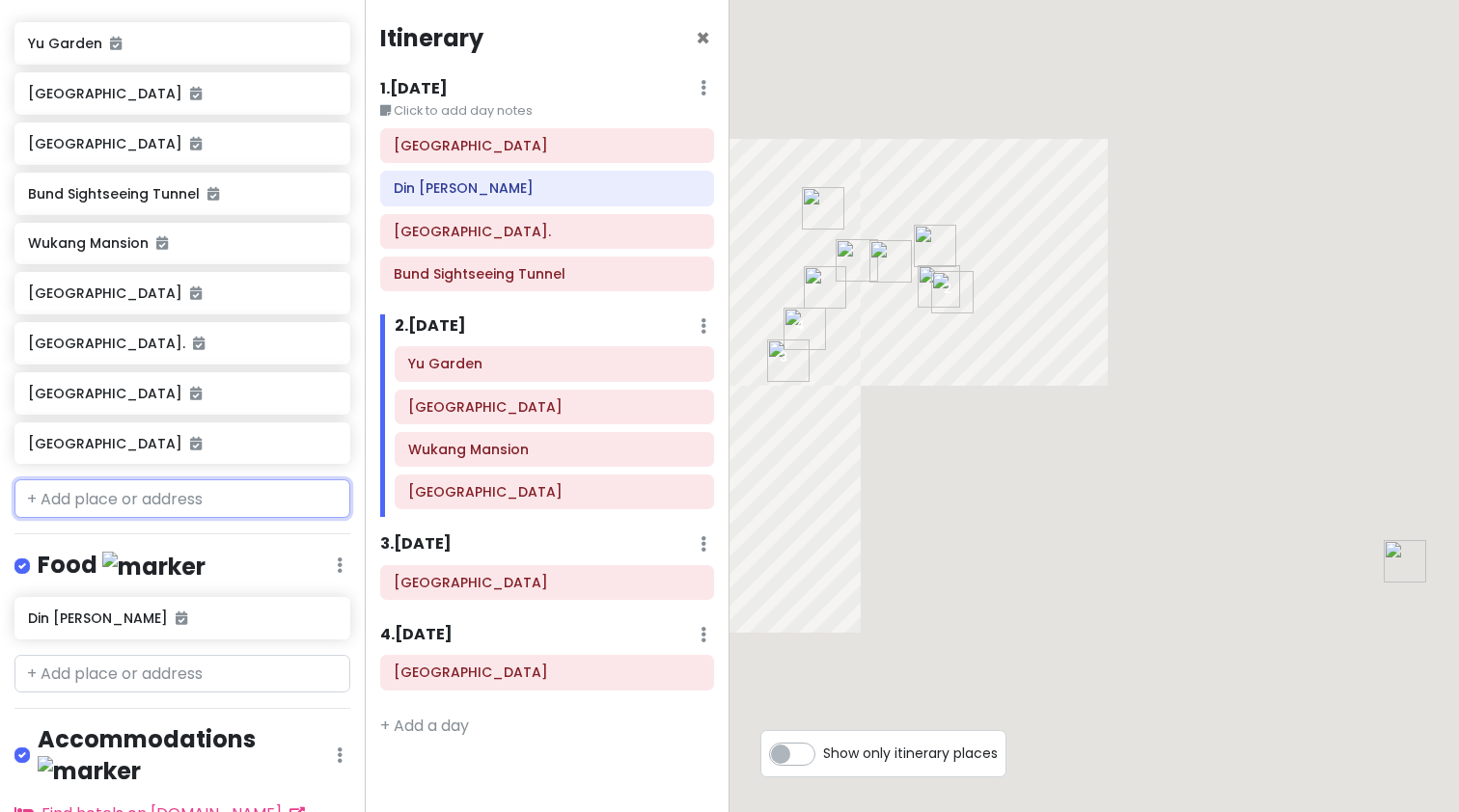 click at bounding box center (182, 499) 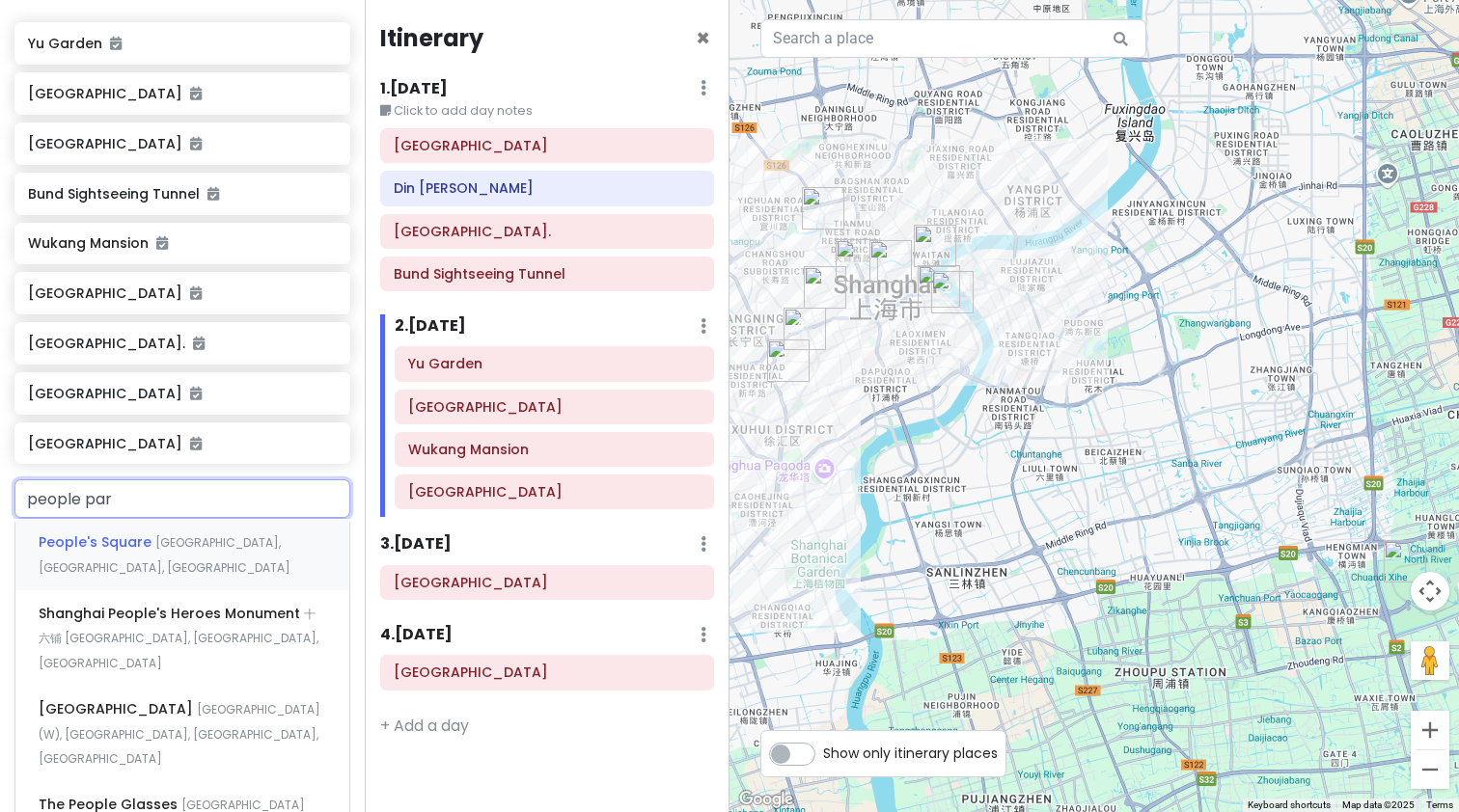 type on "people park" 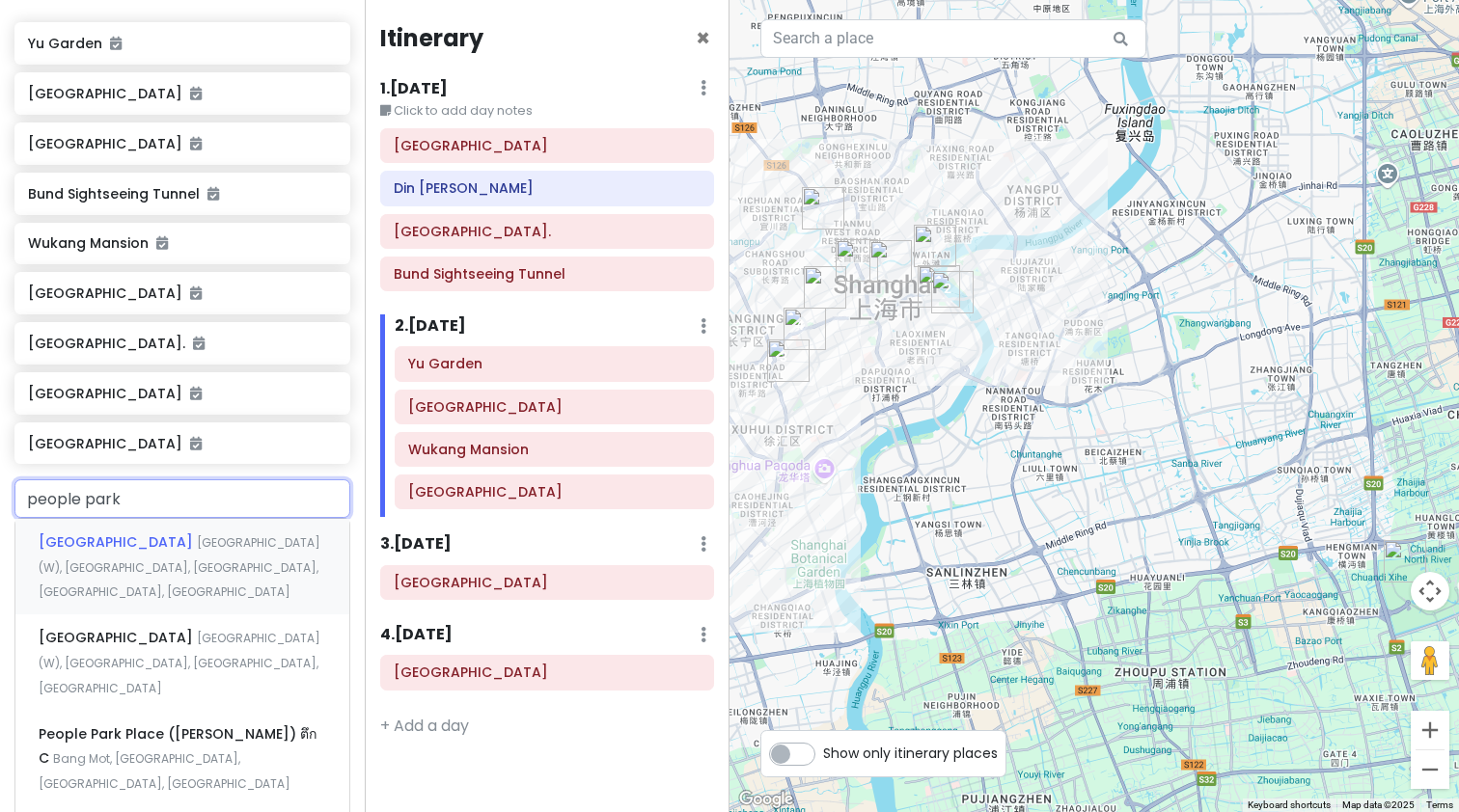click on "[GEOGRAPHIC_DATA] (W), [GEOGRAPHIC_DATA], [GEOGRAPHIC_DATA], [GEOGRAPHIC_DATA], [GEOGRAPHIC_DATA]" at bounding box center [179, 567] 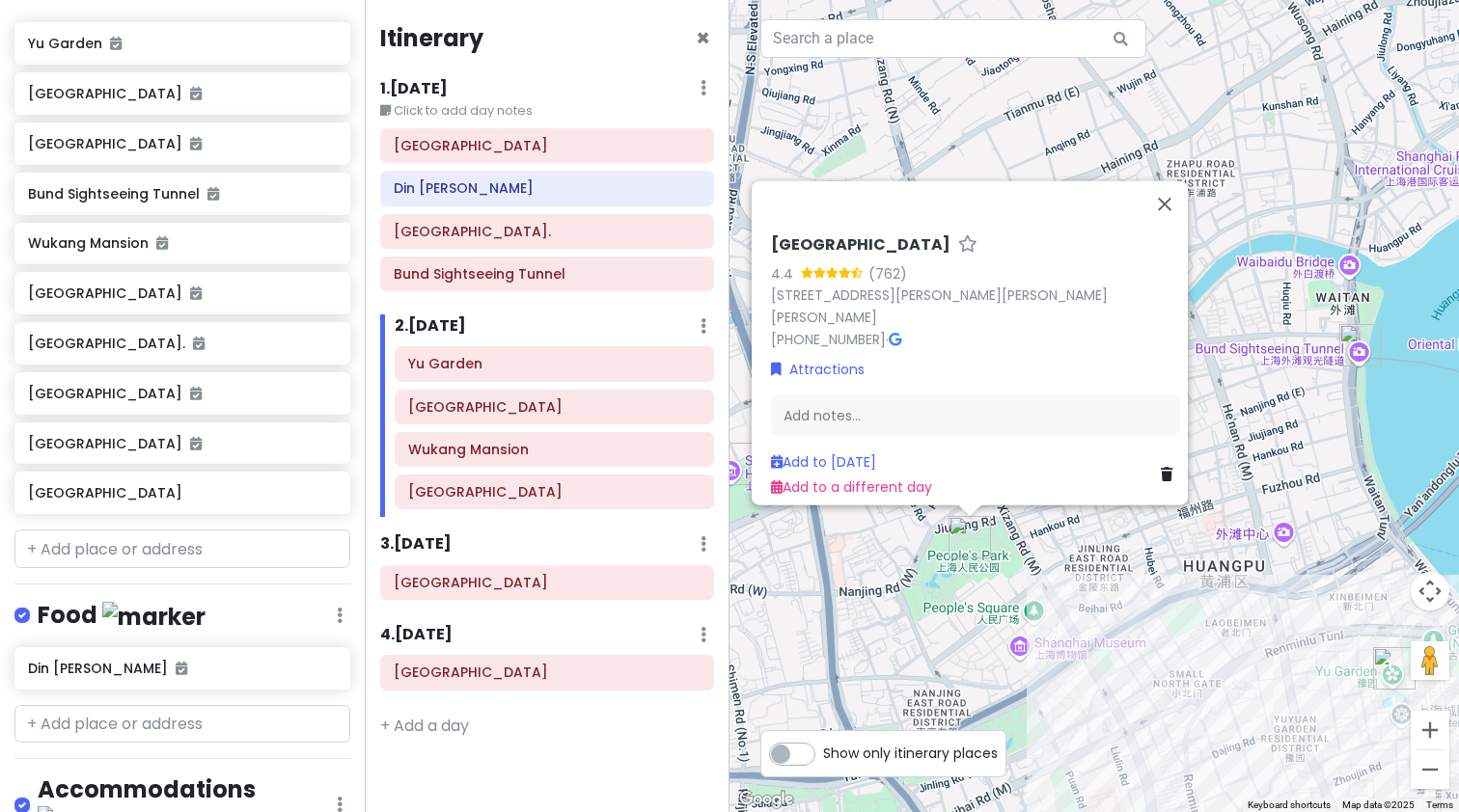 drag, startPoint x: 992, startPoint y: 518, endPoint x: 908, endPoint y: 582, distance: 105.60303 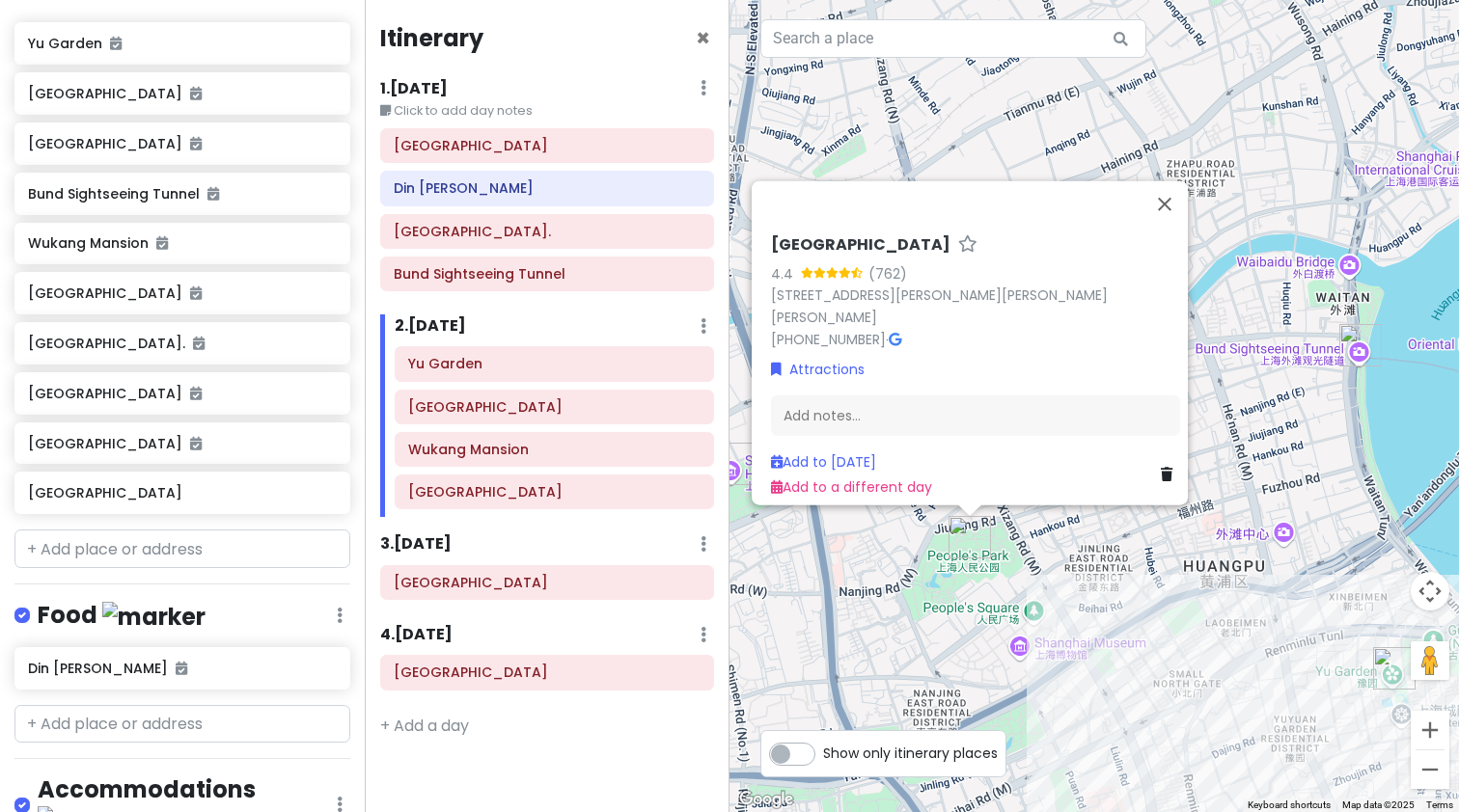 click on "To navigate, press the arrow keys. [GEOGRAPHIC_DATA] 4.4        (762) [STREET_ADDRESS][PERSON_NAME][PERSON_NAME][PERSON_NAME] [PHONE_NUMBER]   ·   Attractions Add notes...  Add to   [DATE]  Add to a different day" at bounding box center [1094, 406] 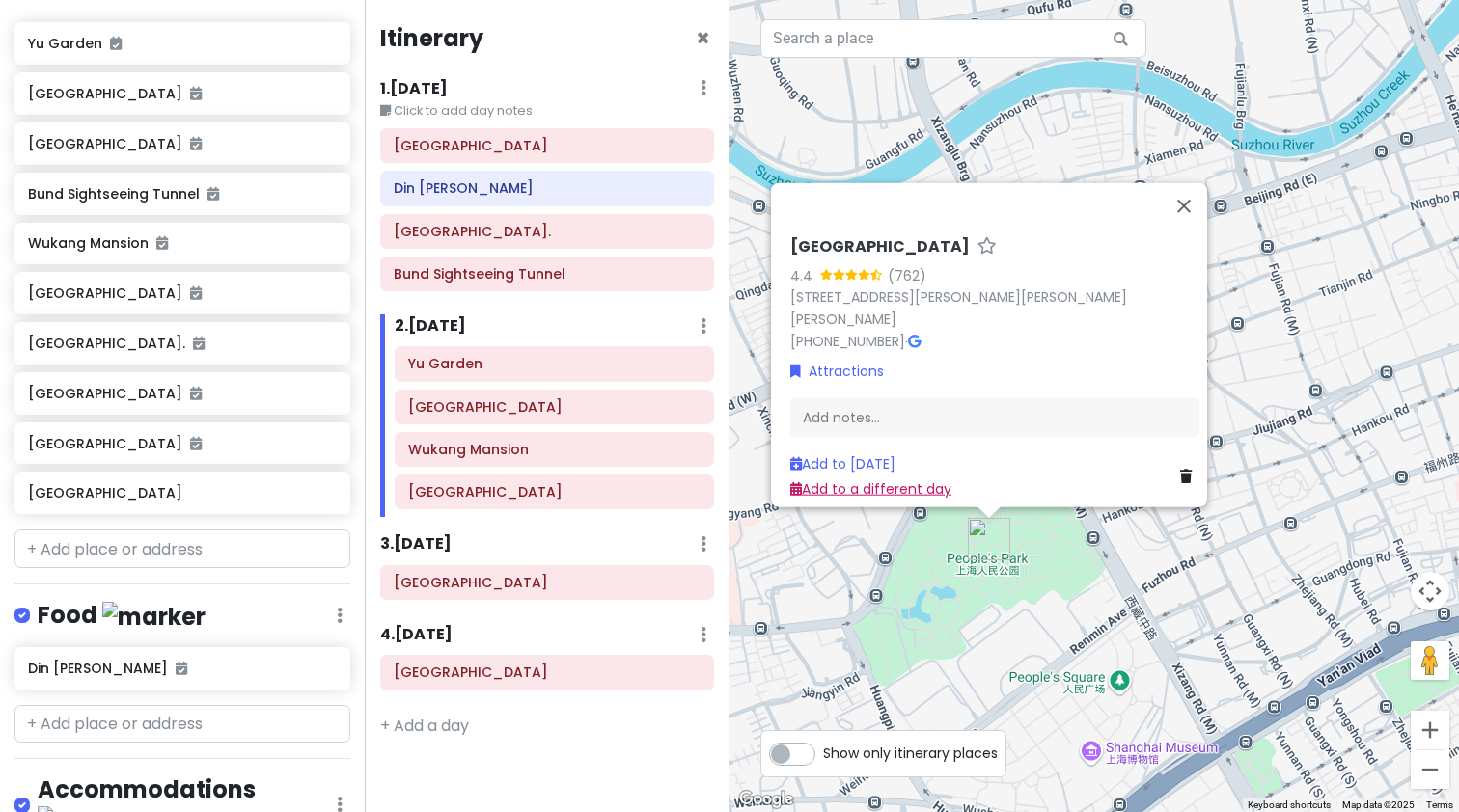 click on "Add to a different day" at bounding box center (870, 489) 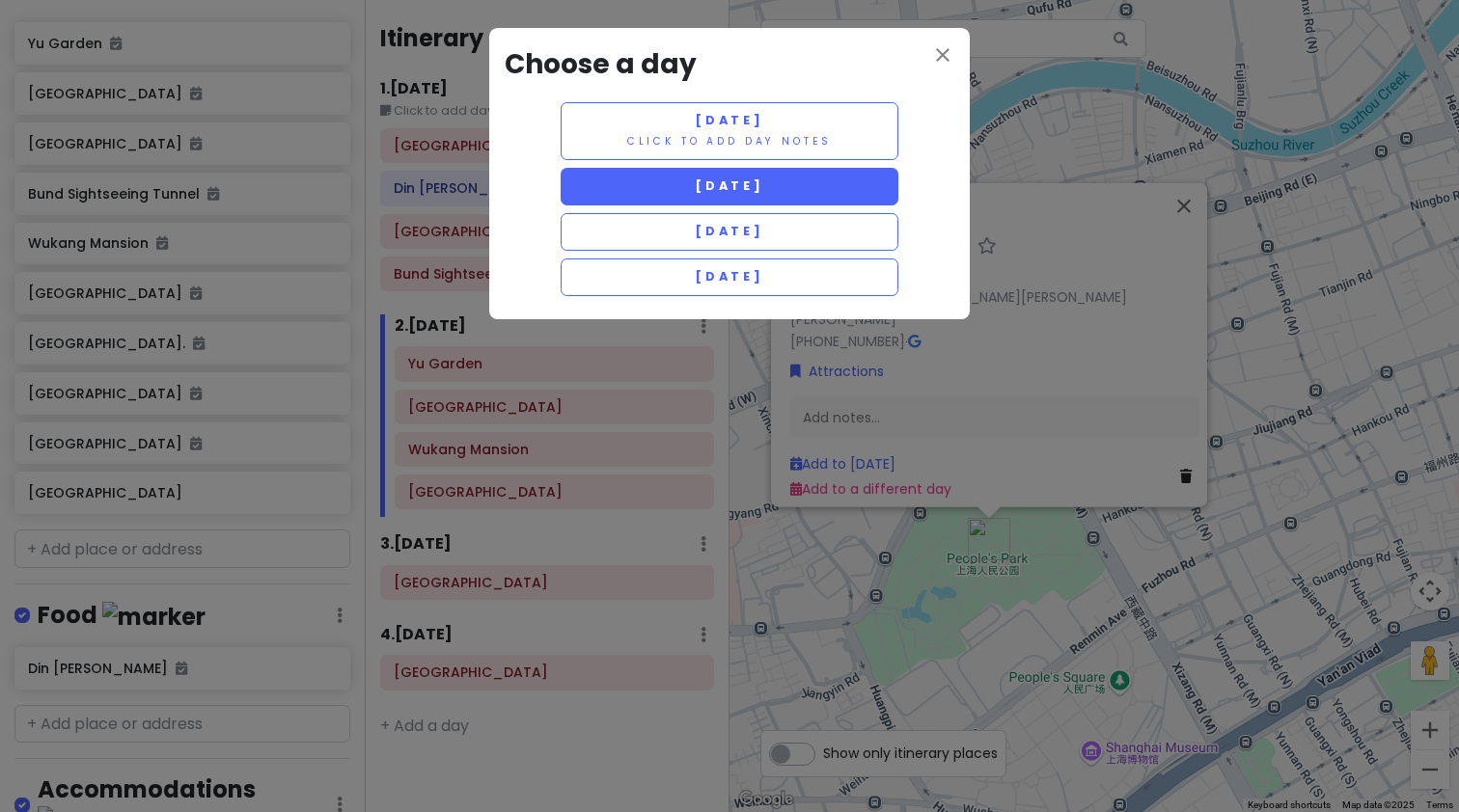 click on "[DATE]" at bounding box center (730, 186) 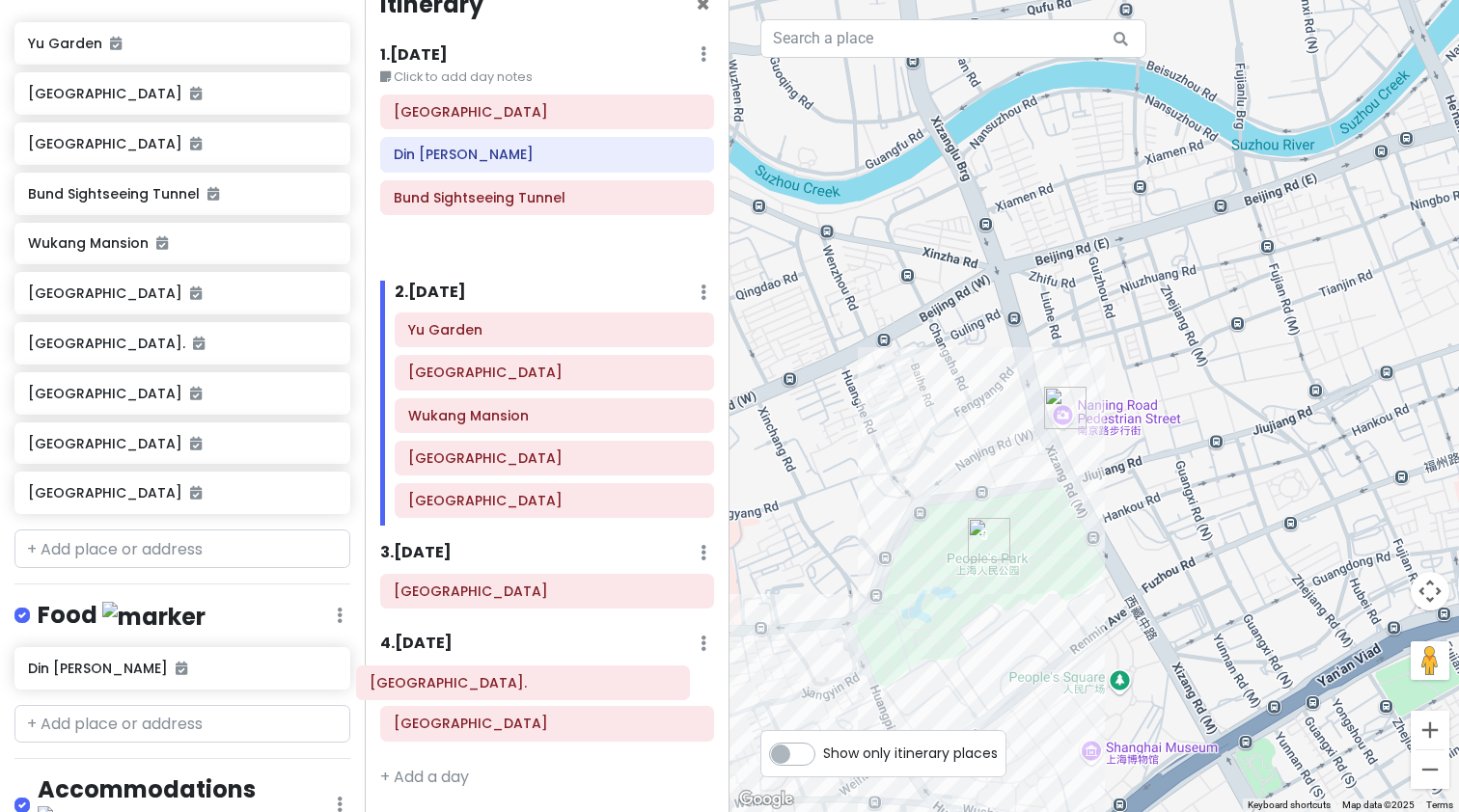 scroll, scrollTop: 41, scrollLeft: 0, axis: vertical 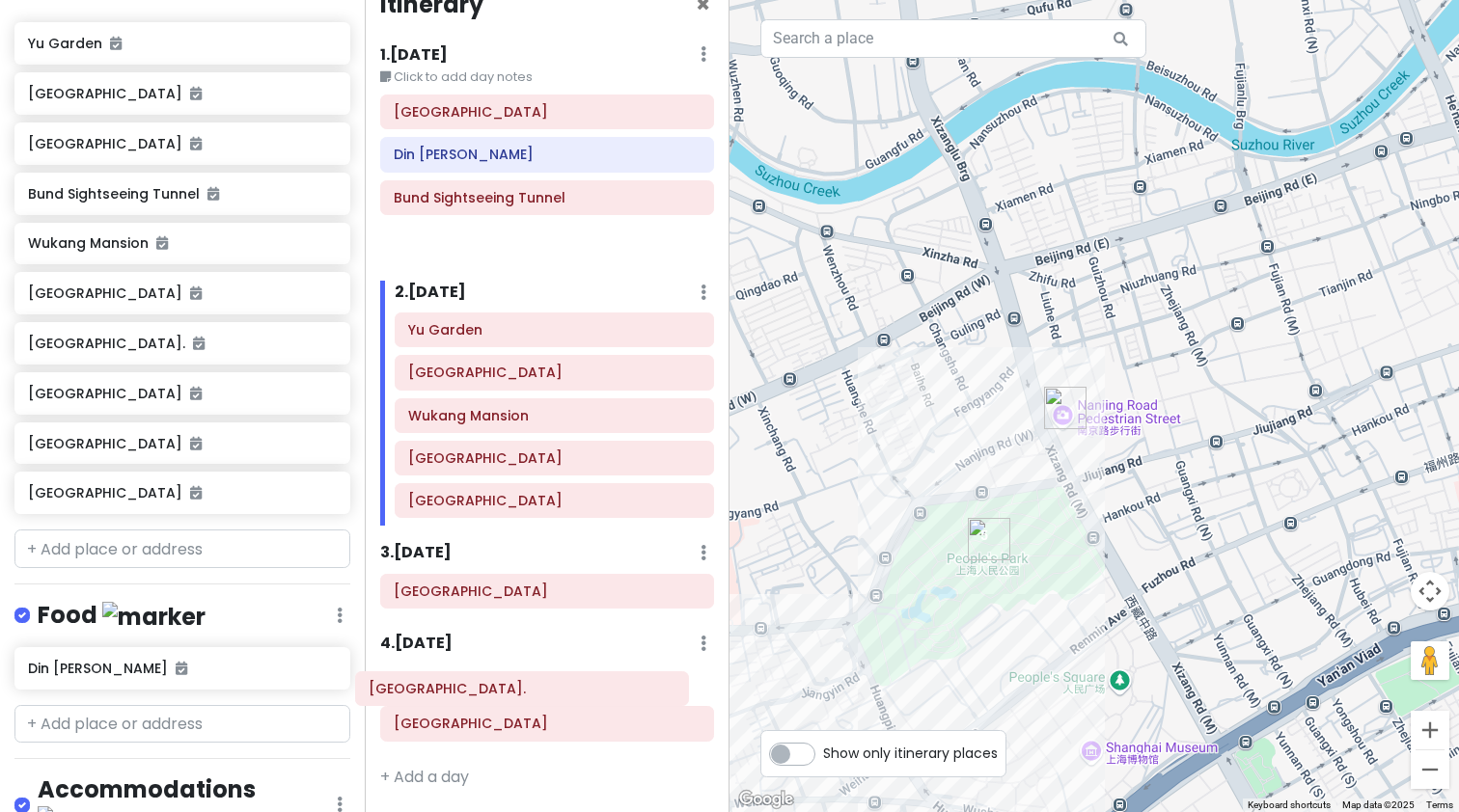 drag, startPoint x: 554, startPoint y: 233, endPoint x: 529, endPoint y: 692, distance: 459.68032 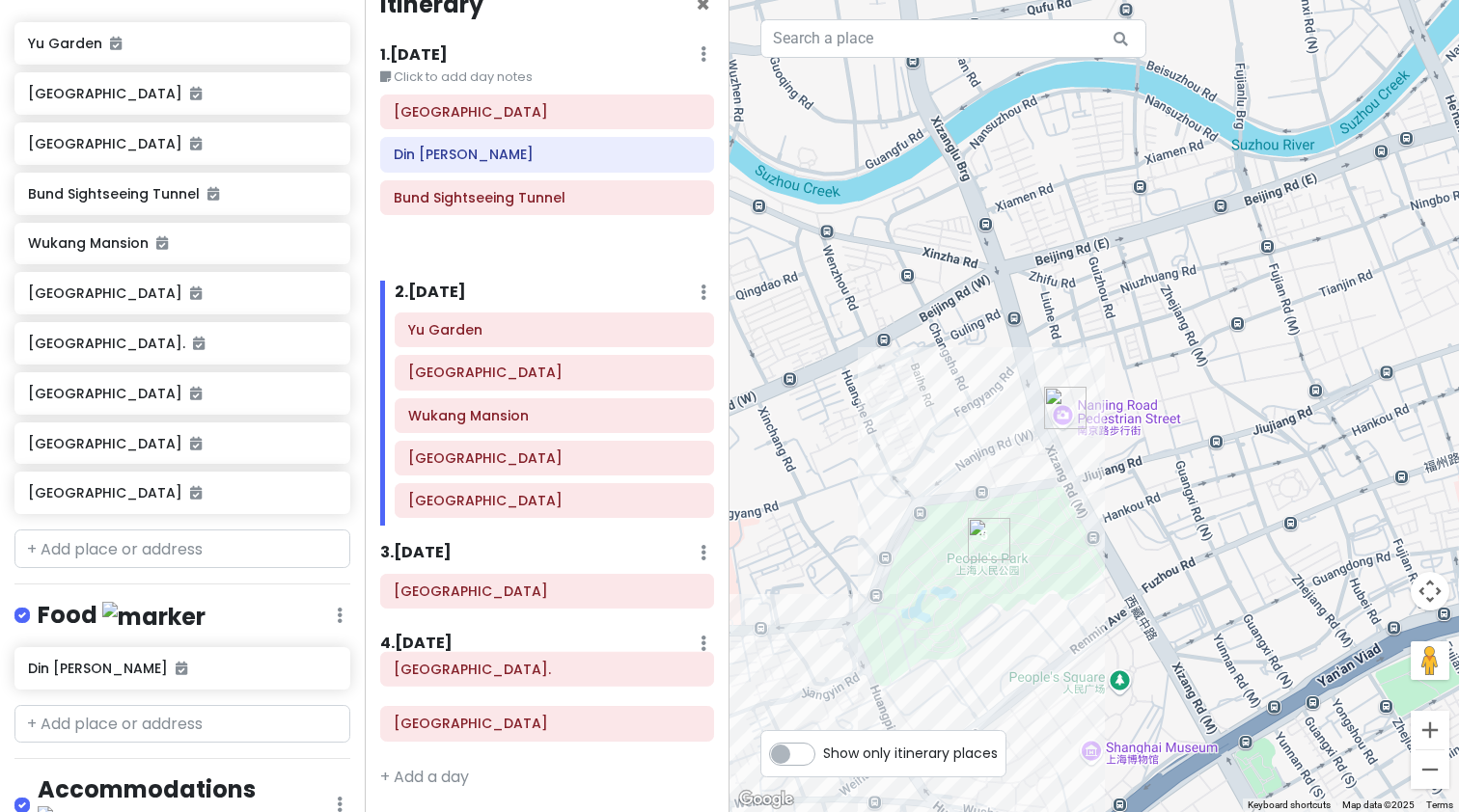scroll, scrollTop: 0, scrollLeft: 0, axis: both 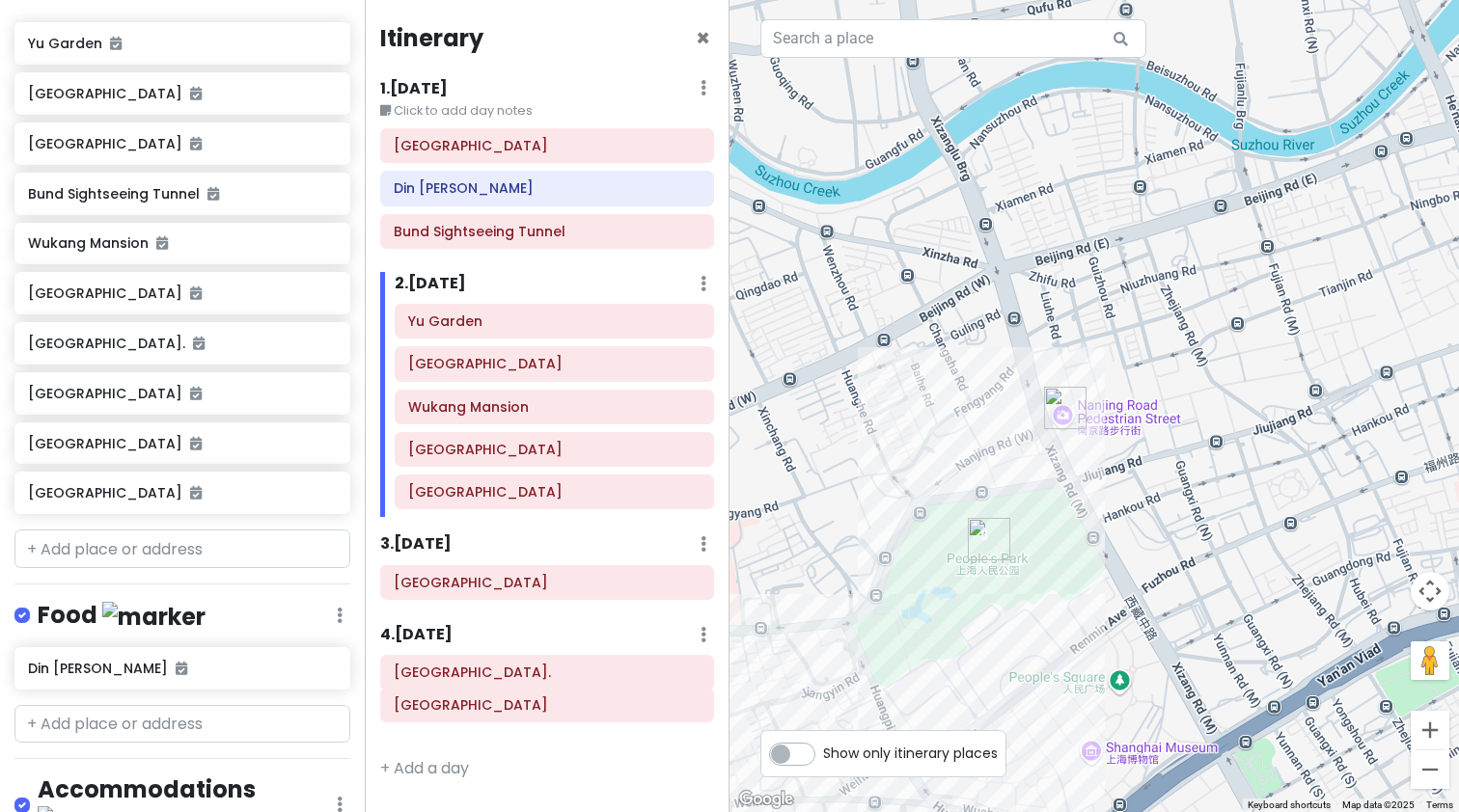 click on "[GEOGRAPHIC_DATA]. [GEOGRAPHIC_DATA]" 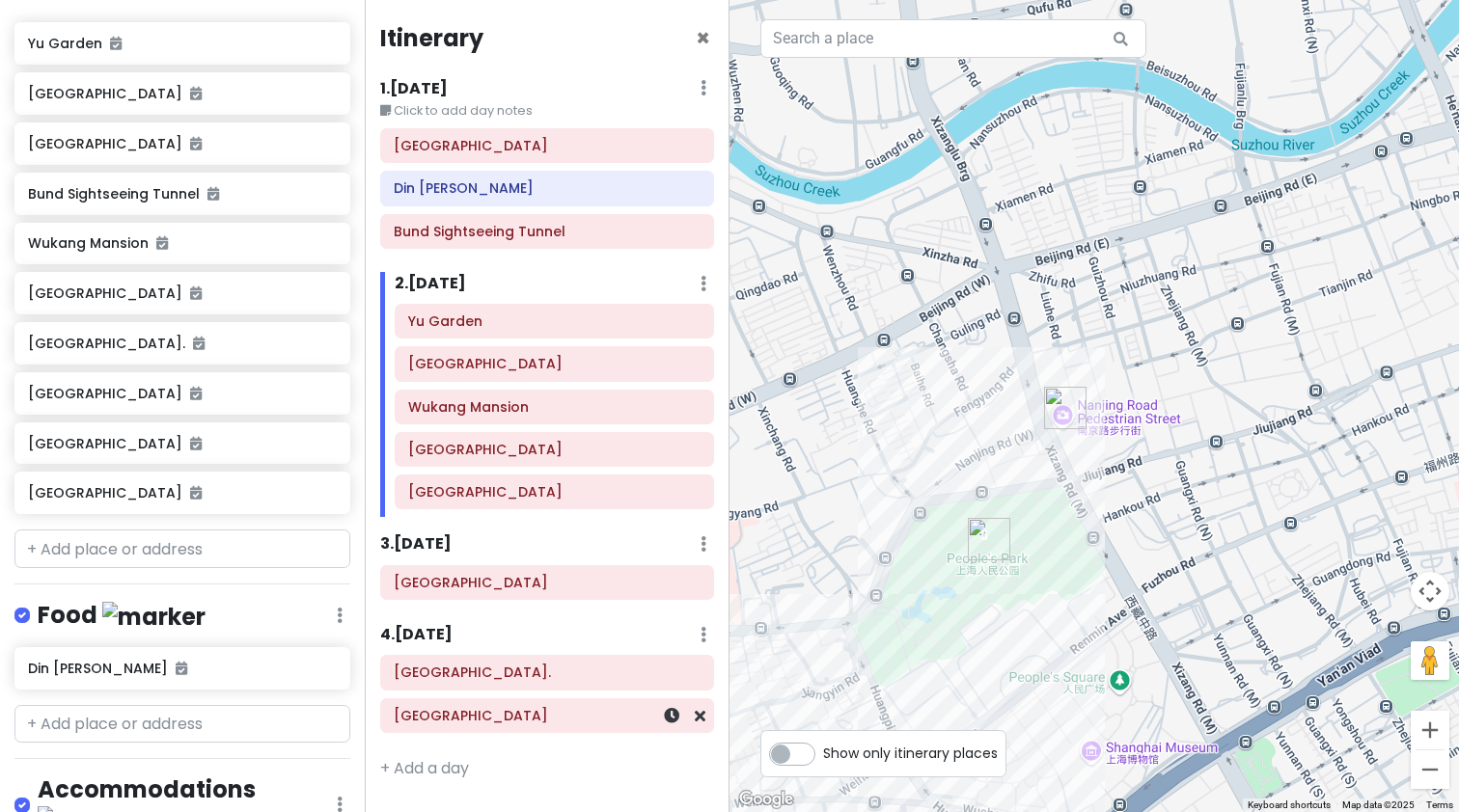 click on "[GEOGRAPHIC_DATA]" at bounding box center (547, 716) 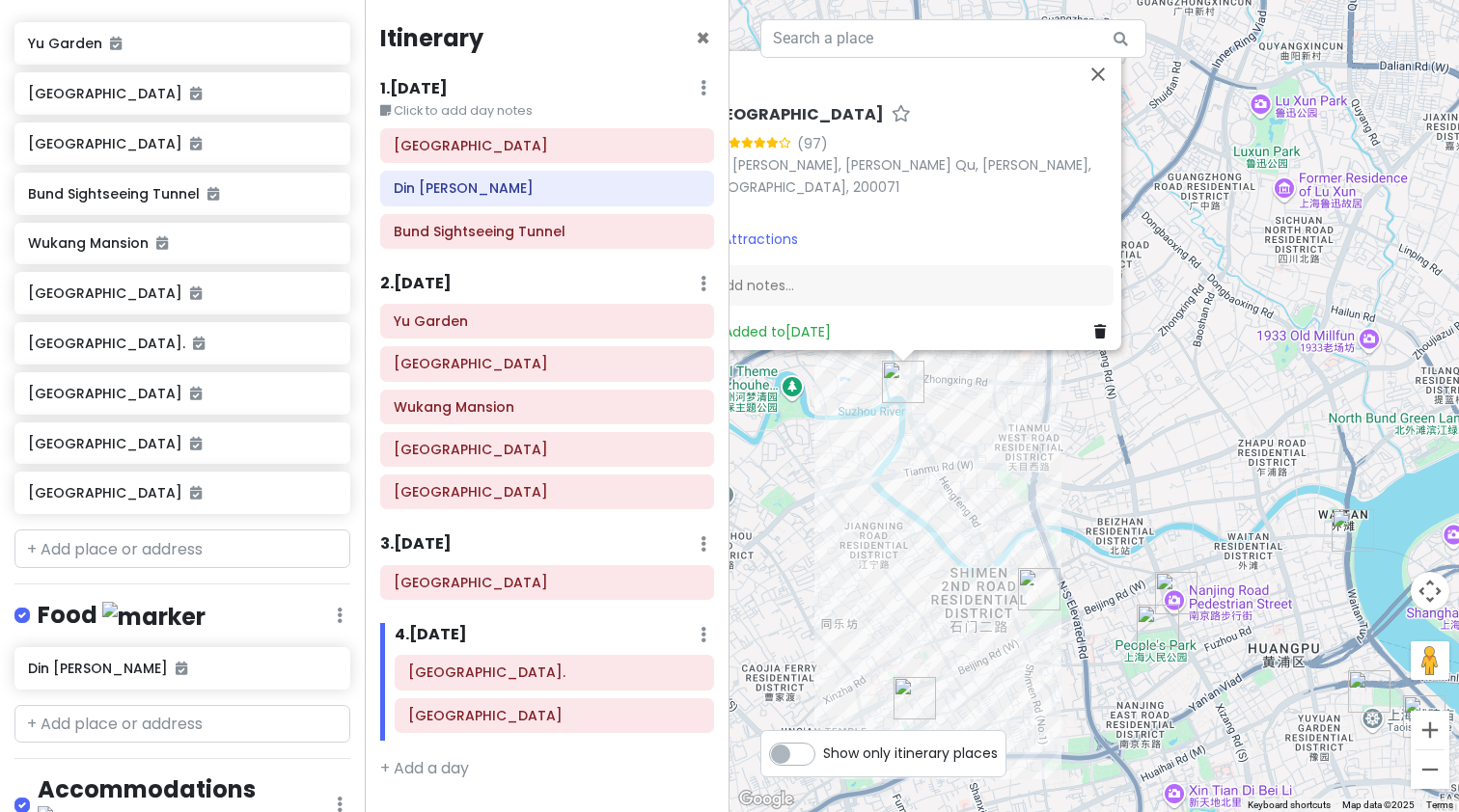 drag, startPoint x: 960, startPoint y: 597, endPoint x: 964, endPoint y: 521, distance: 76.10519 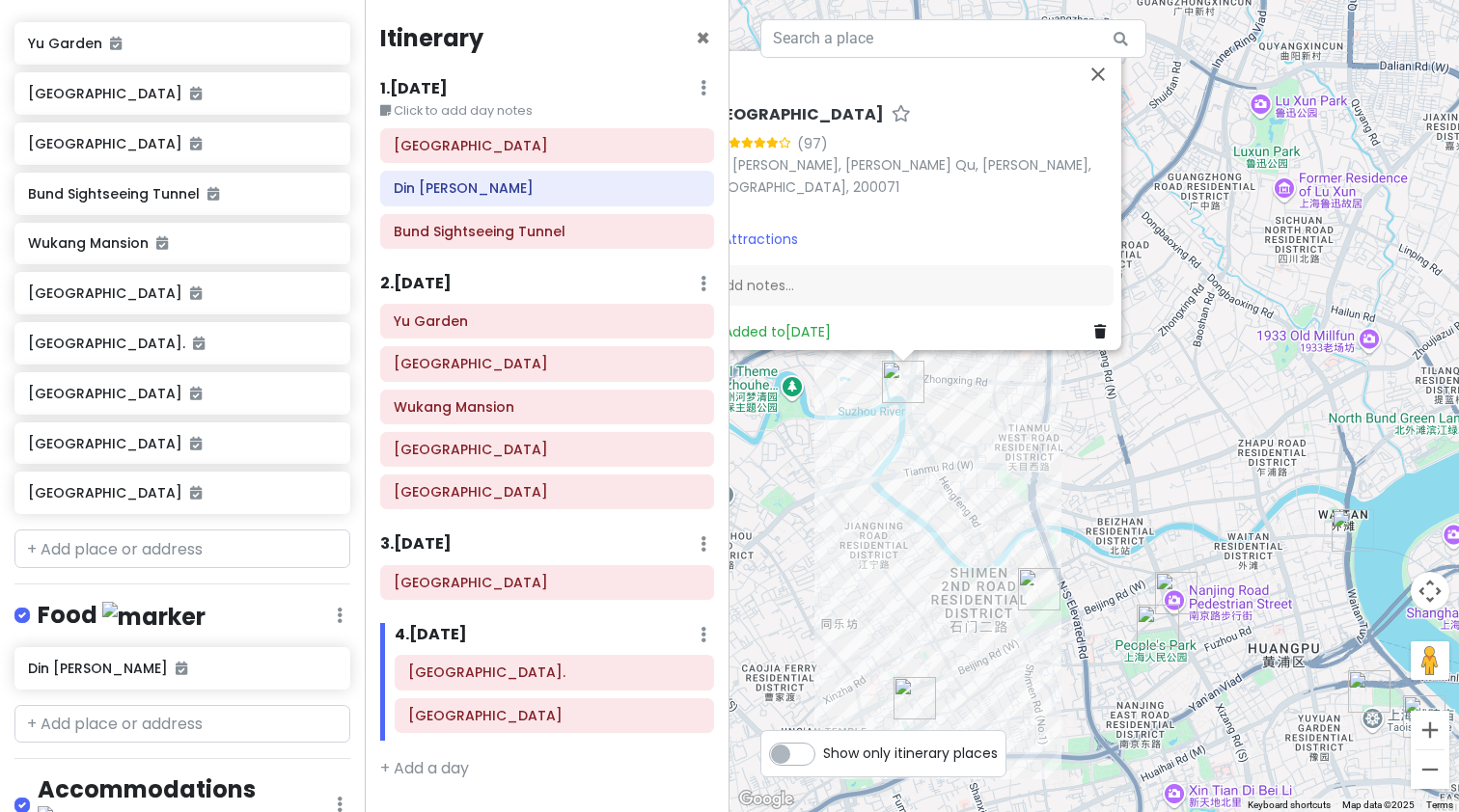click on "To navigate, press the arrow keys. [GEOGRAPHIC_DATA] 4.1        (97) 385 [PERSON_NAME], [GEOGRAPHIC_DATA], [GEOGRAPHIC_DATA], [GEOGRAPHIC_DATA], 200071 Attractions Add notes... Added to  [DATE]" at bounding box center [1094, 406] 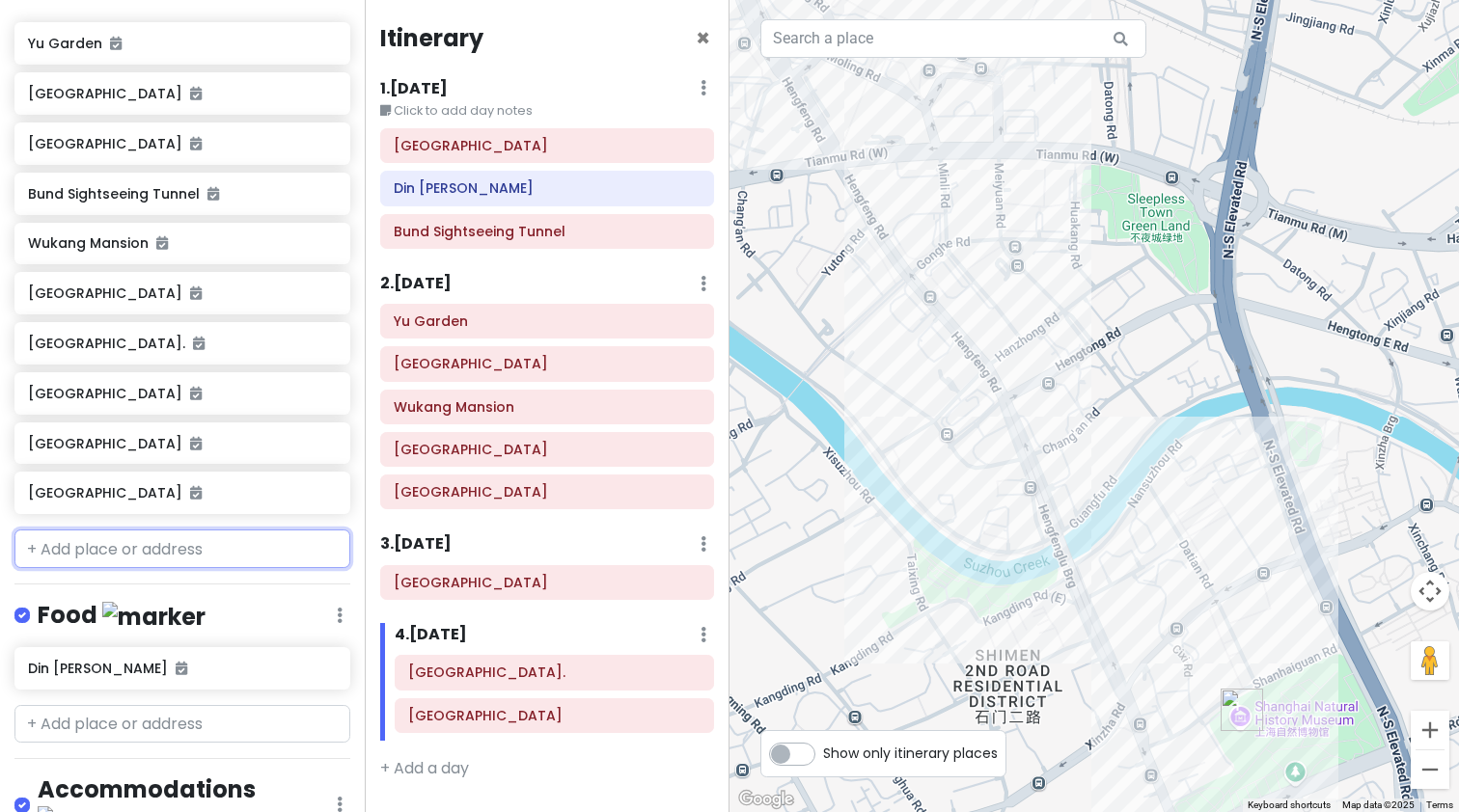 click at bounding box center [182, 549] 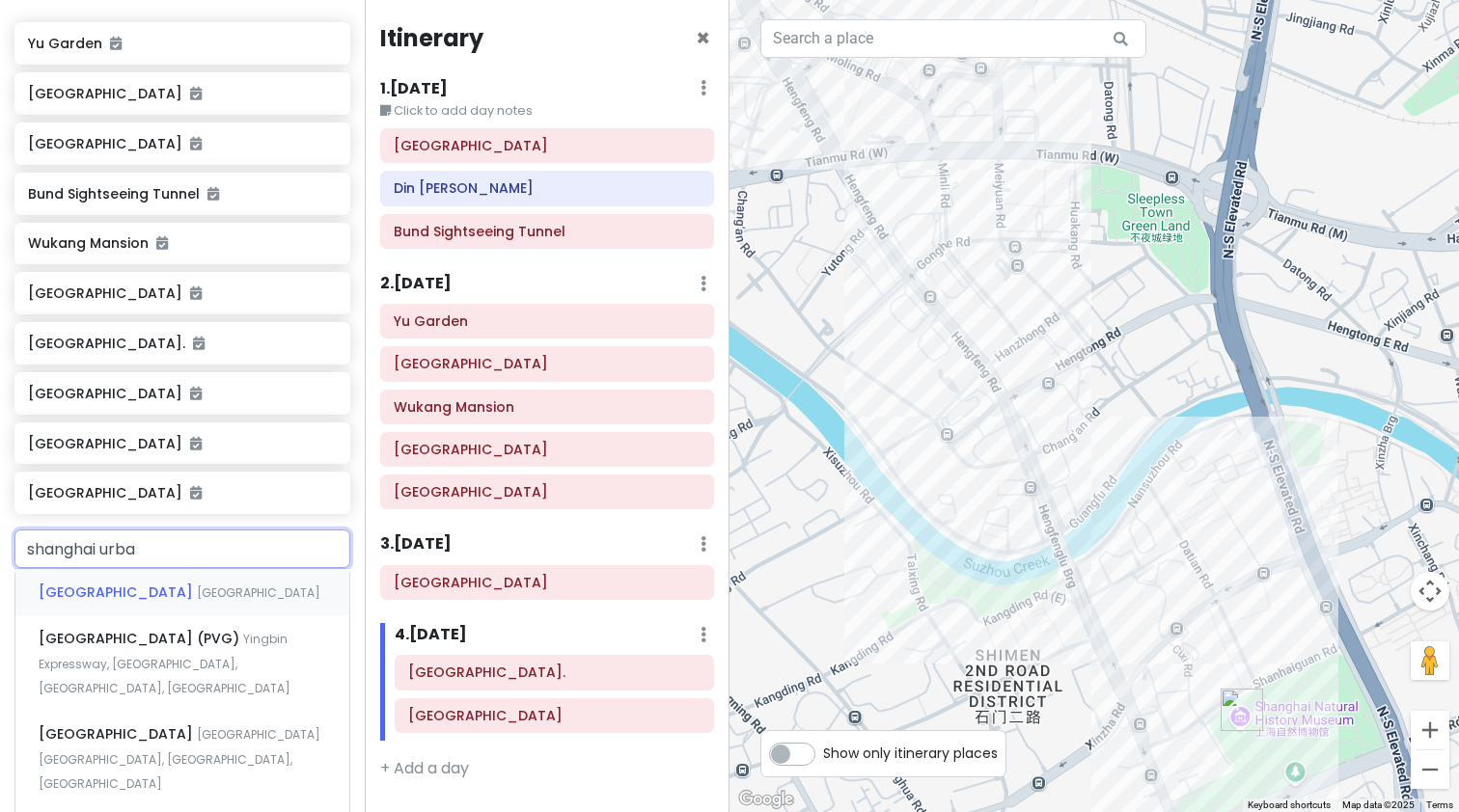 type on "shanghai urban" 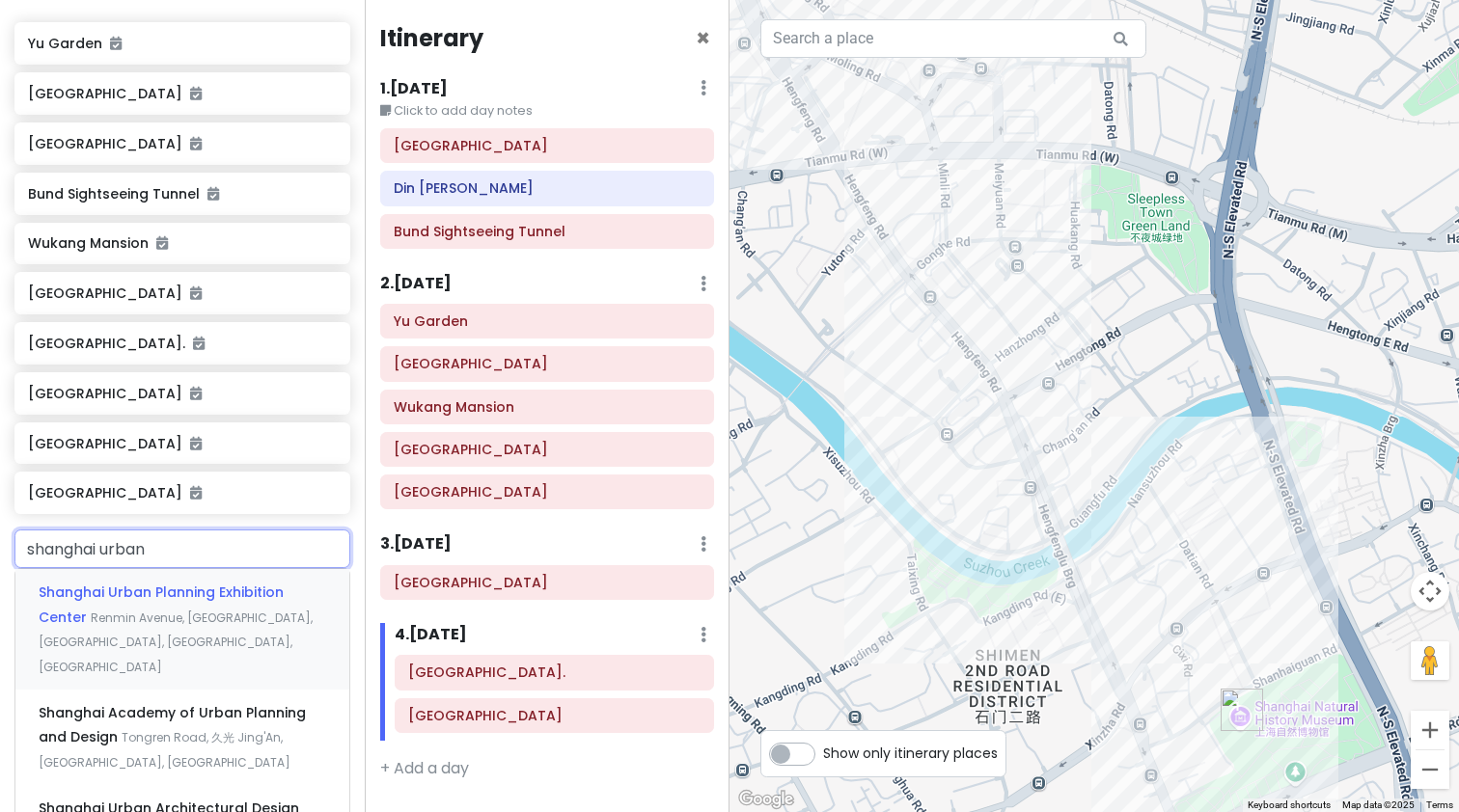 click on "Shanghai Urban Planning Exhibition Center" at bounding box center (161, 605) 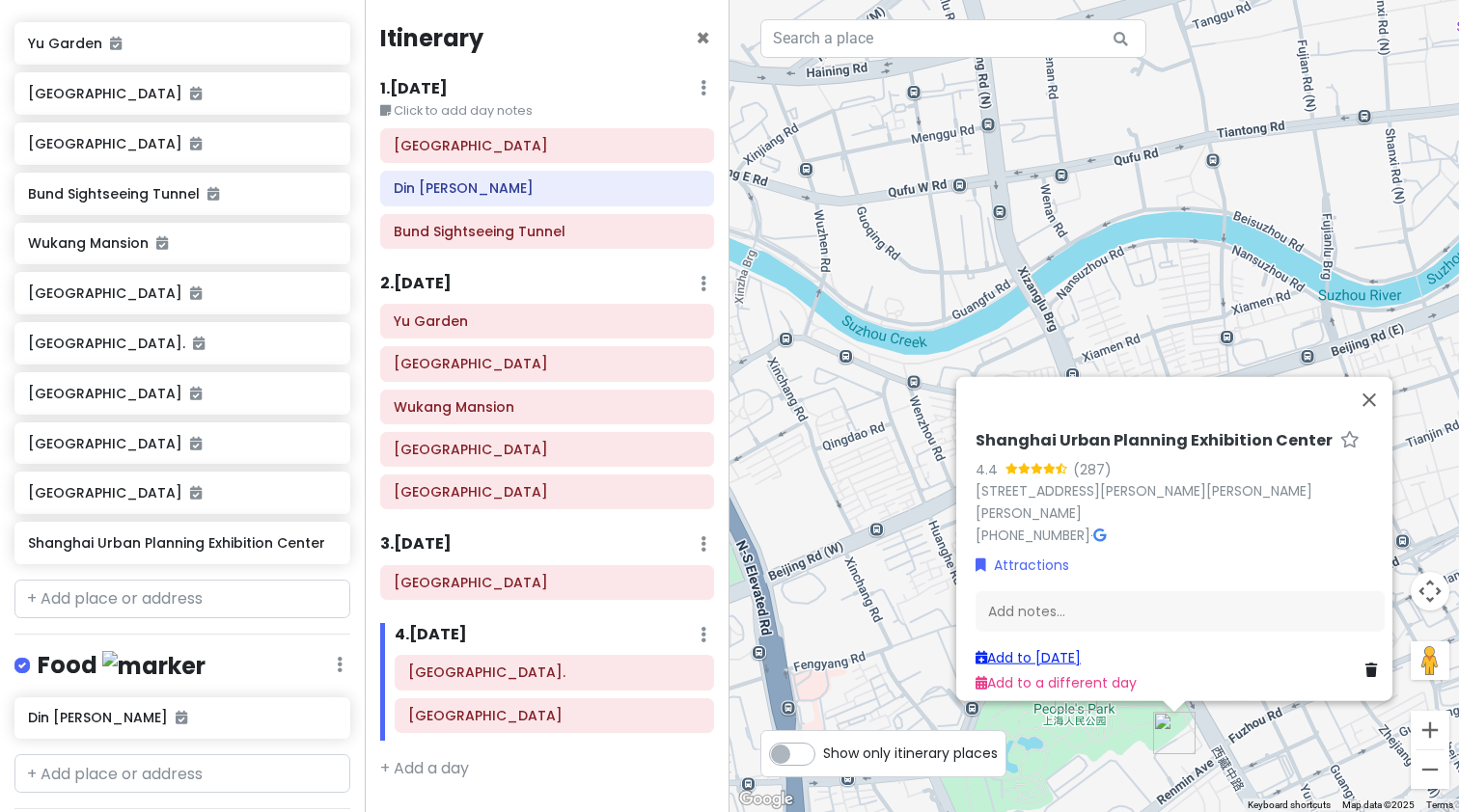 click on "Add to   [DATE]" at bounding box center [1028, 657] 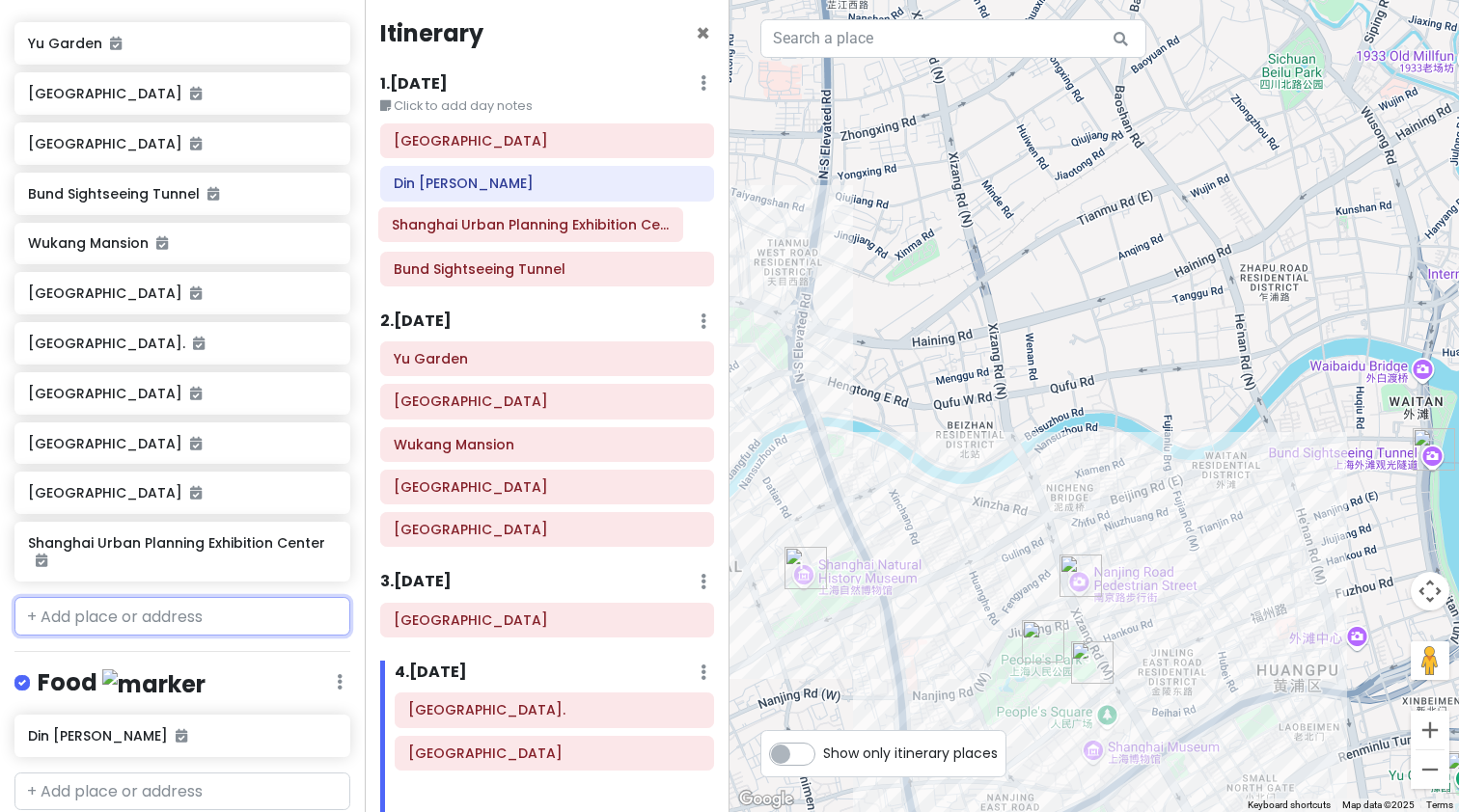 scroll, scrollTop: 0, scrollLeft: 0, axis: both 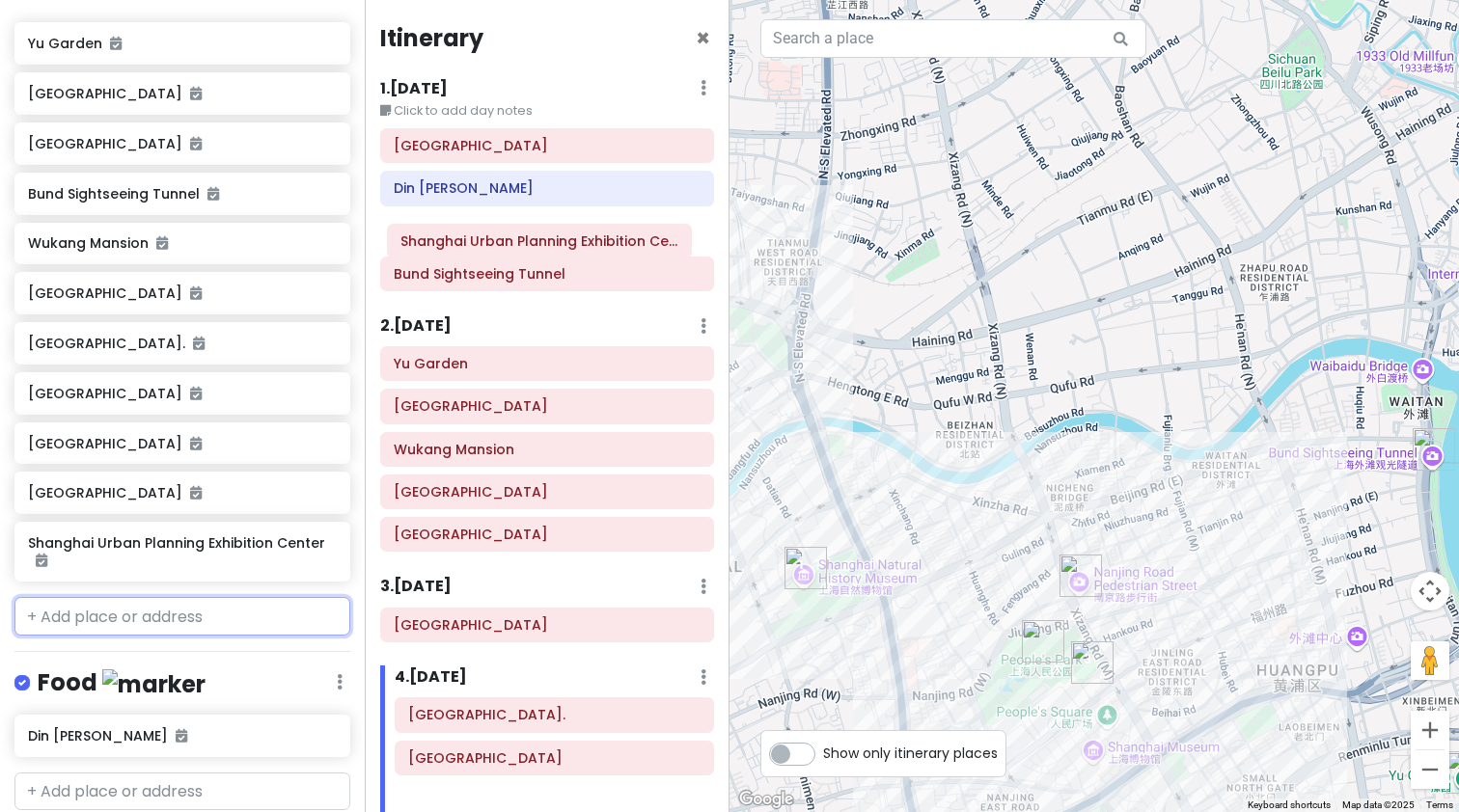 drag, startPoint x: 537, startPoint y: 751, endPoint x: 530, endPoint y: 239, distance: 512.04785 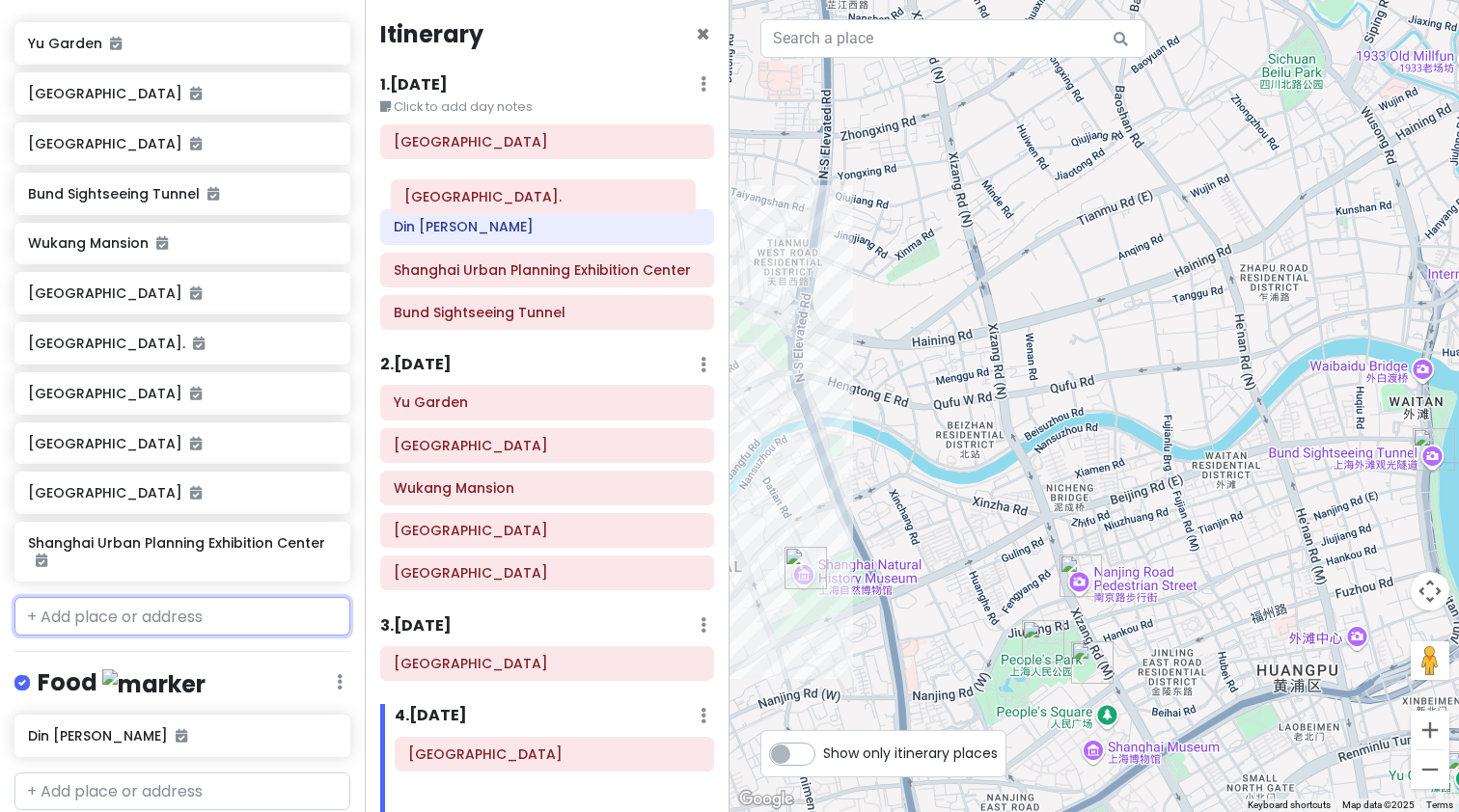 scroll, scrollTop: 0, scrollLeft: 0, axis: both 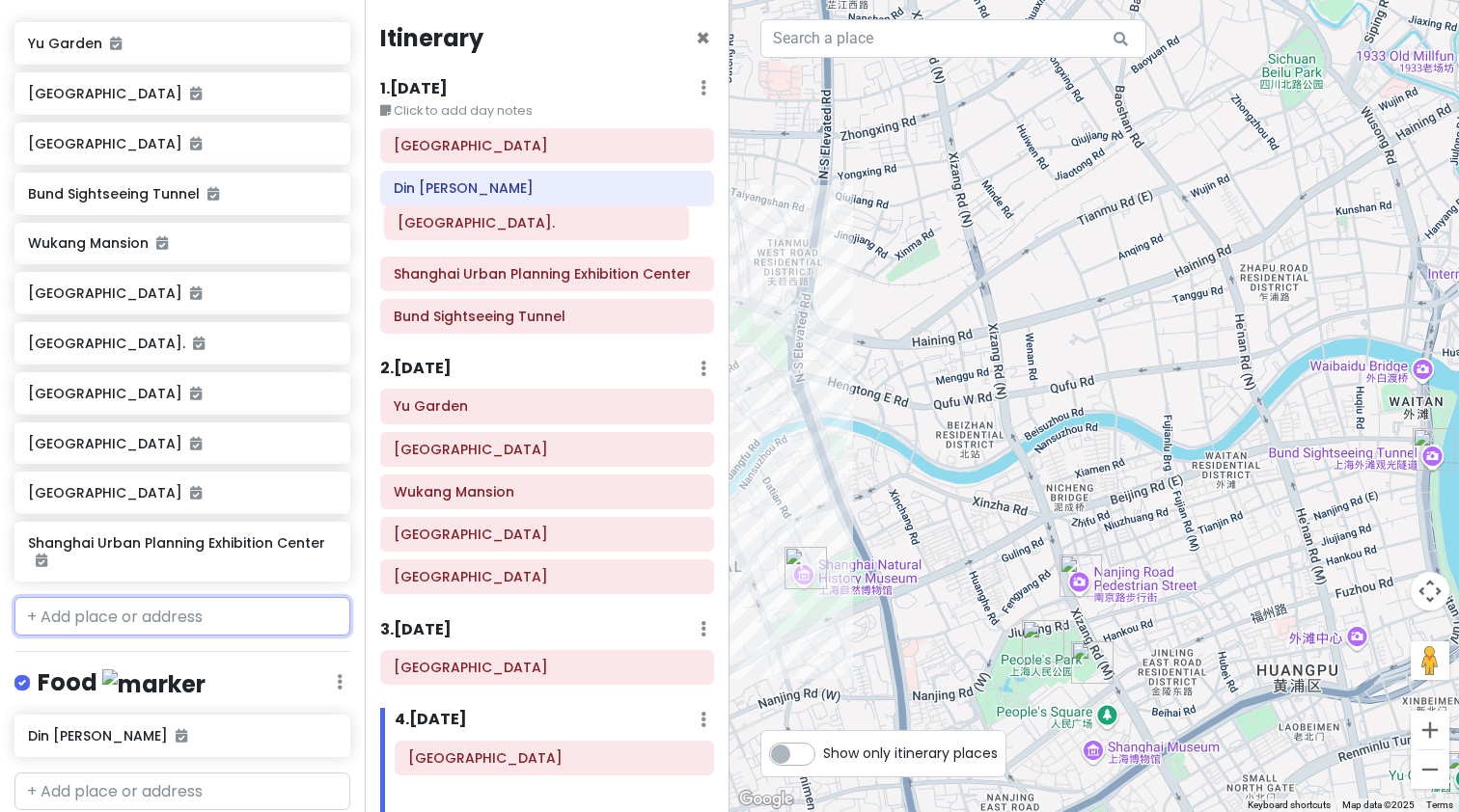 drag, startPoint x: 519, startPoint y: 697, endPoint x: 509, endPoint y: 209, distance: 488.10245 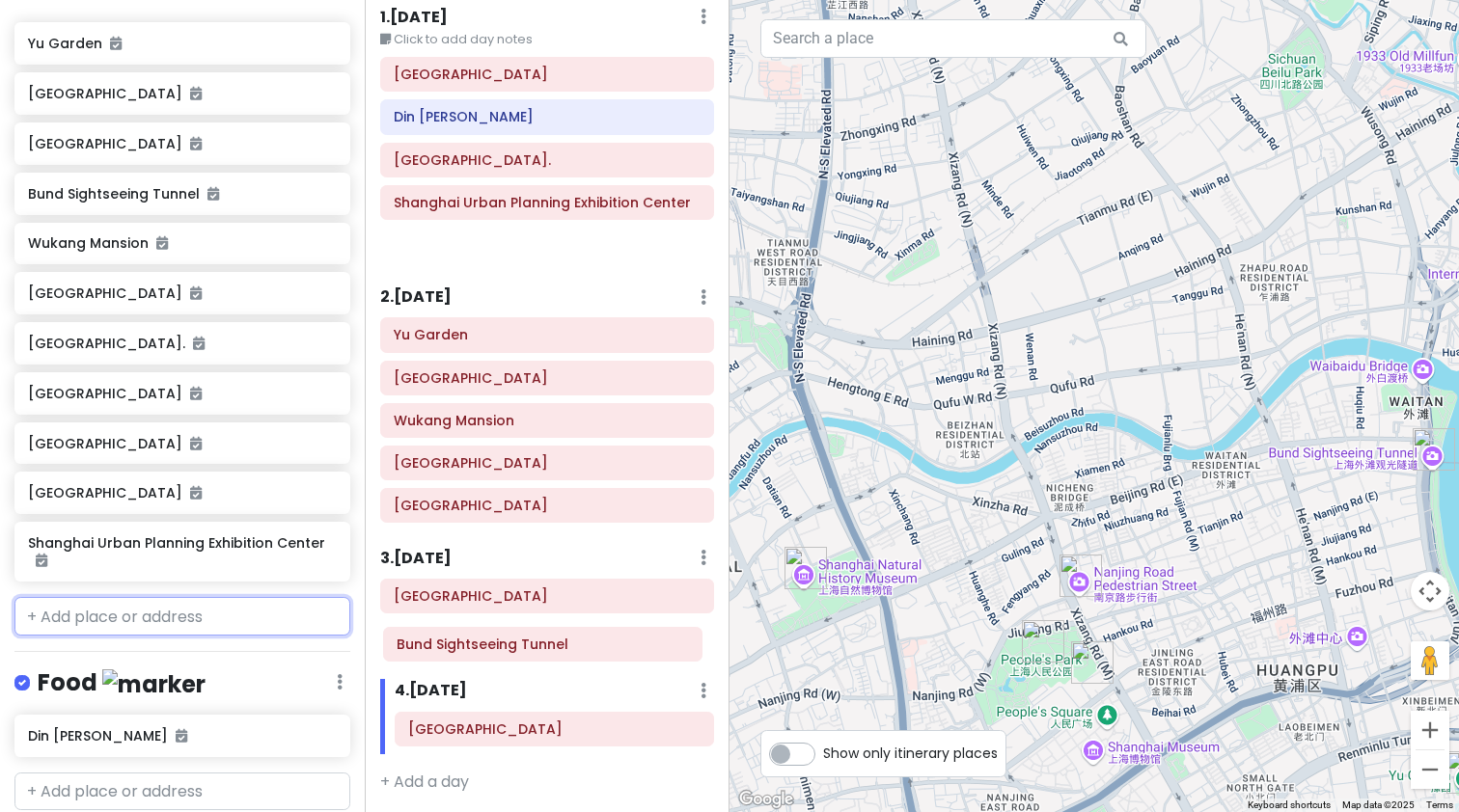 drag, startPoint x: 504, startPoint y: 316, endPoint x: 510, endPoint y: 651, distance: 335.0537 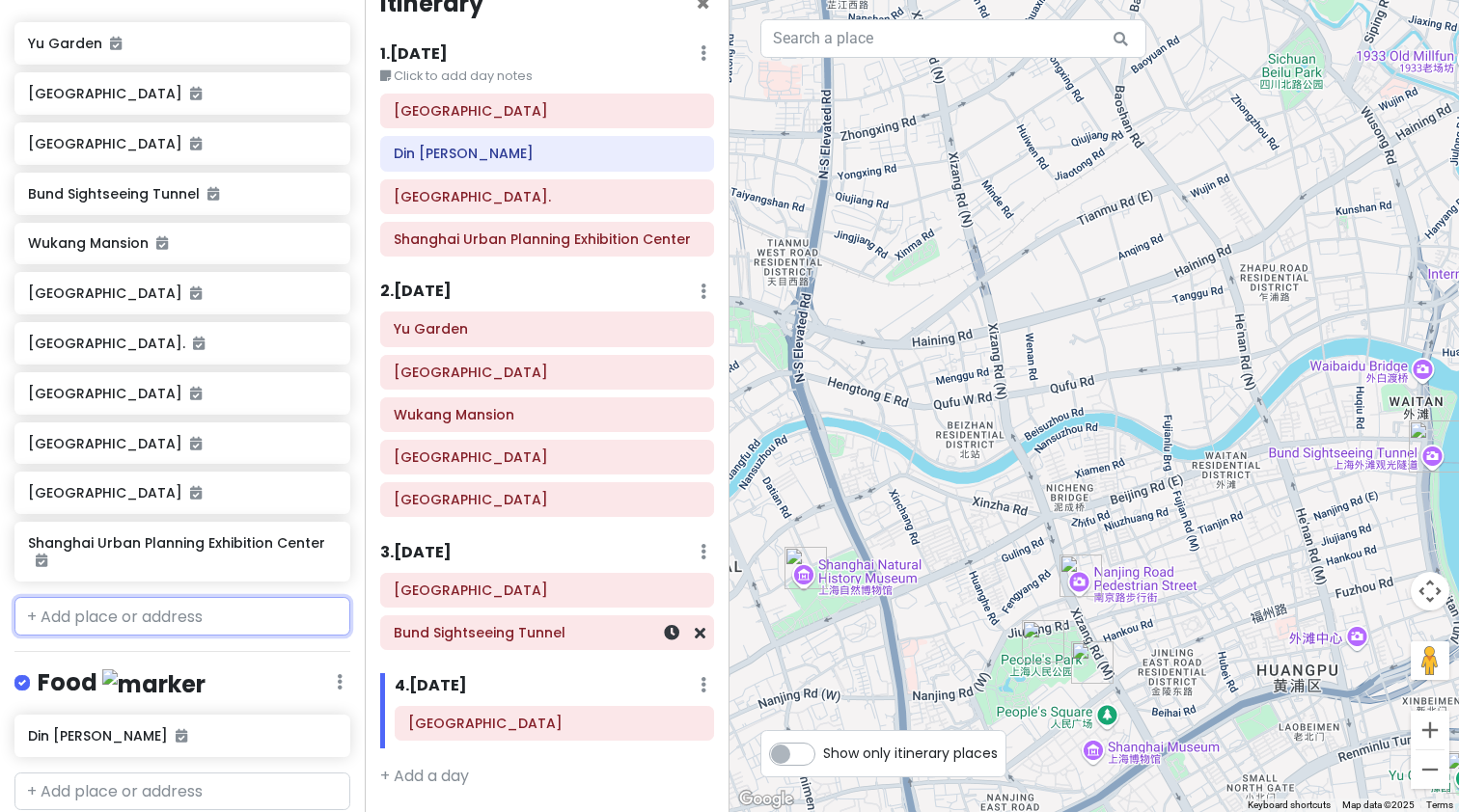 scroll, scrollTop: 29, scrollLeft: 0, axis: vertical 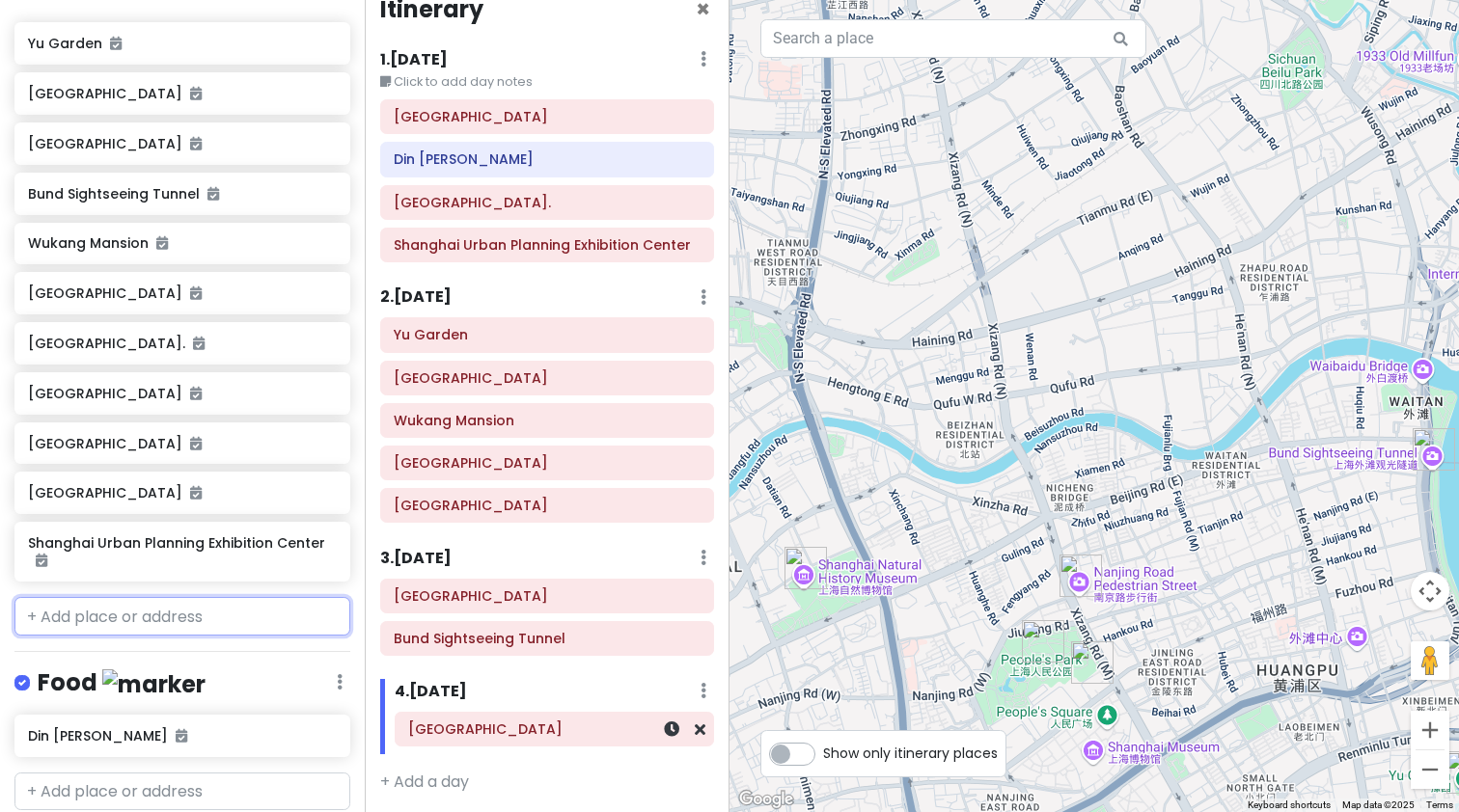 click on "[GEOGRAPHIC_DATA]" at bounding box center [554, 729] 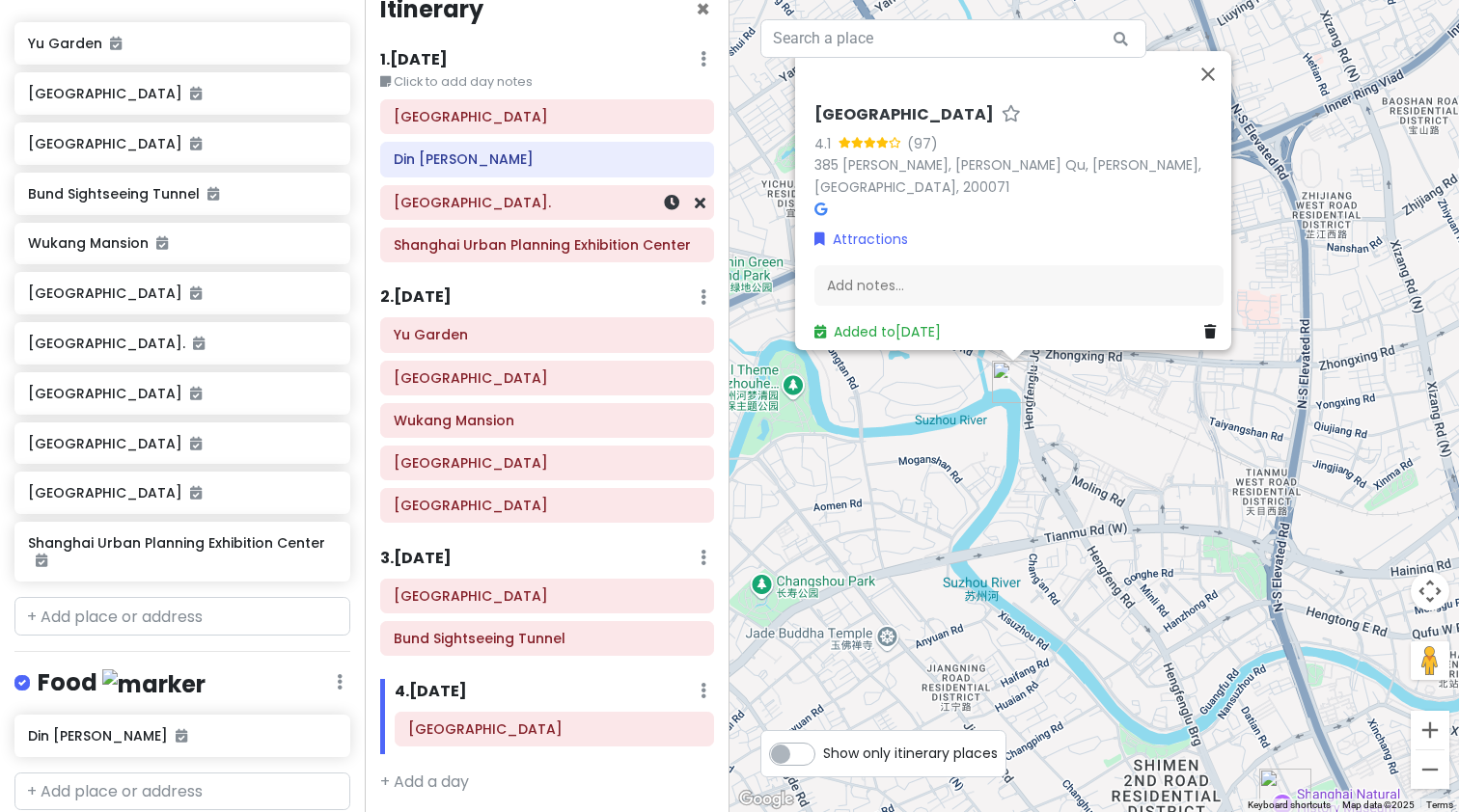 click on "[GEOGRAPHIC_DATA]." at bounding box center [547, 203] 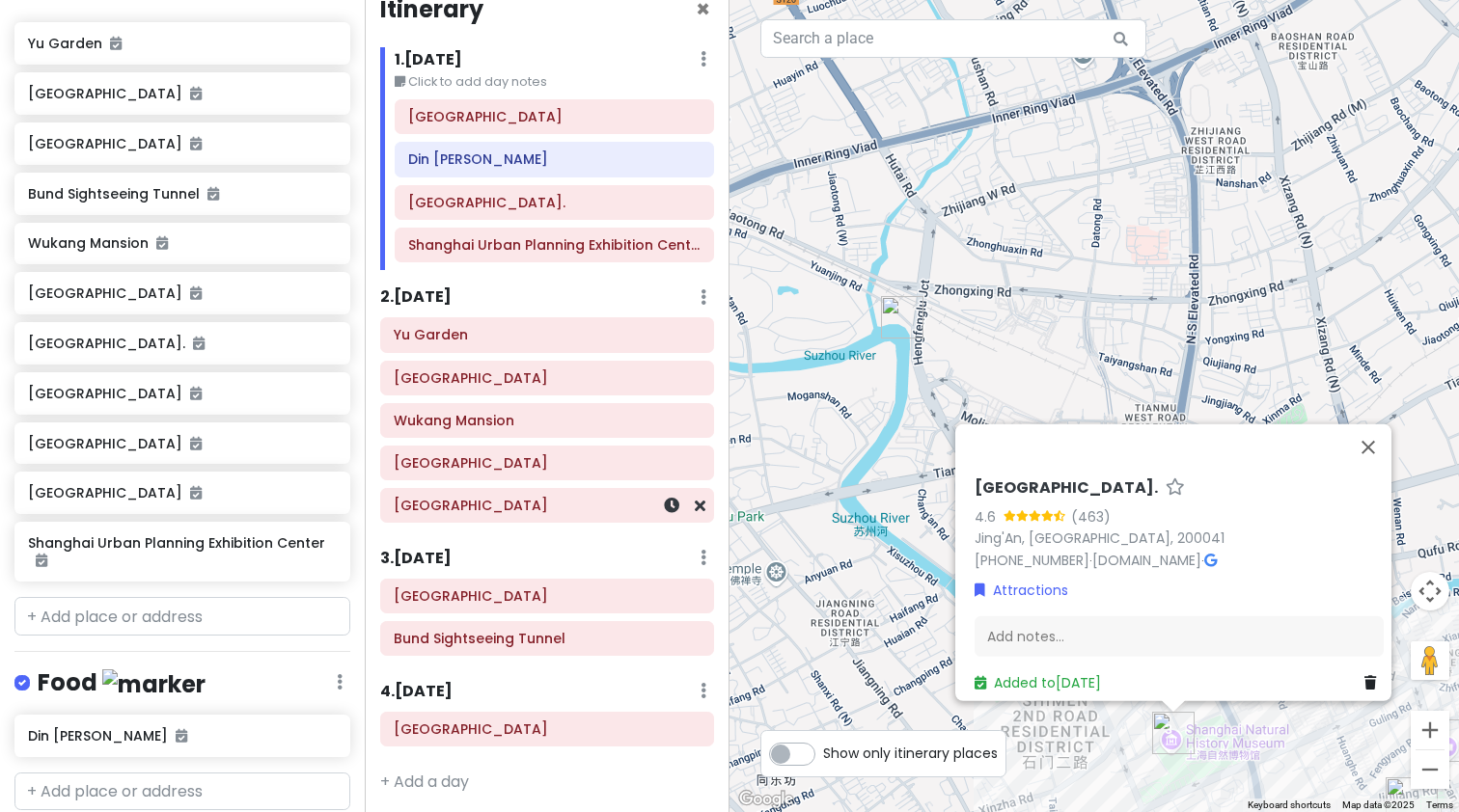 click on "[GEOGRAPHIC_DATA]" at bounding box center (547, 505) 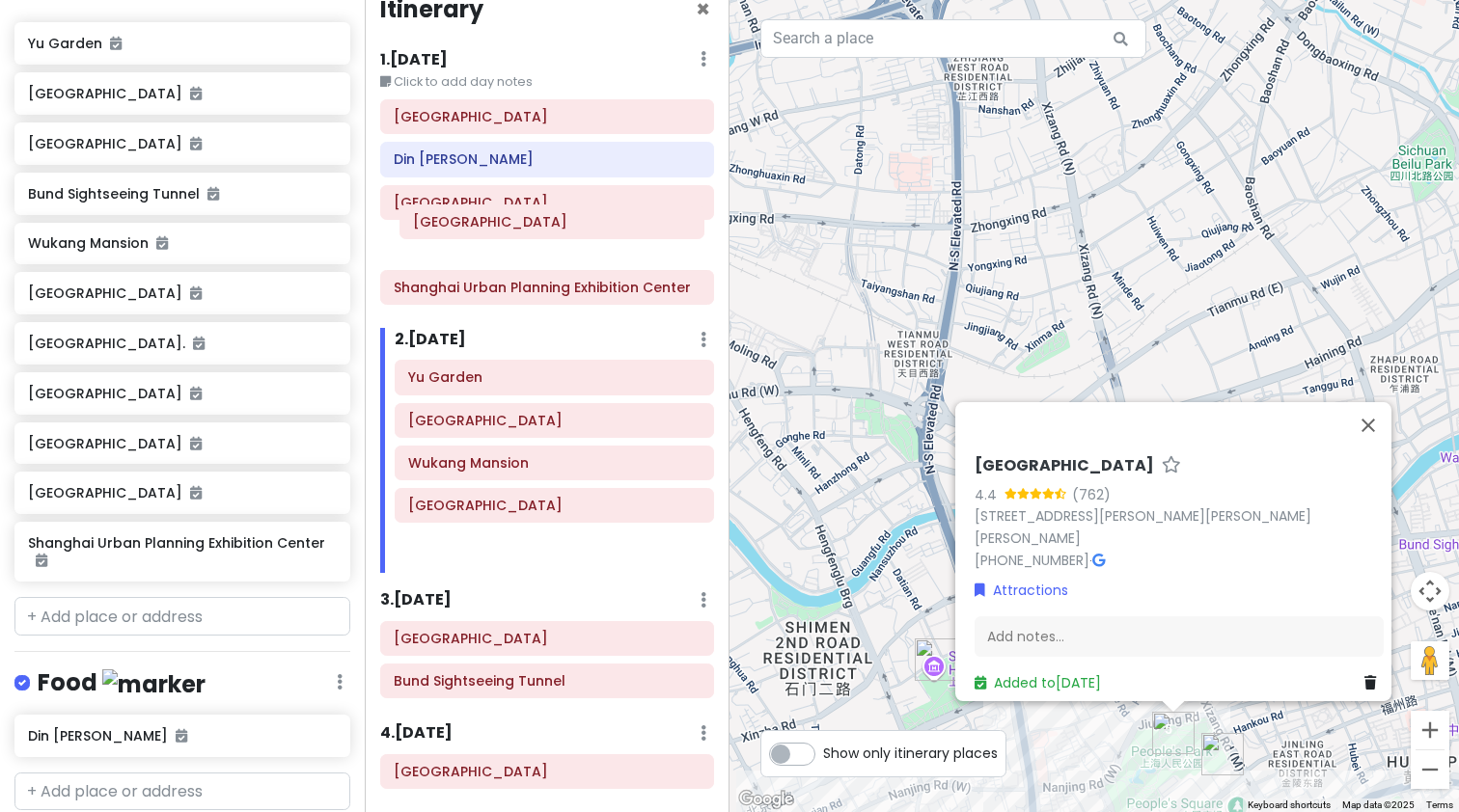 drag, startPoint x: 518, startPoint y: 513, endPoint x: 519, endPoint y: 244, distance: 269.0019 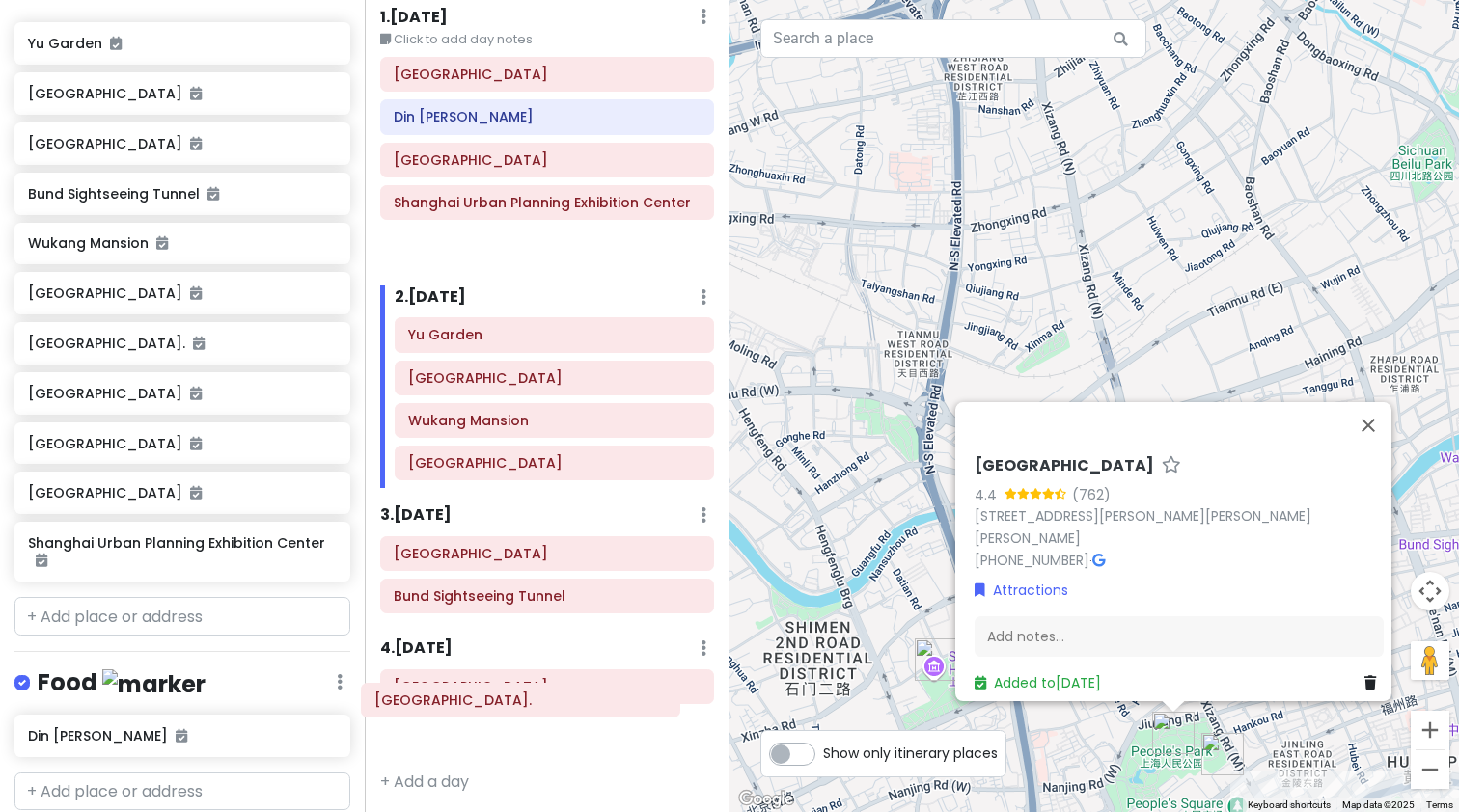 drag, startPoint x: 544, startPoint y: 210, endPoint x: 525, endPoint y: 710, distance: 500.361 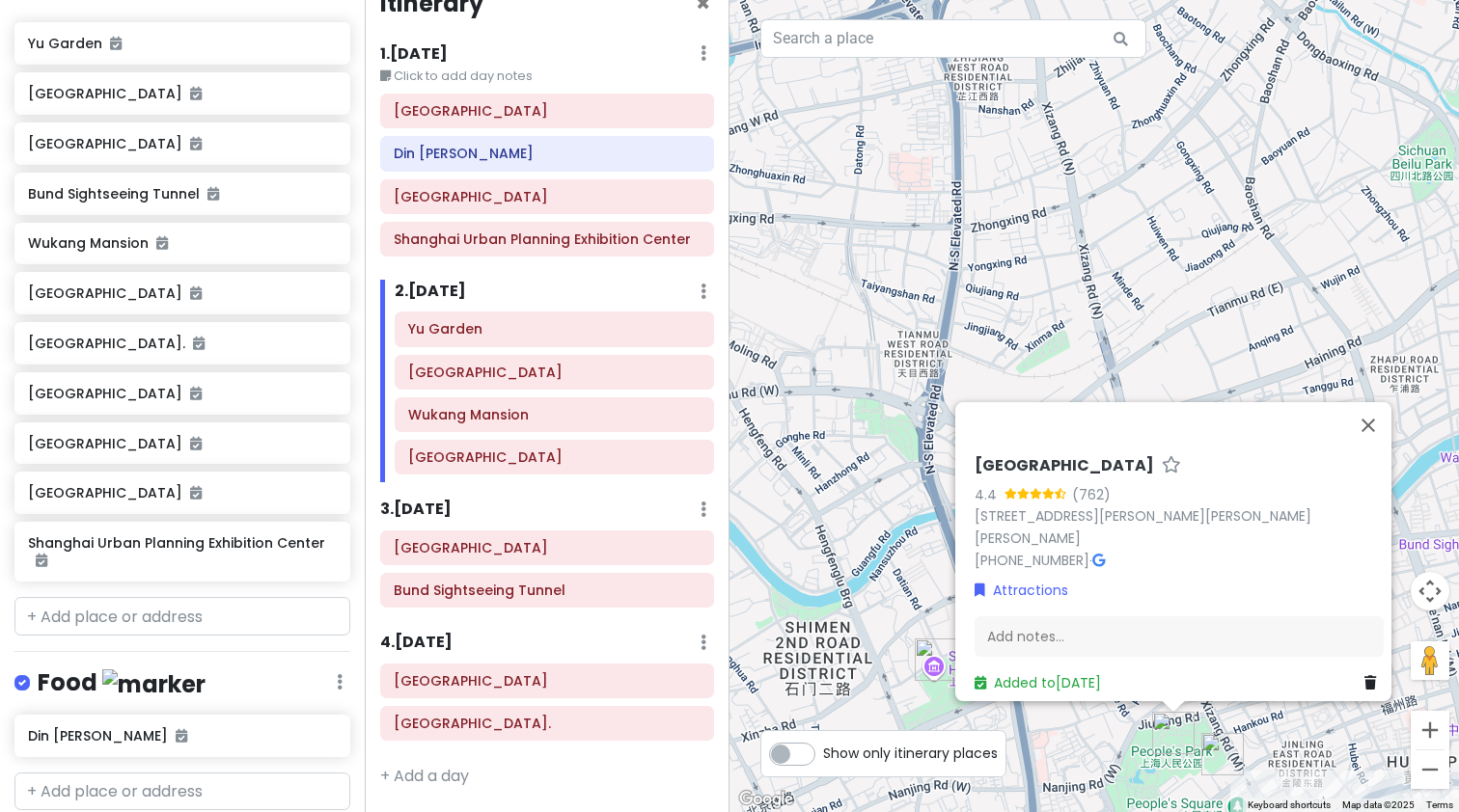 scroll, scrollTop: 29, scrollLeft: 0, axis: vertical 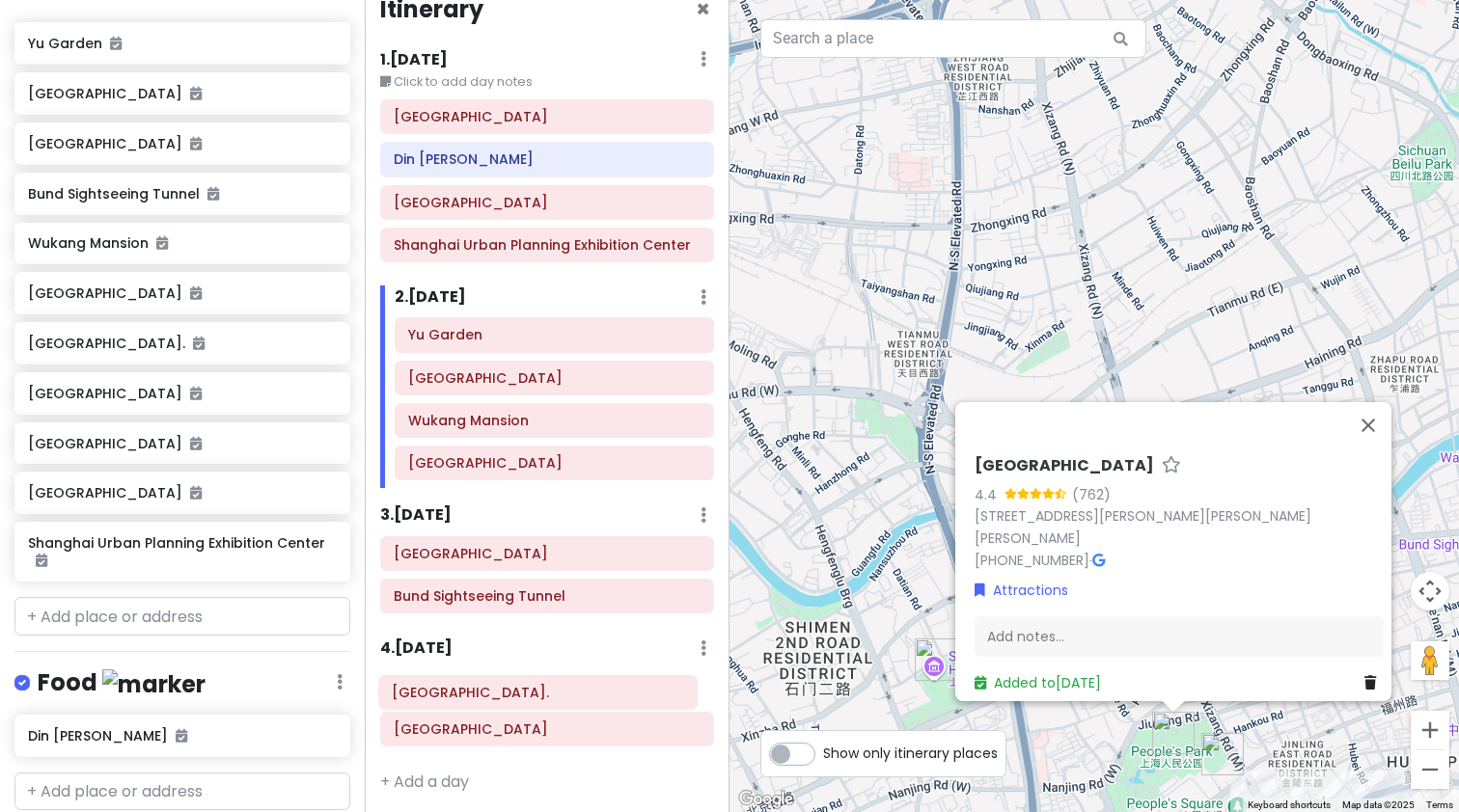 drag, startPoint x: 531, startPoint y: 721, endPoint x: 529, endPoint y: 690, distance: 31.06445 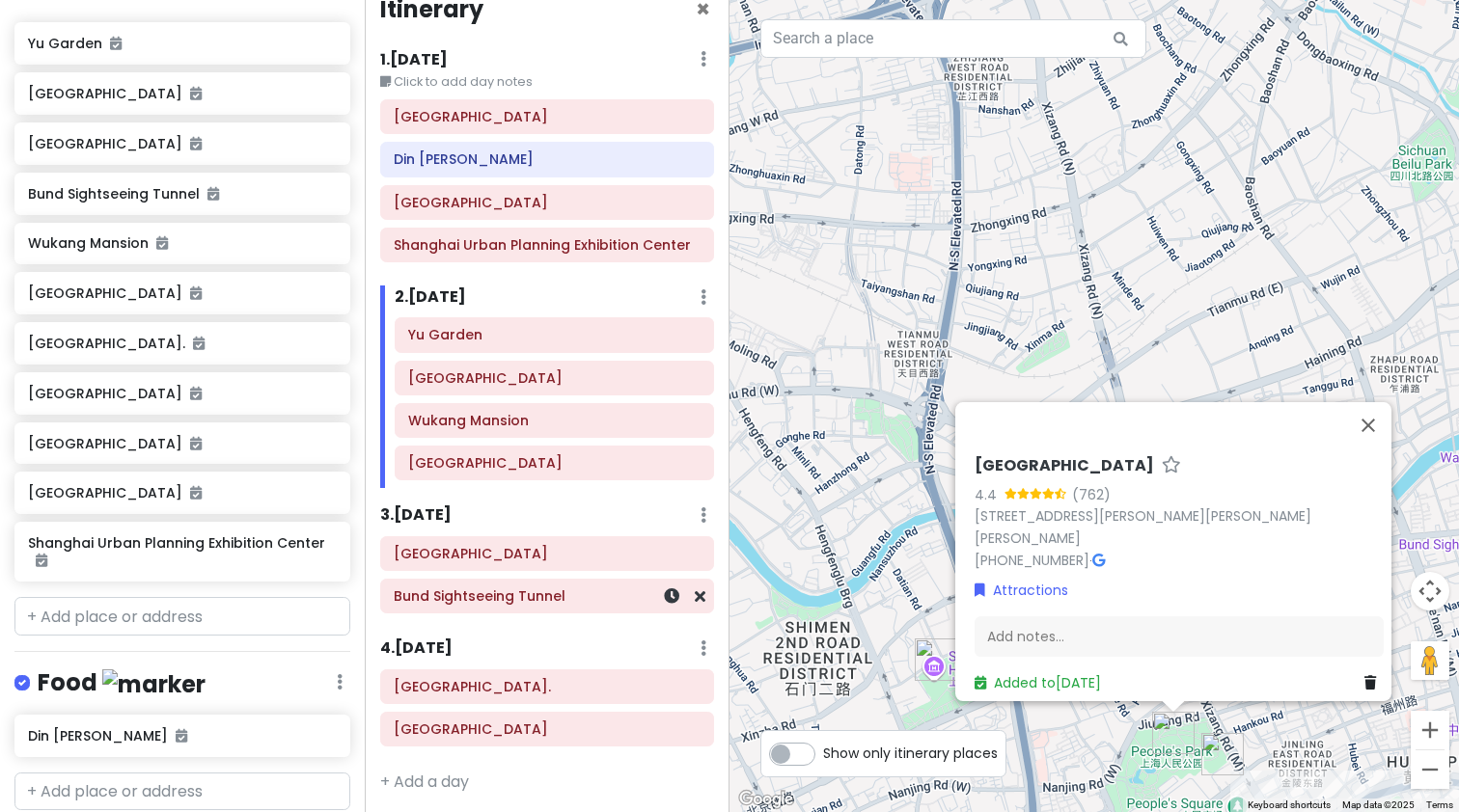 click on "Bund Sightseeing Tunnel" at bounding box center [547, 596] 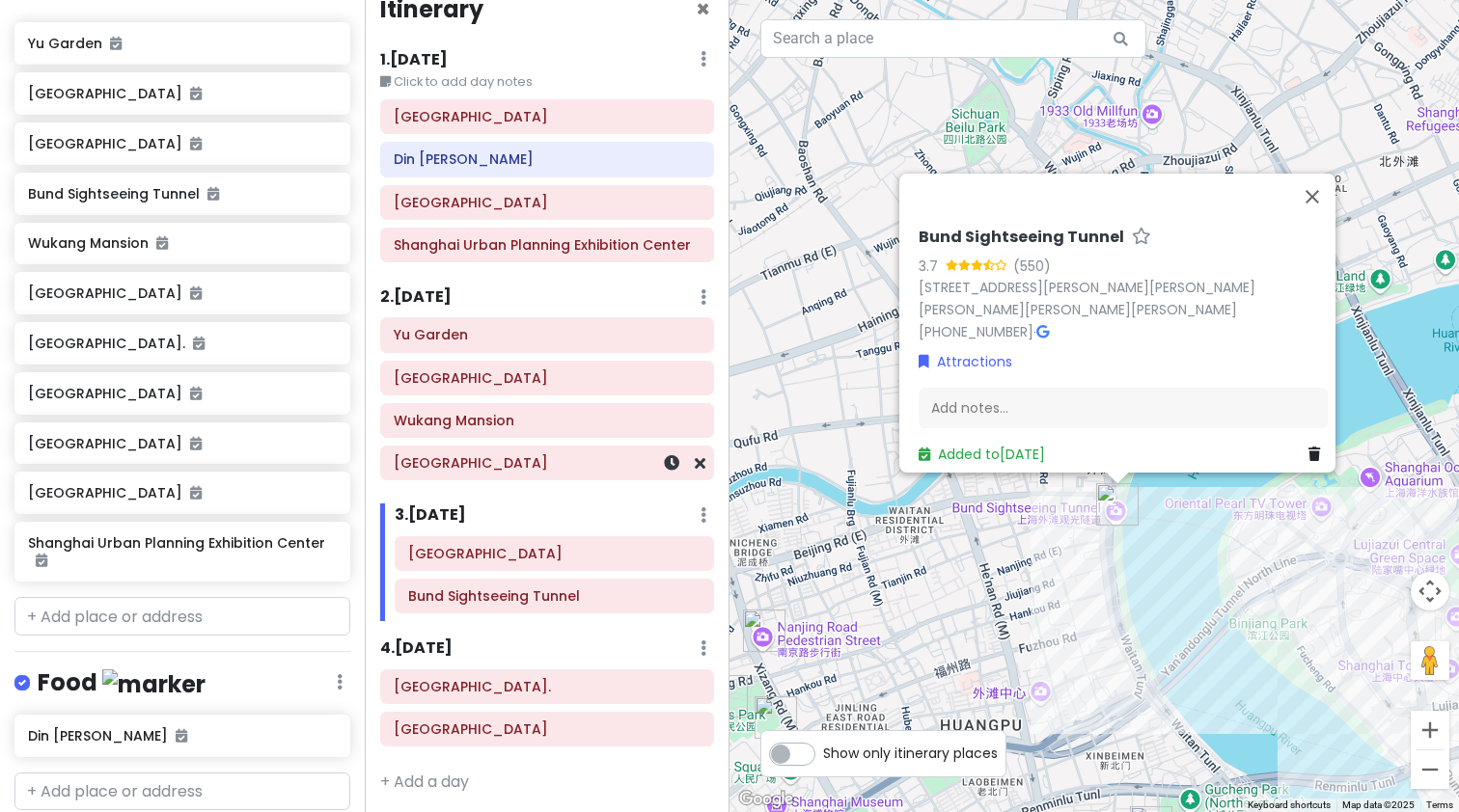 click on "[GEOGRAPHIC_DATA]" at bounding box center [547, 463] 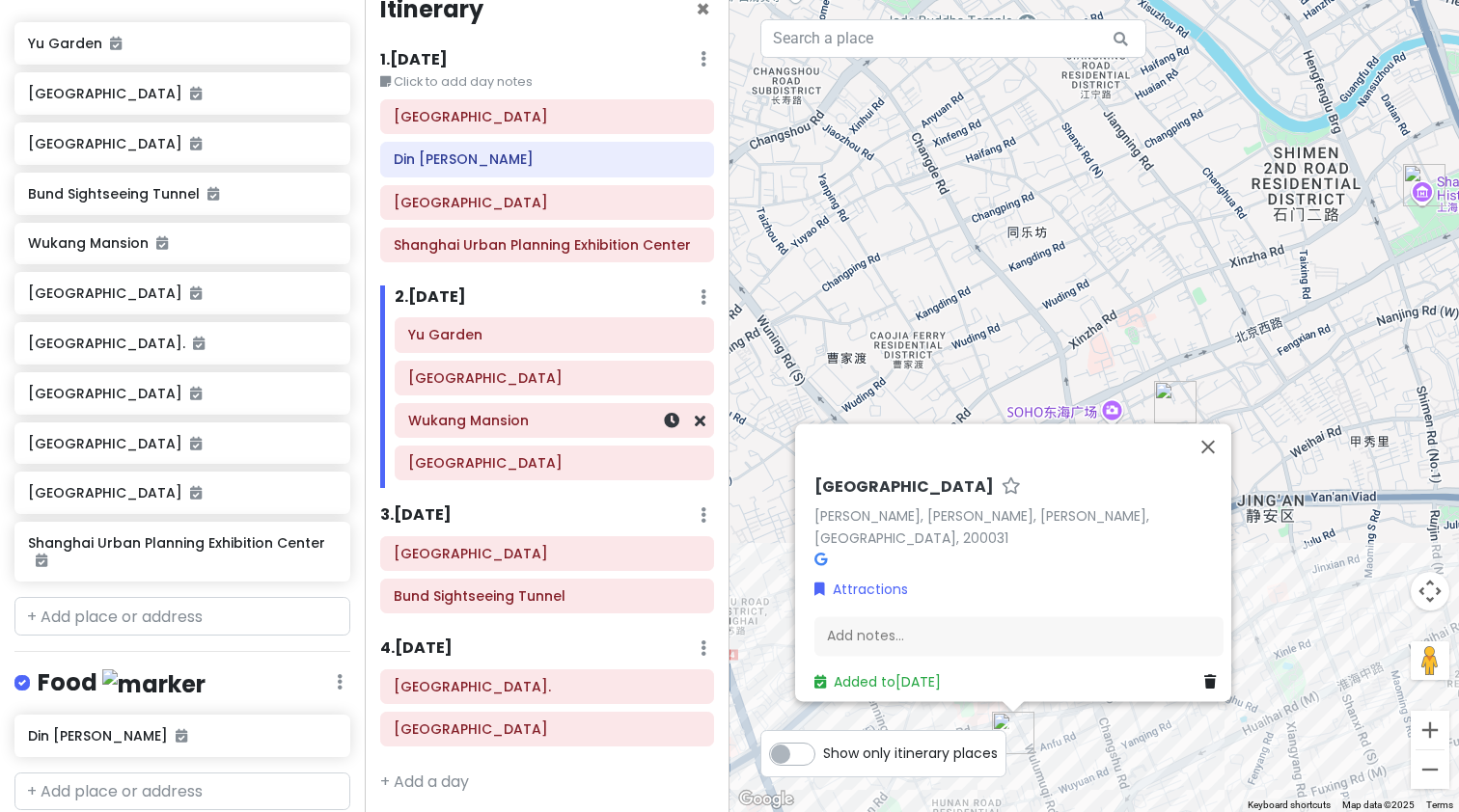 click on "Wukang Mansion" at bounding box center [554, 420] 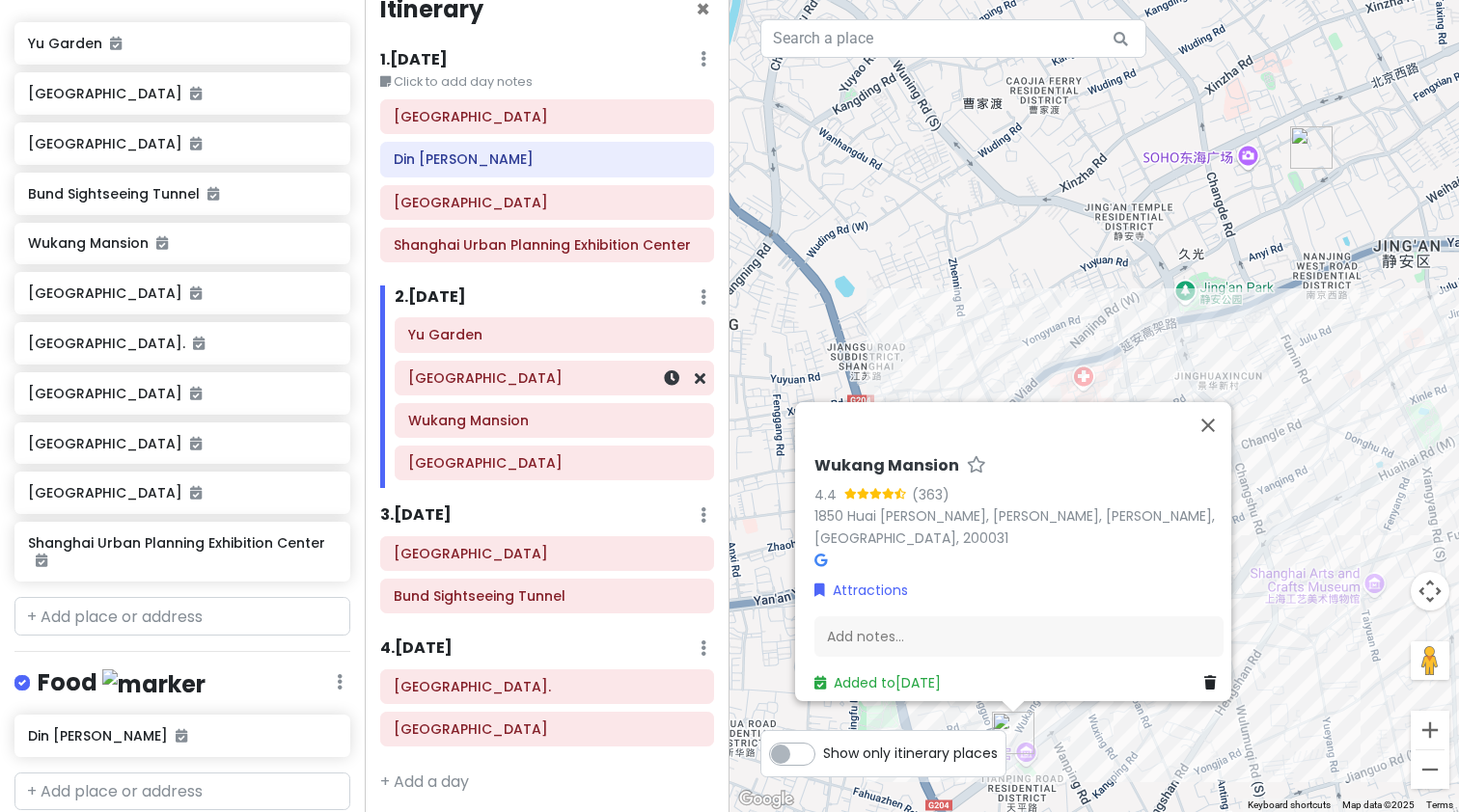 click on "[GEOGRAPHIC_DATA]" at bounding box center [554, 378] 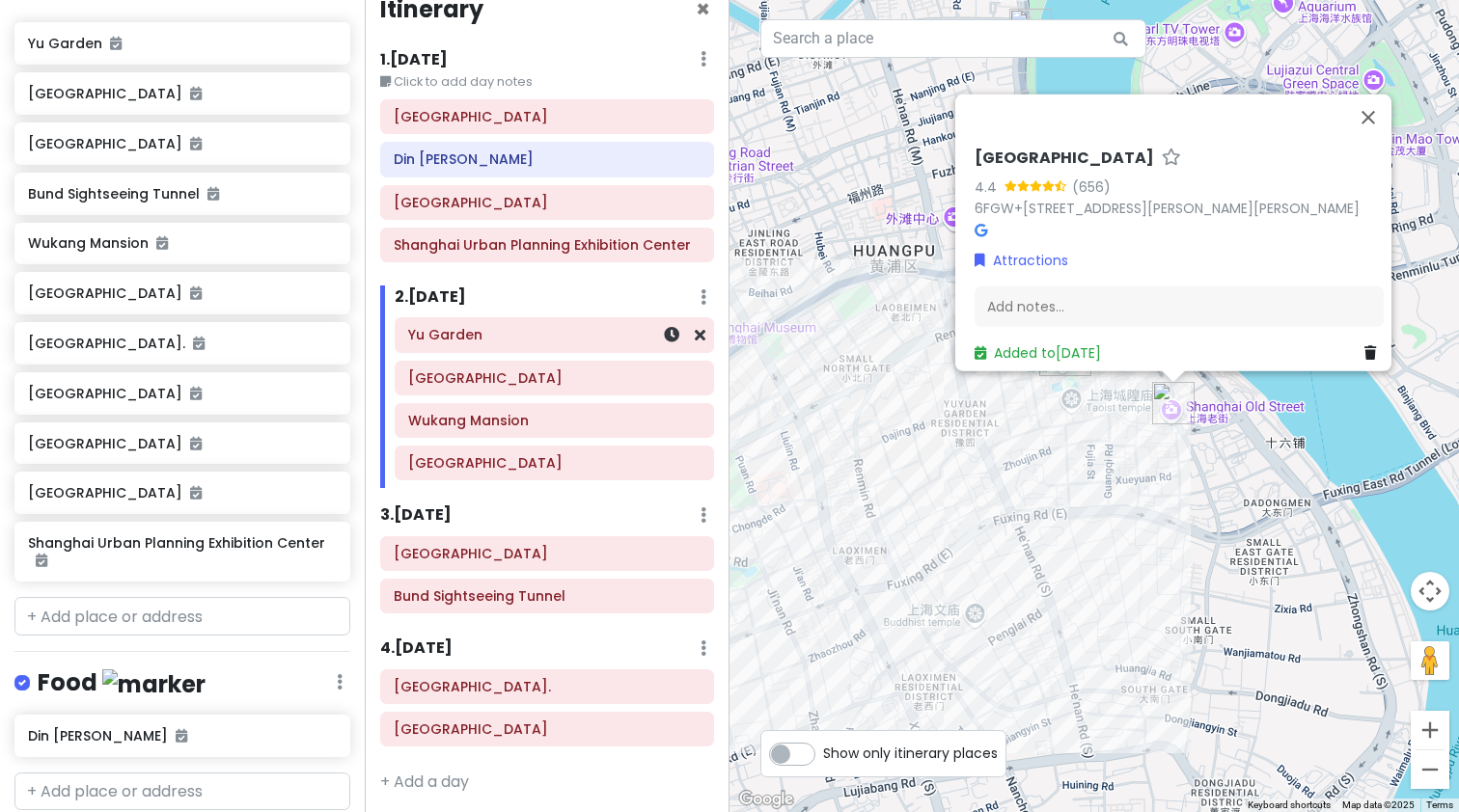 click on "Yu Garden" at bounding box center (554, 336) 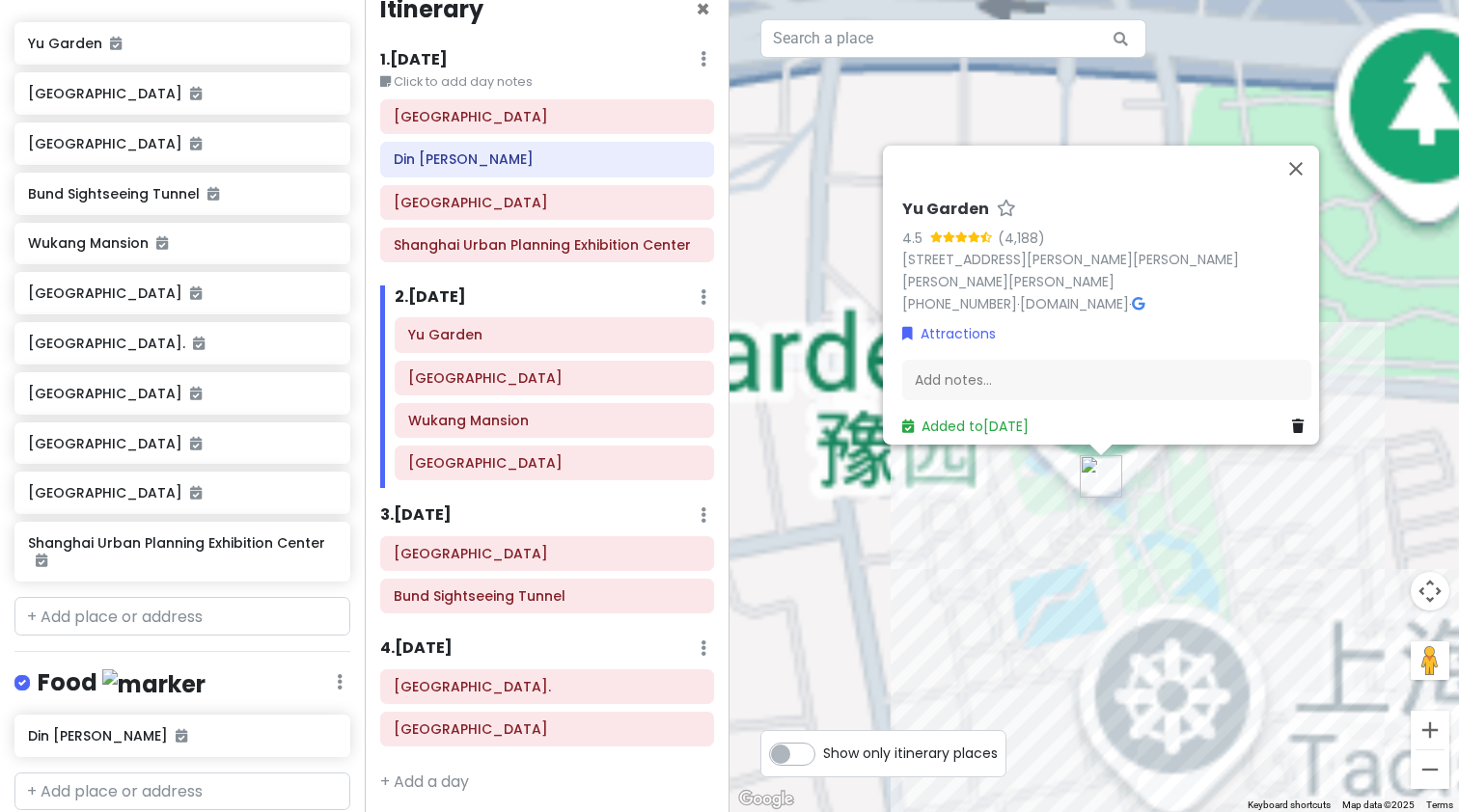 drag, startPoint x: 1005, startPoint y: 467, endPoint x: 1193, endPoint y: 486, distance: 188.9577 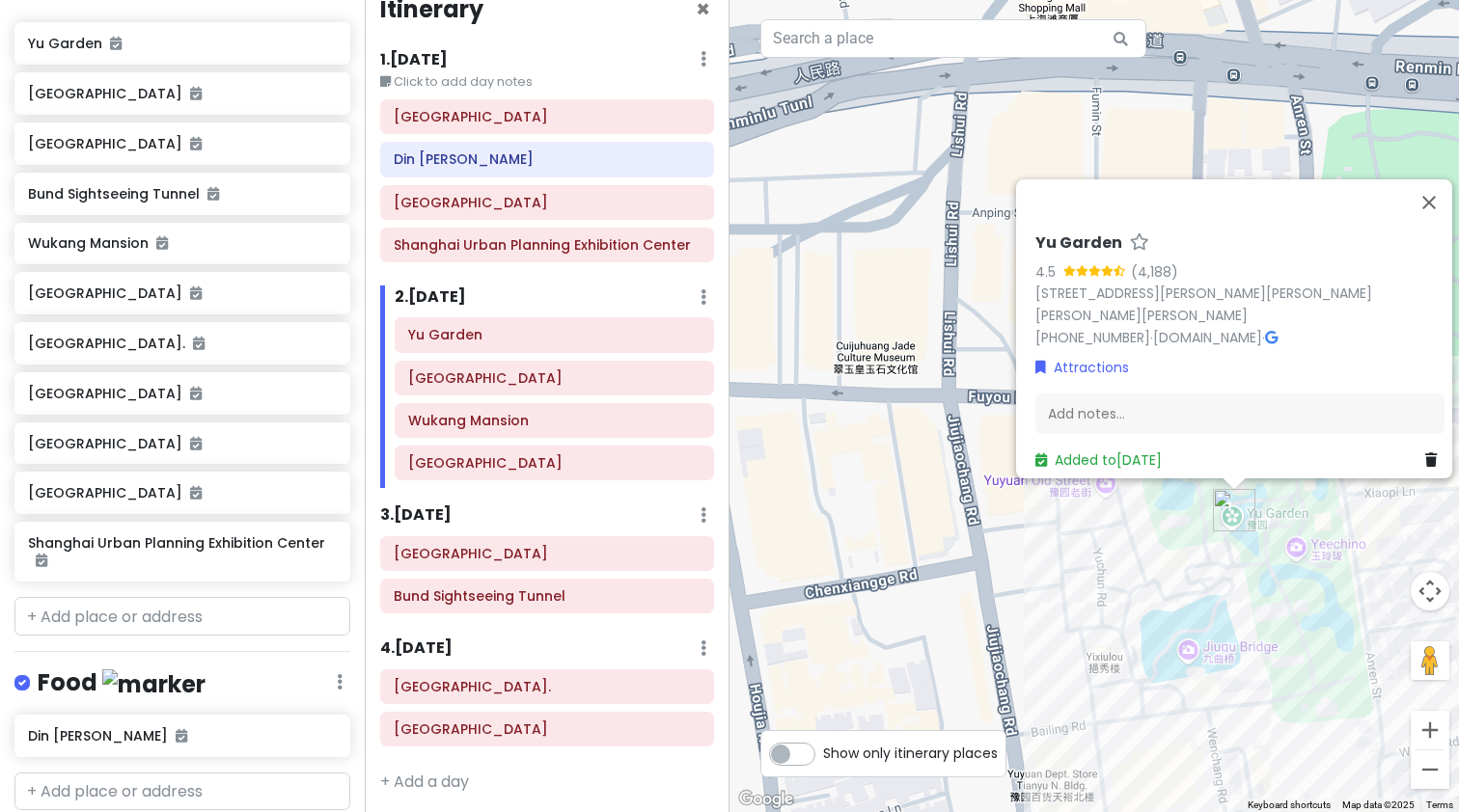 click on "To navigate, press the arrow keys. Yu Garden 4.5        (4,188) [STREET_ADDRESS][PERSON_NAME][PERSON_NAME][PERSON_NAME] [PHONE_NUMBER]   ·   [DOMAIN_NAME]   ·   Attractions Add notes... Added to  [DATE]" at bounding box center (1094, 406) 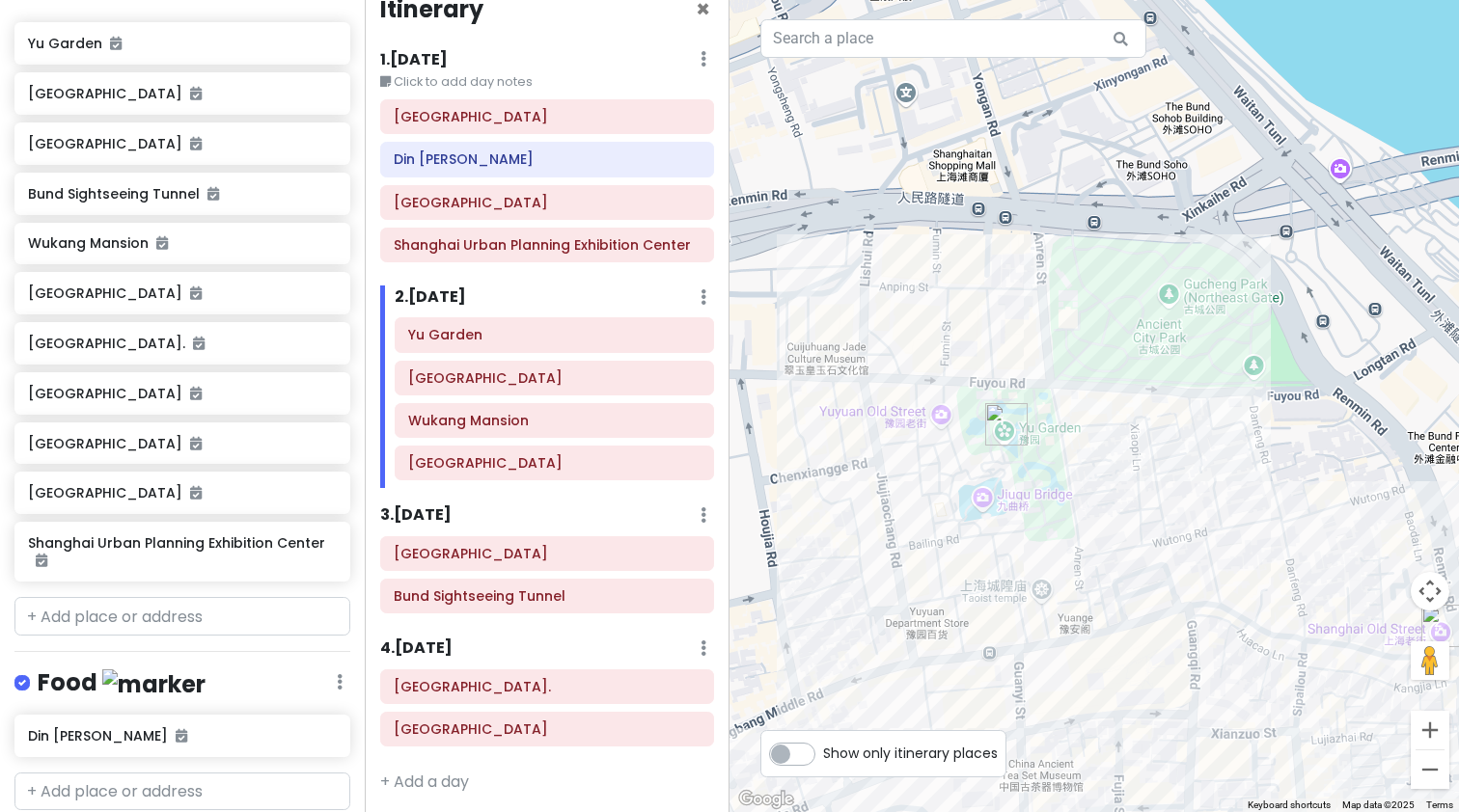 drag, startPoint x: 1096, startPoint y: 483, endPoint x: 919, endPoint y: 411, distance: 191.08375 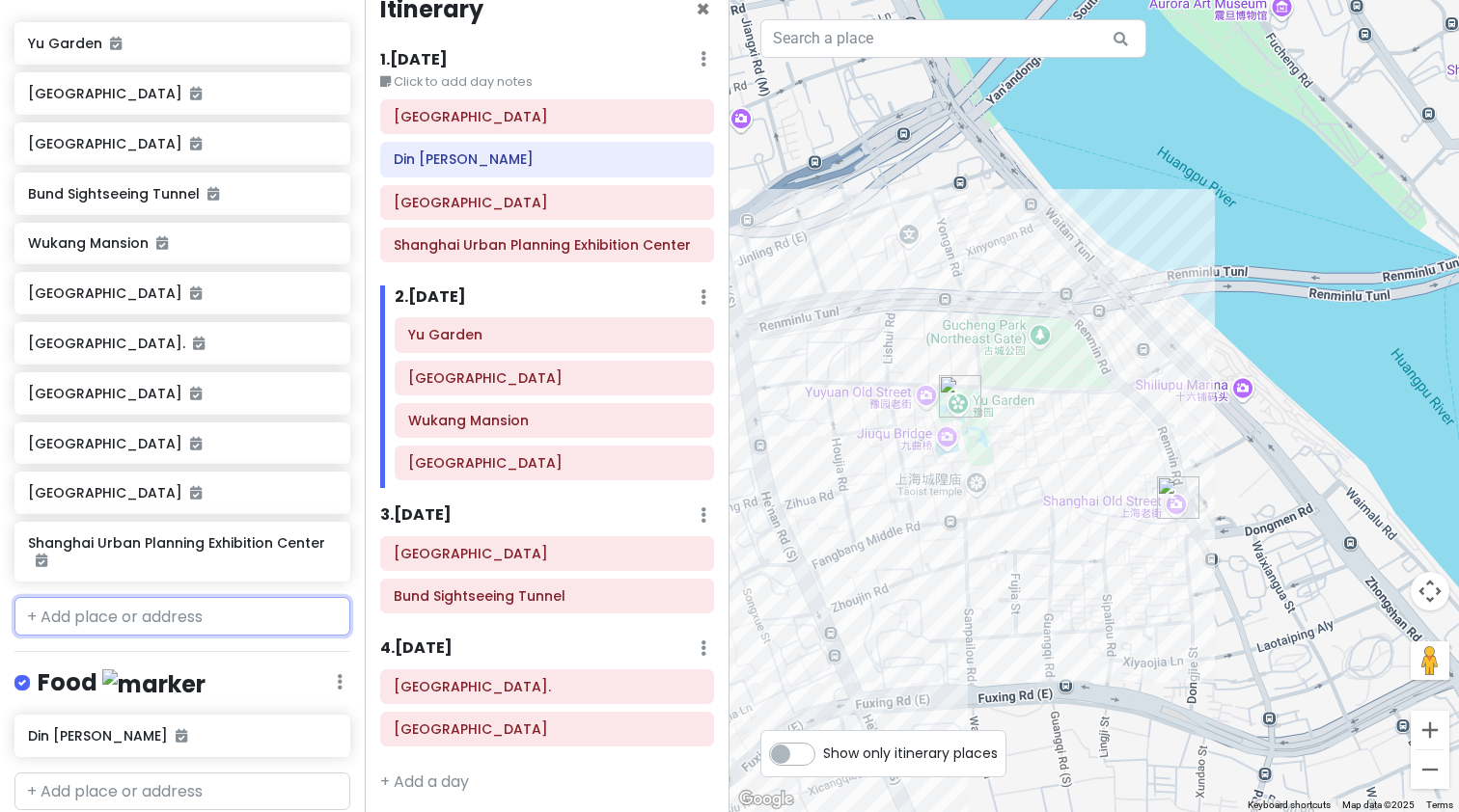 click at bounding box center [182, 616] 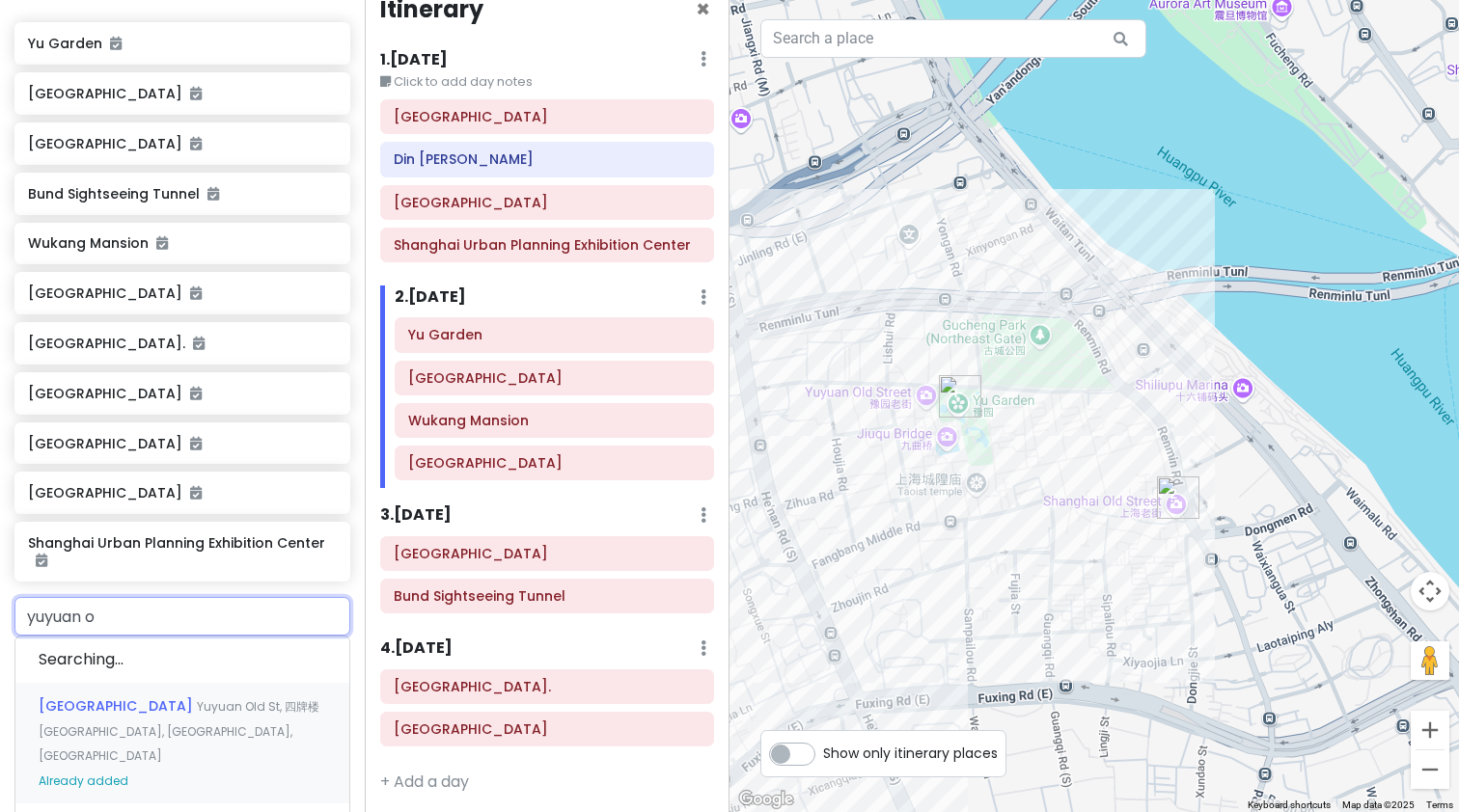 type on "yuyuan ol" 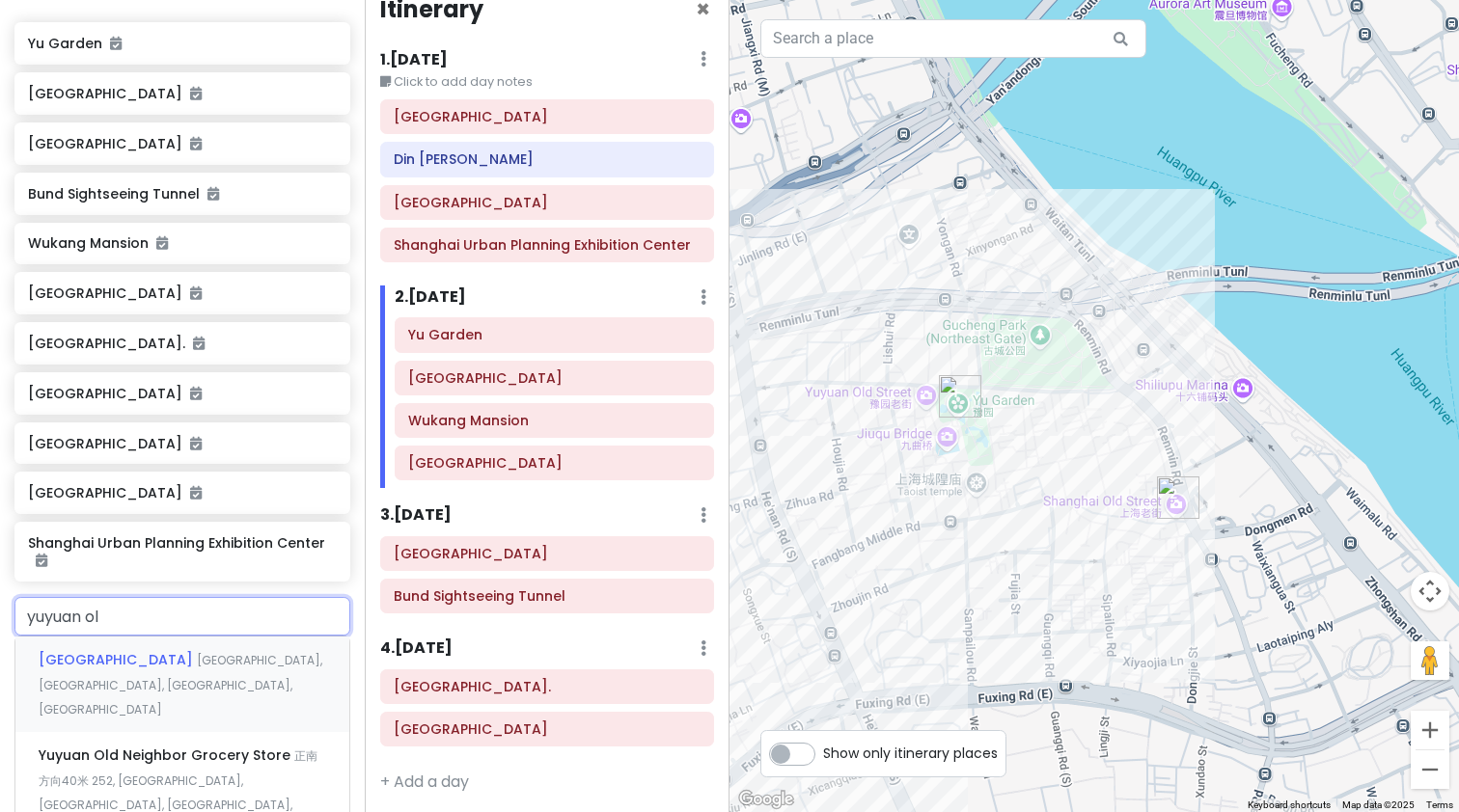 click on "[GEOGRAPHIC_DATA]" at bounding box center [118, 660] 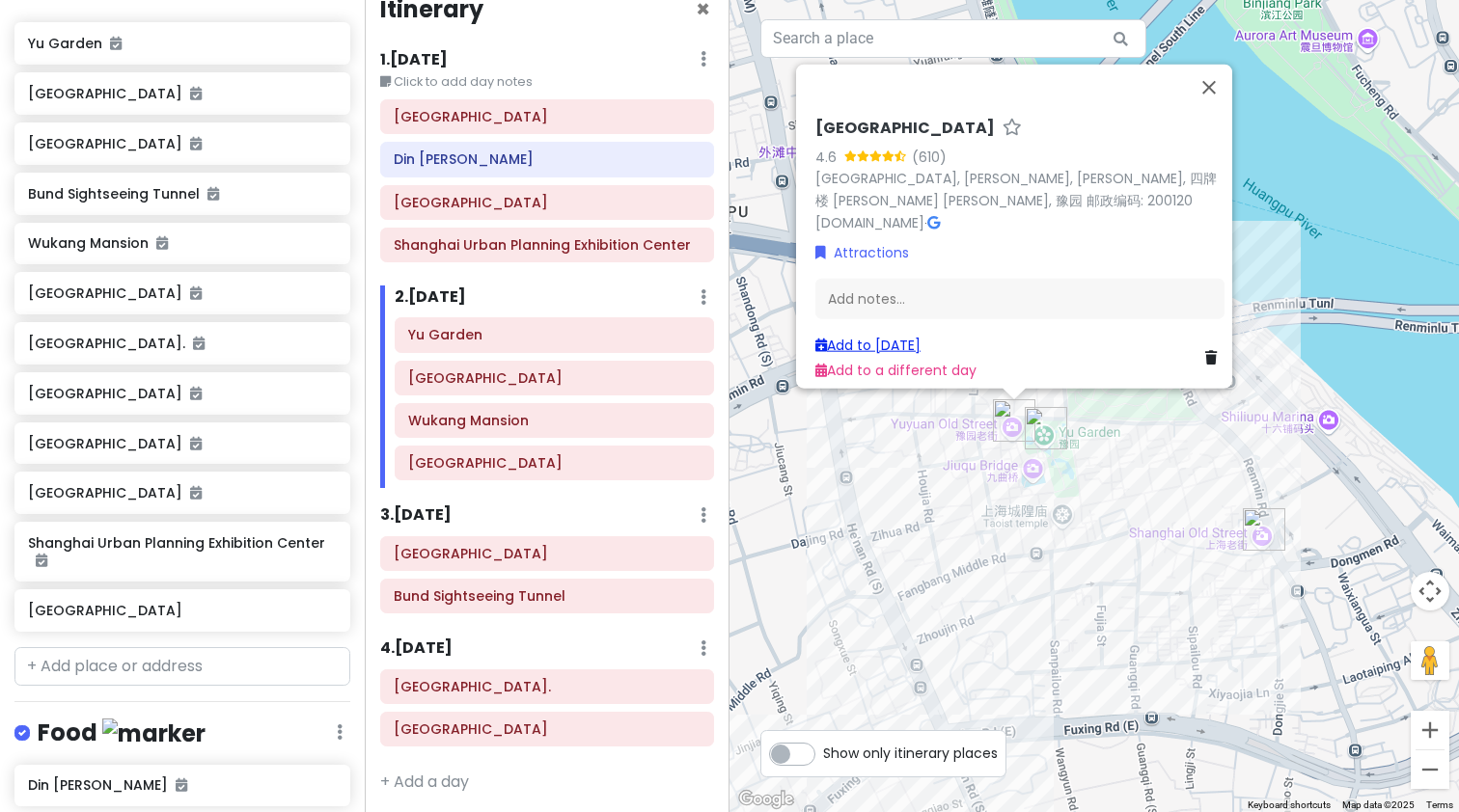 click on "Add to   [DATE]" at bounding box center (867, 344) 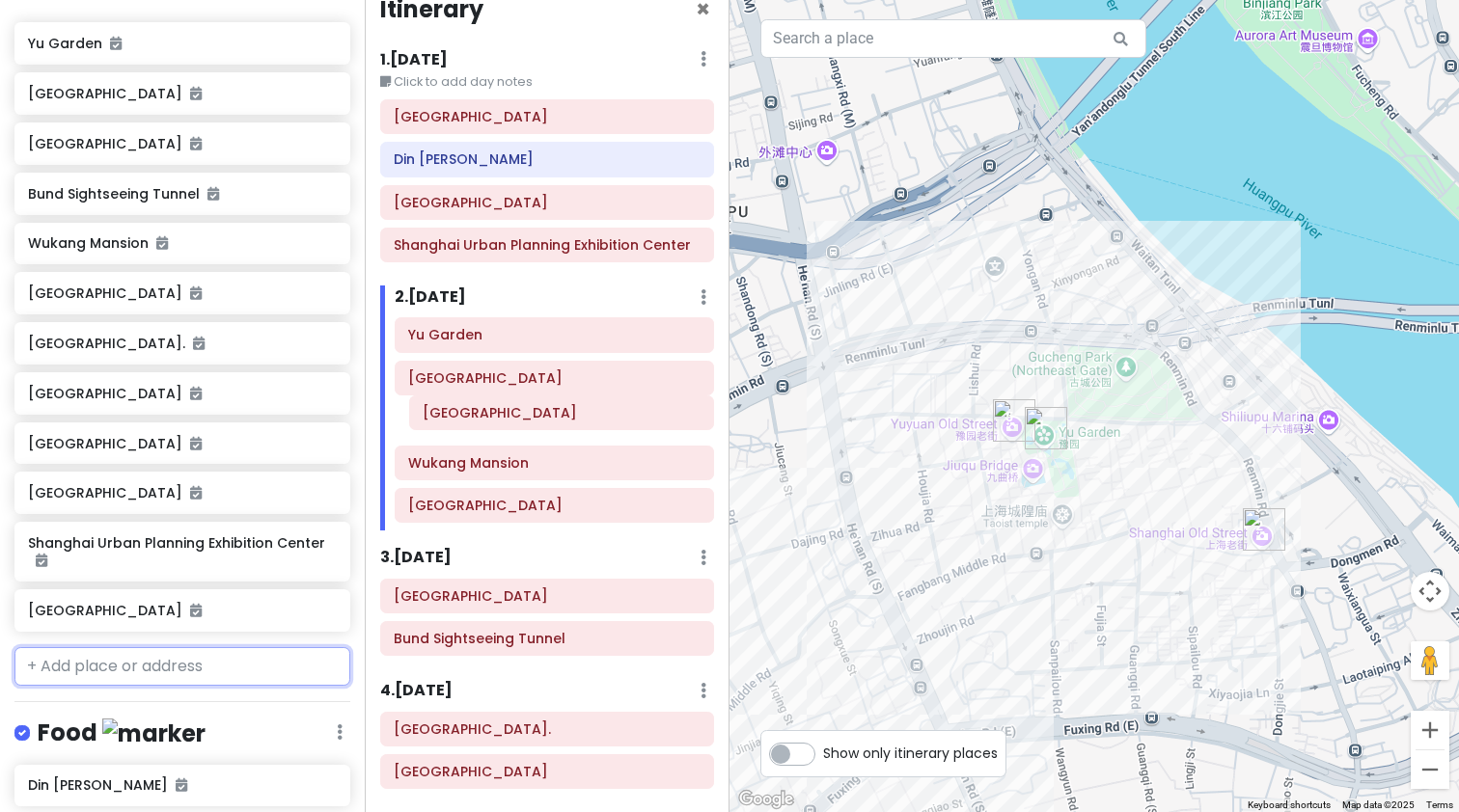 drag, startPoint x: 502, startPoint y: 515, endPoint x: 516, endPoint y: 424, distance: 92.070625 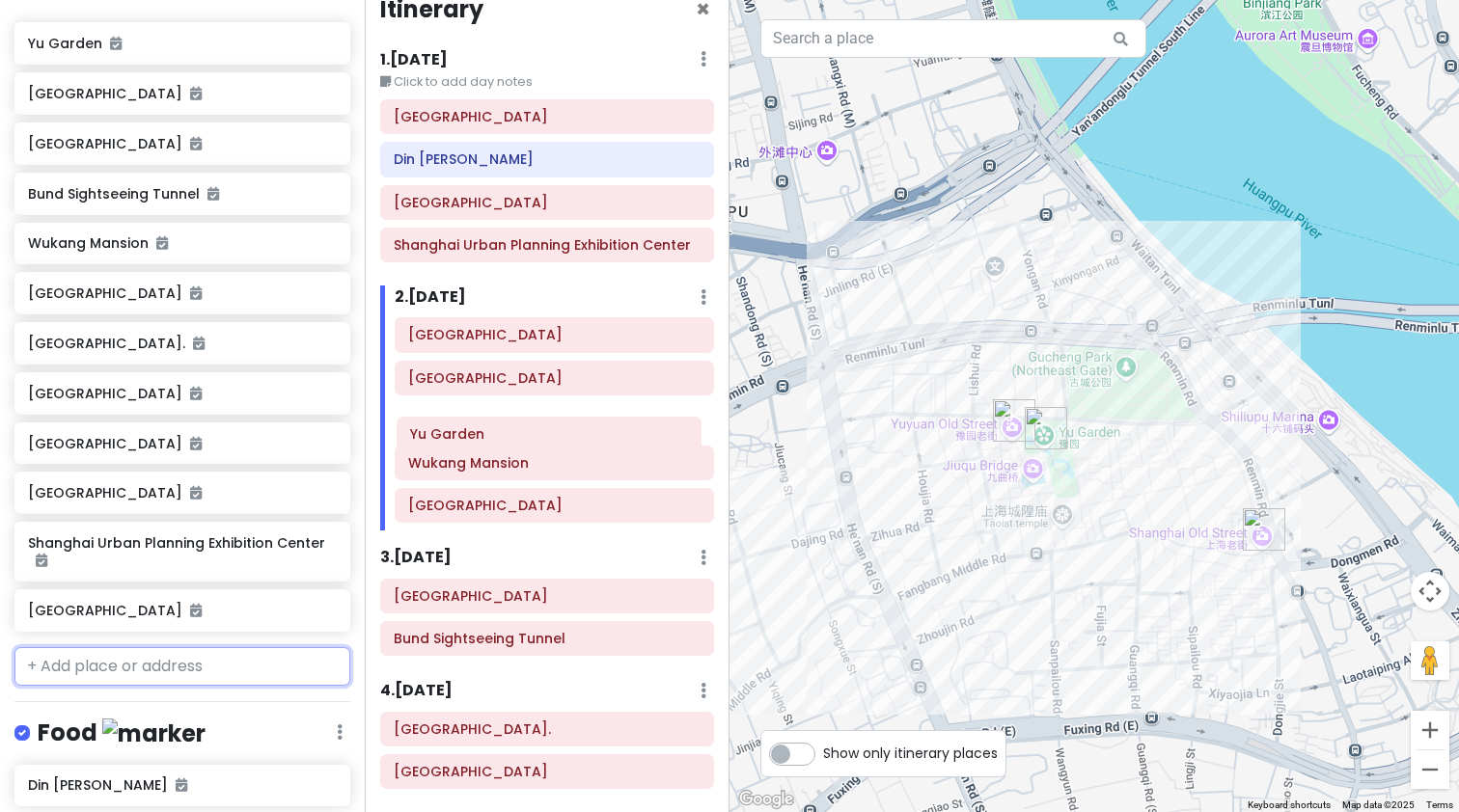 drag, startPoint x: 511, startPoint y: 339, endPoint x: 513, endPoint y: 441, distance: 102.01961 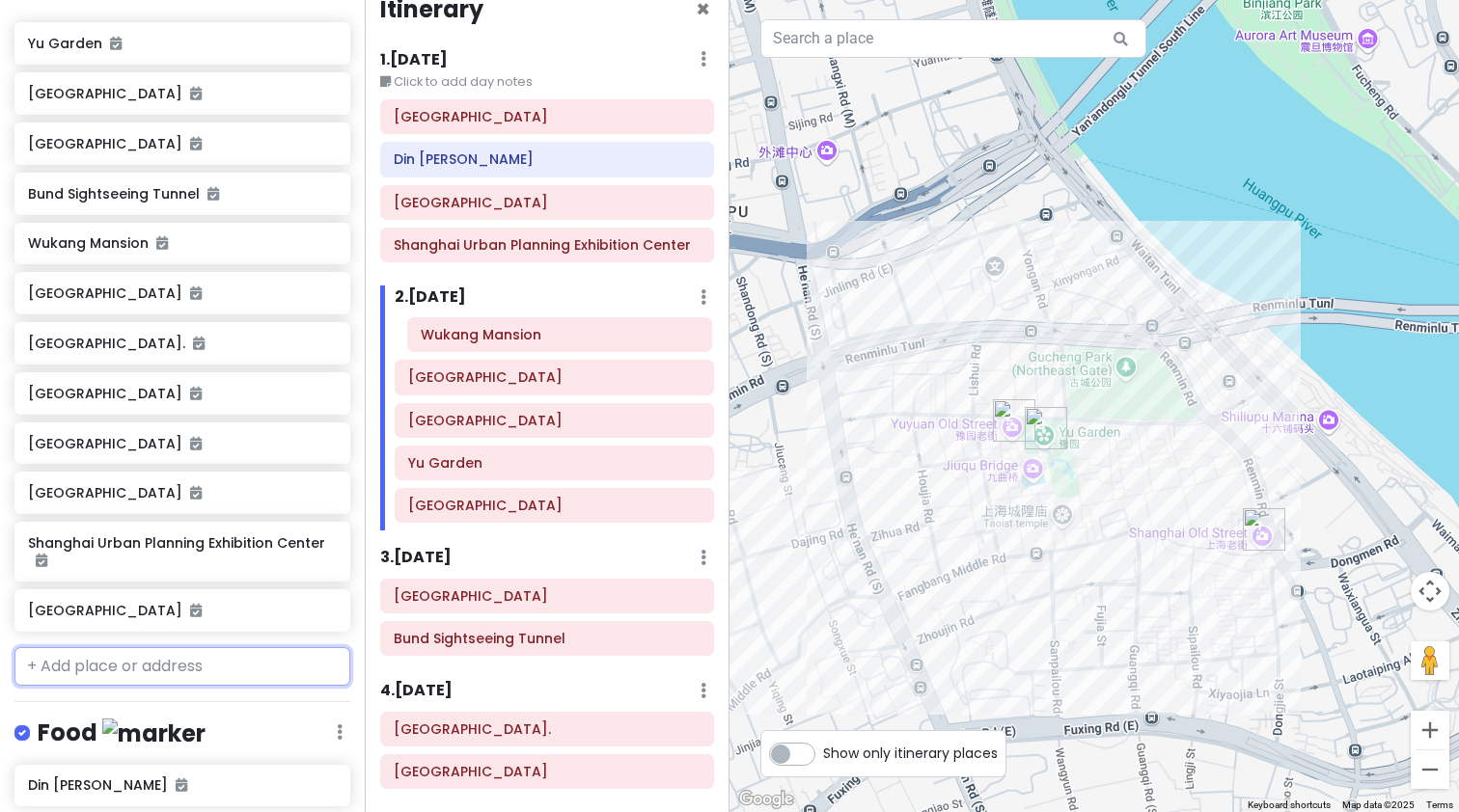 drag, startPoint x: 503, startPoint y: 470, endPoint x: 512, endPoint y: 344, distance: 126.32102 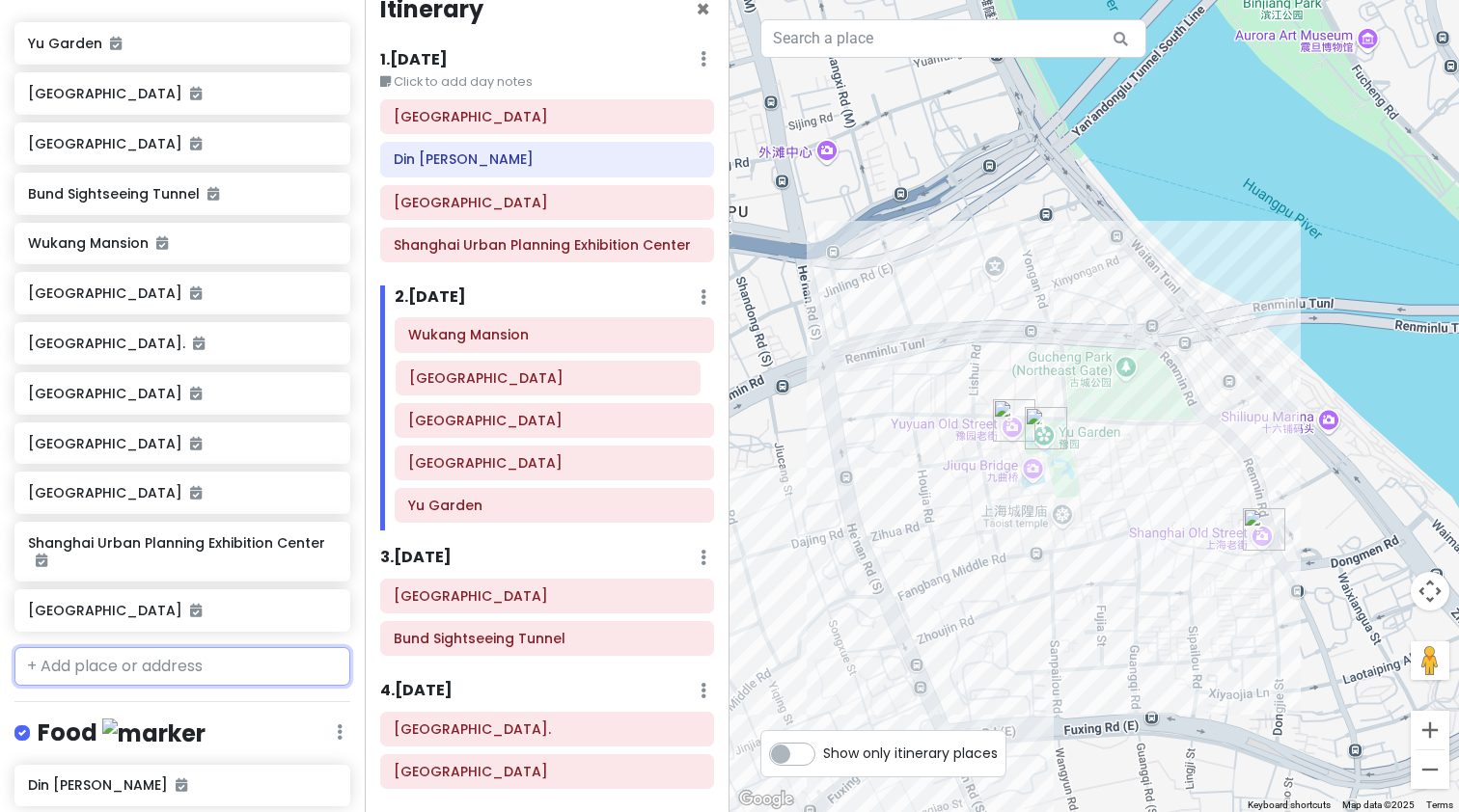 drag, startPoint x: 482, startPoint y: 506, endPoint x: 483, endPoint y: 382, distance: 124.00403 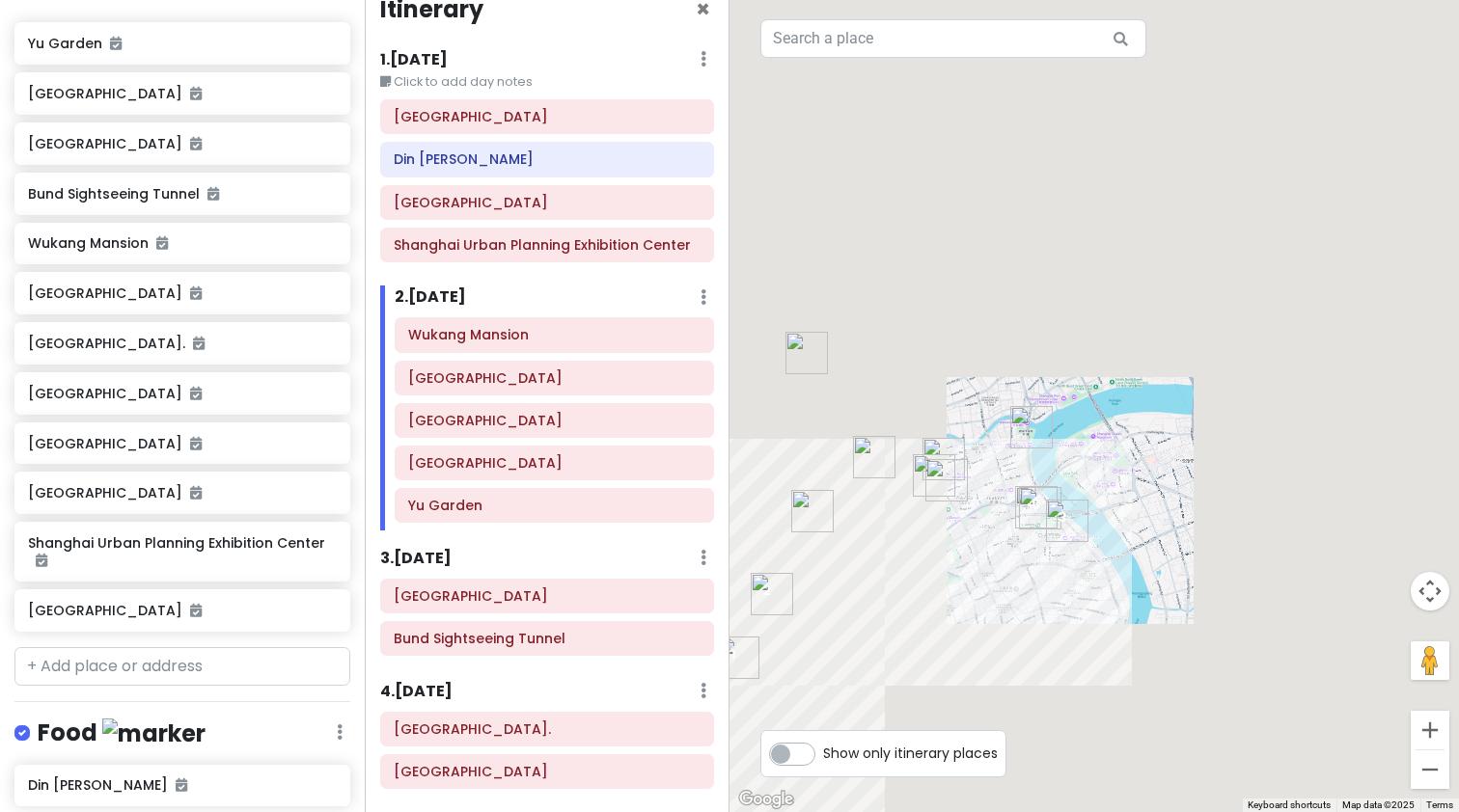 drag, startPoint x: 858, startPoint y: 612, endPoint x: 971, endPoint y: 595, distance: 114.27161 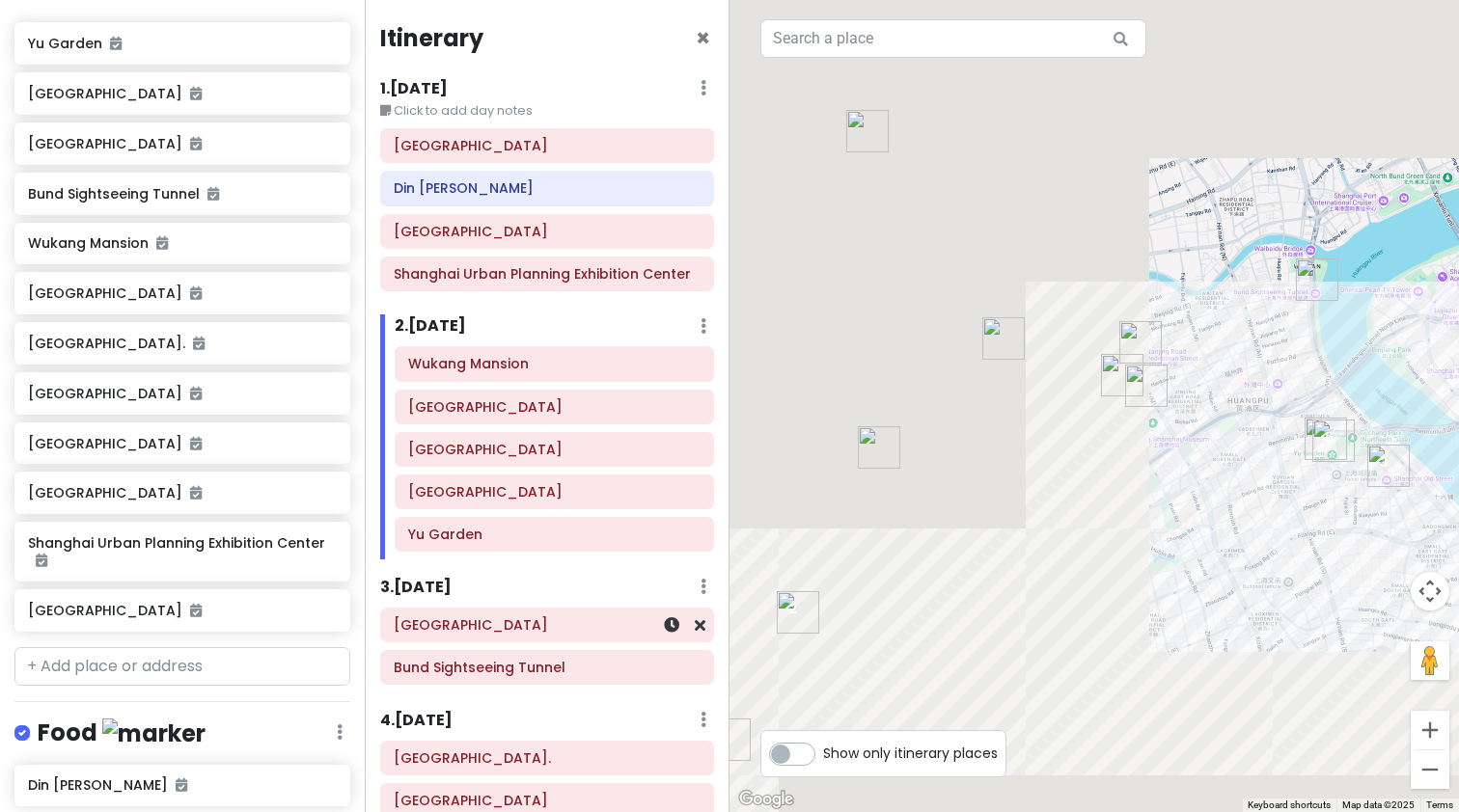 scroll, scrollTop: 71, scrollLeft: 0, axis: vertical 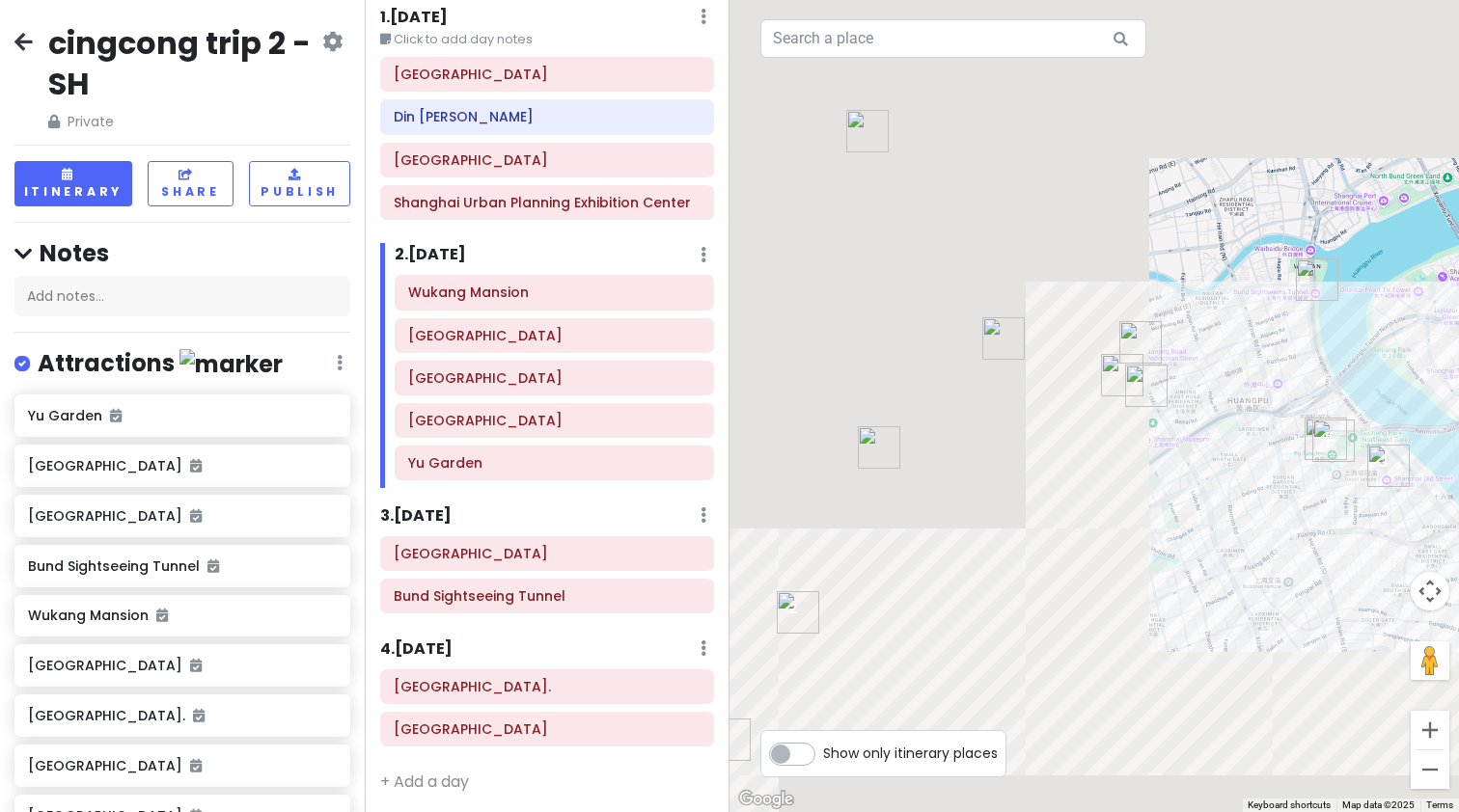 click at bounding box center [23, 41] 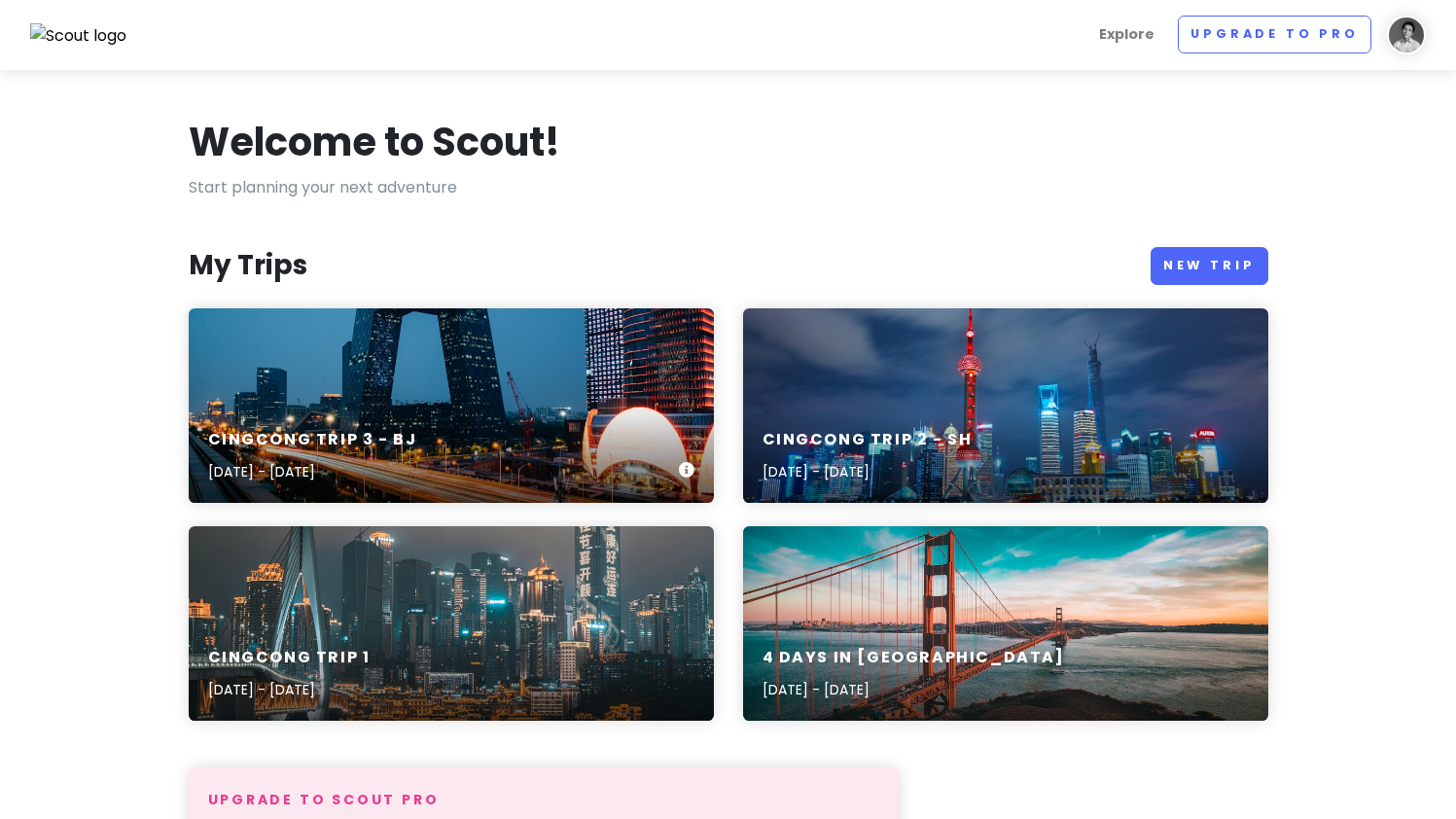 click on "cingcong trip 3 - BJ [DATE] - [DATE]" at bounding box center (451, 406) 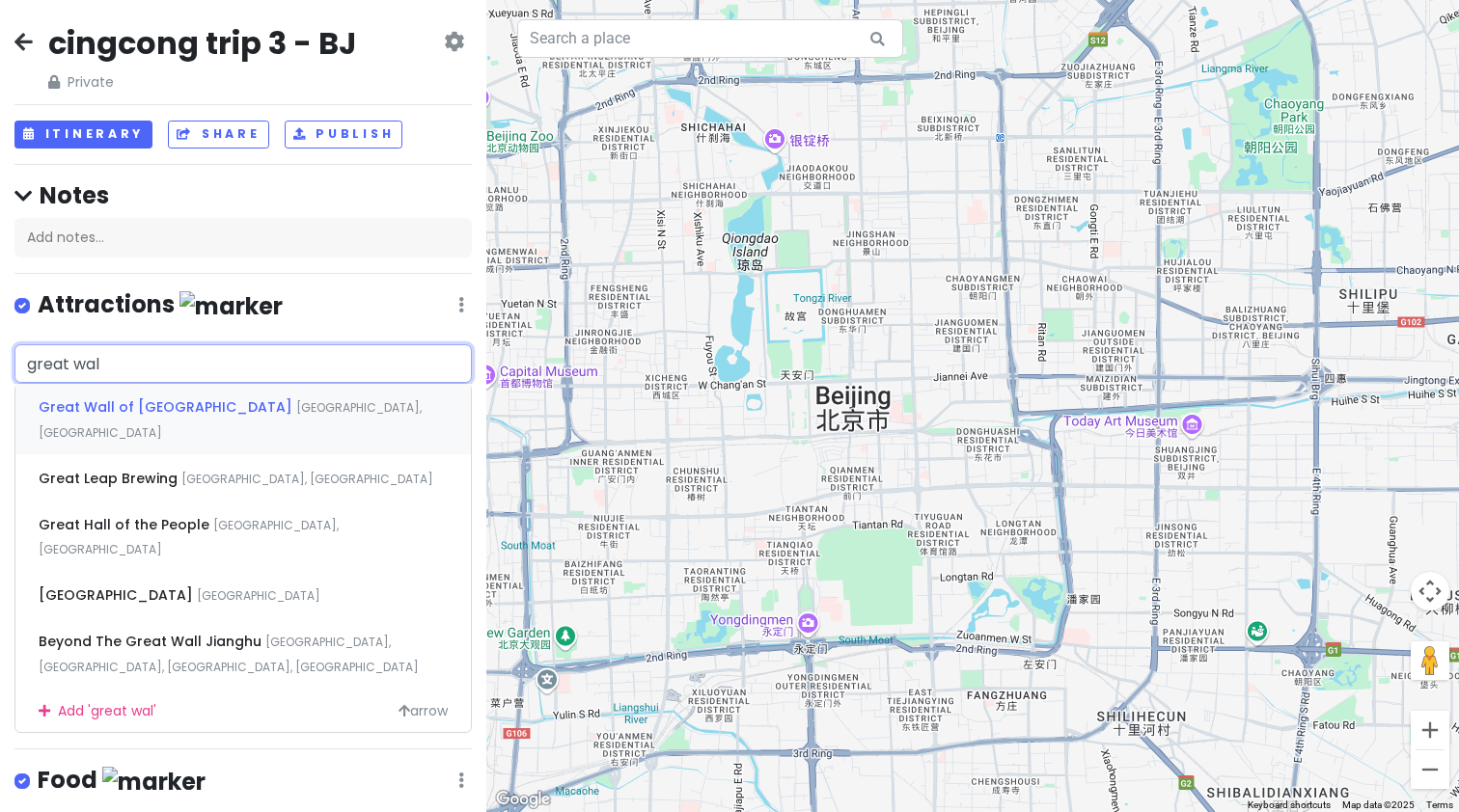 type on "great wall" 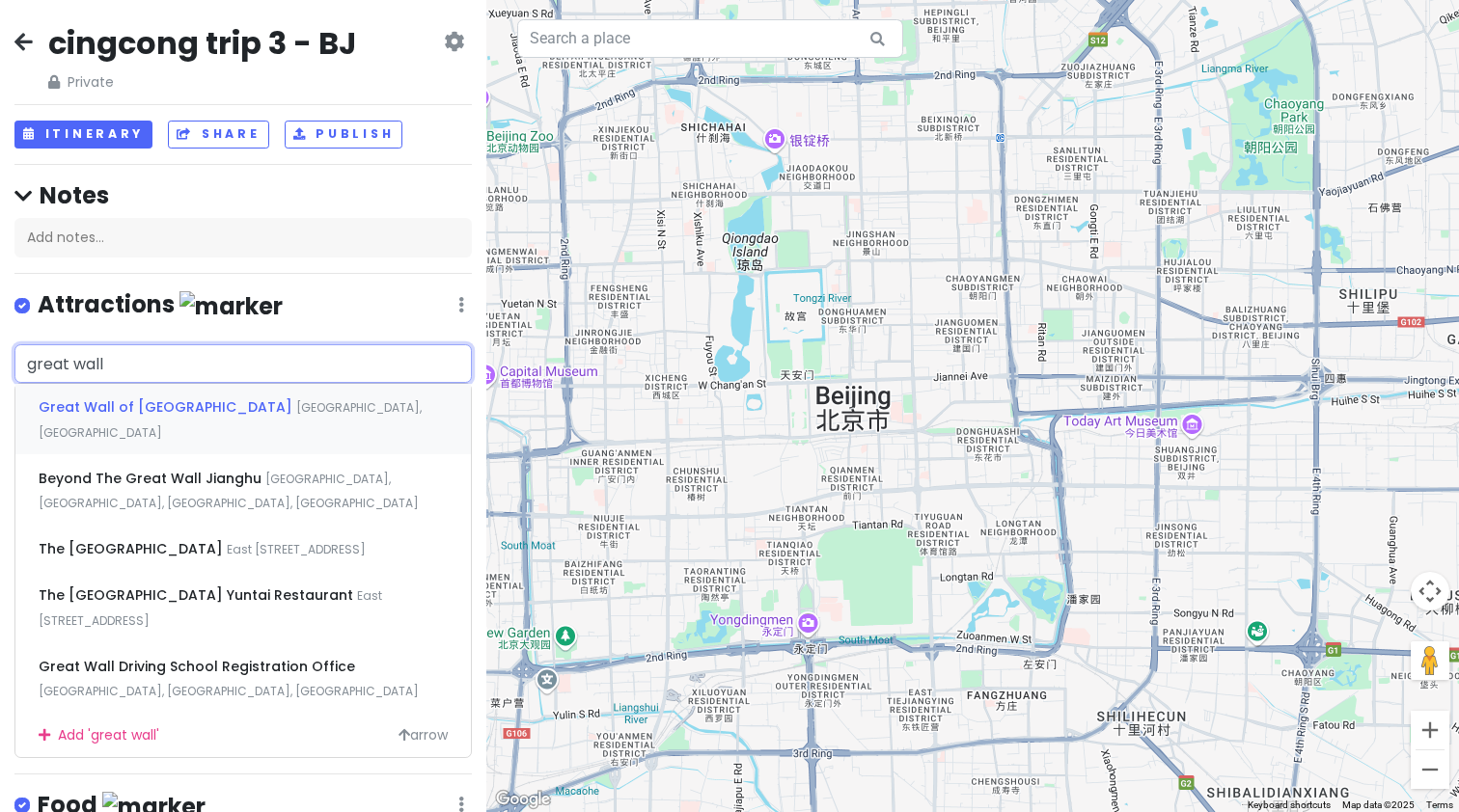 click on "[GEOGRAPHIC_DATA], [GEOGRAPHIC_DATA]" at bounding box center [230, 420] 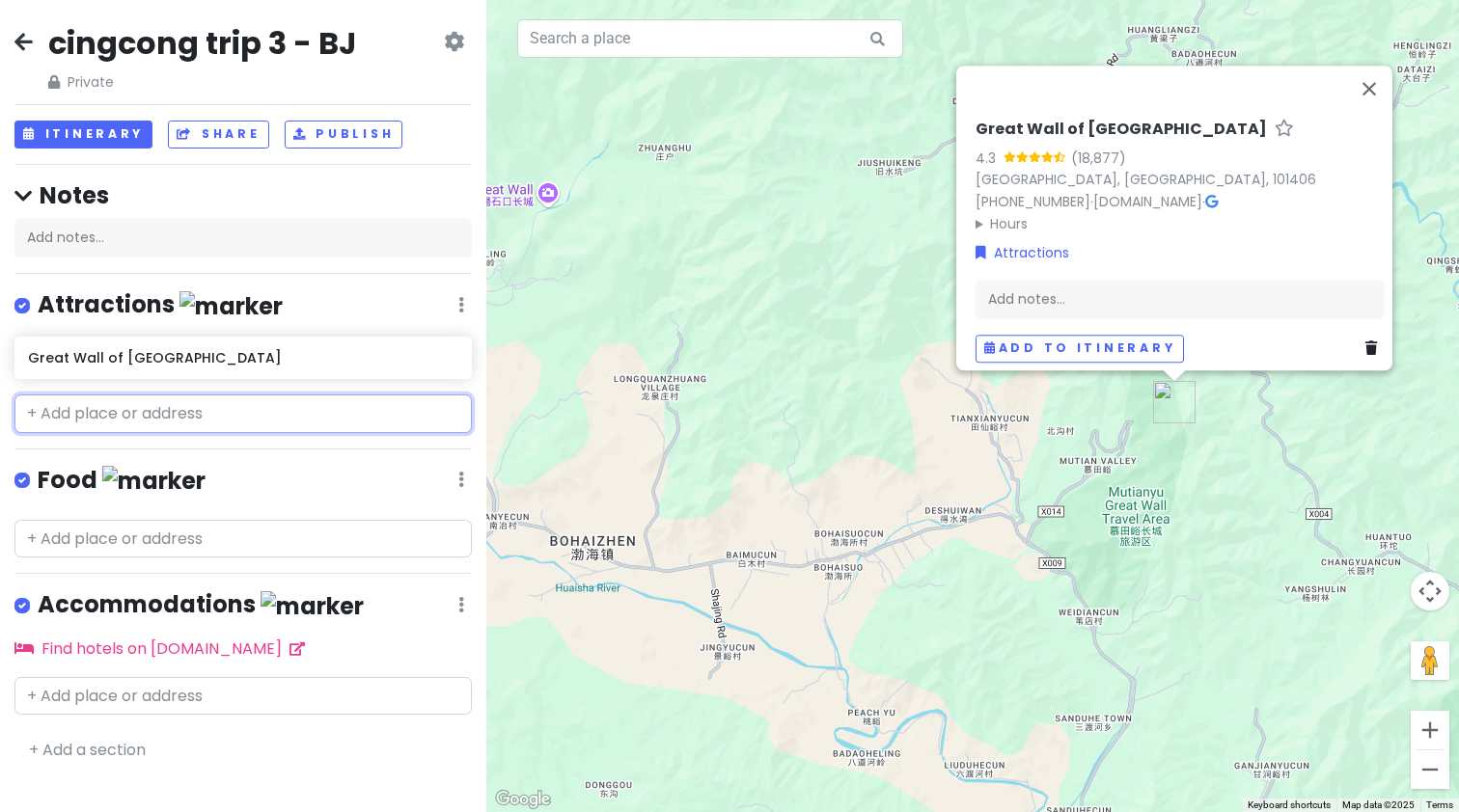 click at bounding box center [243, 414] 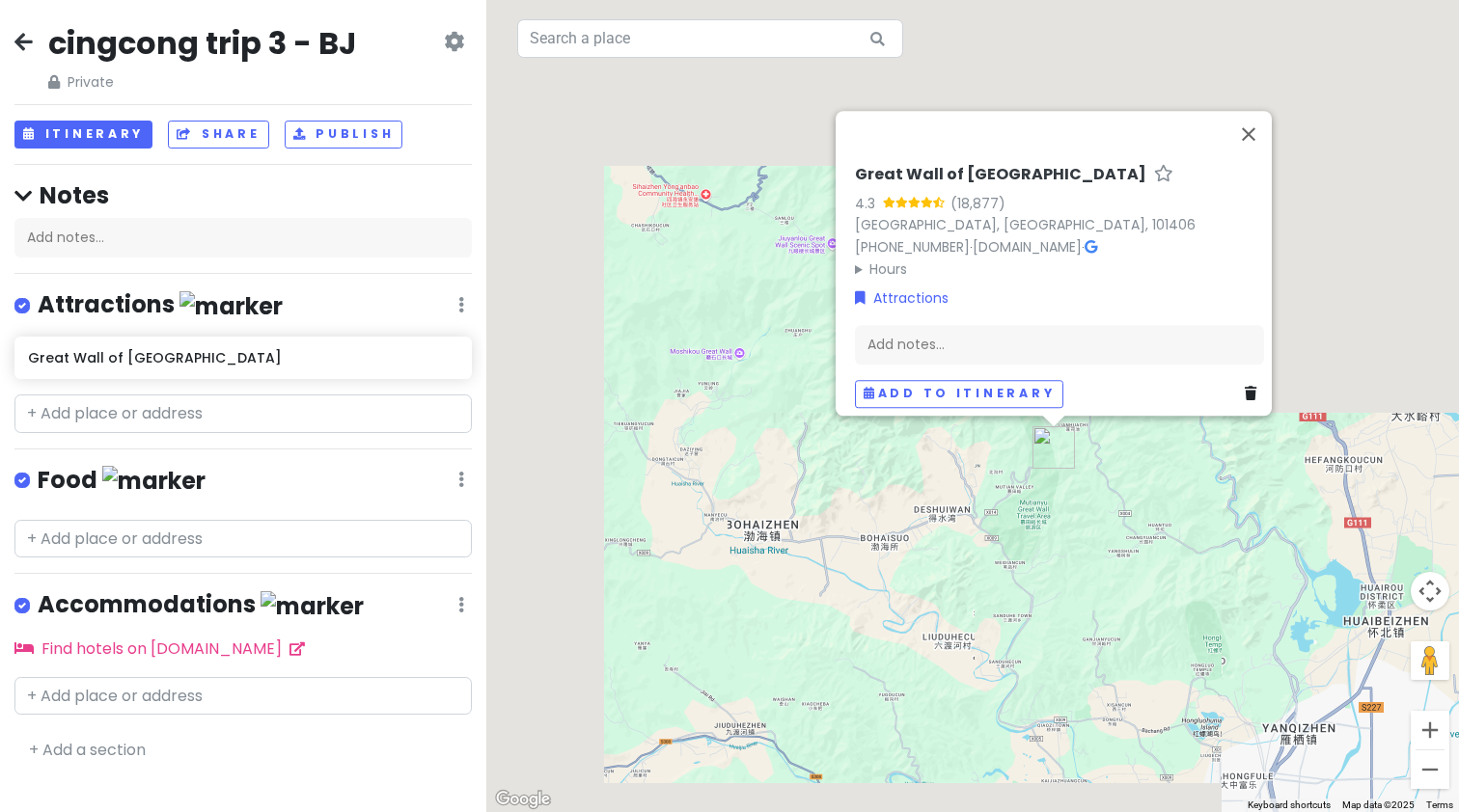 drag, startPoint x: 634, startPoint y: 459, endPoint x: 842, endPoint y: 496, distance: 211.26524 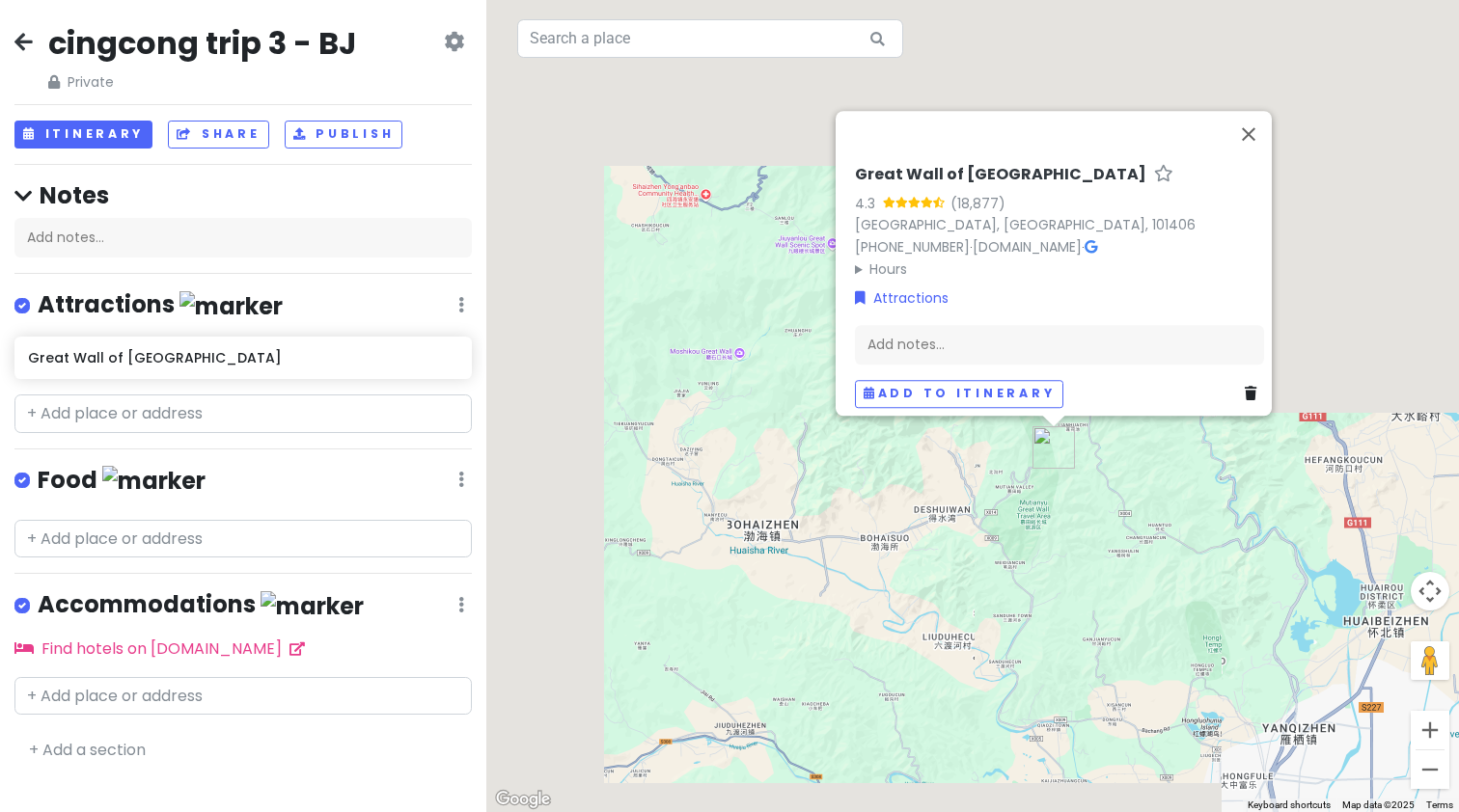 click on "To navigate, press the arrow keys. Great Wall of China 4.3        (18,877) [GEOGRAPHIC_DATA] [PHONE_NUMBER]   ·   [DOMAIN_NAME]   ·   Hours [DATE]  9:00 am – 4:30 pm [DATE]  9:00 am – 4:30 pm [DATE]  9:00 am – 4:30 pm [DATE]  9:00 am – 4:30 pm [DATE]  9:00 am – 4:30 pm [DATE]  9:00 am – 4:30 pm [DATE]  9:00 am – 4:30 pm Attractions Add notes...  Add to itinerary" at bounding box center (973, 406) 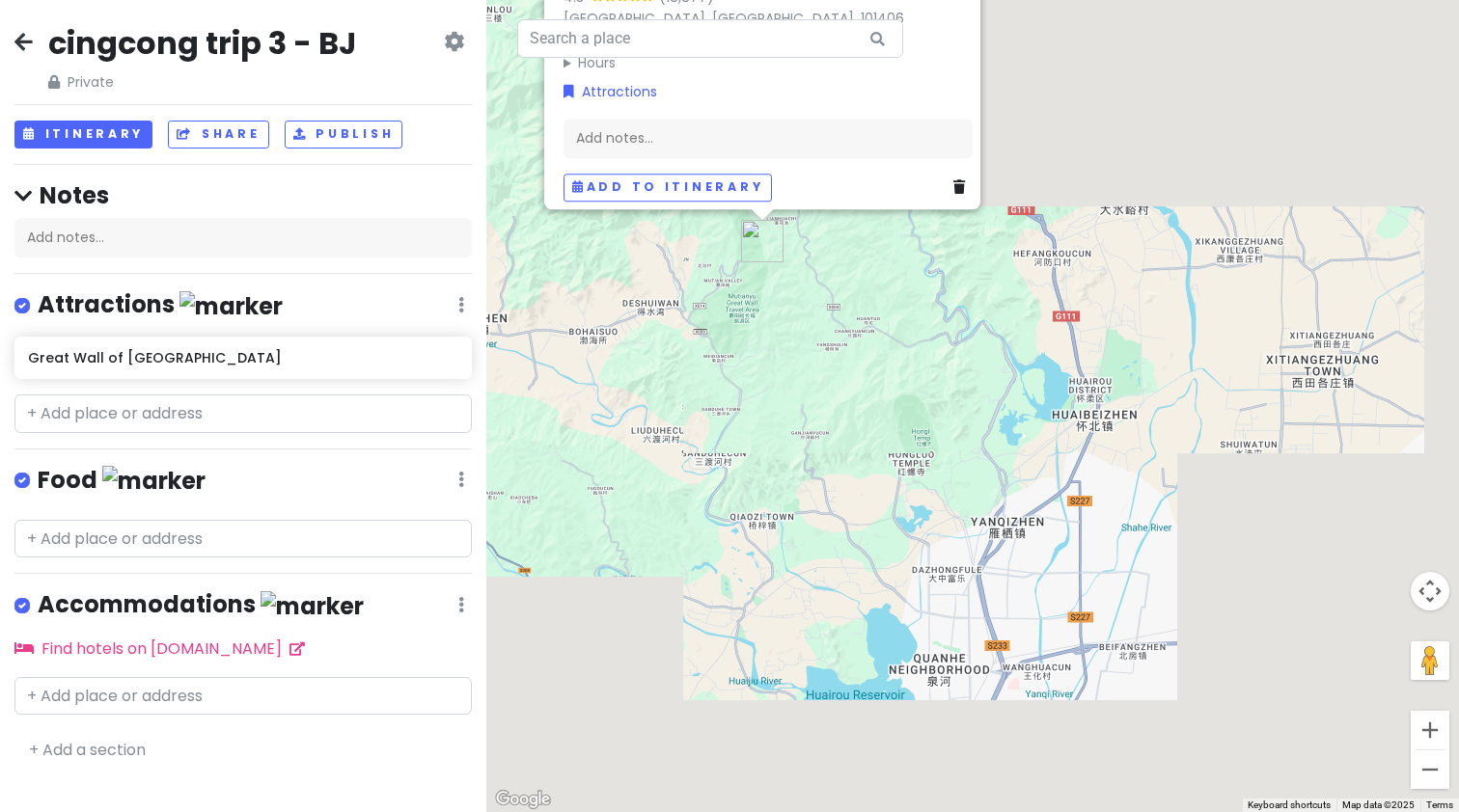 drag, startPoint x: 1017, startPoint y: 581, endPoint x: 722, endPoint y: 372, distance: 361.53285 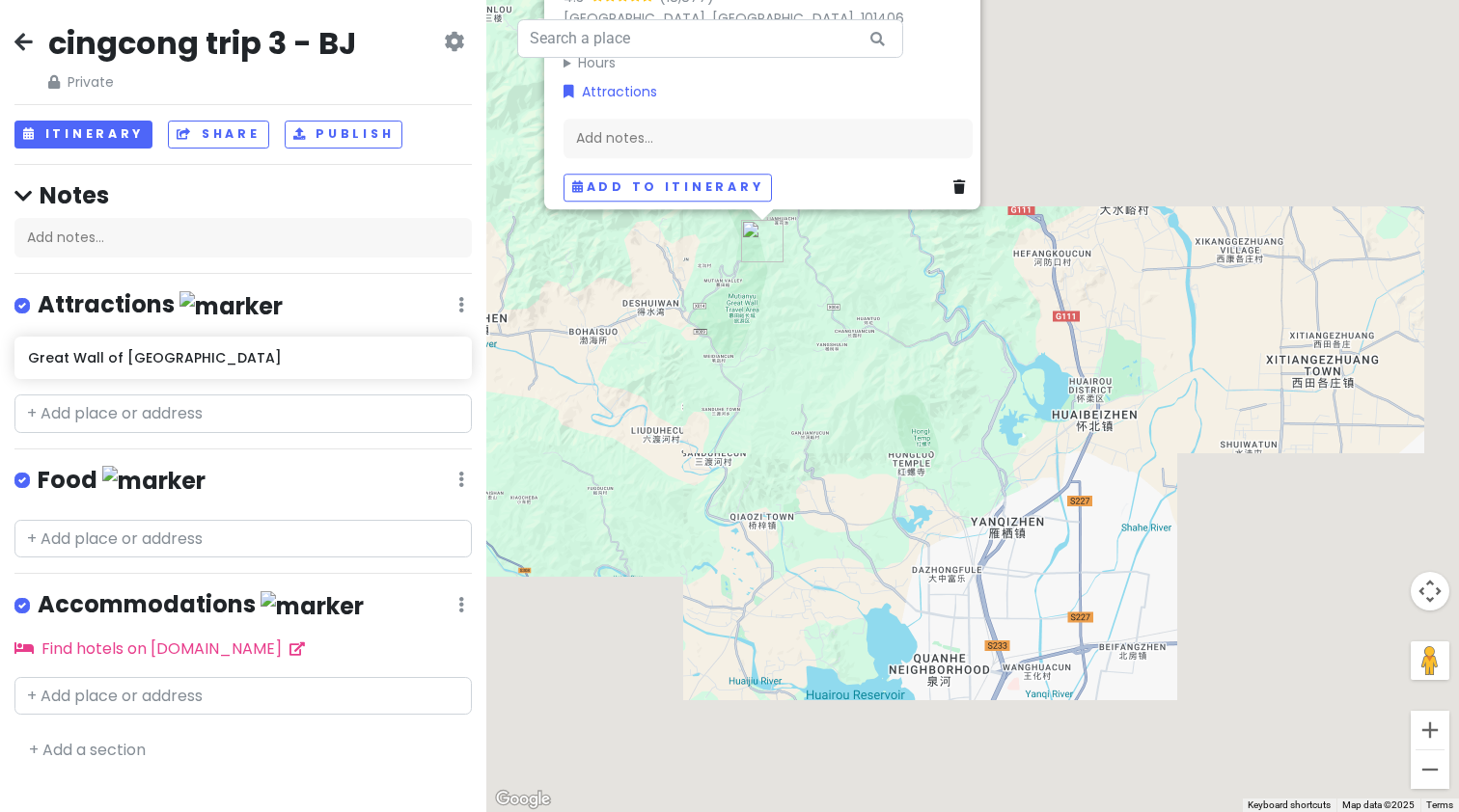 click on "To navigate, press the arrow keys. Great Wall of China 4.3        (18,877) [GEOGRAPHIC_DATA] [PHONE_NUMBER]   ·   [DOMAIN_NAME]   ·   Hours [DATE]  9:00 am – 4:30 pm [DATE]  9:00 am – 4:30 pm [DATE]  9:00 am – 4:30 pm [DATE]  9:00 am – 4:30 pm [DATE]  9:00 am – 4:30 pm [DATE]  9:00 am – 4:30 pm [DATE]  9:00 am – 4:30 pm Attractions Add notes...  Add to itinerary" at bounding box center [973, 406] 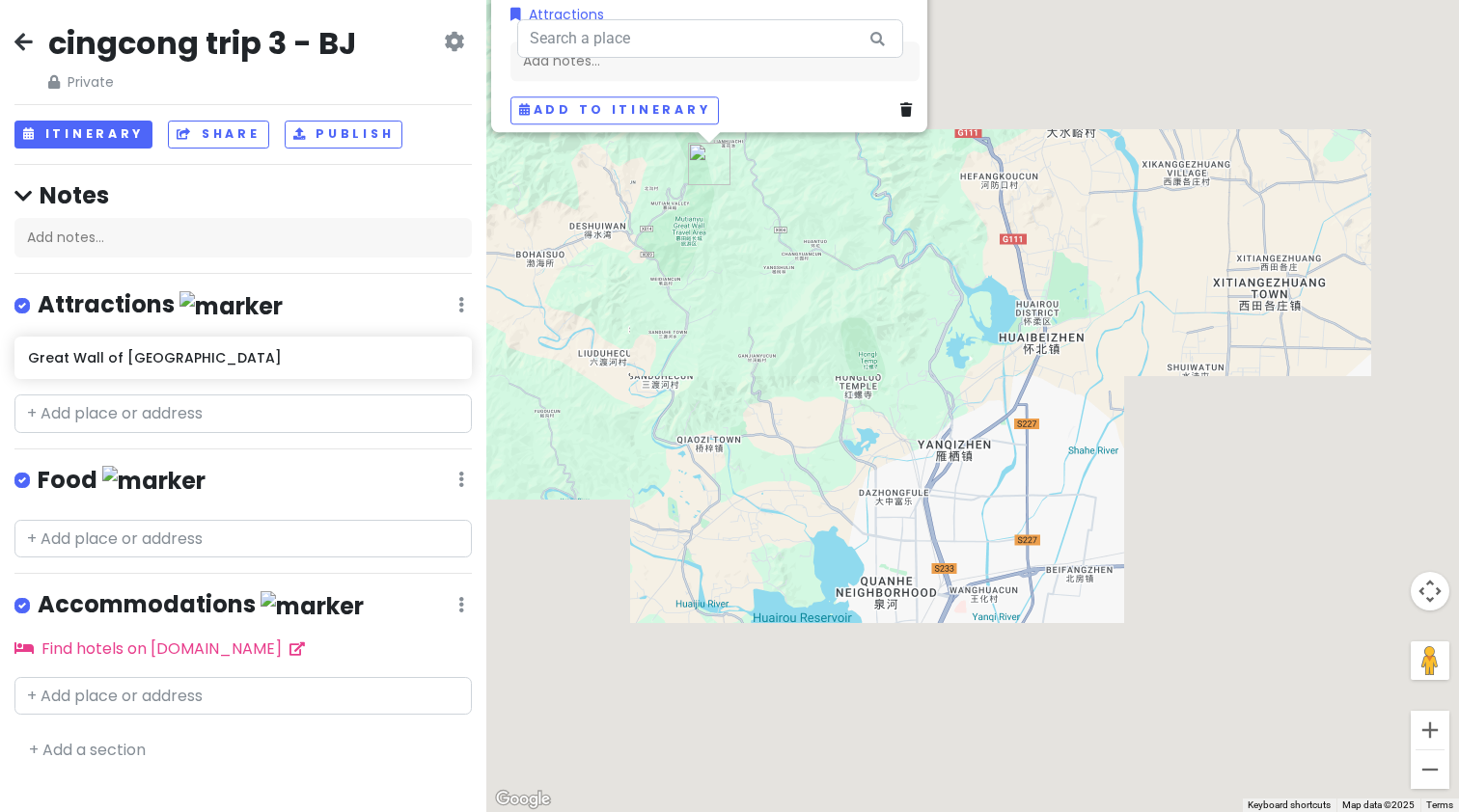 drag, startPoint x: 928, startPoint y: 530, endPoint x: 825, endPoint y: 392, distance: 172.20046 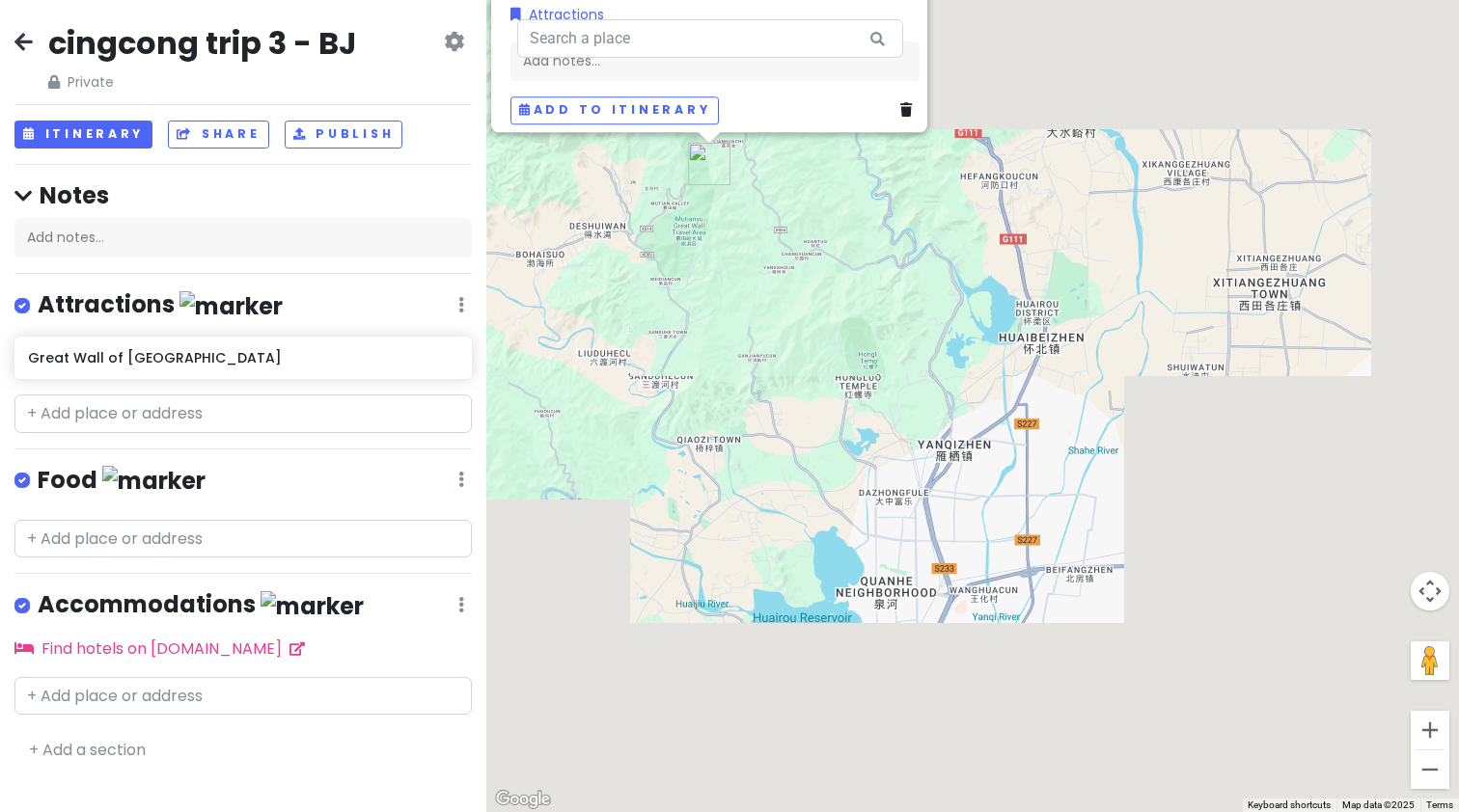 click on "To navigate, press the arrow keys. Great Wall of China 4.3        (18,877) [GEOGRAPHIC_DATA] [PHONE_NUMBER]   ·   [DOMAIN_NAME]   ·   Hours [DATE]  9:00 am – 4:30 pm [DATE]  9:00 am – 4:30 pm [DATE]  9:00 am – 4:30 pm [DATE]  9:00 am – 4:30 pm [DATE]  9:00 am – 4:30 pm [DATE]  9:00 am – 4:30 pm [DATE]  9:00 am – 4:30 pm Attractions Add notes...  Add to itinerary" at bounding box center (973, 406) 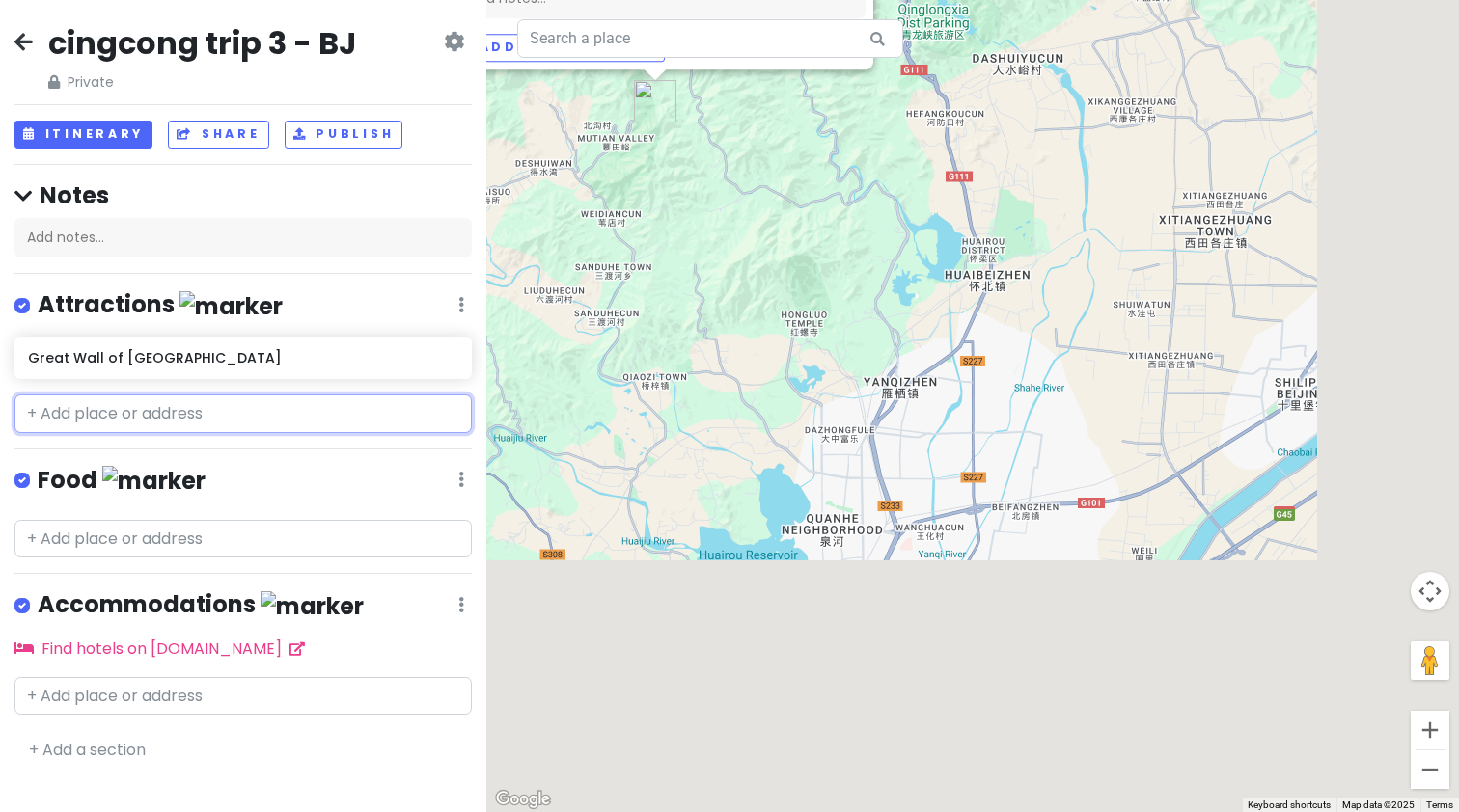 click at bounding box center (243, 414) 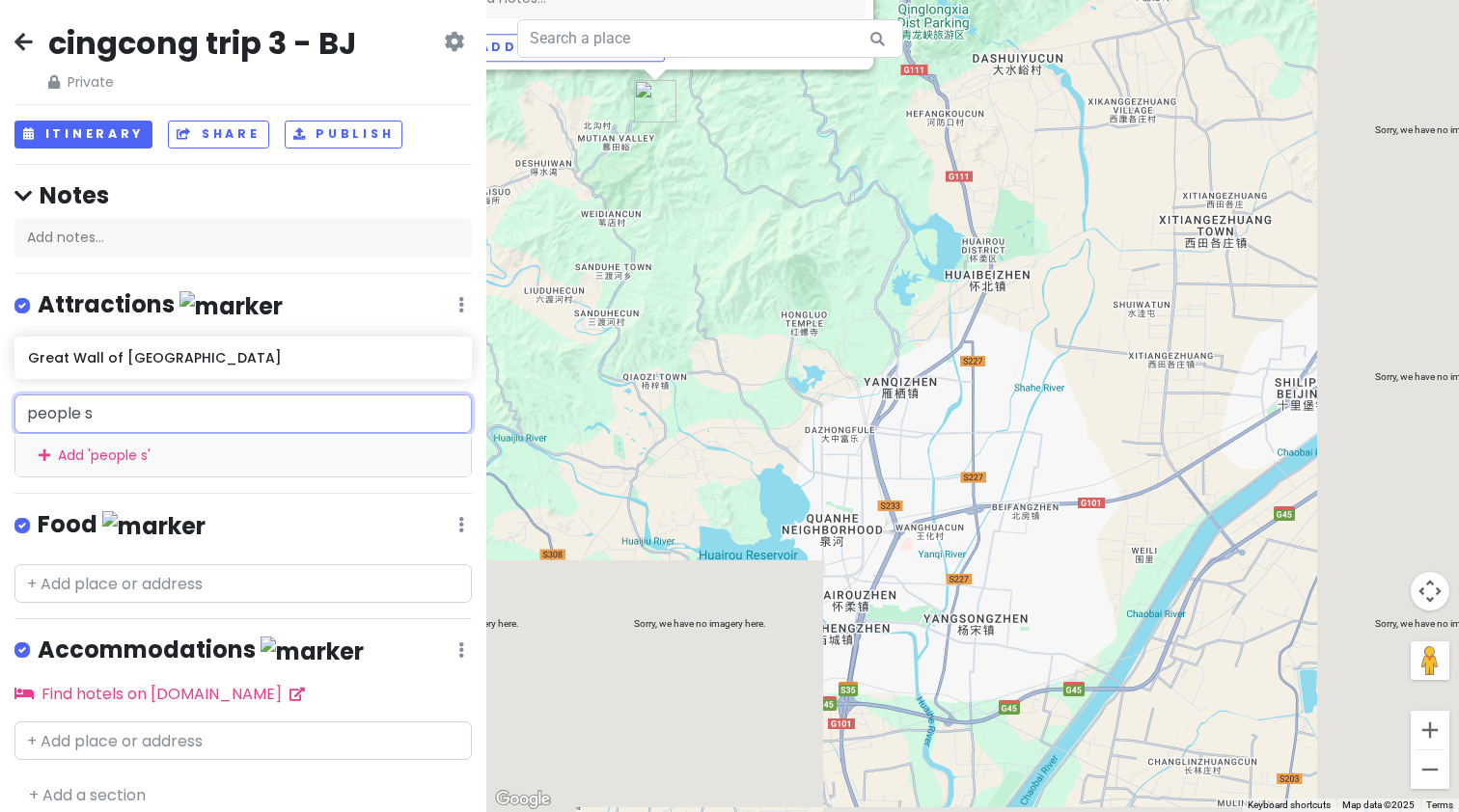 click on "people s" at bounding box center (243, 414) 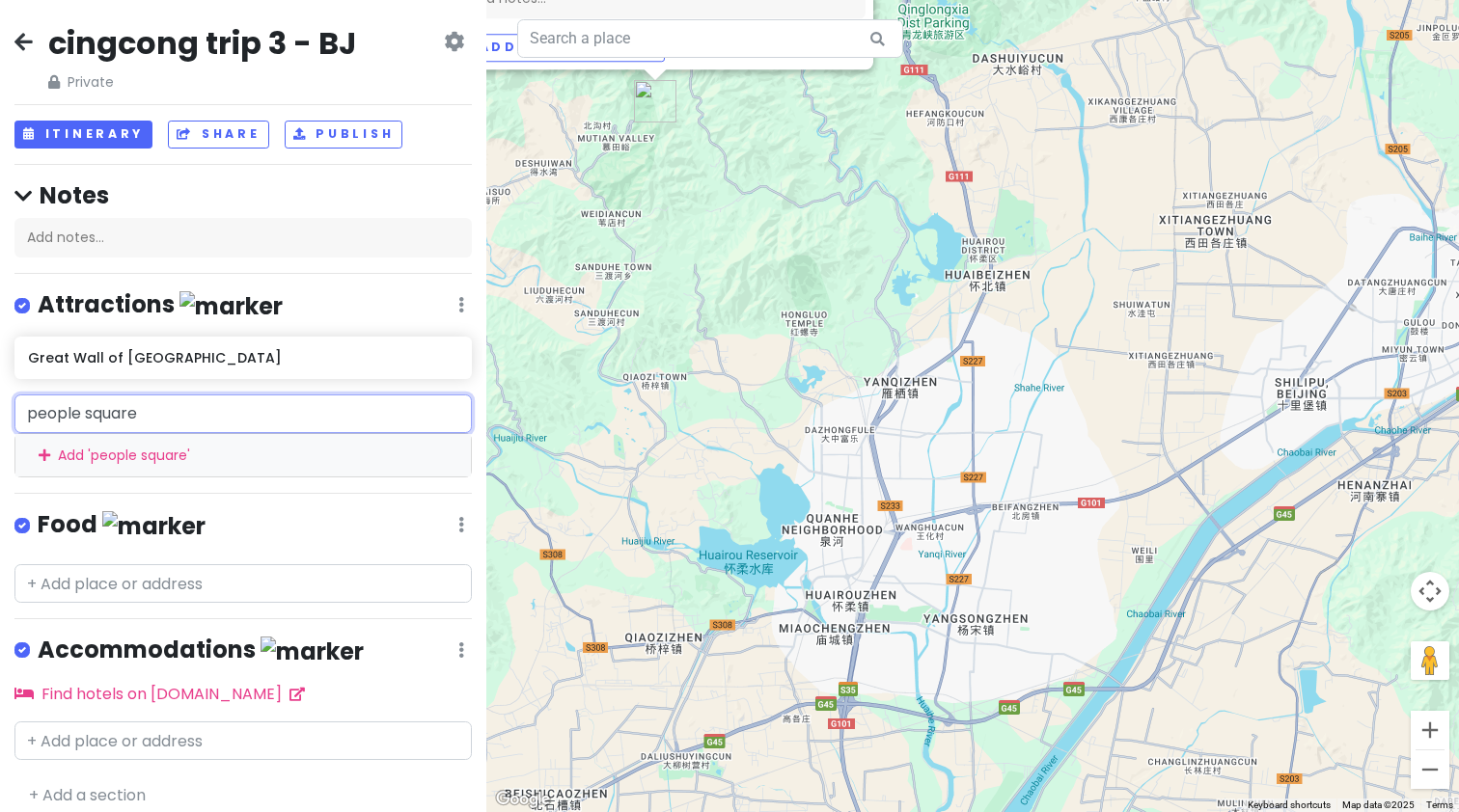drag, startPoint x: 167, startPoint y: 405, endPoint x: 0, endPoint y: 382, distance: 168.5764 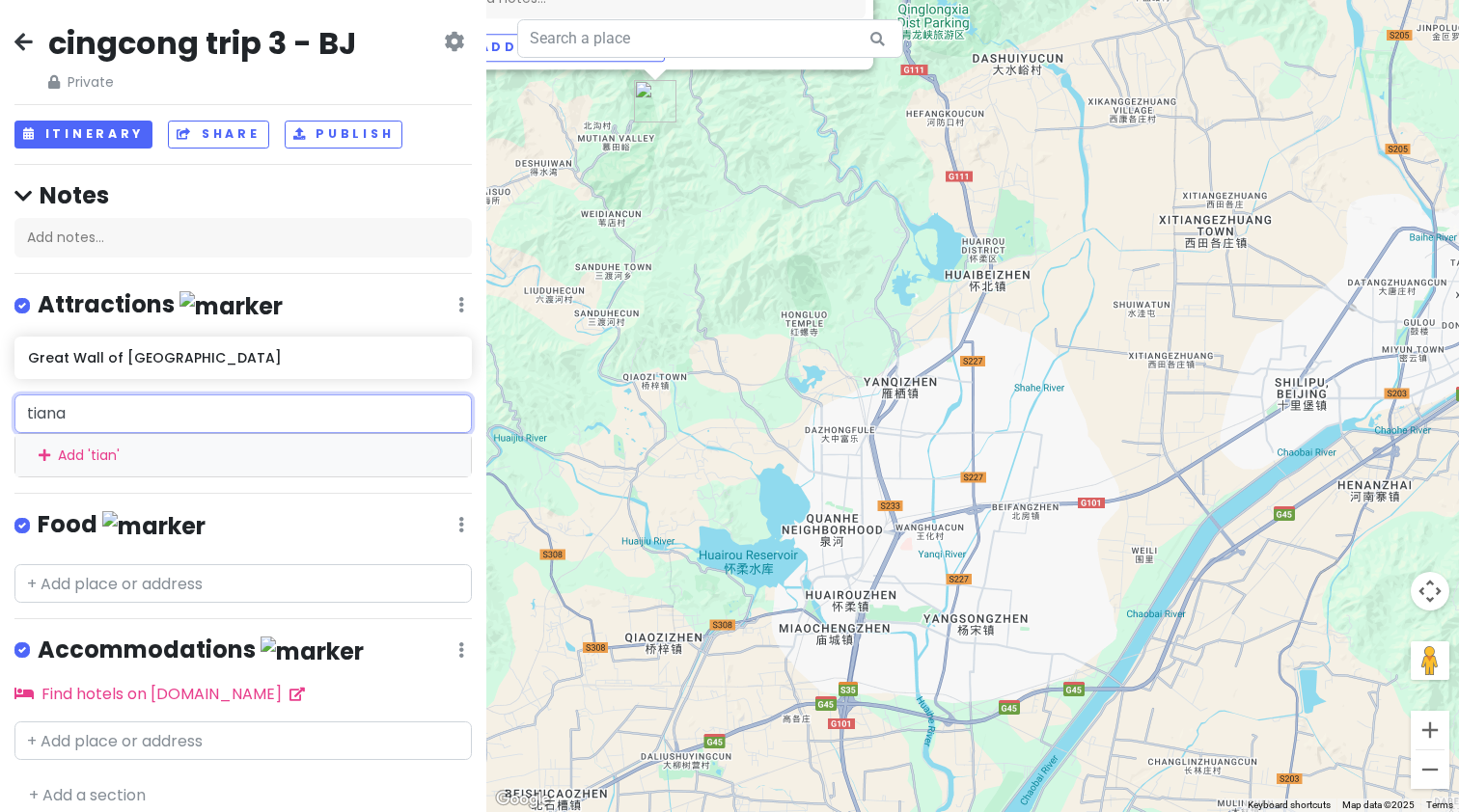 type on "tianan" 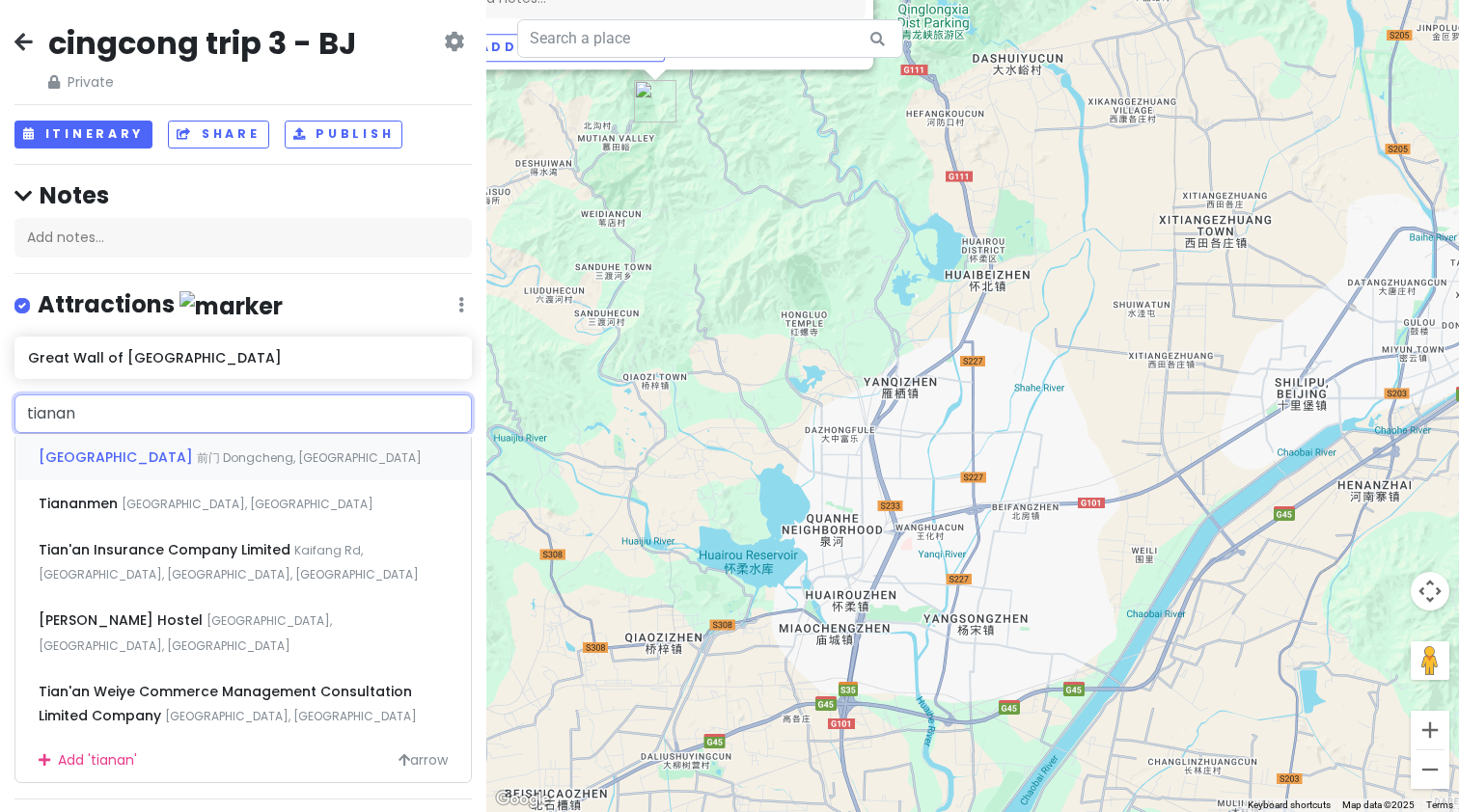 click on "前门 Dongcheng, [GEOGRAPHIC_DATA]" at bounding box center [309, 457] 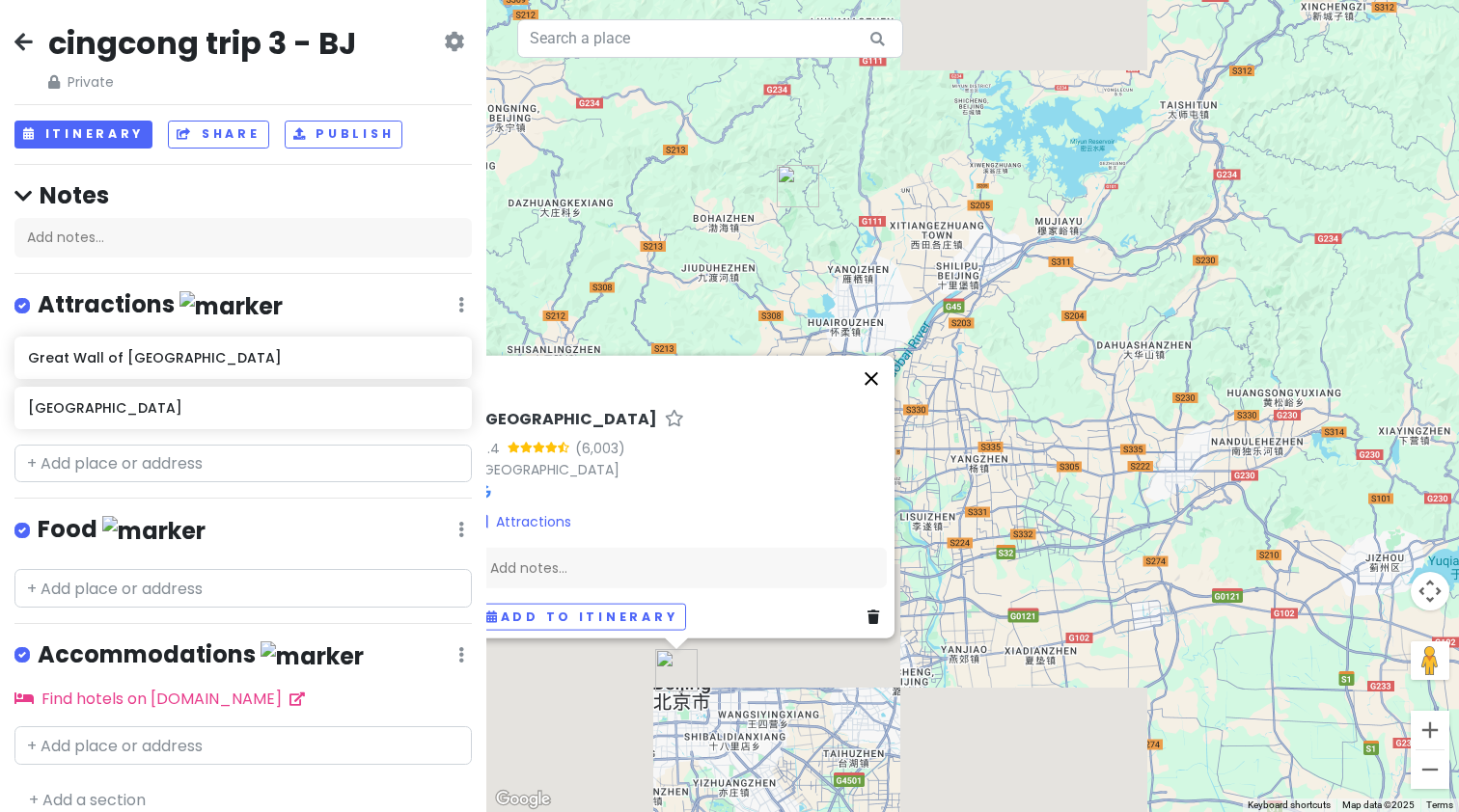 click at bounding box center (871, 379) 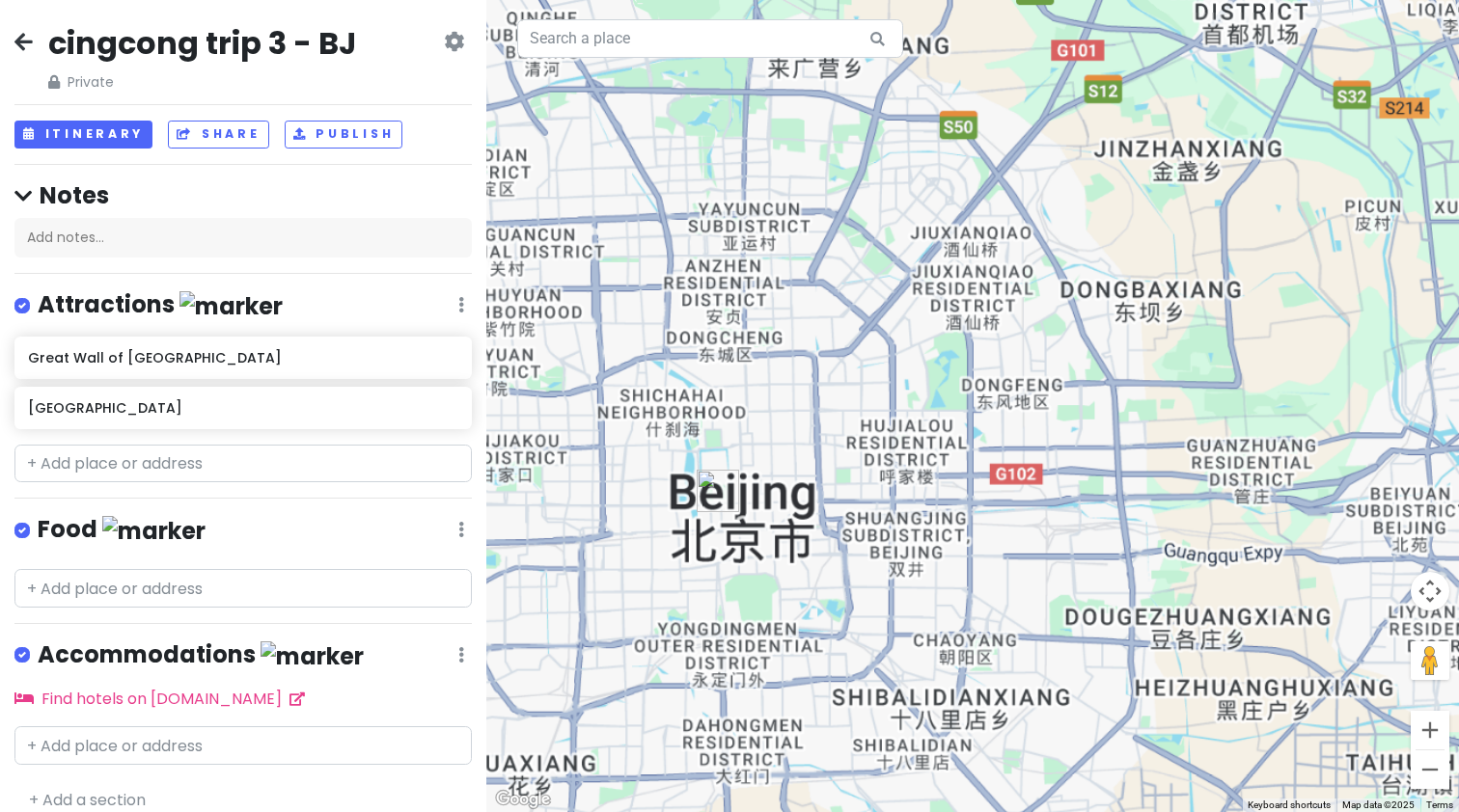 drag, startPoint x: 681, startPoint y: 711, endPoint x: 809, endPoint y: 446, distance: 294.29407 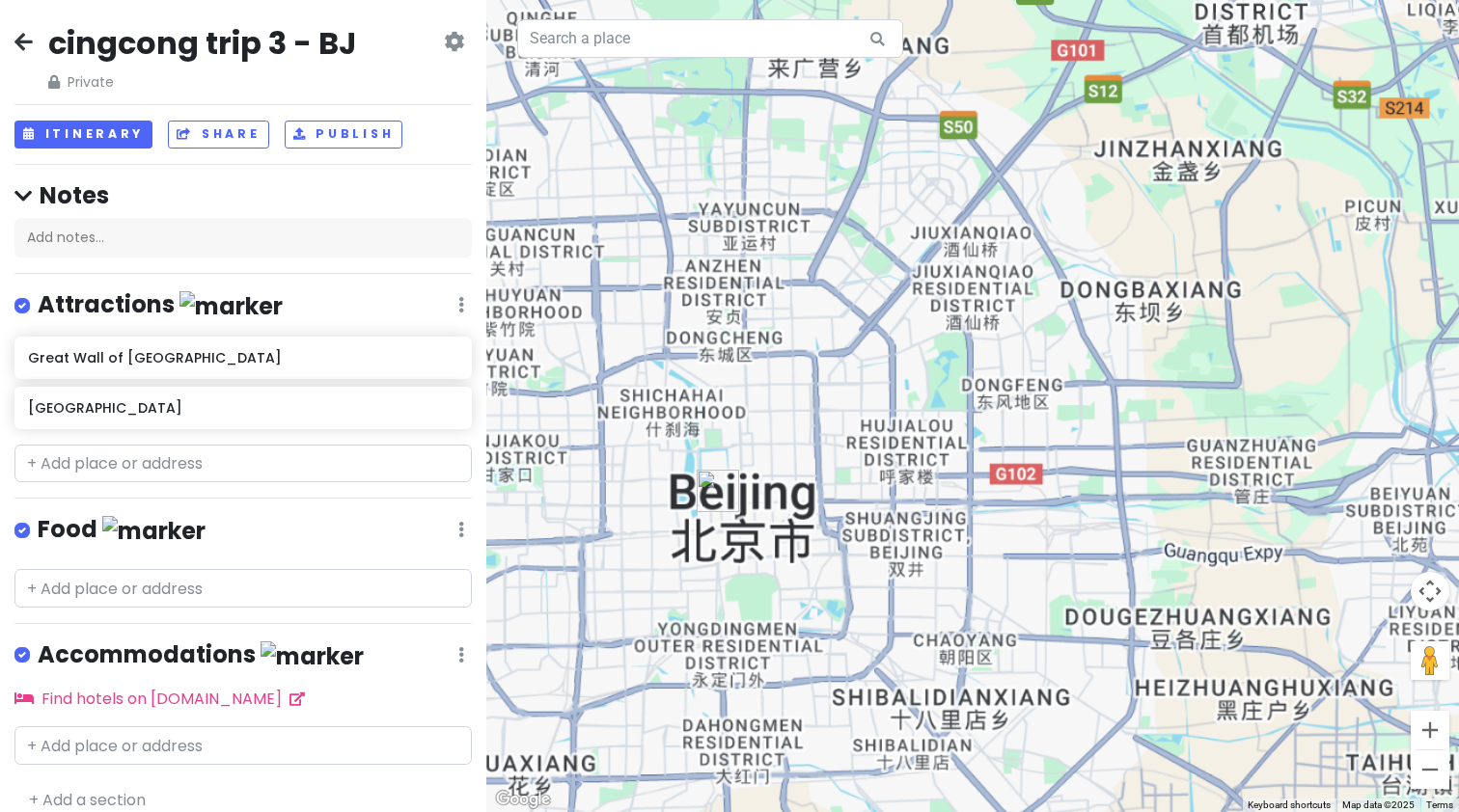 click on "To navigate, press the arrow keys." at bounding box center (973, 406) 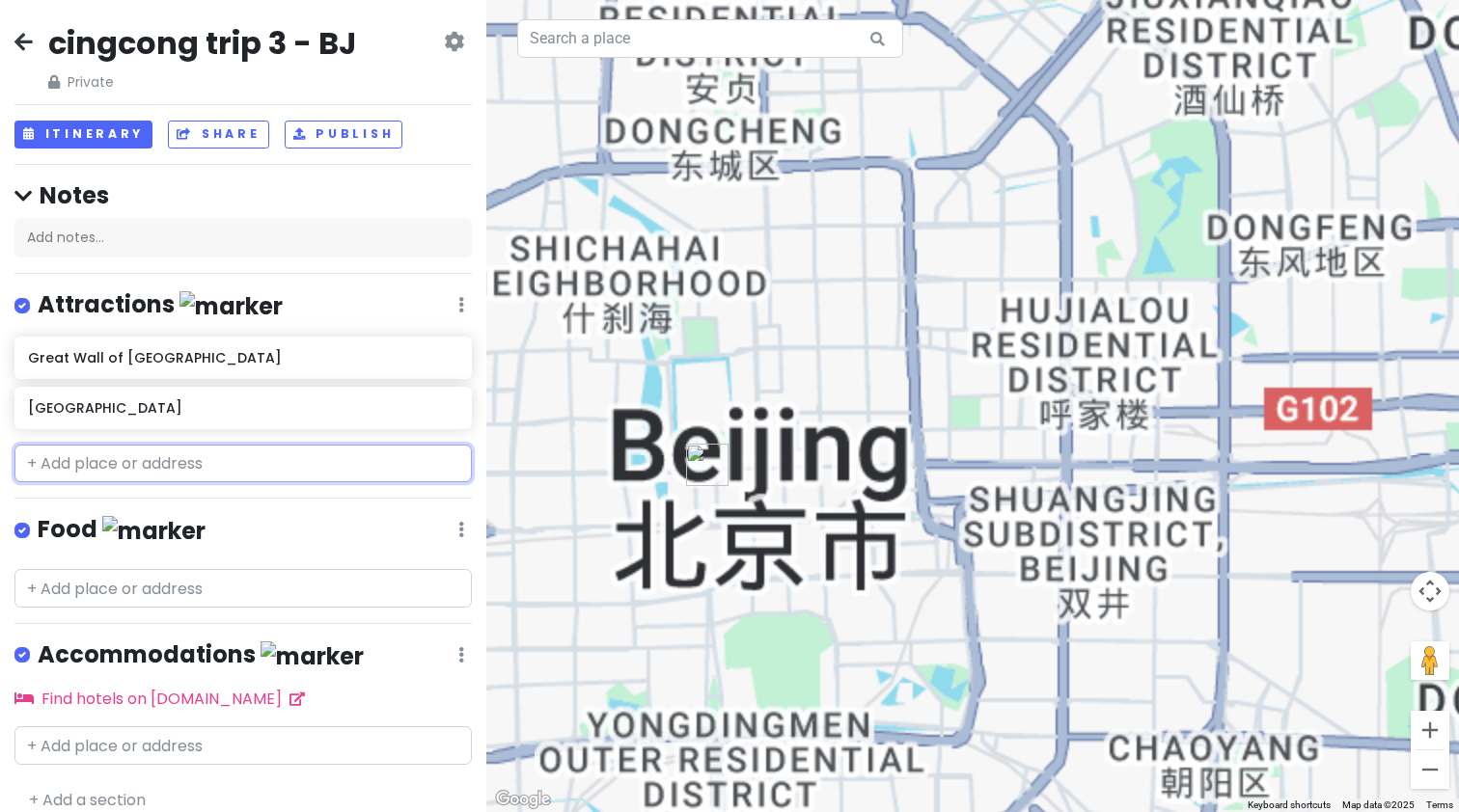 click at bounding box center [243, 464] 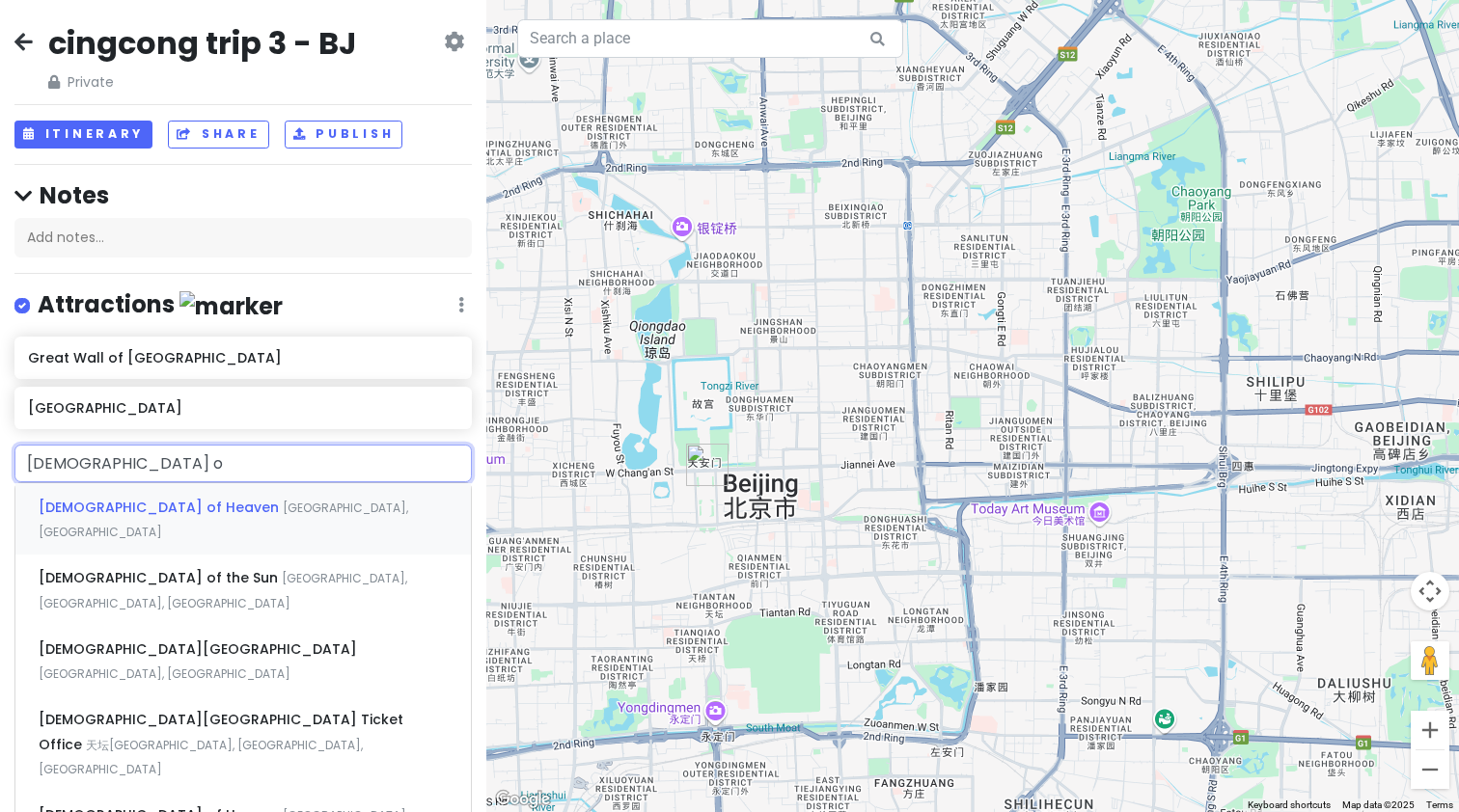 type on "temple of" 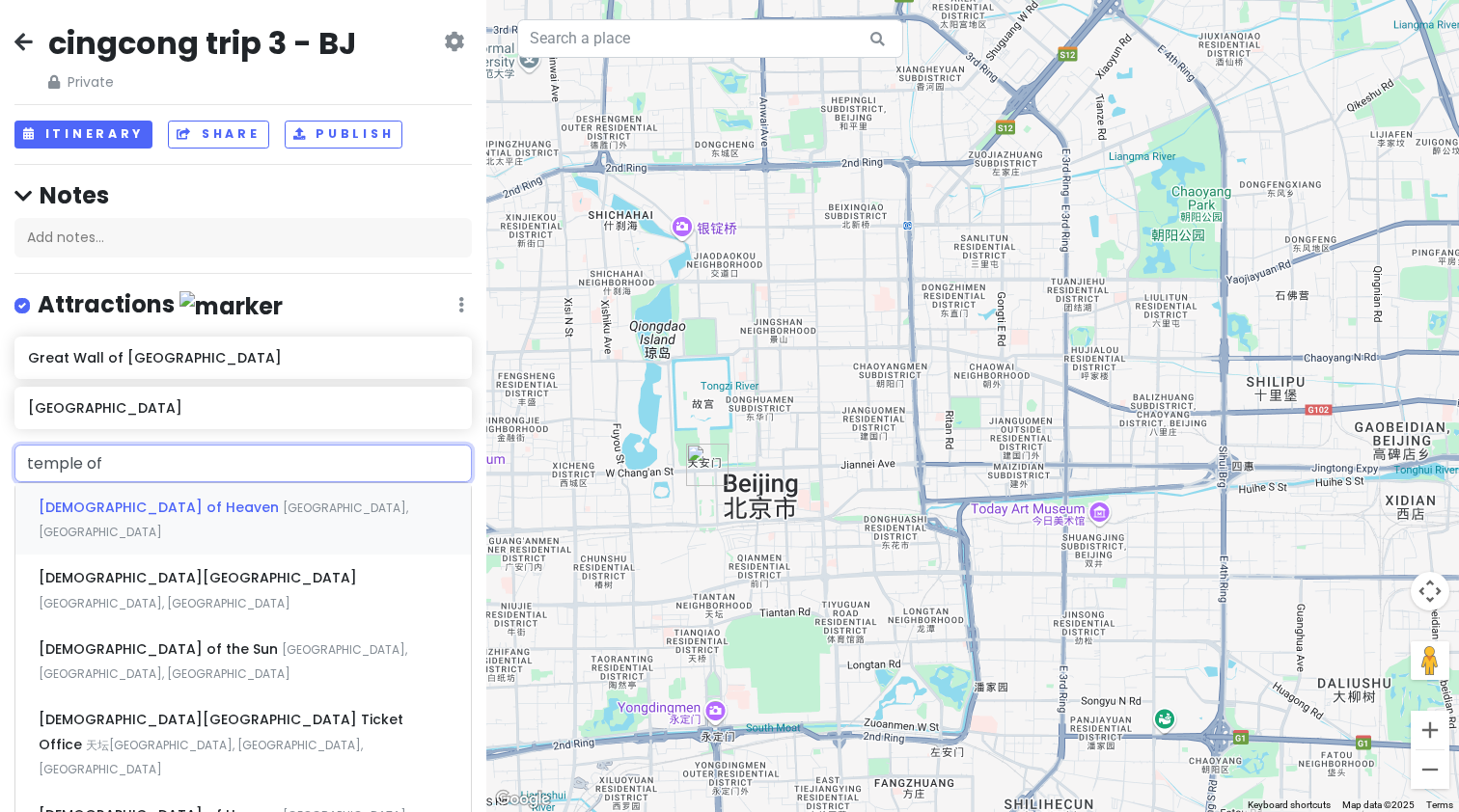 click on "[DEMOGRAPHIC_DATA][GEOGRAPHIC_DATA], [GEOGRAPHIC_DATA]" at bounding box center (243, 519) 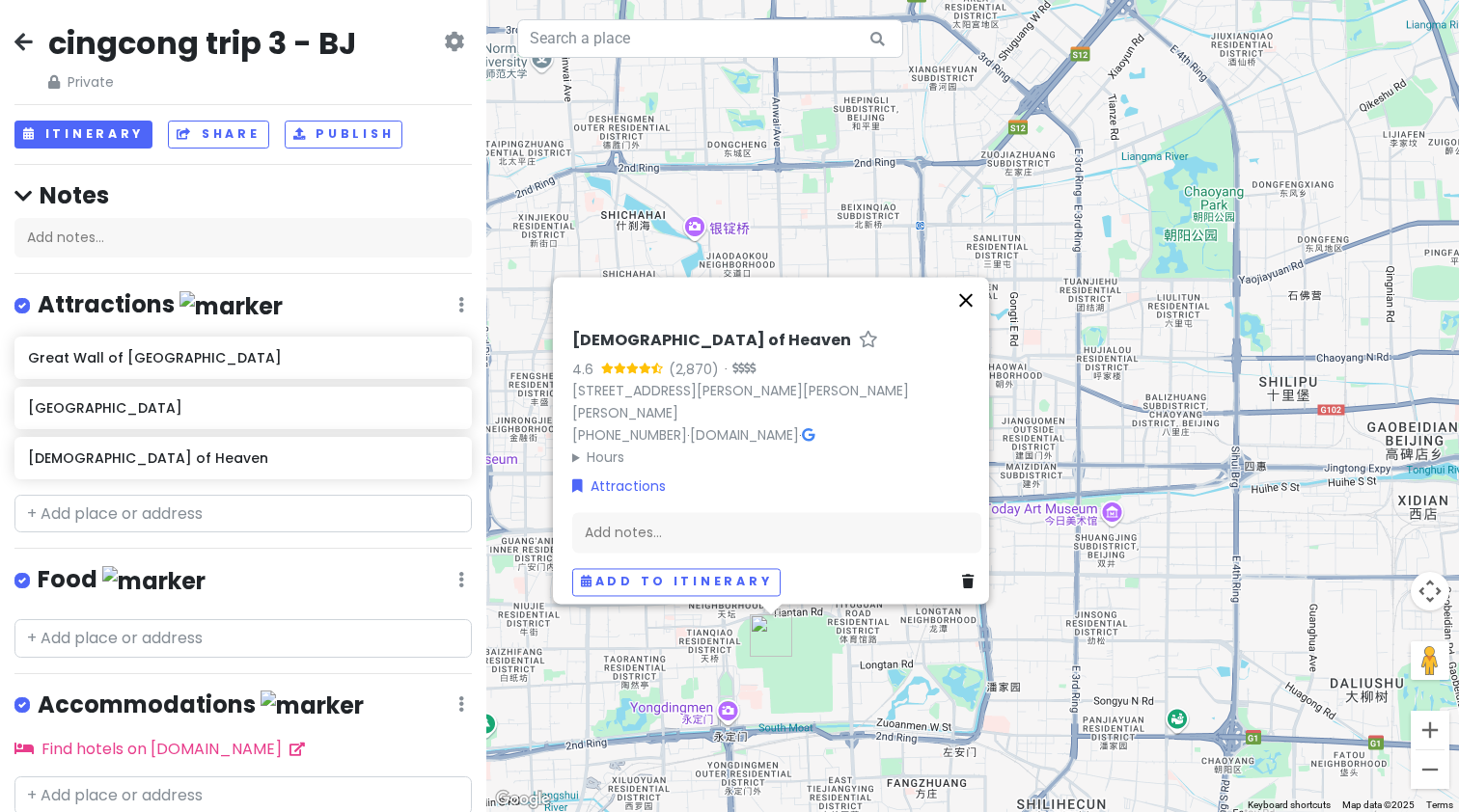 click at bounding box center [966, 300] 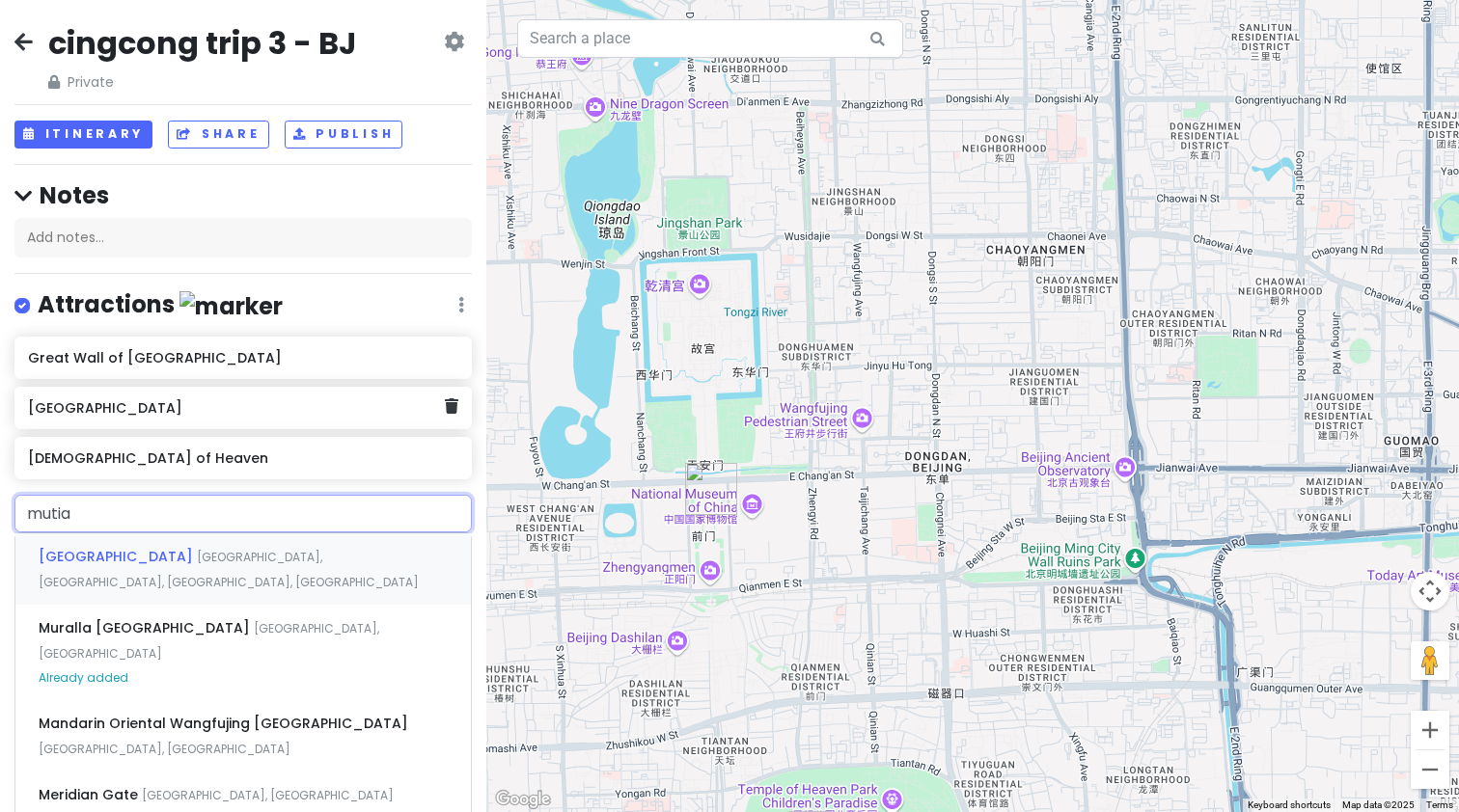 type on "mutian" 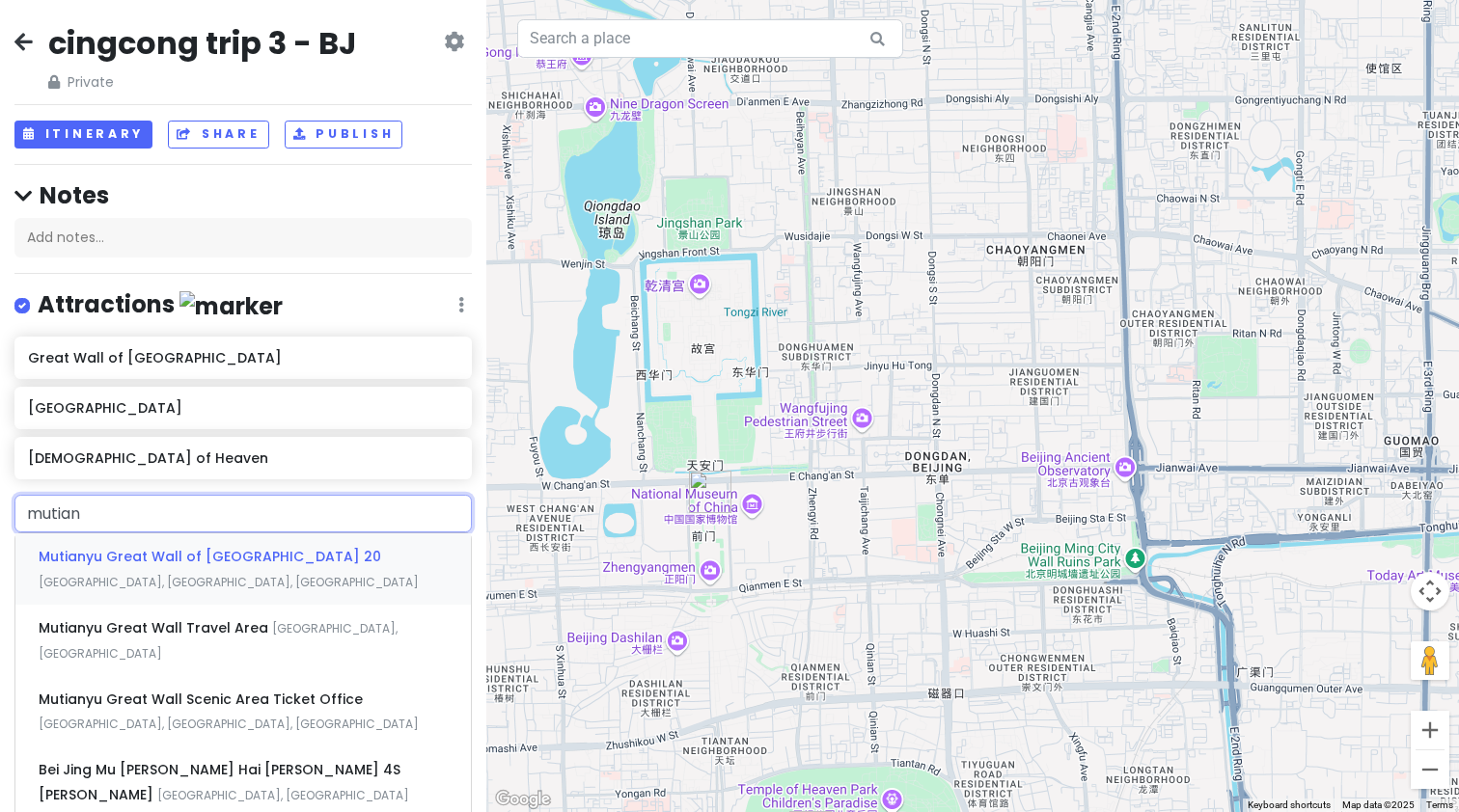click on "Mutianyu Great Wall of [GEOGRAPHIC_DATA] 20   [GEOGRAPHIC_DATA], [GEOGRAPHIC_DATA], [GEOGRAPHIC_DATA]" at bounding box center [243, 569] 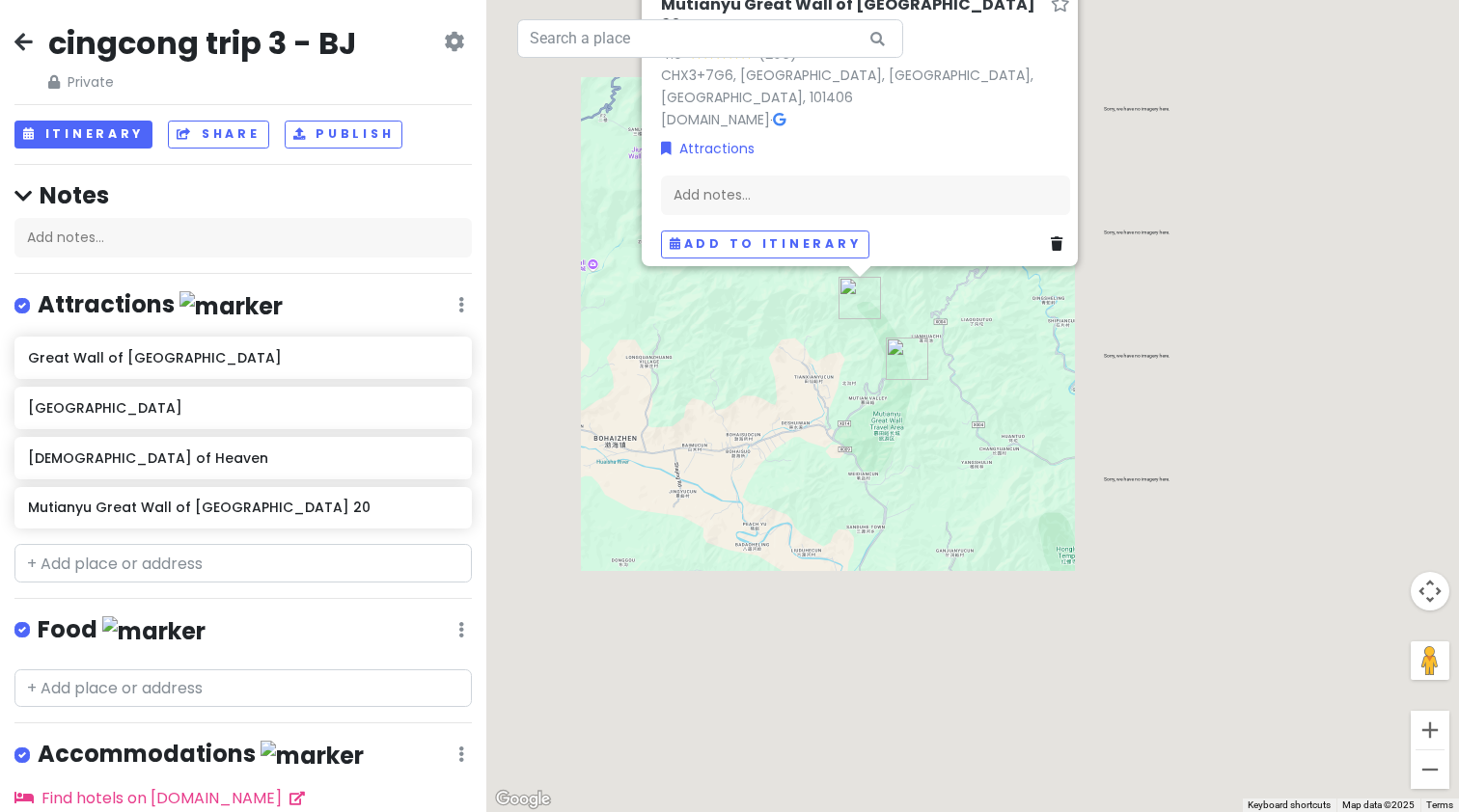 drag, startPoint x: 919, startPoint y: 636, endPoint x: 790, endPoint y: 379, distance: 287.5587 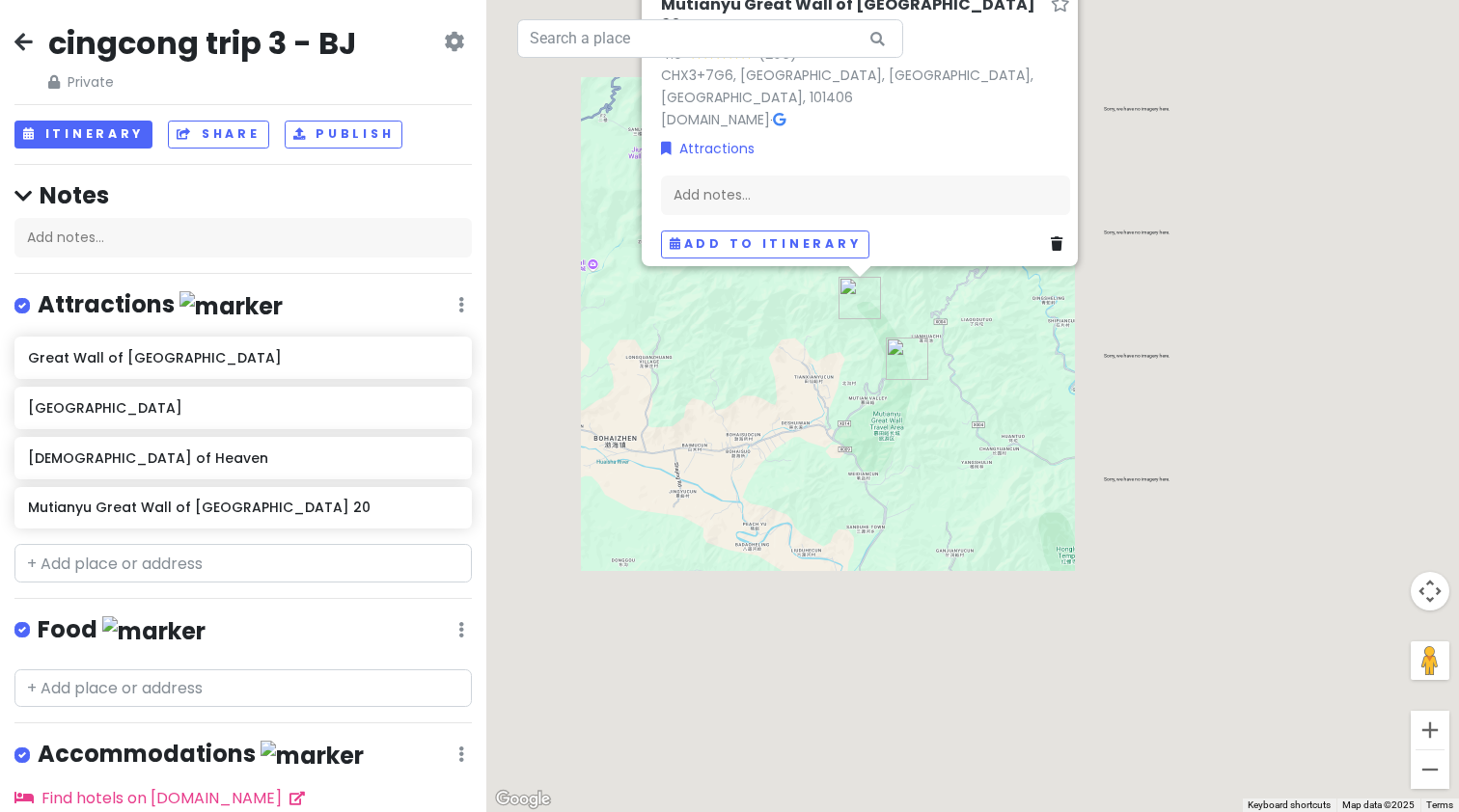 click on "To navigate, press the arrow keys. Mutianyu Great Wall of [GEOGRAPHIC_DATA] 20 4.9        (206) CHX3+7G6, [GEOGRAPHIC_DATA] [DOMAIN_NAME]   ·   Attractions Add notes...  Add to itinerary" at bounding box center (973, 406) 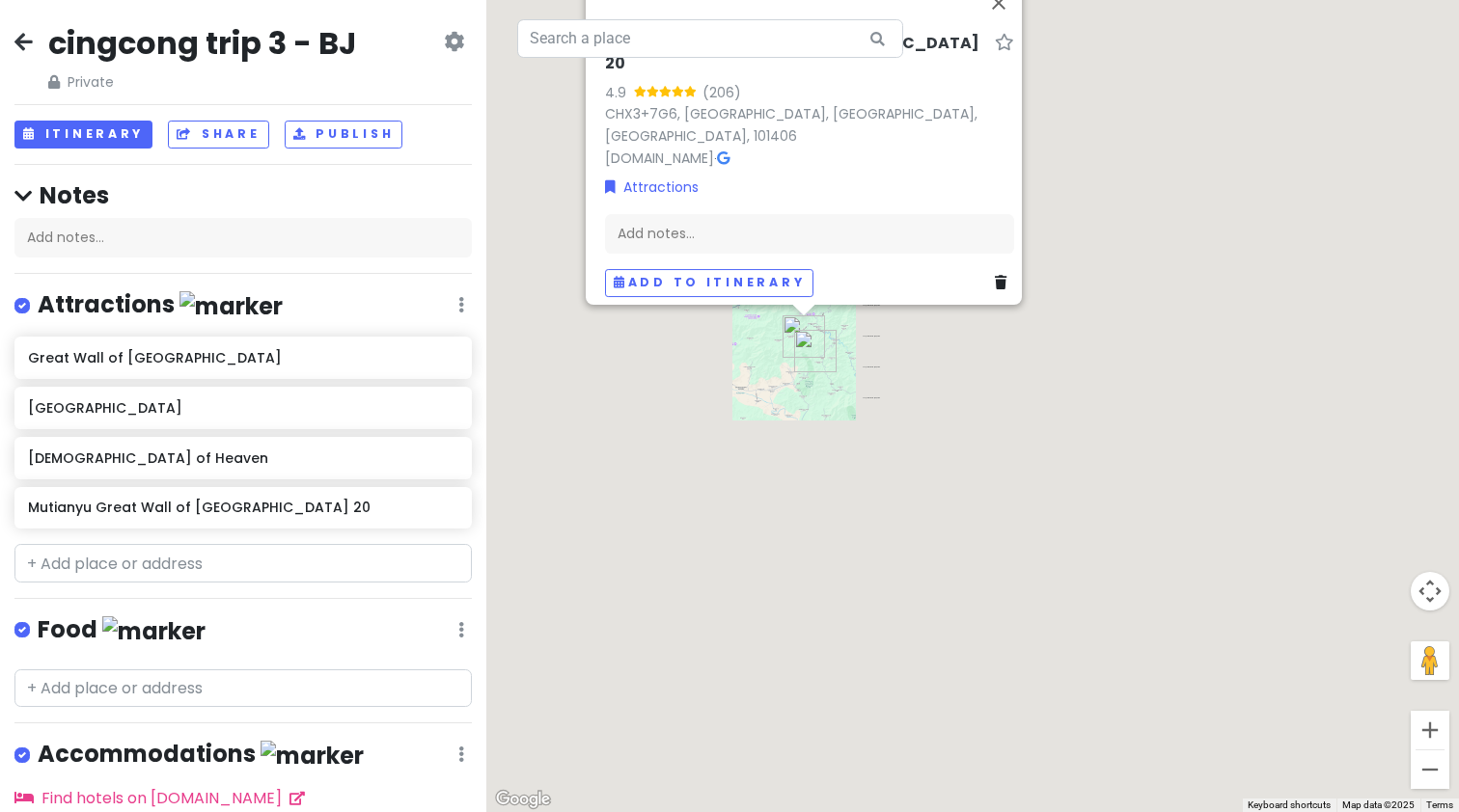 click on "To navigate, press the arrow keys. Mutianyu Great Wall of [GEOGRAPHIC_DATA] 20 4.9        (206) CHX3+7G6, [GEOGRAPHIC_DATA] [DOMAIN_NAME]   ·   Attractions Add notes...  Add to itinerary" at bounding box center (973, 406) 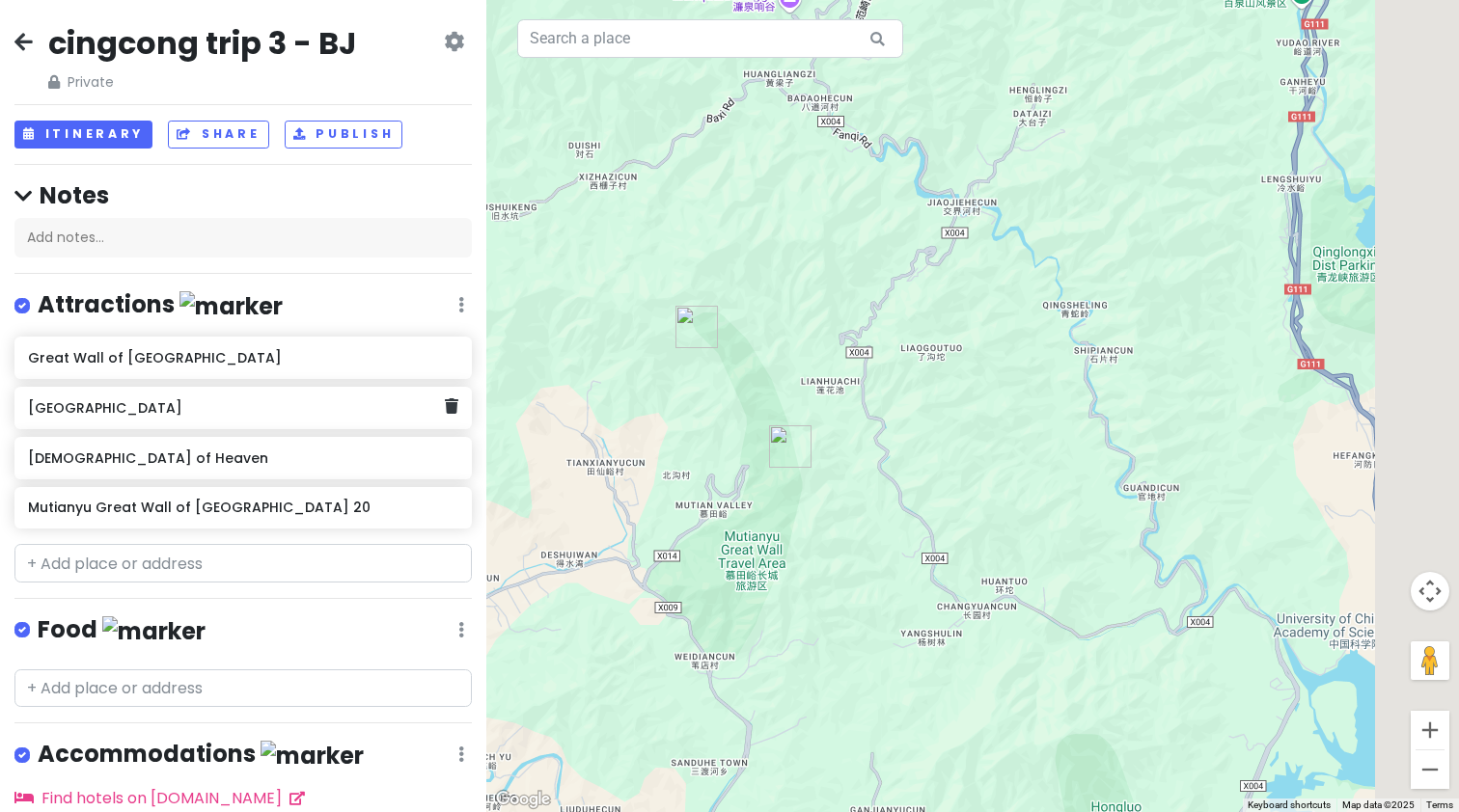click on "[GEOGRAPHIC_DATA]" at bounding box center [235, 408] 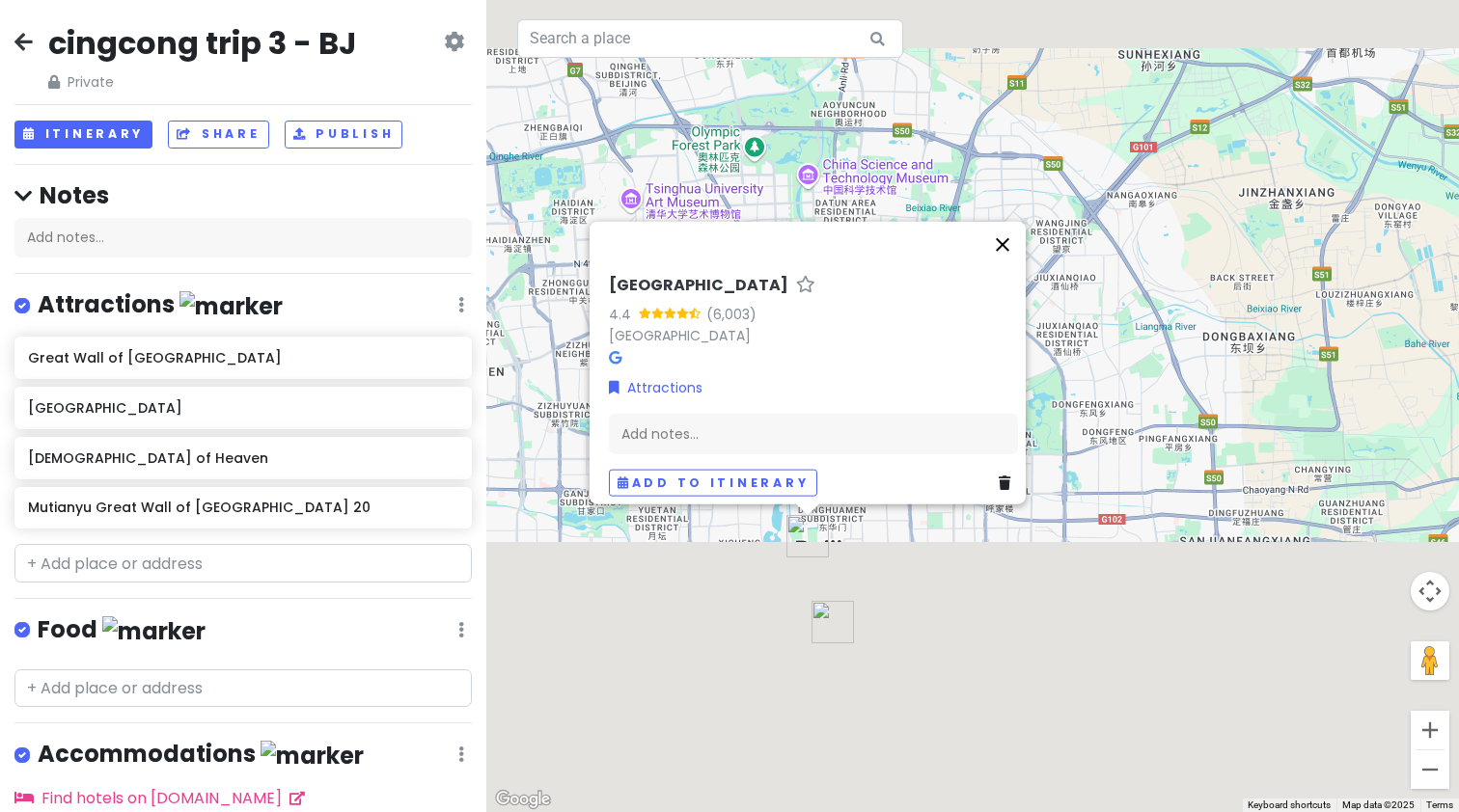click at bounding box center [1003, 245] 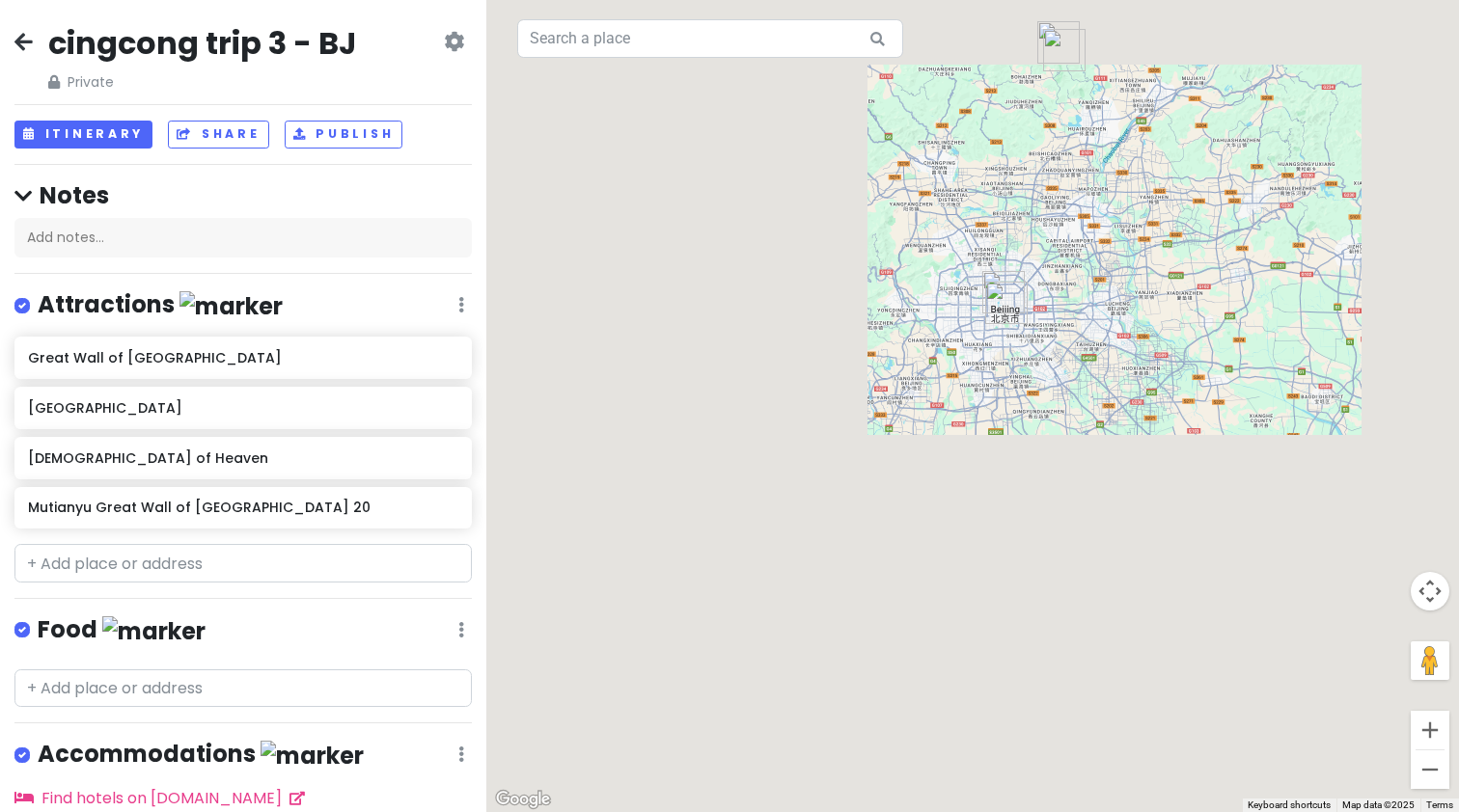 drag, startPoint x: 1092, startPoint y: 203, endPoint x: 1087, endPoint y: 218, distance: 15.811388 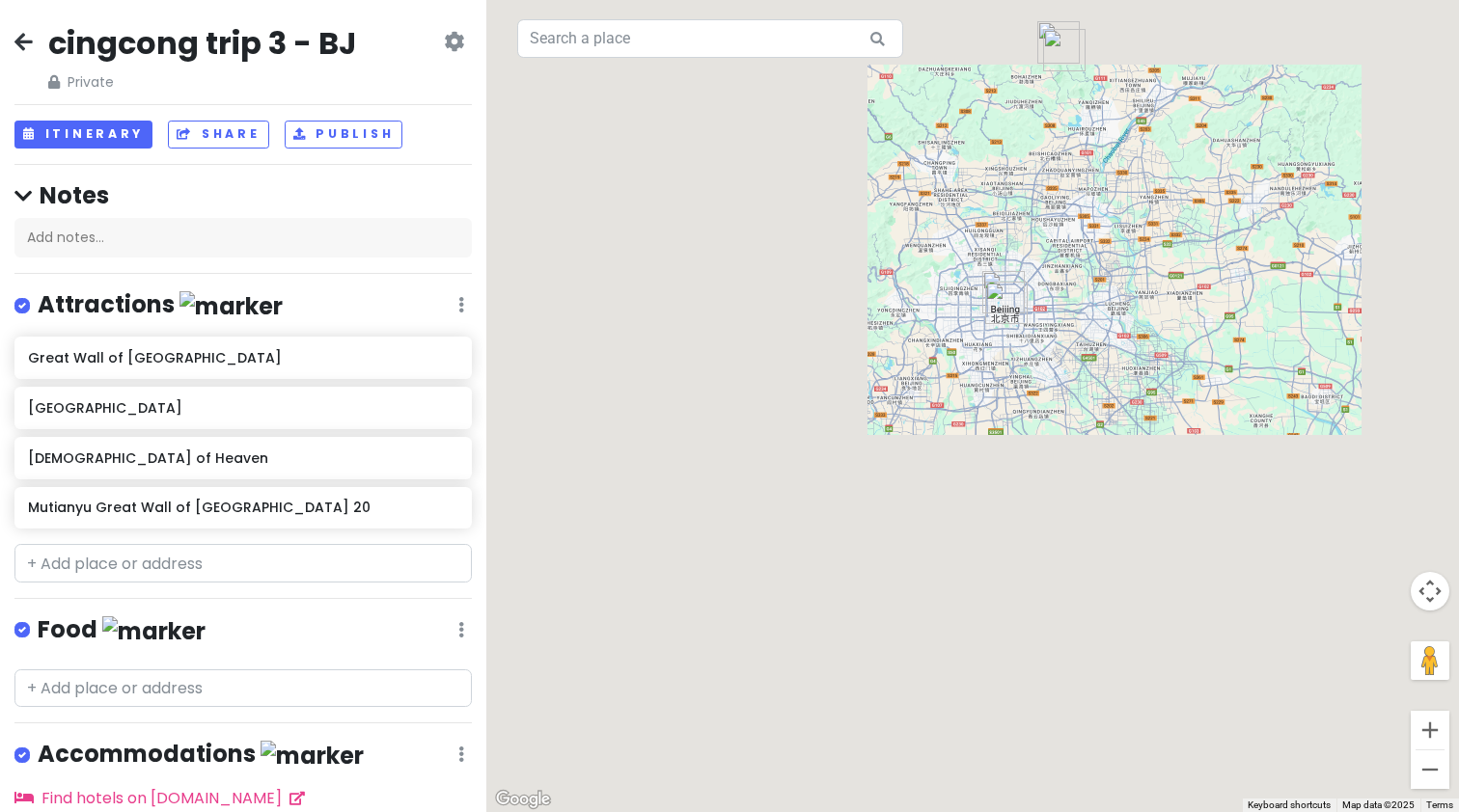 click on "To navigate, press the arrow keys." at bounding box center (973, 406) 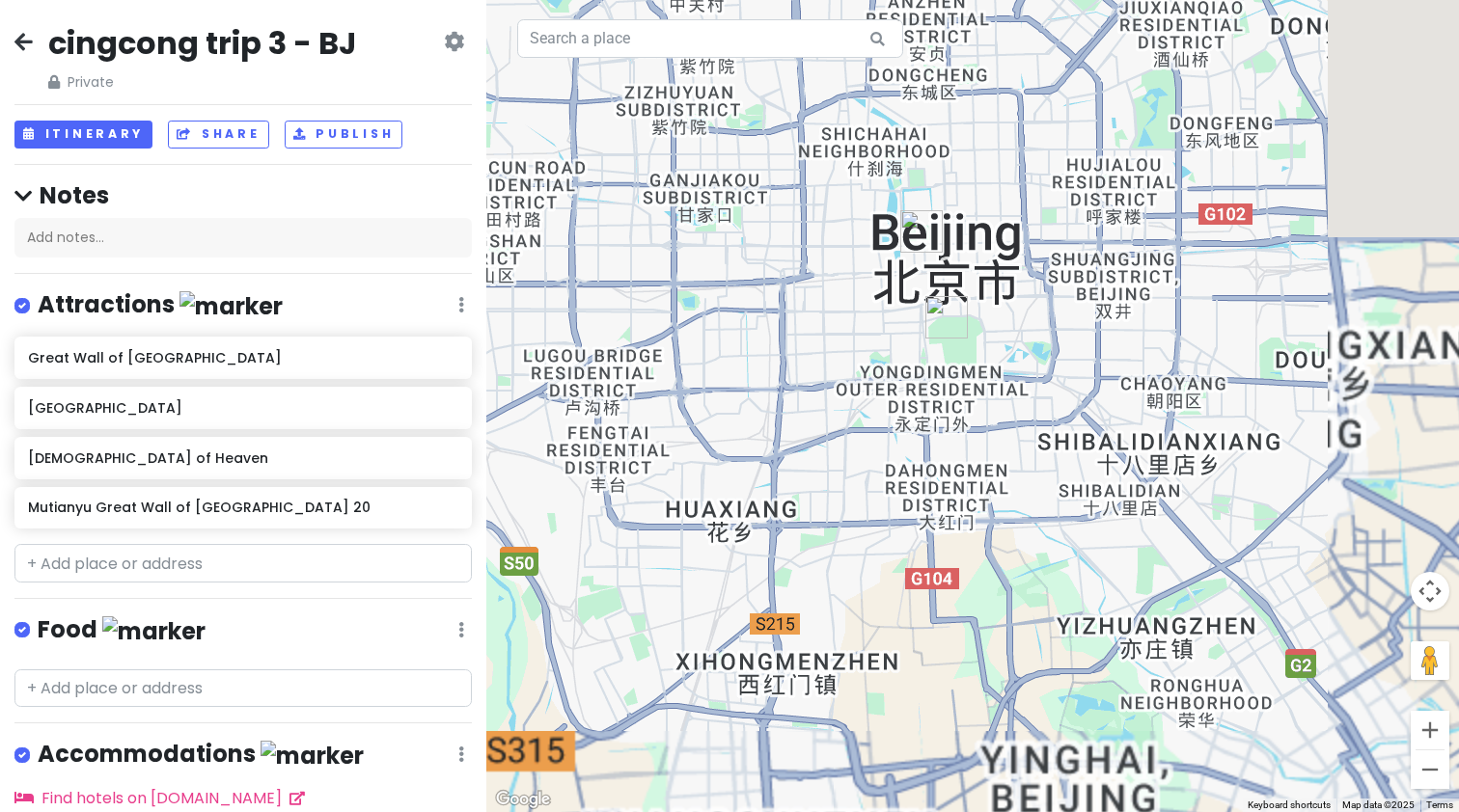 drag, startPoint x: 933, startPoint y: 485, endPoint x: 923, endPoint y: 350, distance: 135.36986 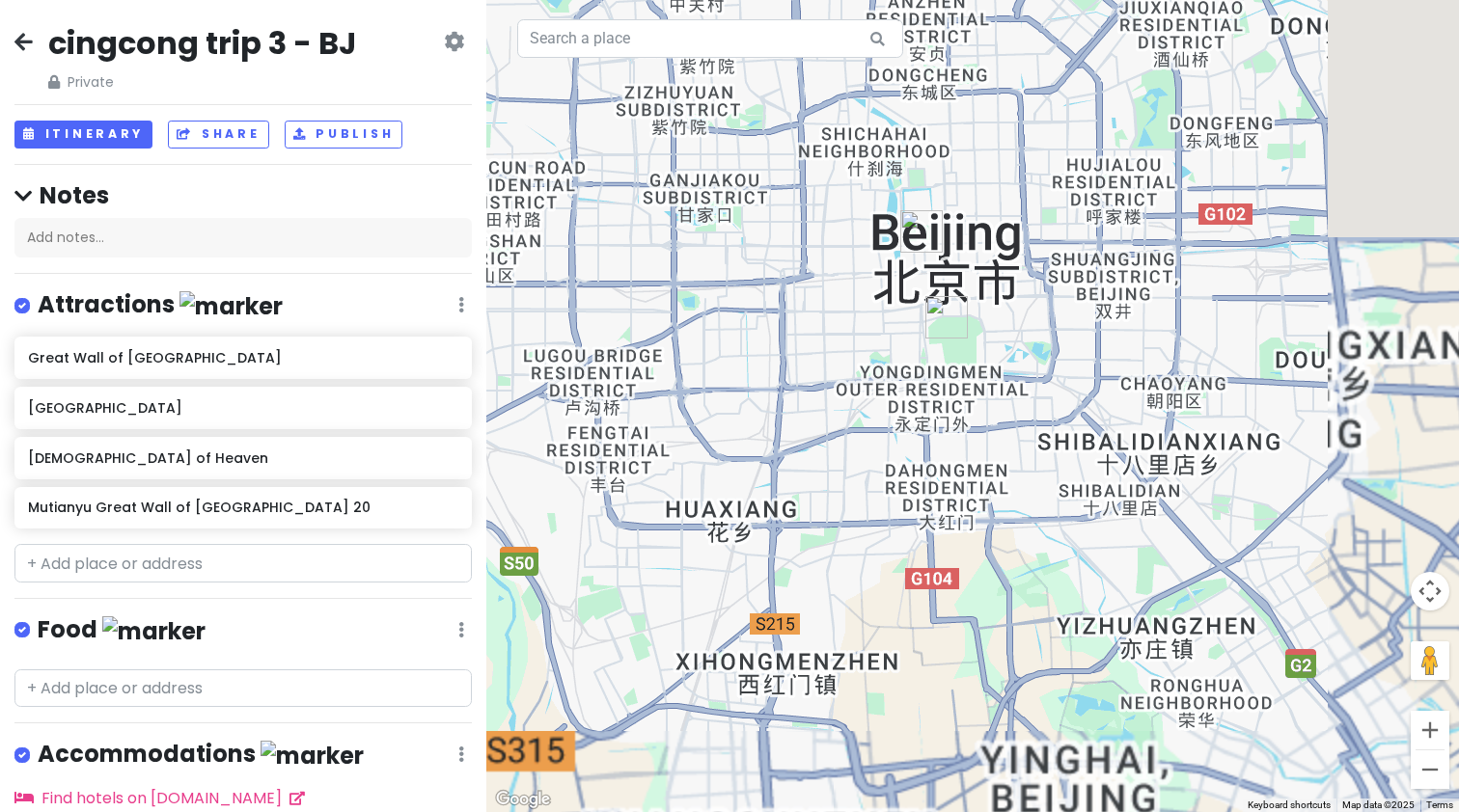 click on "To navigate, press the arrow keys." at bounding box center [973, 406] 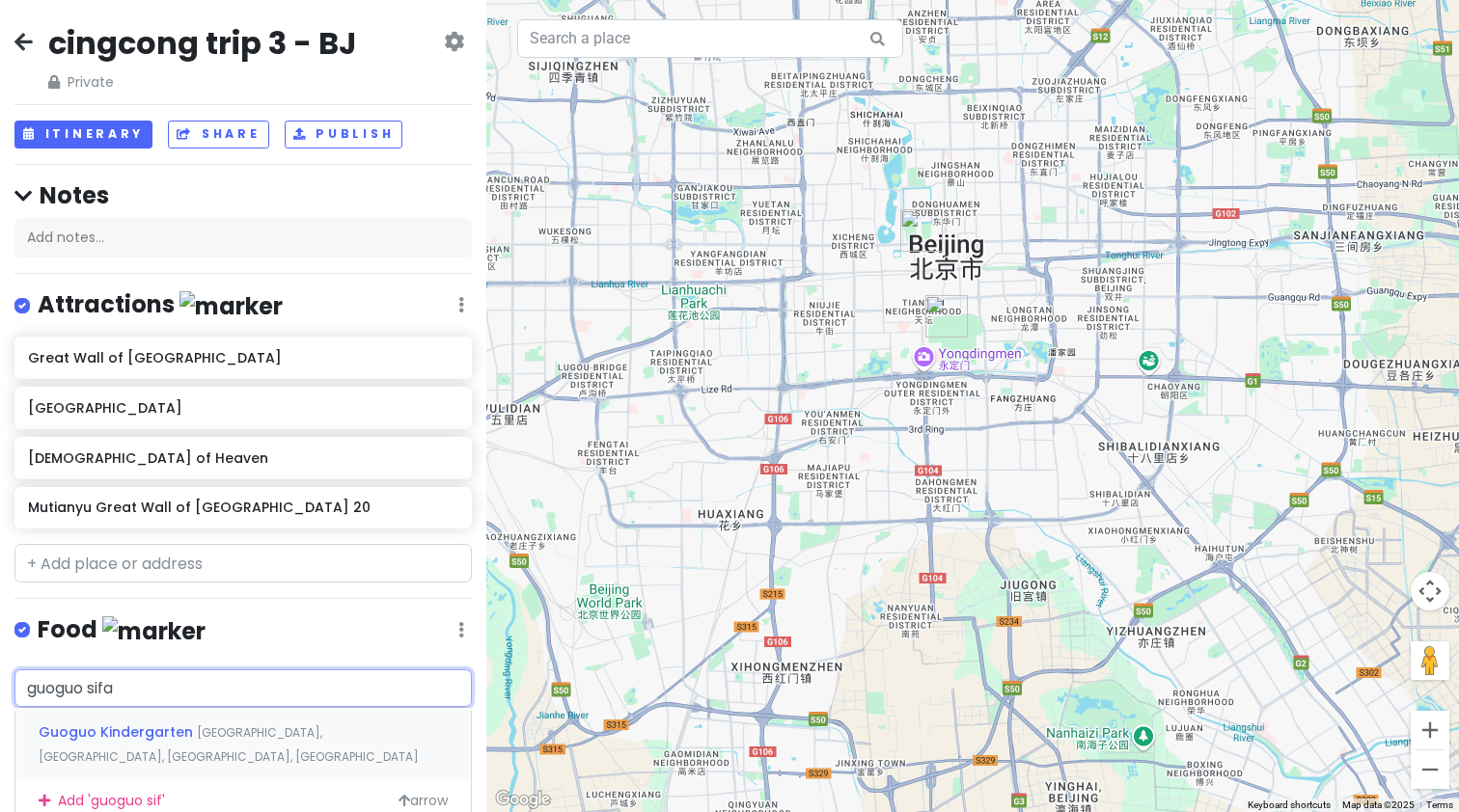 type on "guoguo sifan" 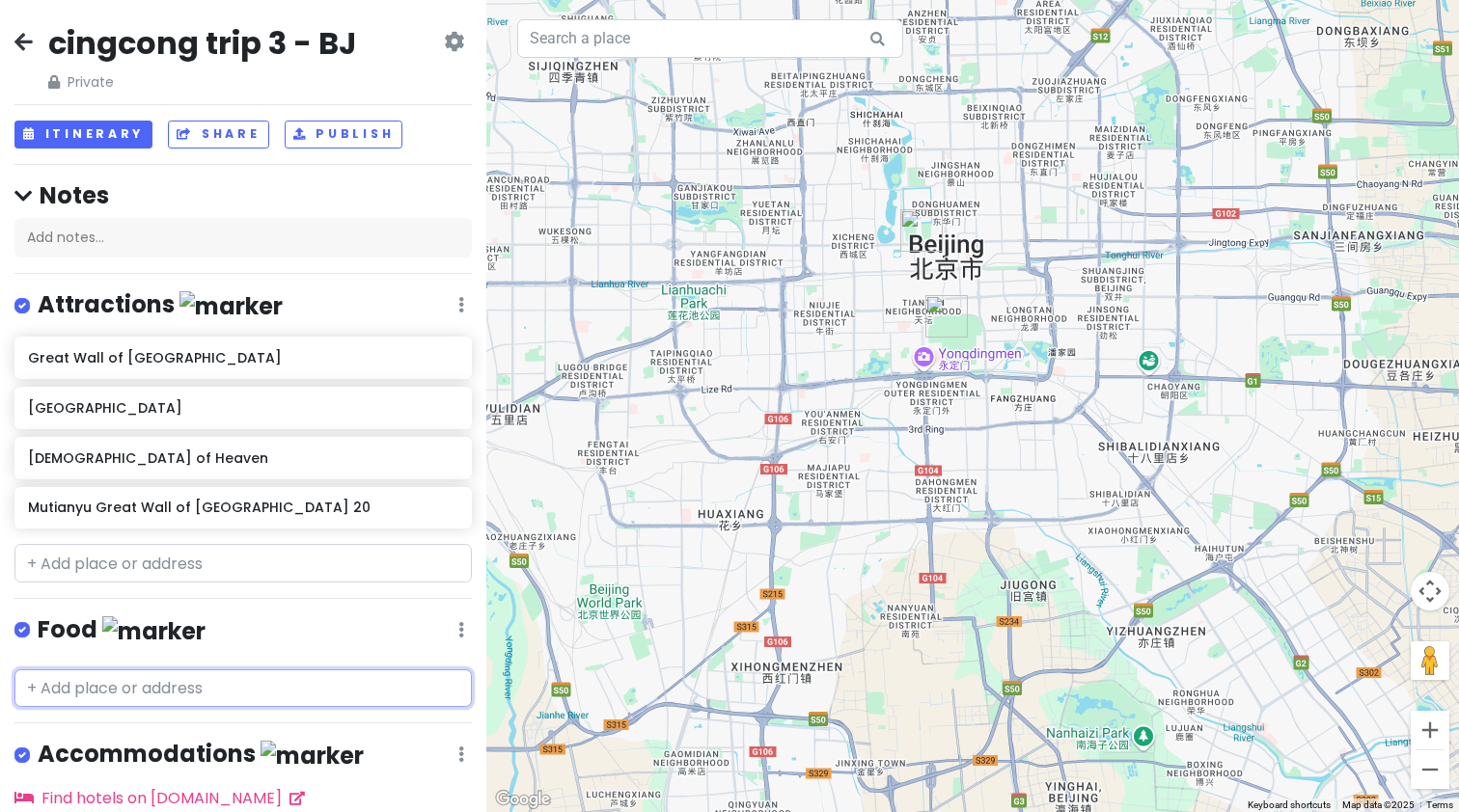 paste on "果果私房" 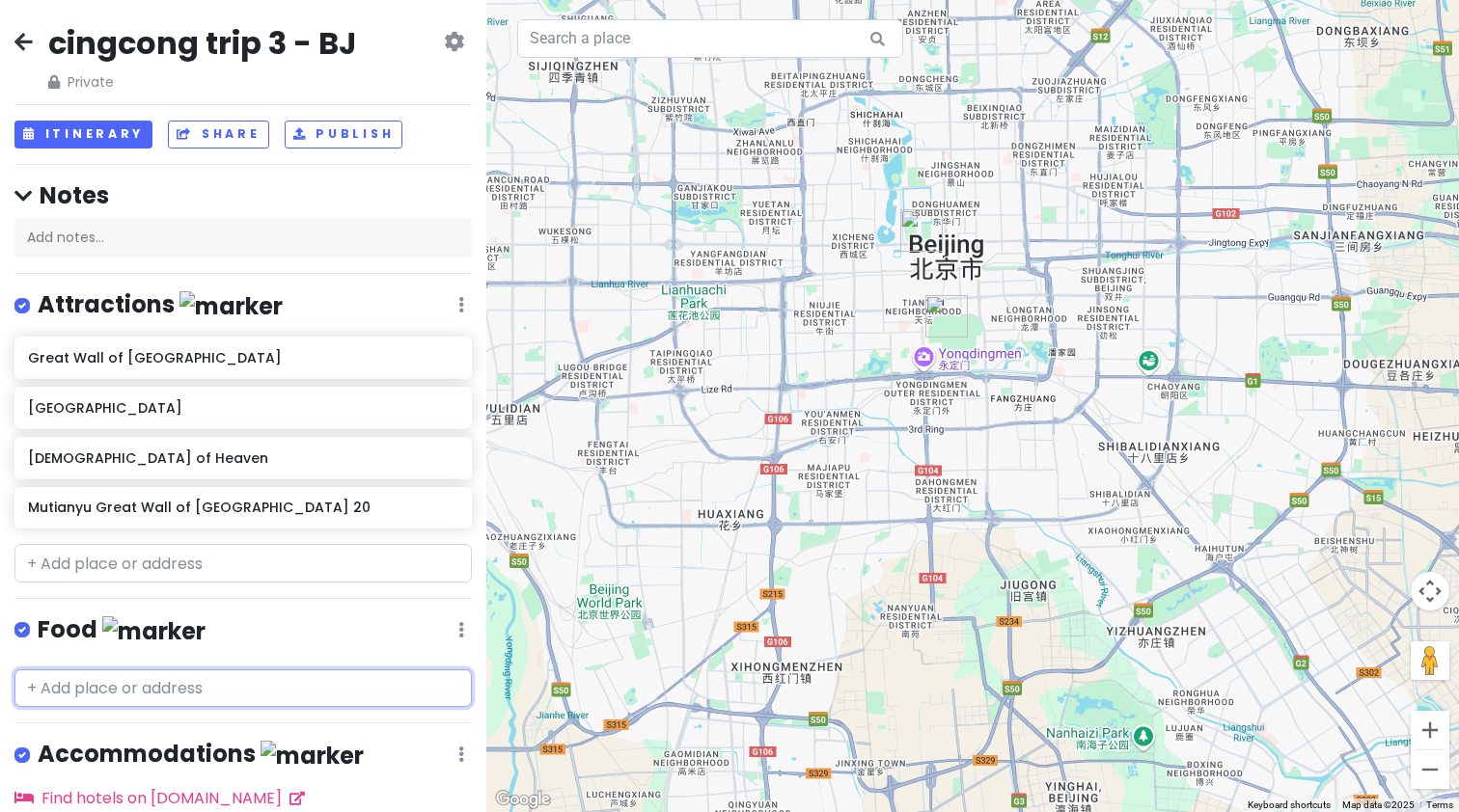 type on "果果私房" 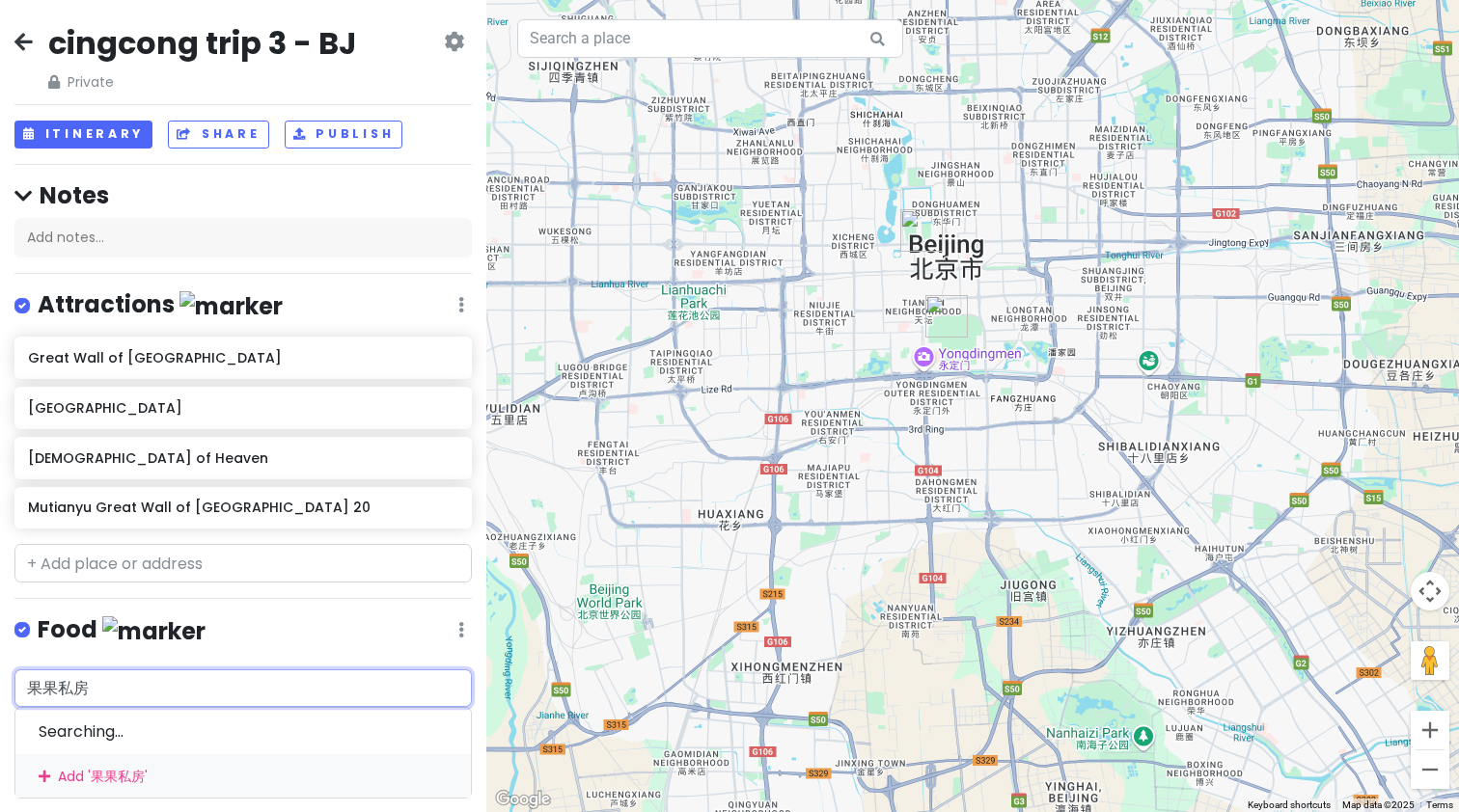 scroll, scrollTop: 24, scrollLeft: 0, axis: vertical 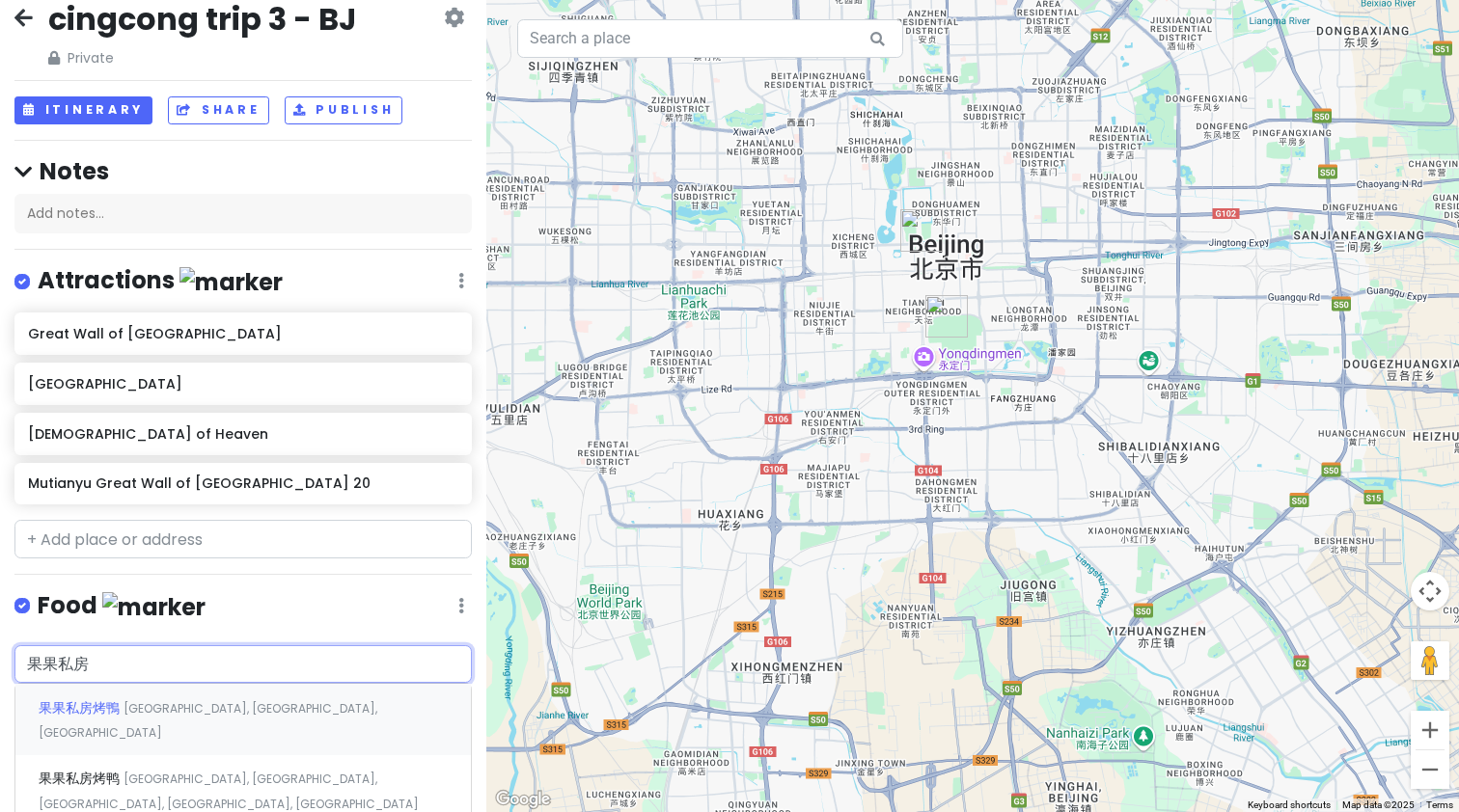 click on "[GEOGRAPHIC_DATA], [GEOGRAPHIC_DATA], [GEOGRAPHIC_DATA]" at bounding box center [207, 720] 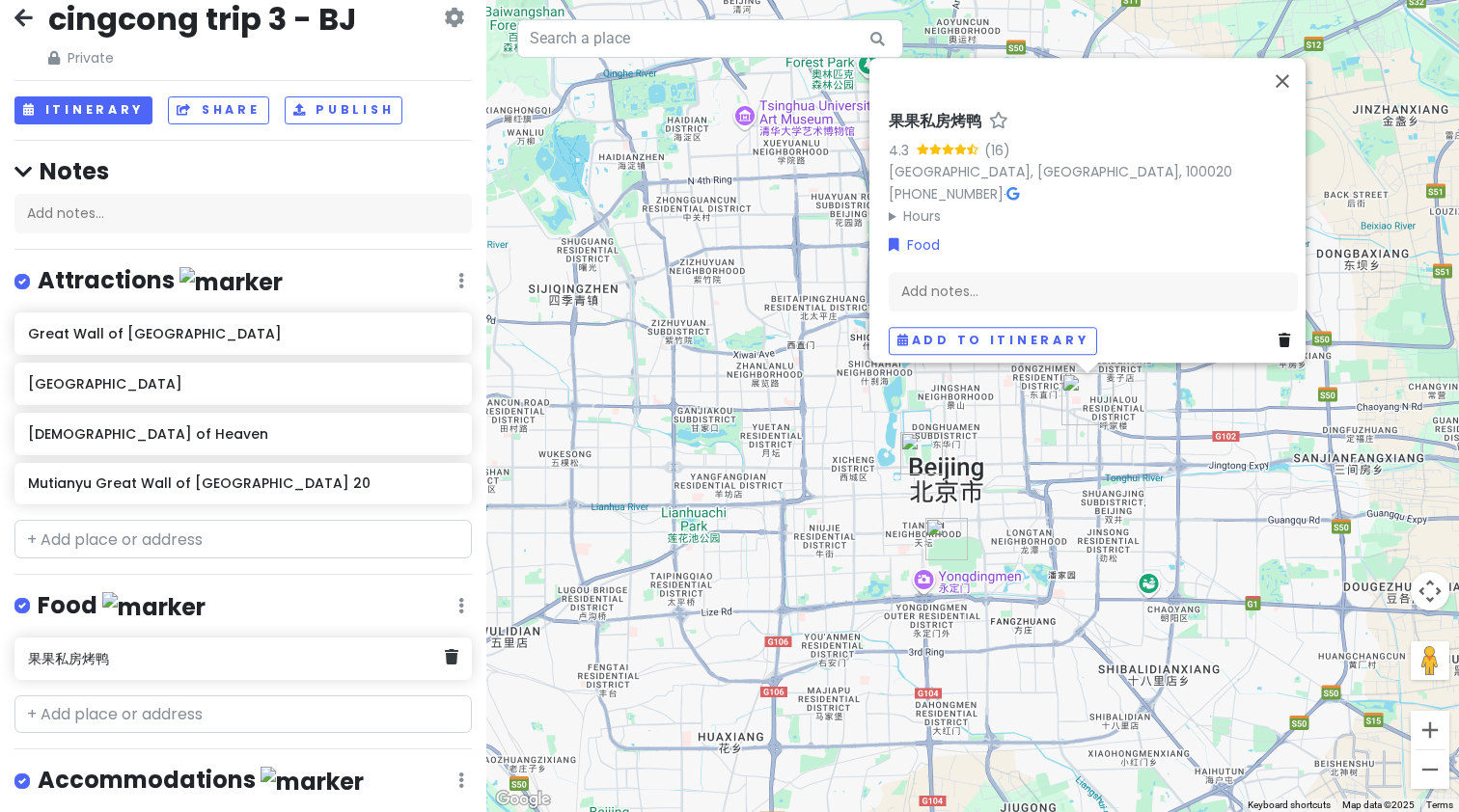 click on "果果私房烤鸭" at bounding box center [235, 659] 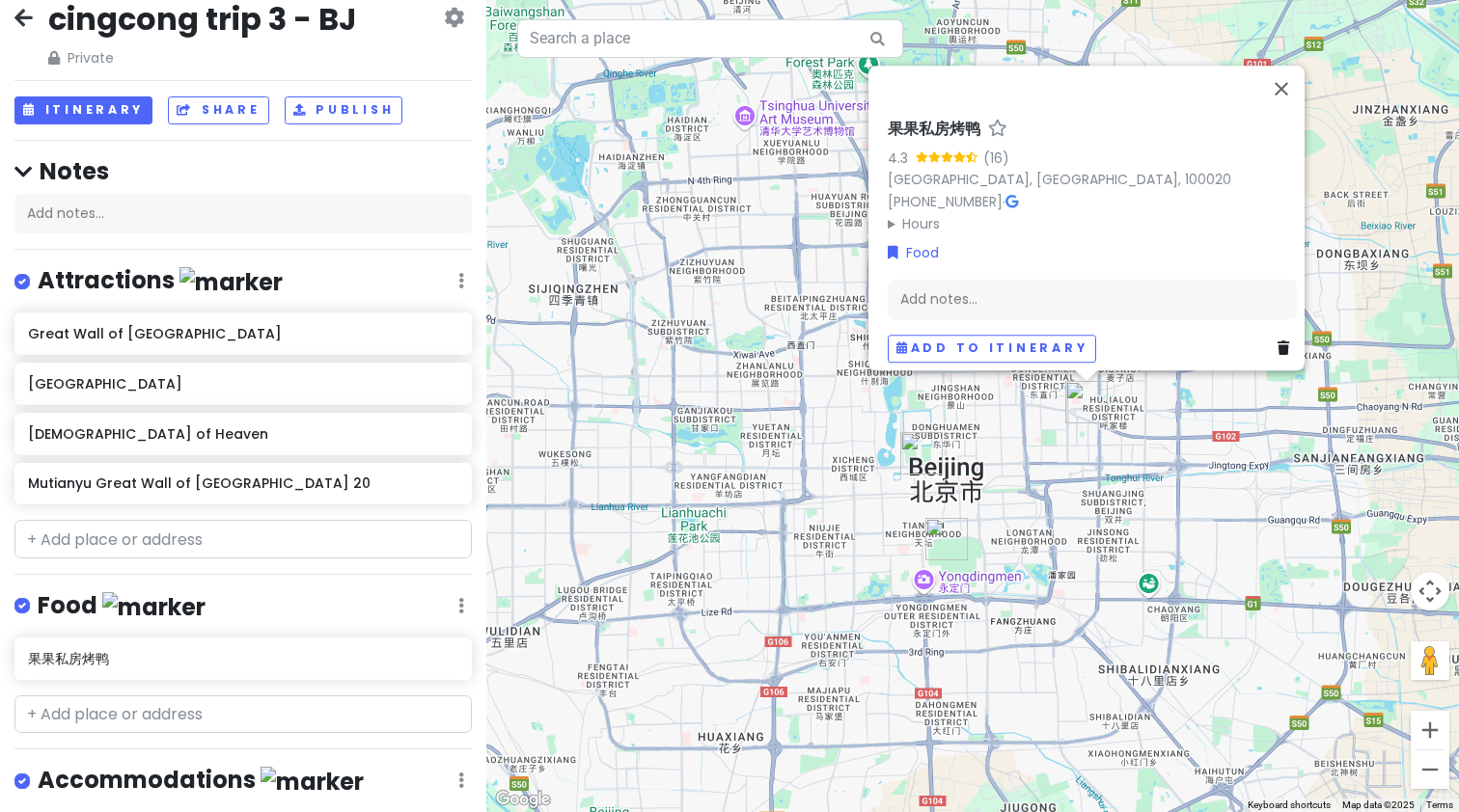 click on "果果私房烤鸭" at bounding box center [934, 129] 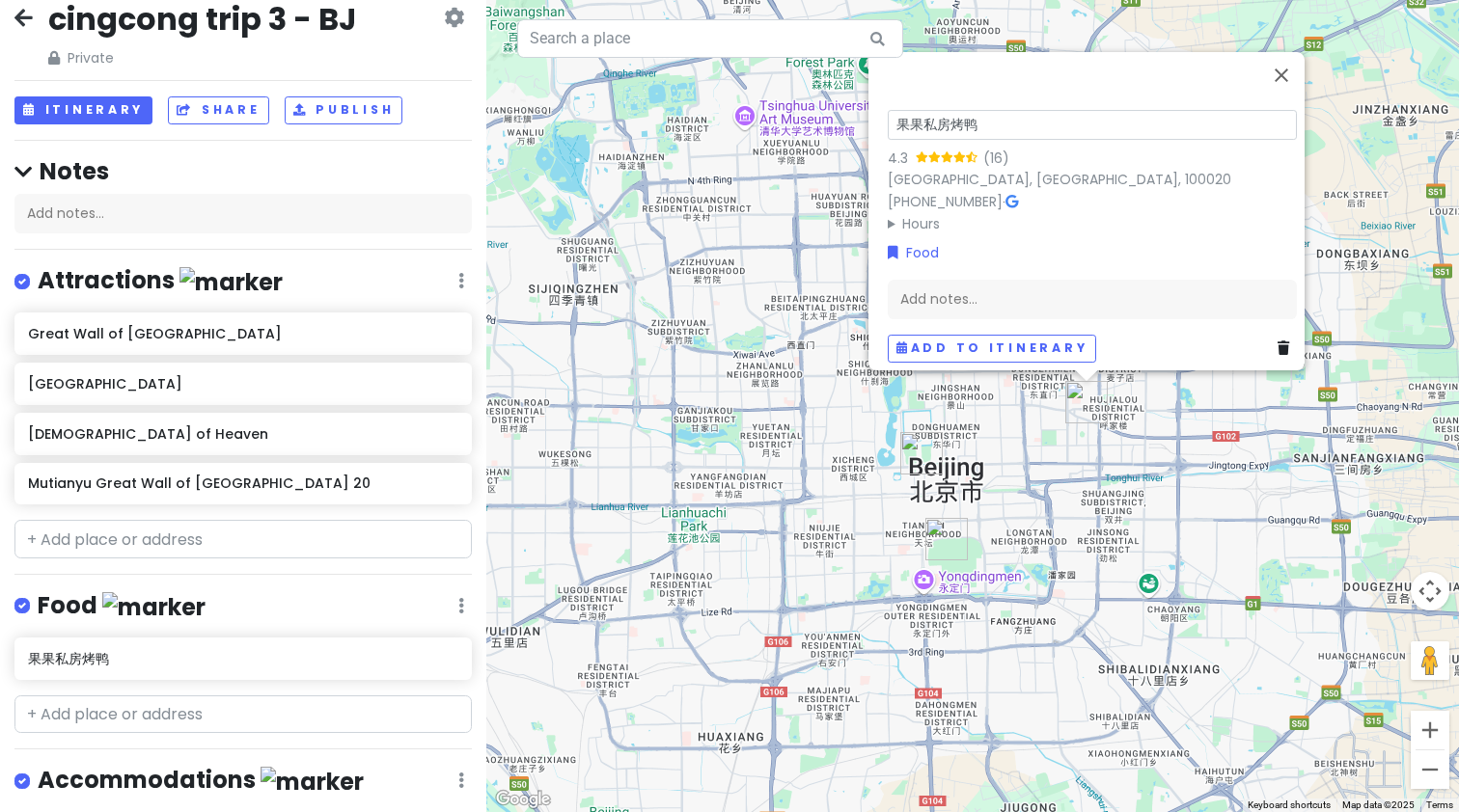 drag, startPoint x: 966, startPoint y: 117, endPoint x: 841, endPoint y: 111, distance: 125.14392 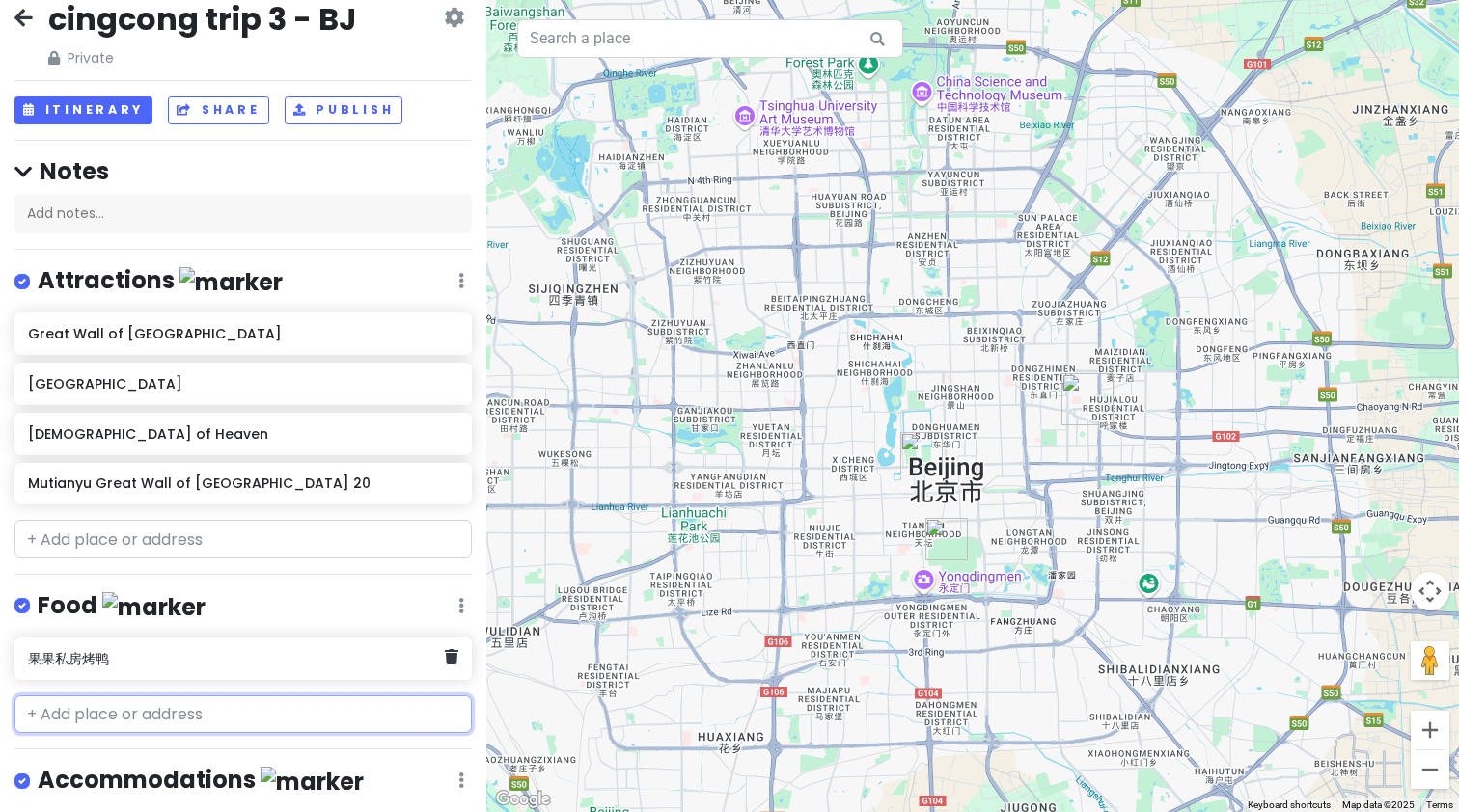 click on "果果私房烤鸭" at bounding box center [235, 659] 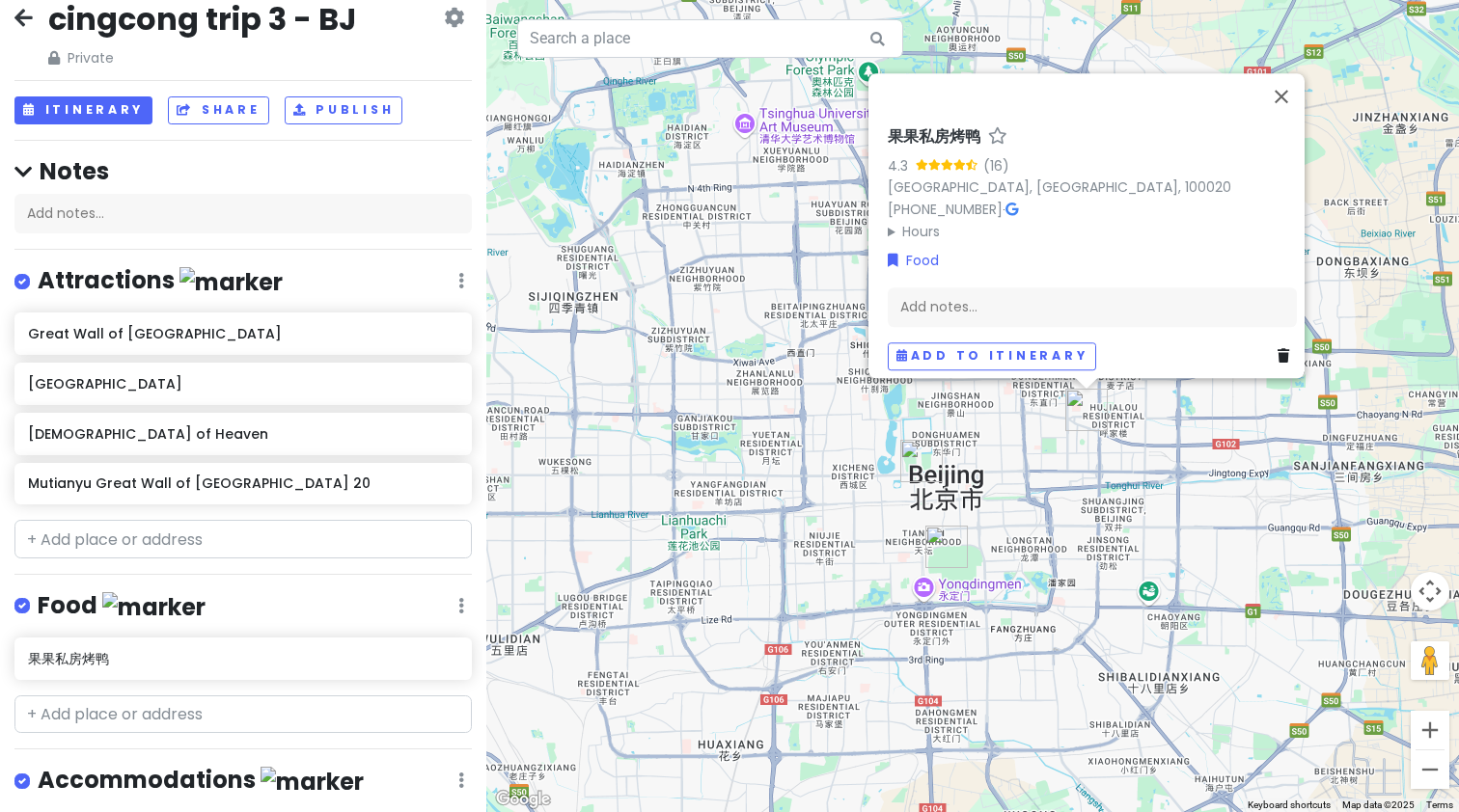 click on "果果私房烤鸭" at bounding box center [934, 137] 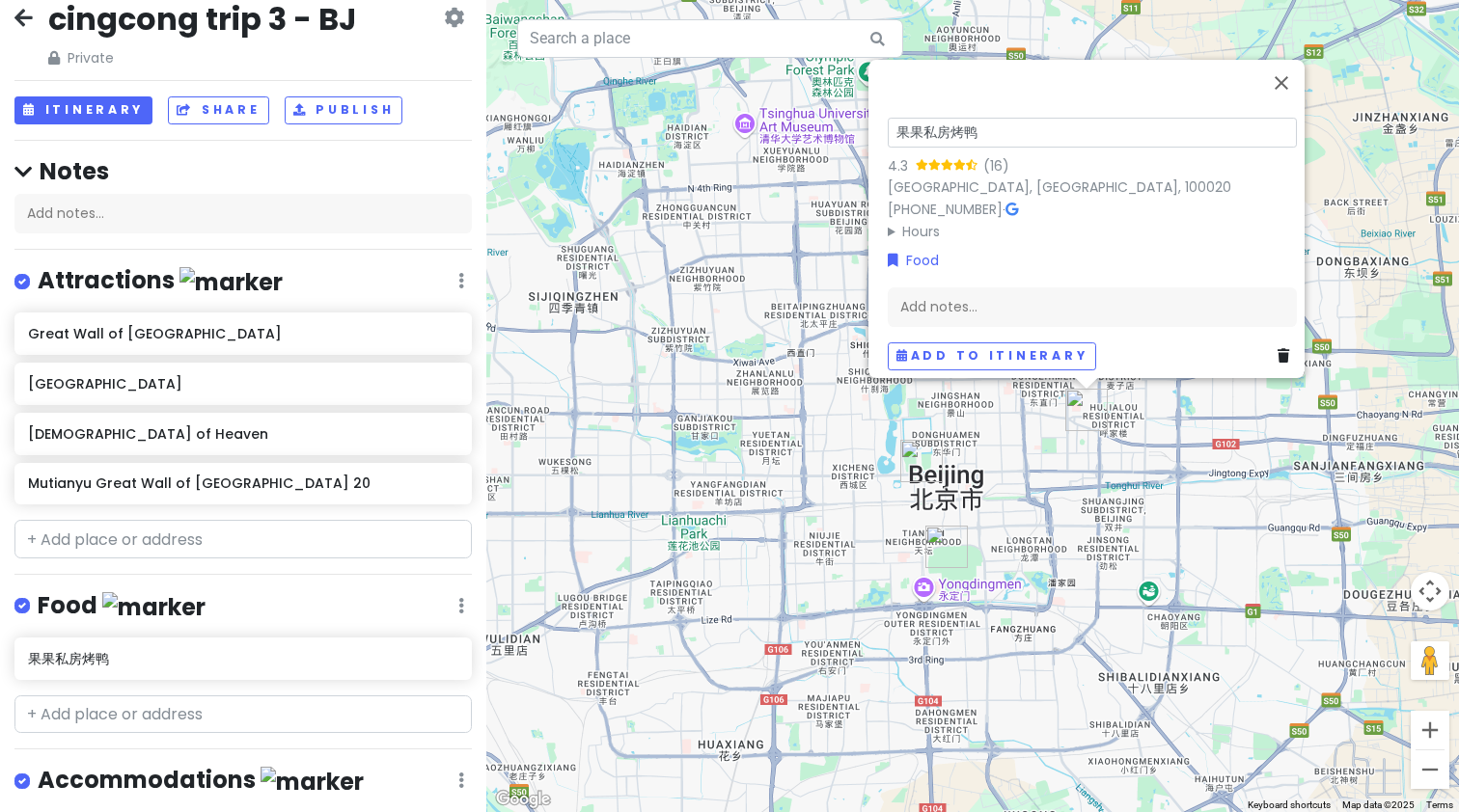 click on "果果私房烤鸭" at bounding box center [1092, 132] 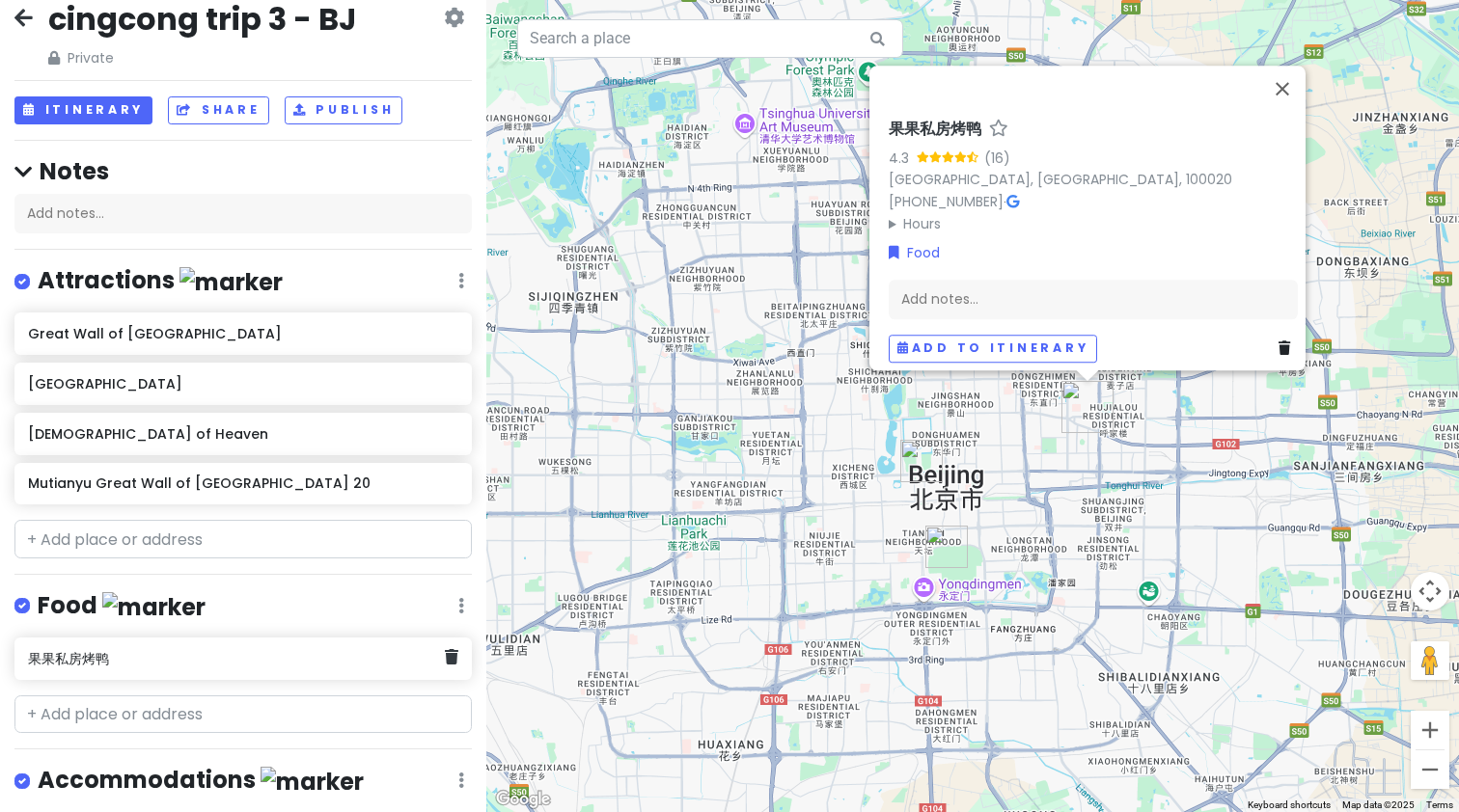 click on "果果私房烤鸭" at bounding box center [243, 659] 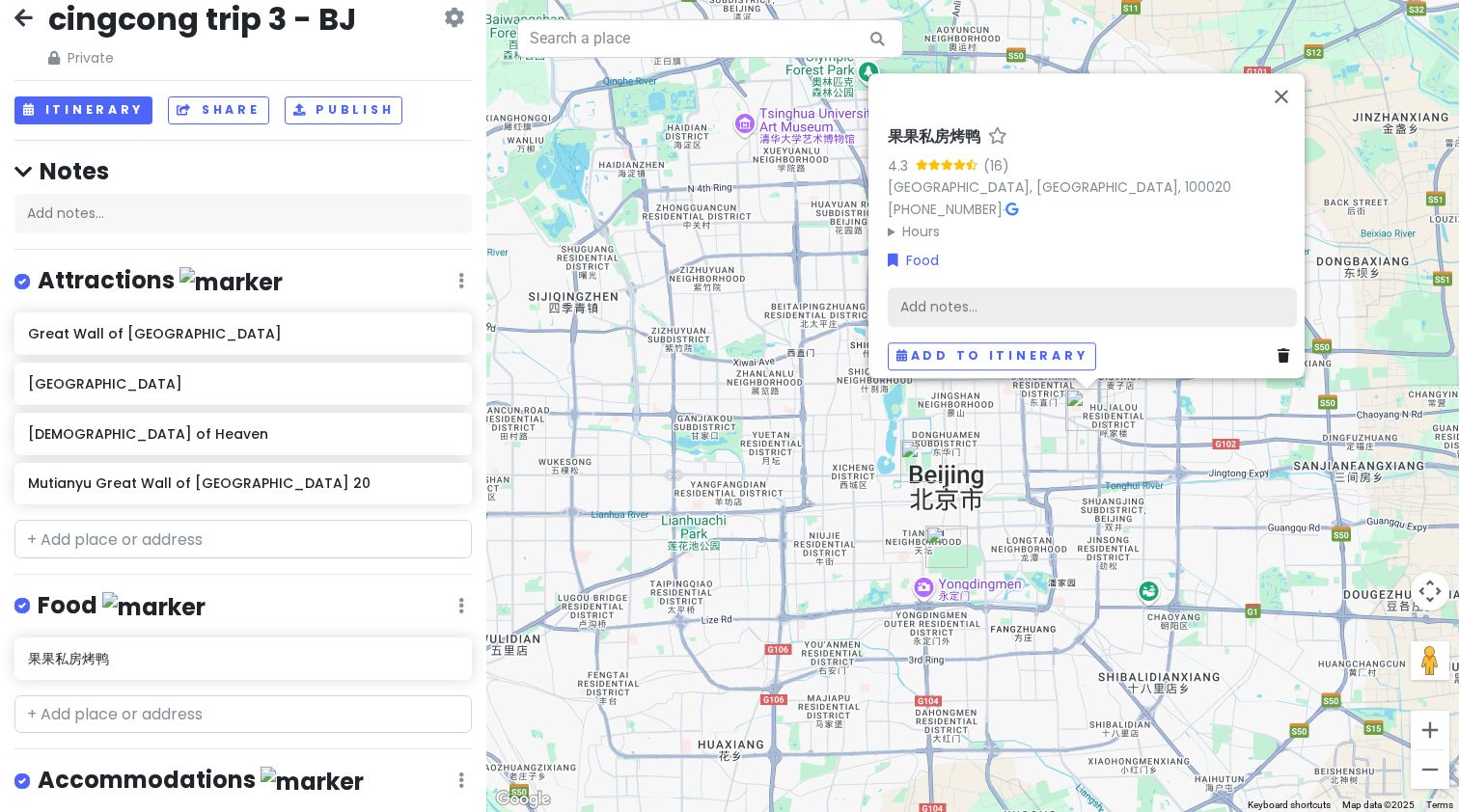 click on "Add notes..." at bounding box center (1092, 308) 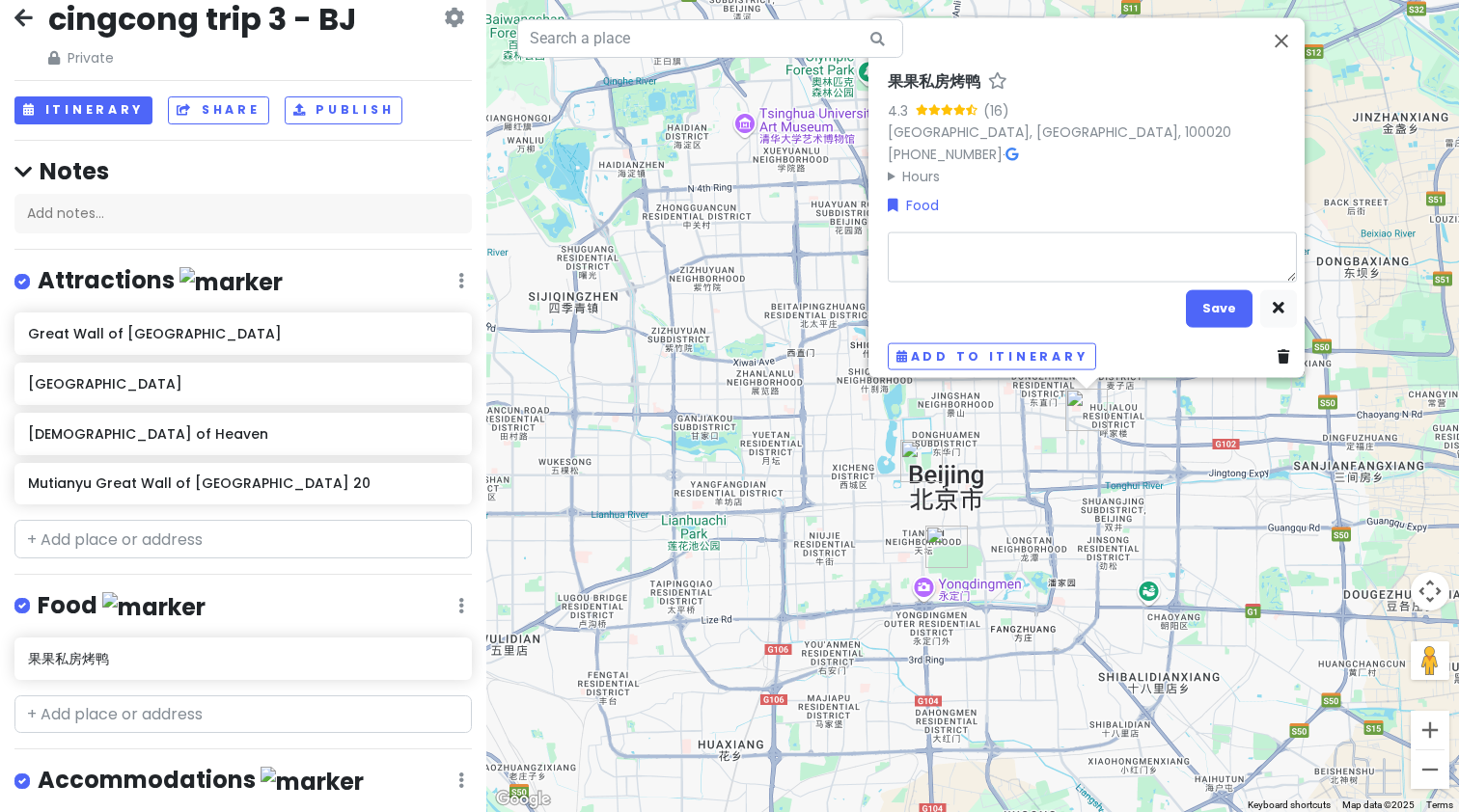 type on "x" 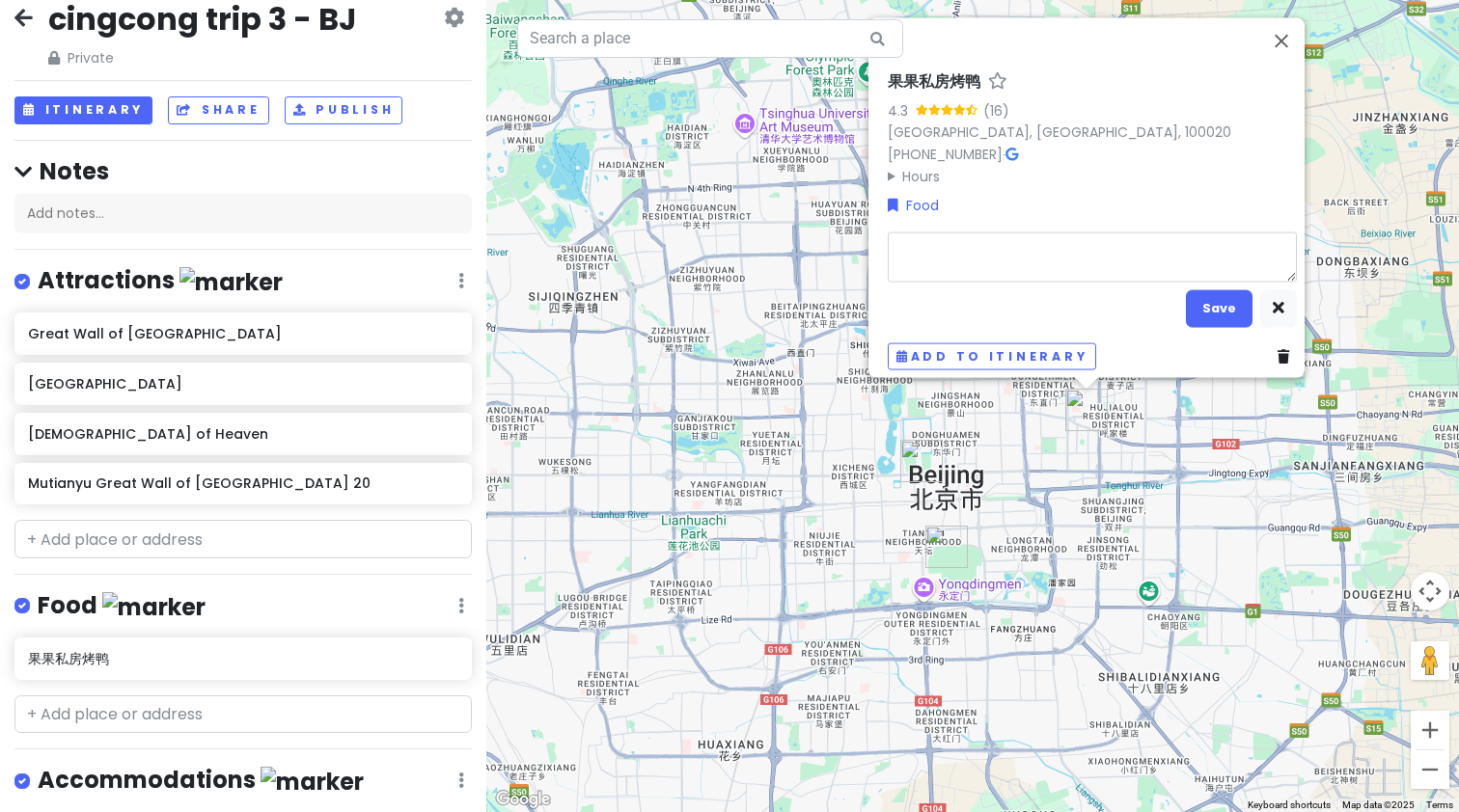 type on "b" 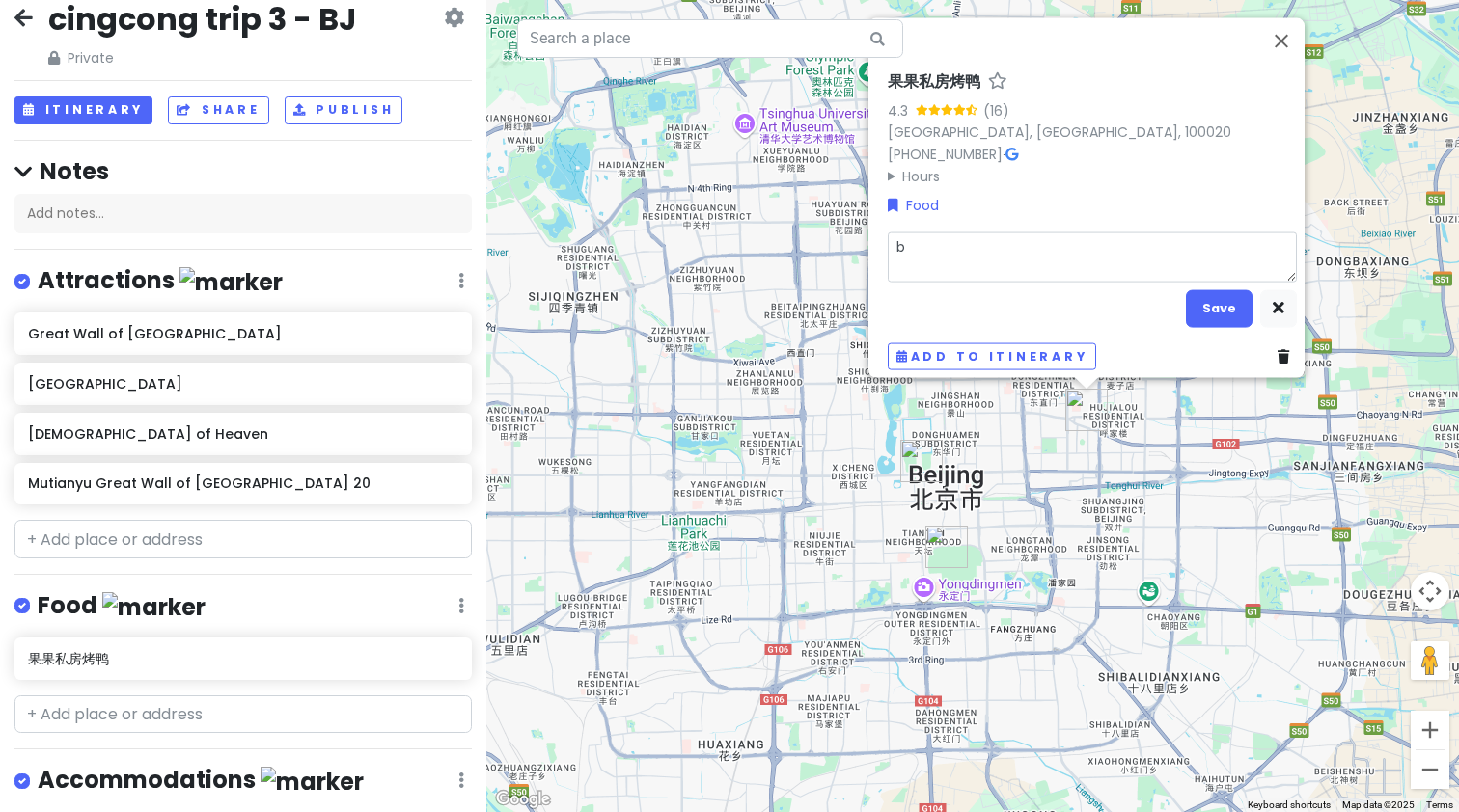 type on "x" 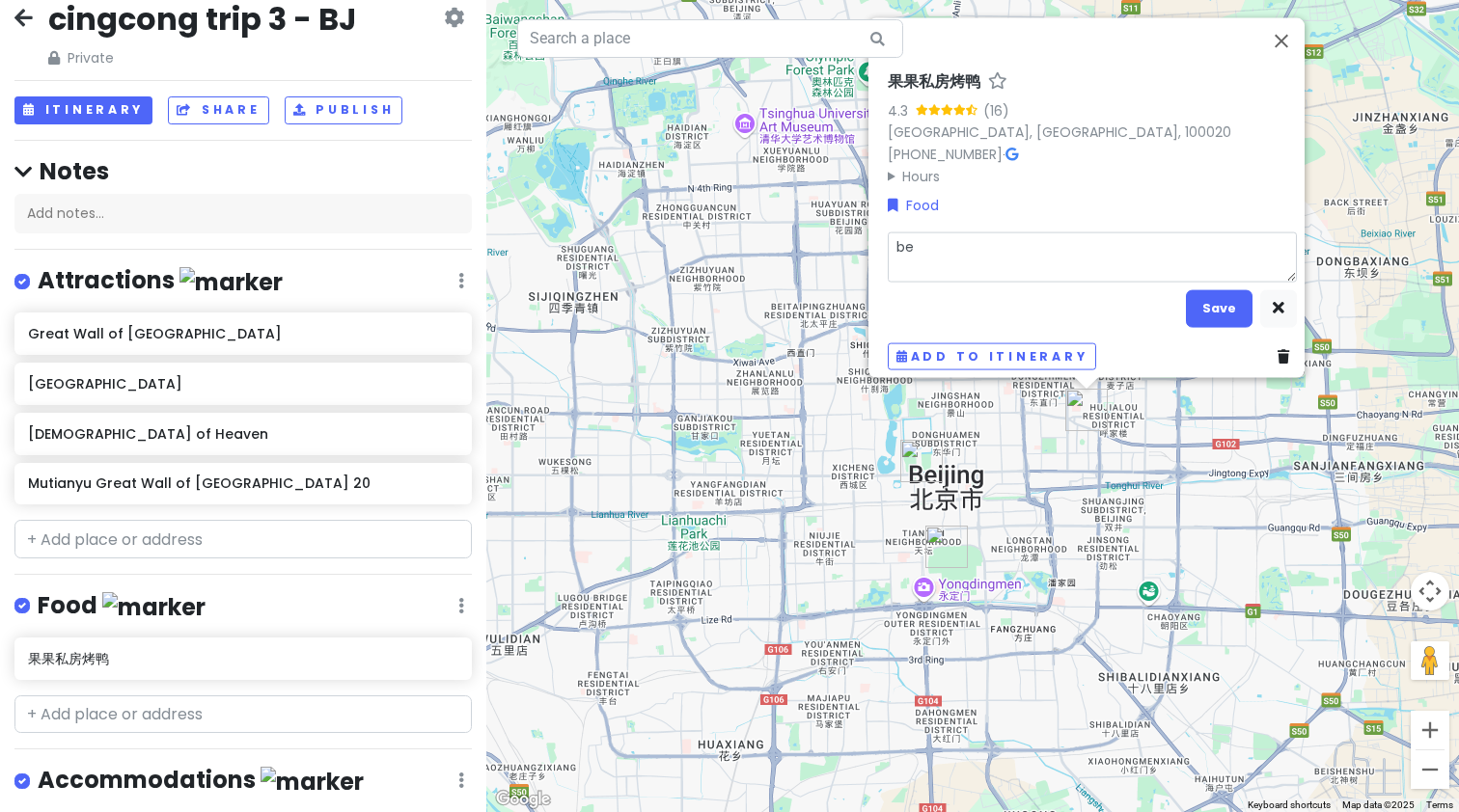 type on "x" 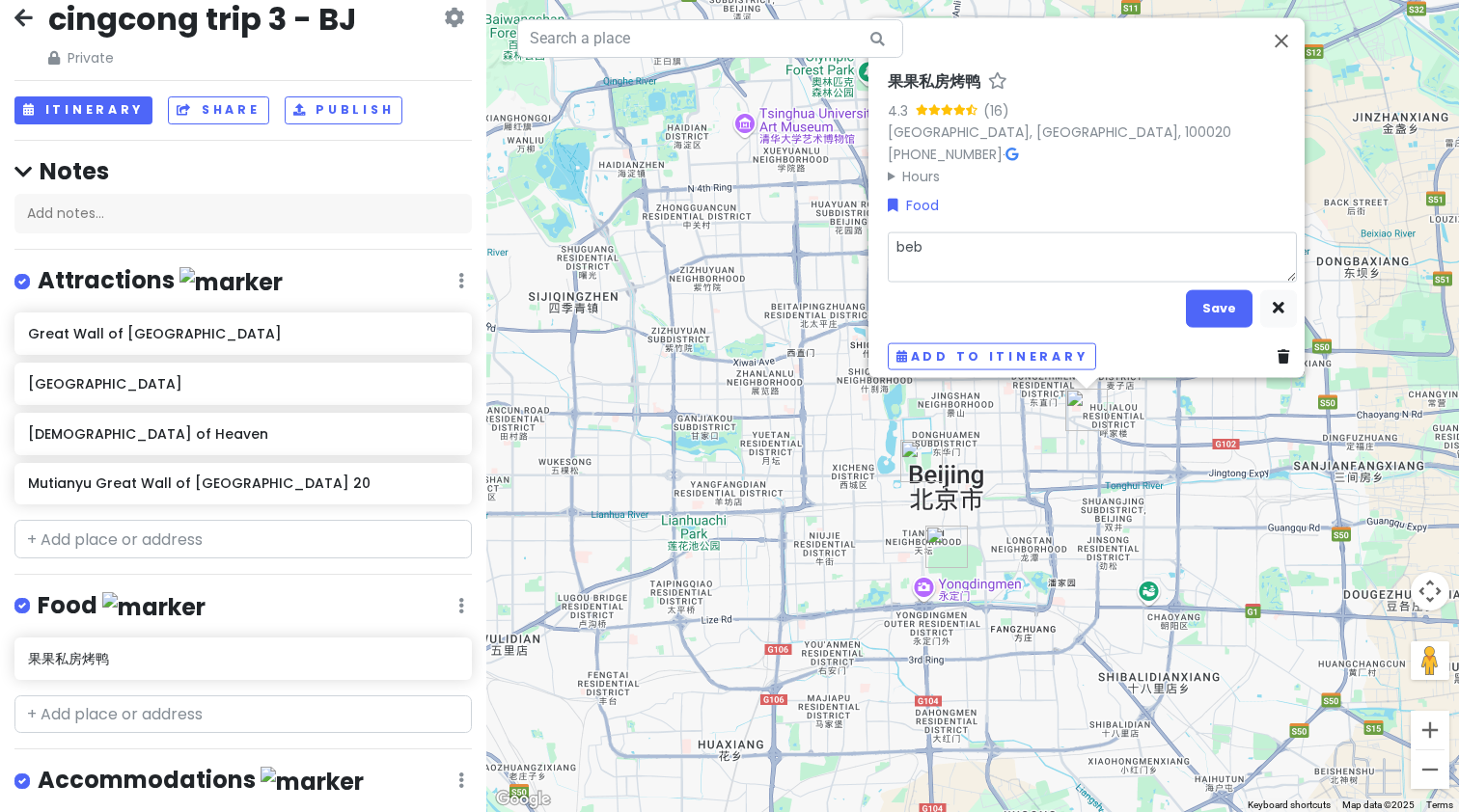 type on "x" 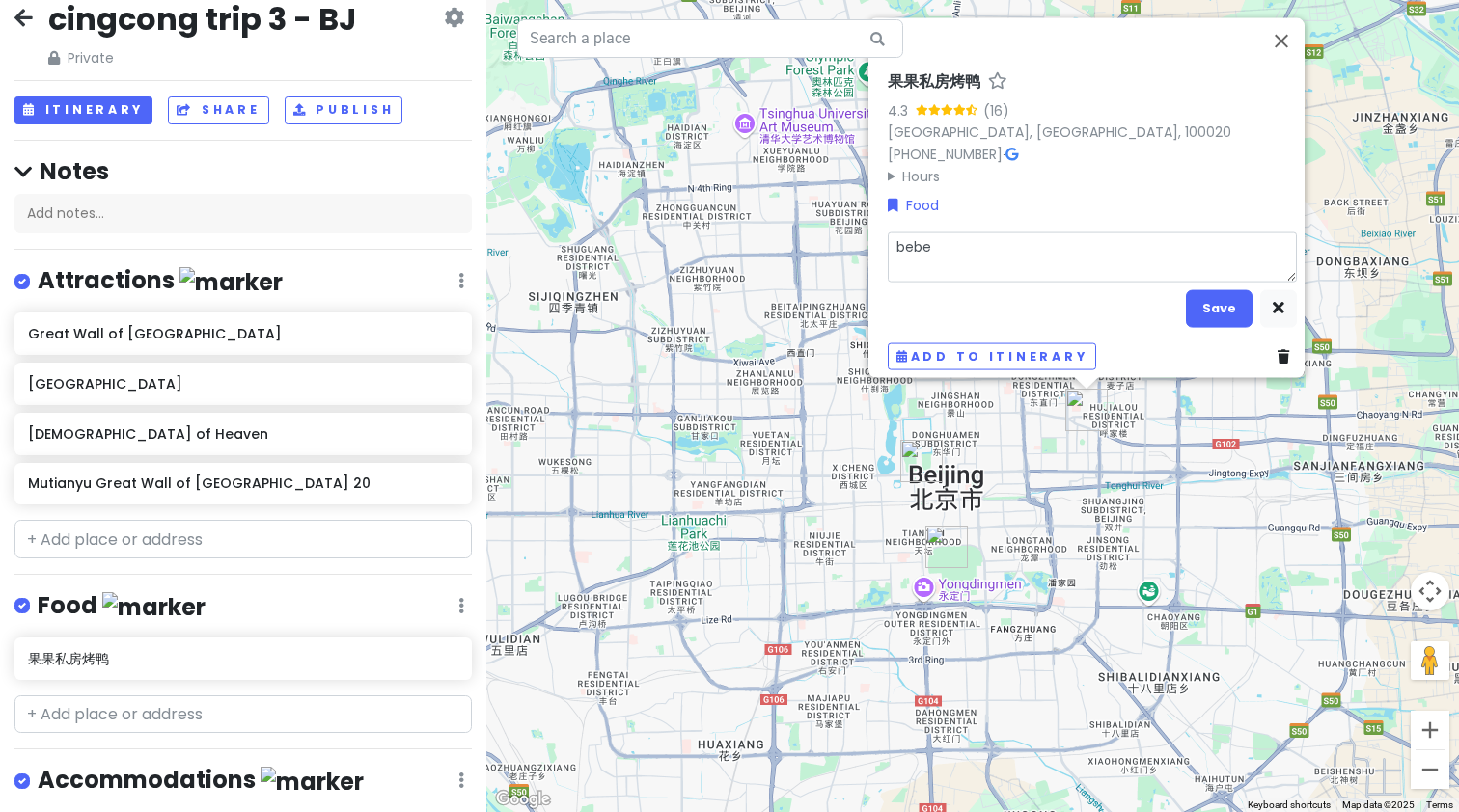 type on "x" 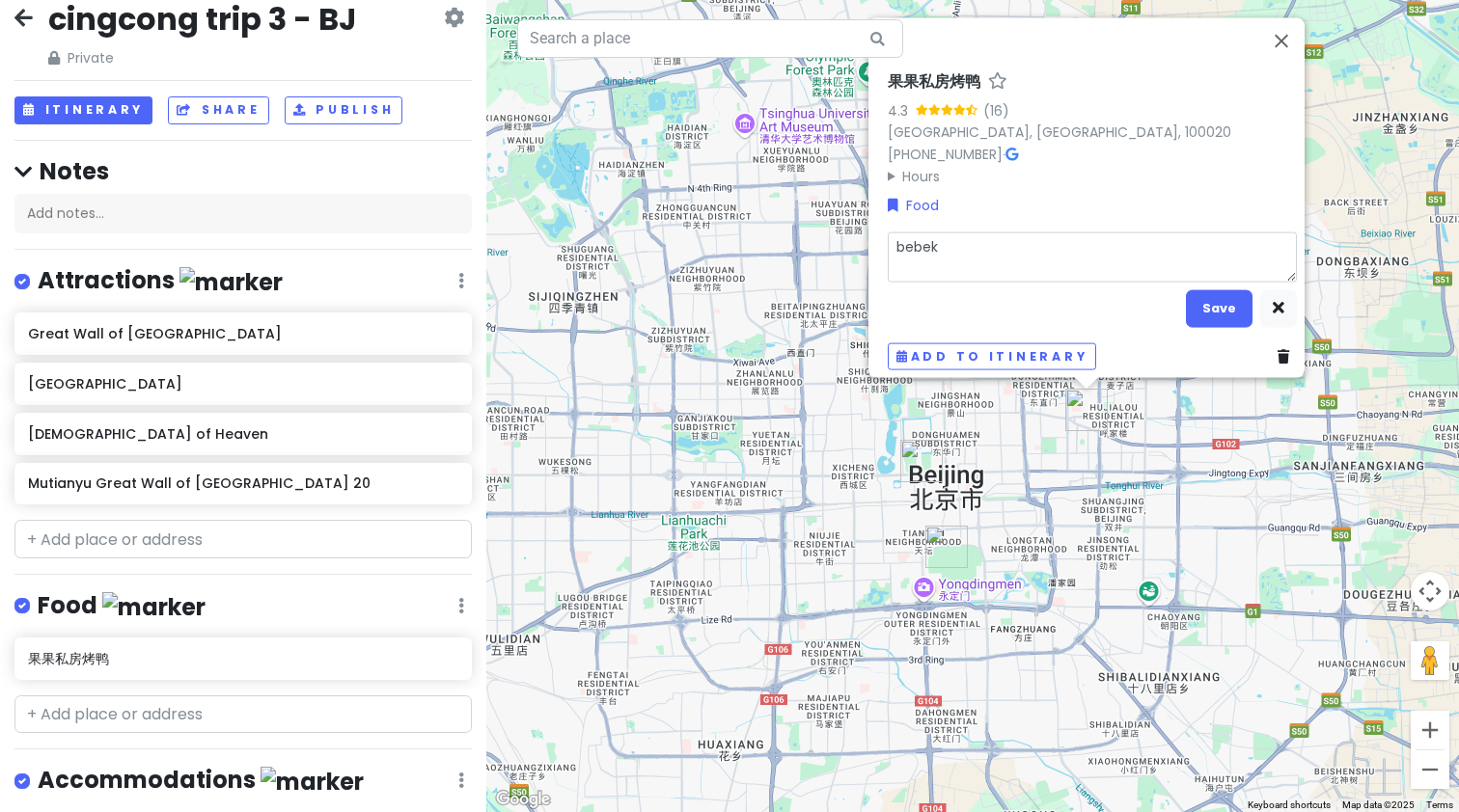 type on "x" 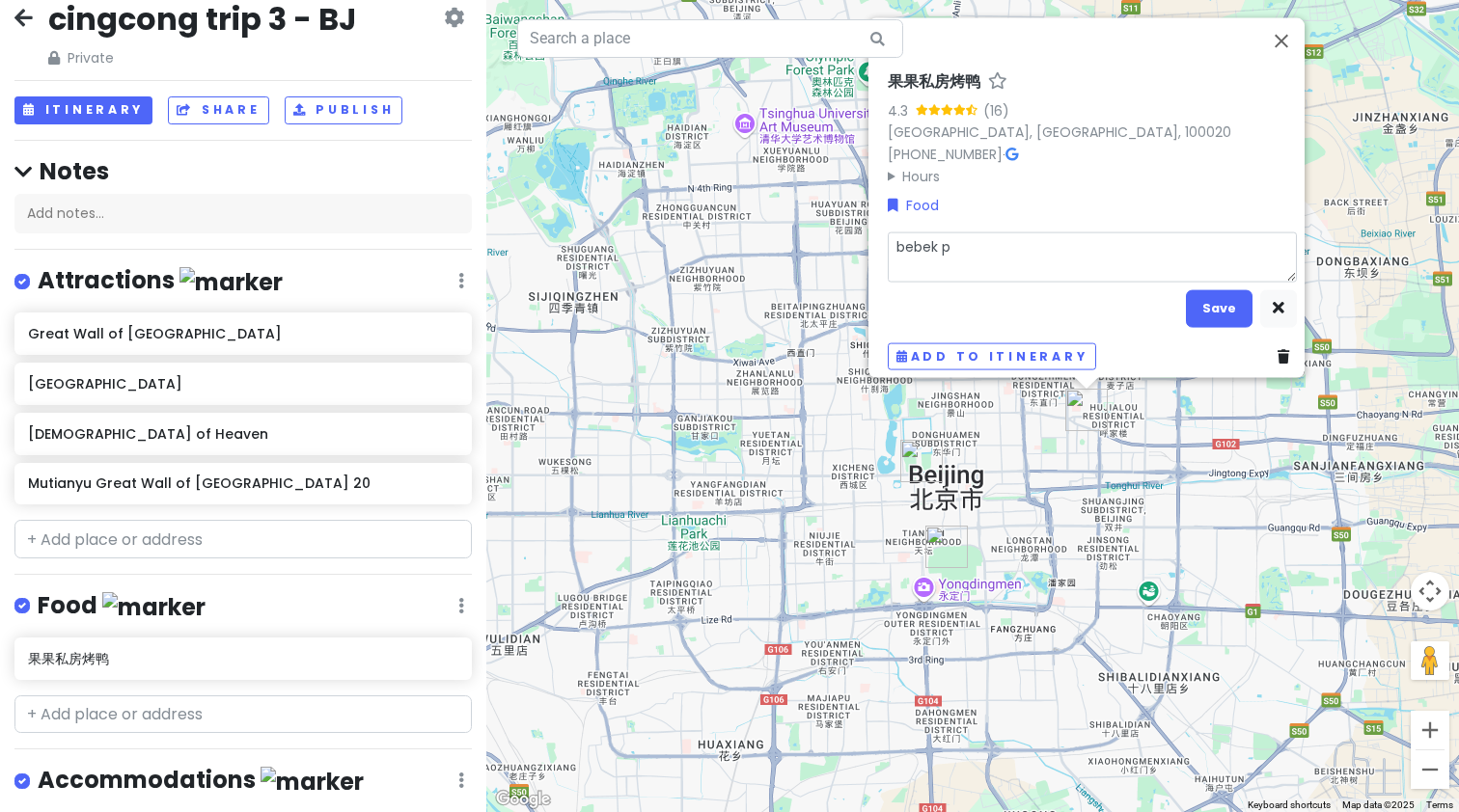 type on "x" 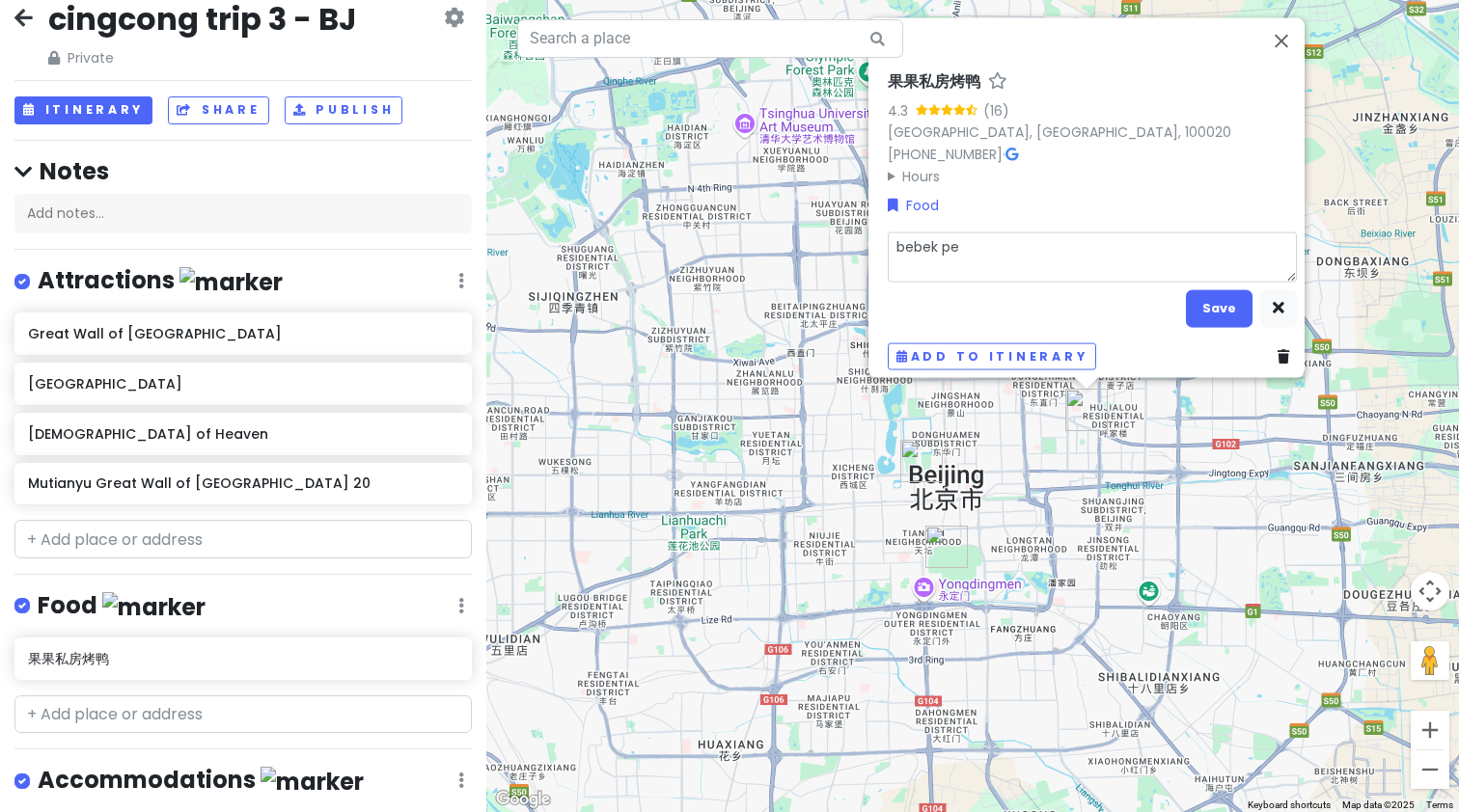 type on "x" 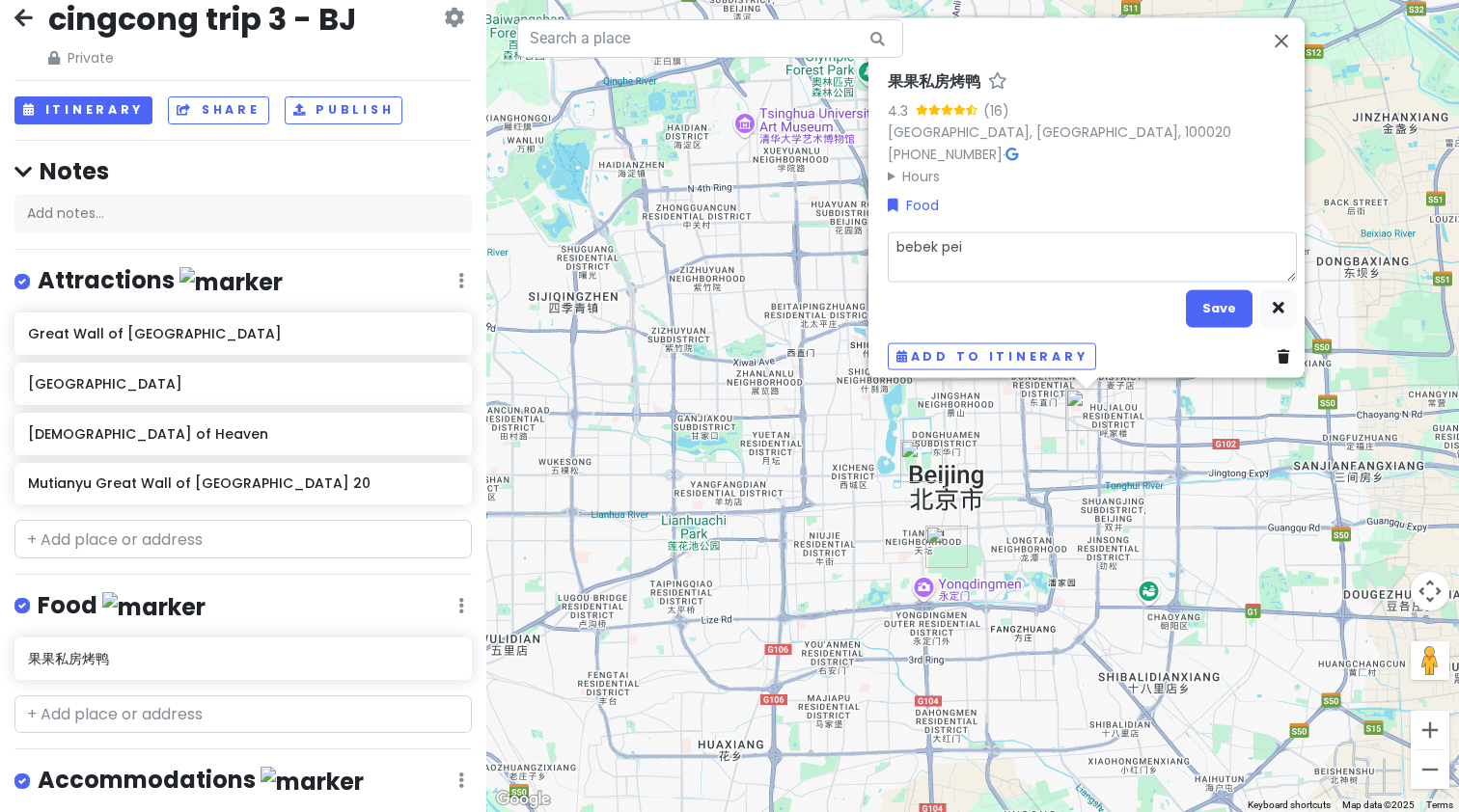 type on "x" 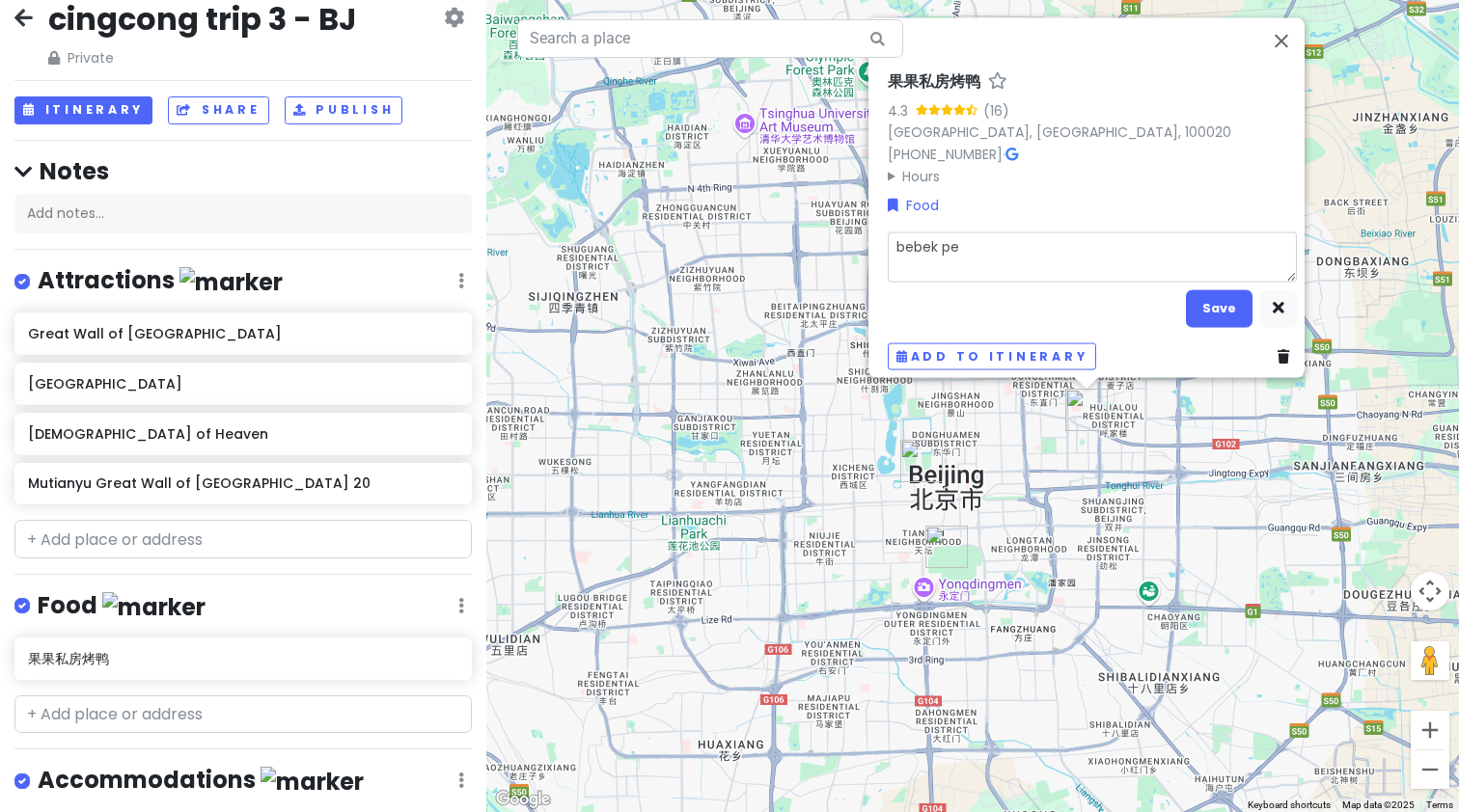 type on "x" 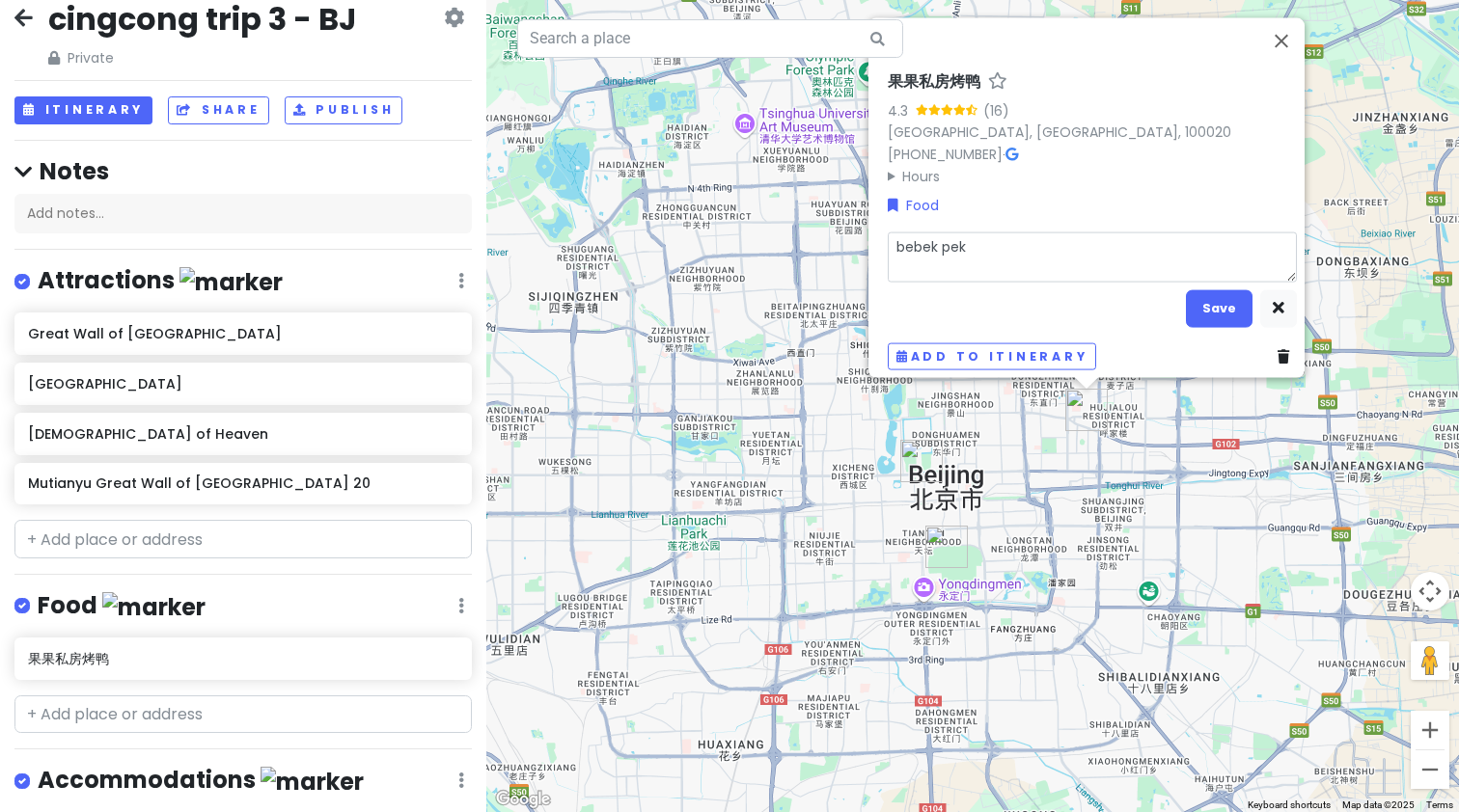 type on "x" 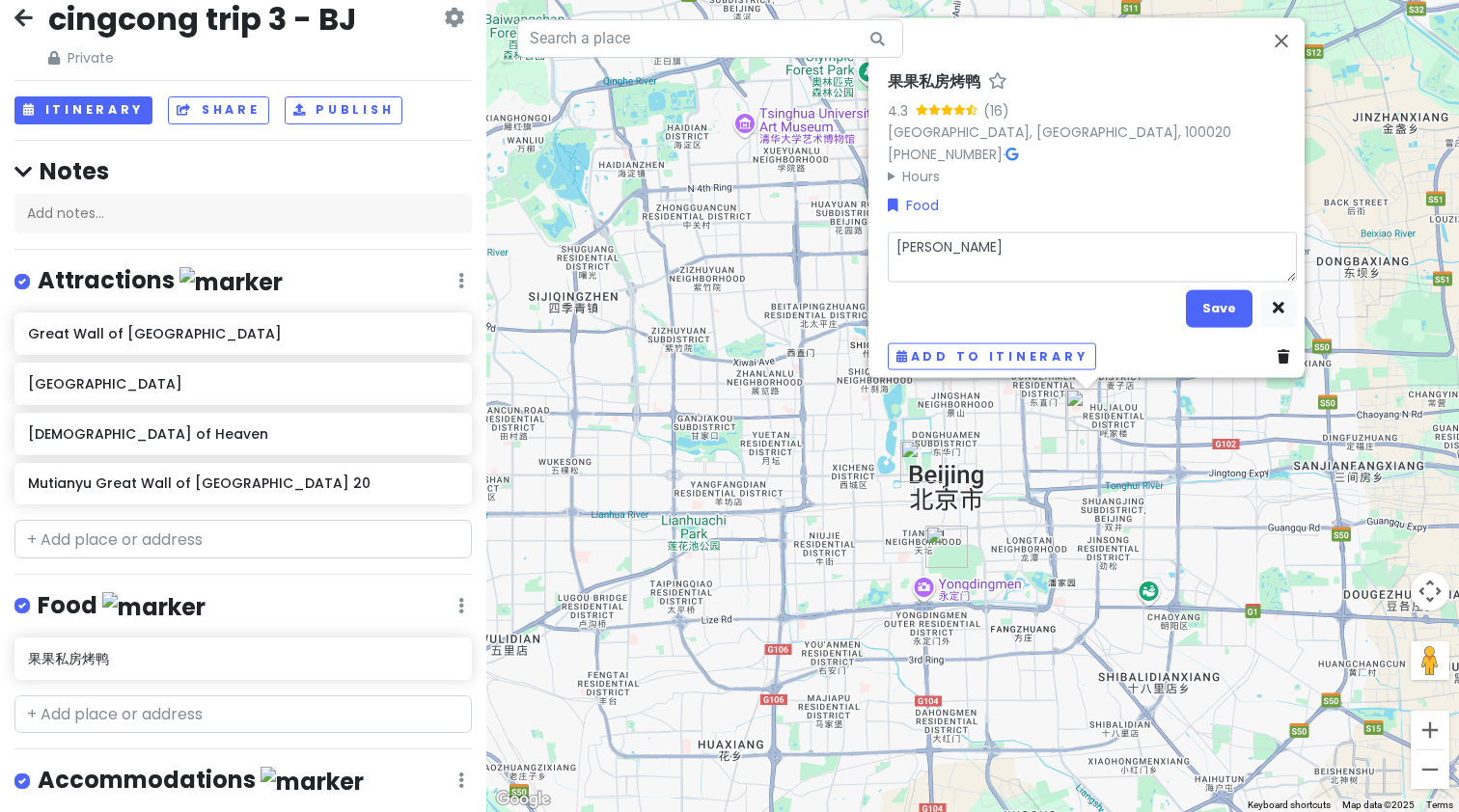 type on "x" 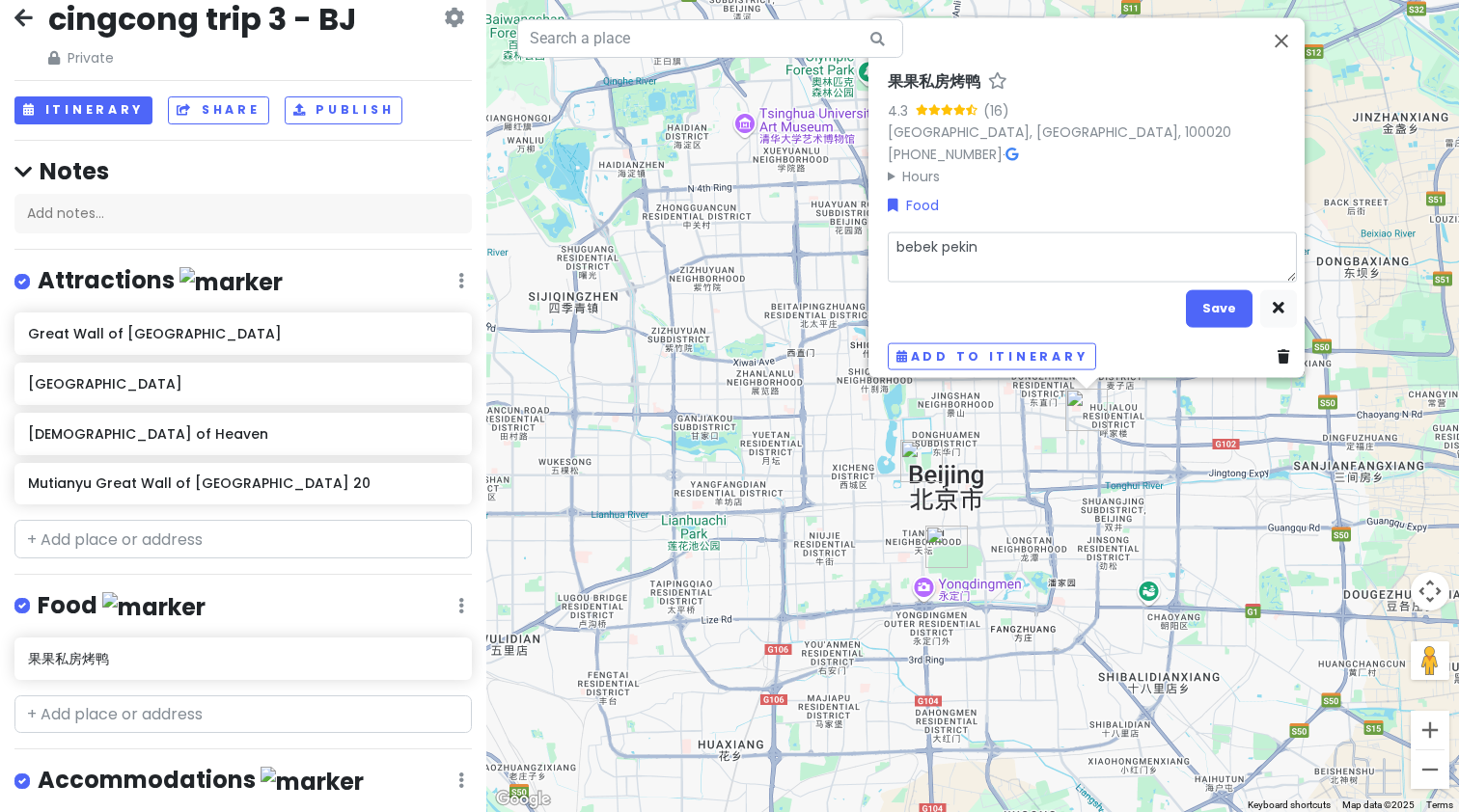 type on "x" 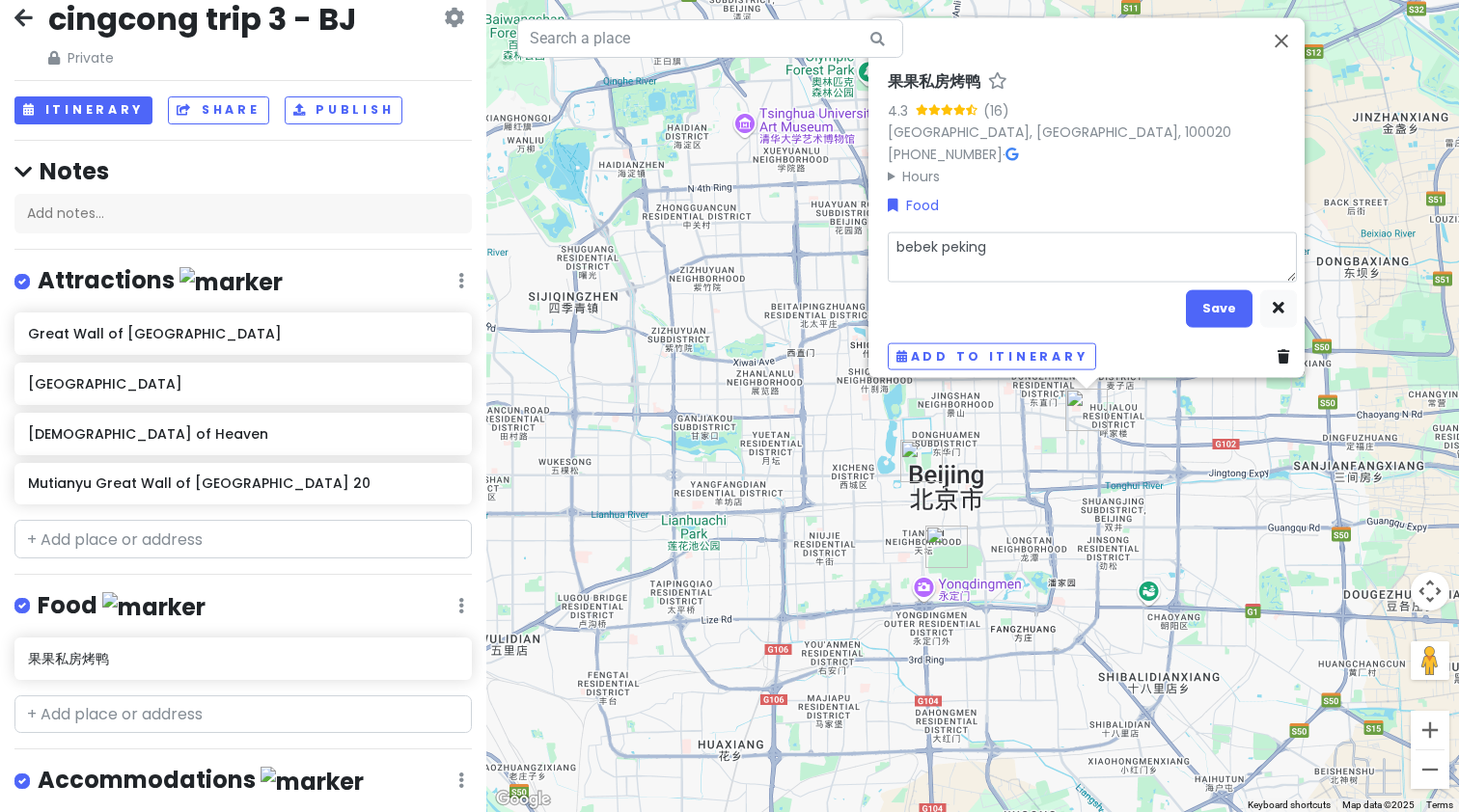 type on "x" 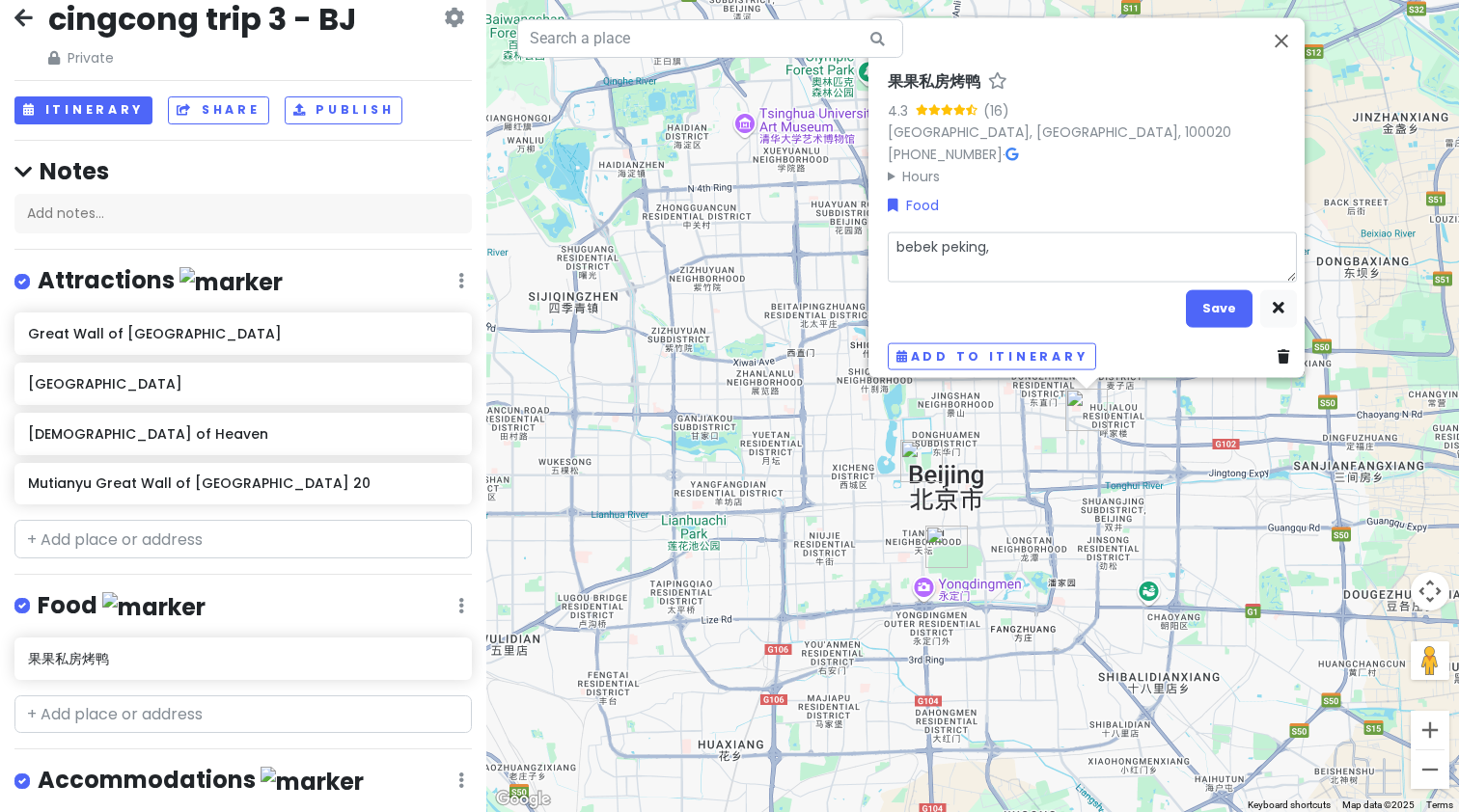 type on "x" 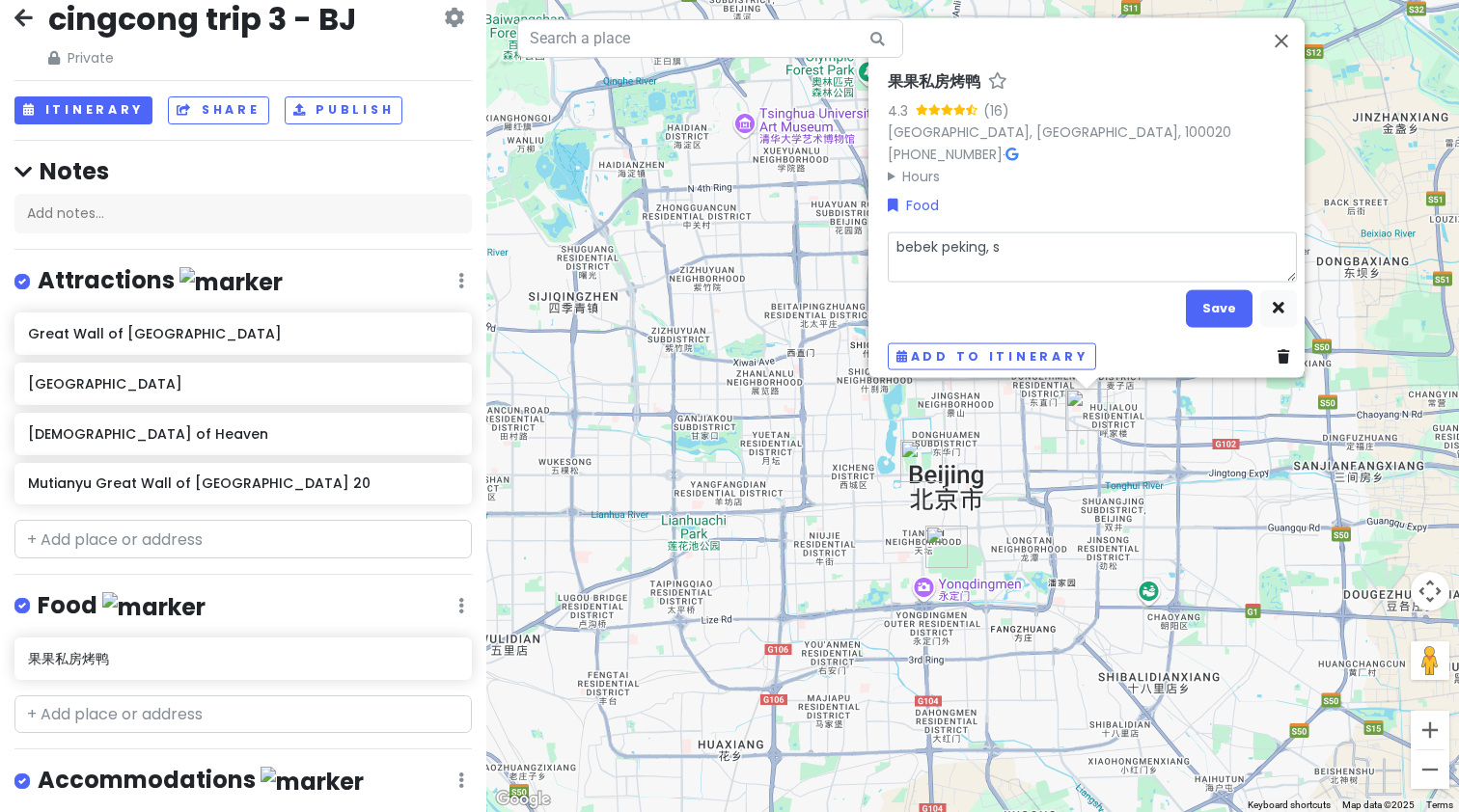 type on "x" 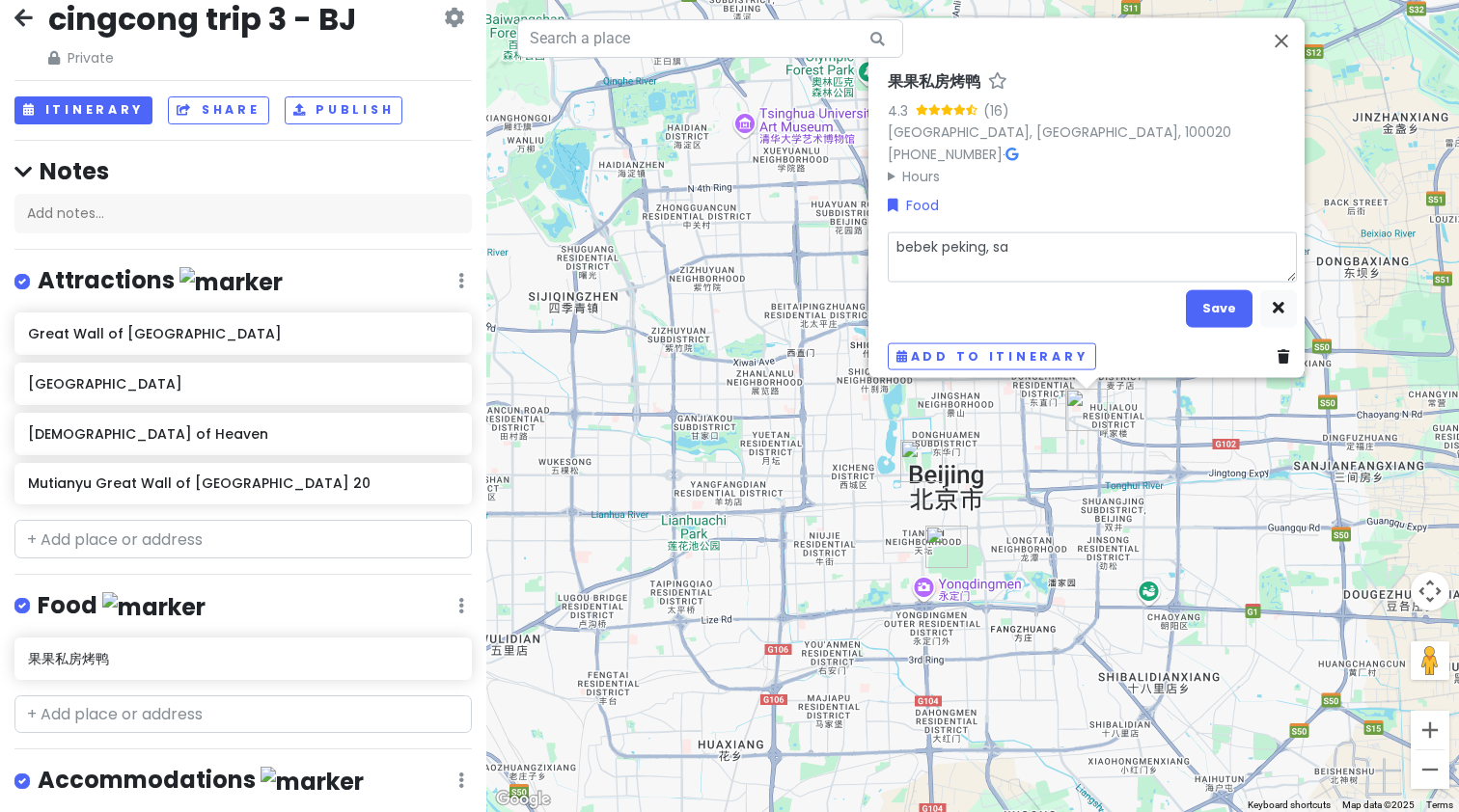 type on "x" 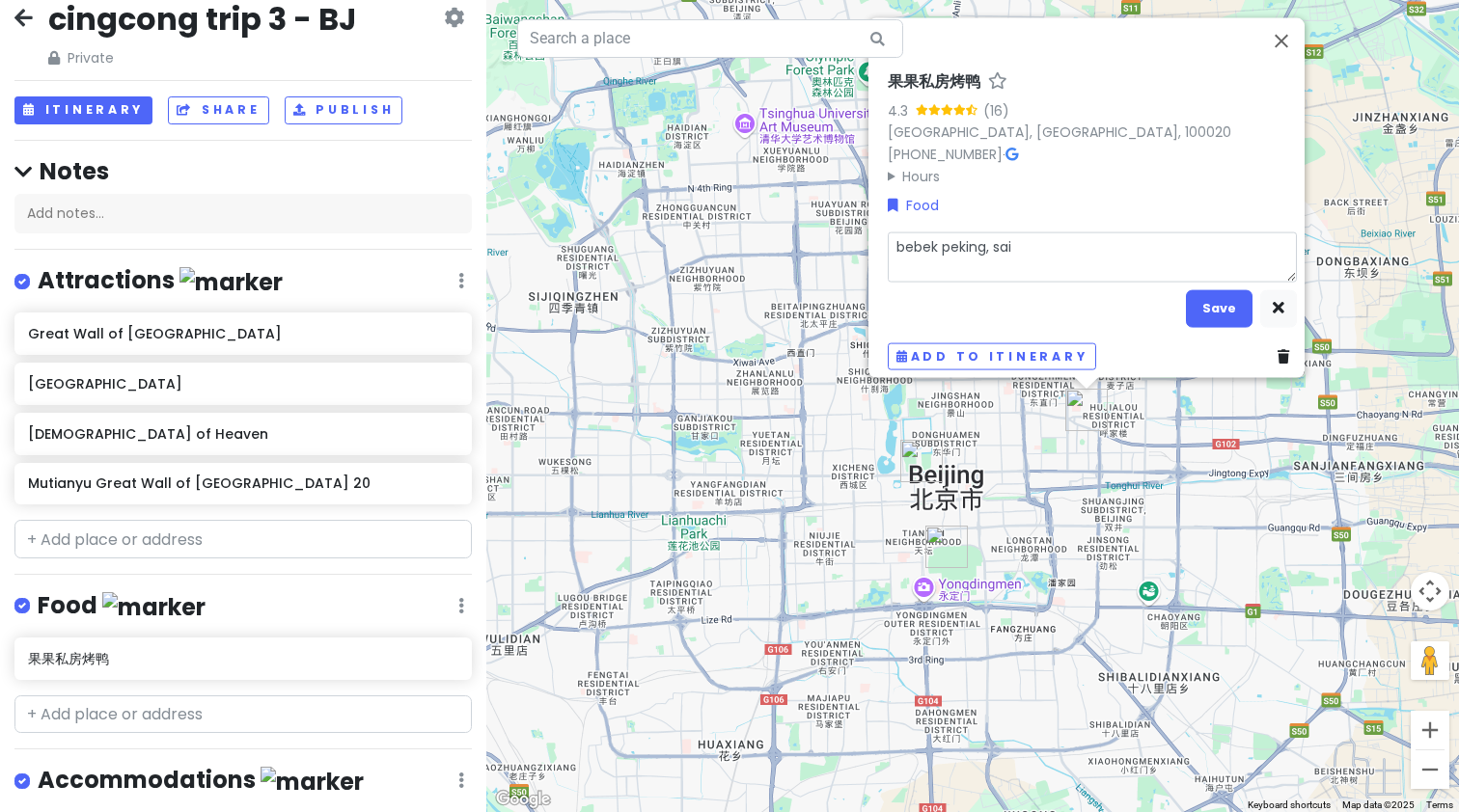 type on "x" 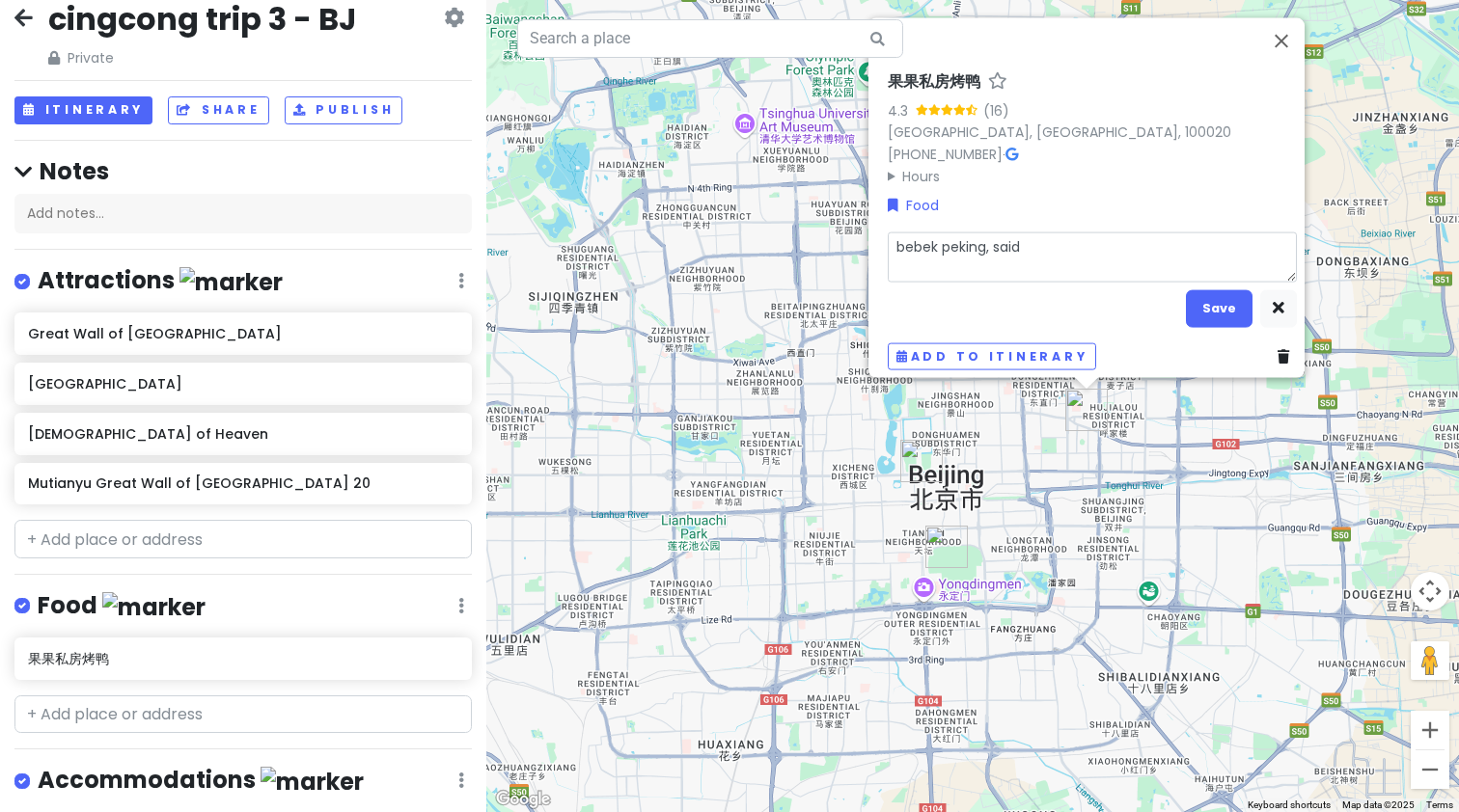 type on "x" 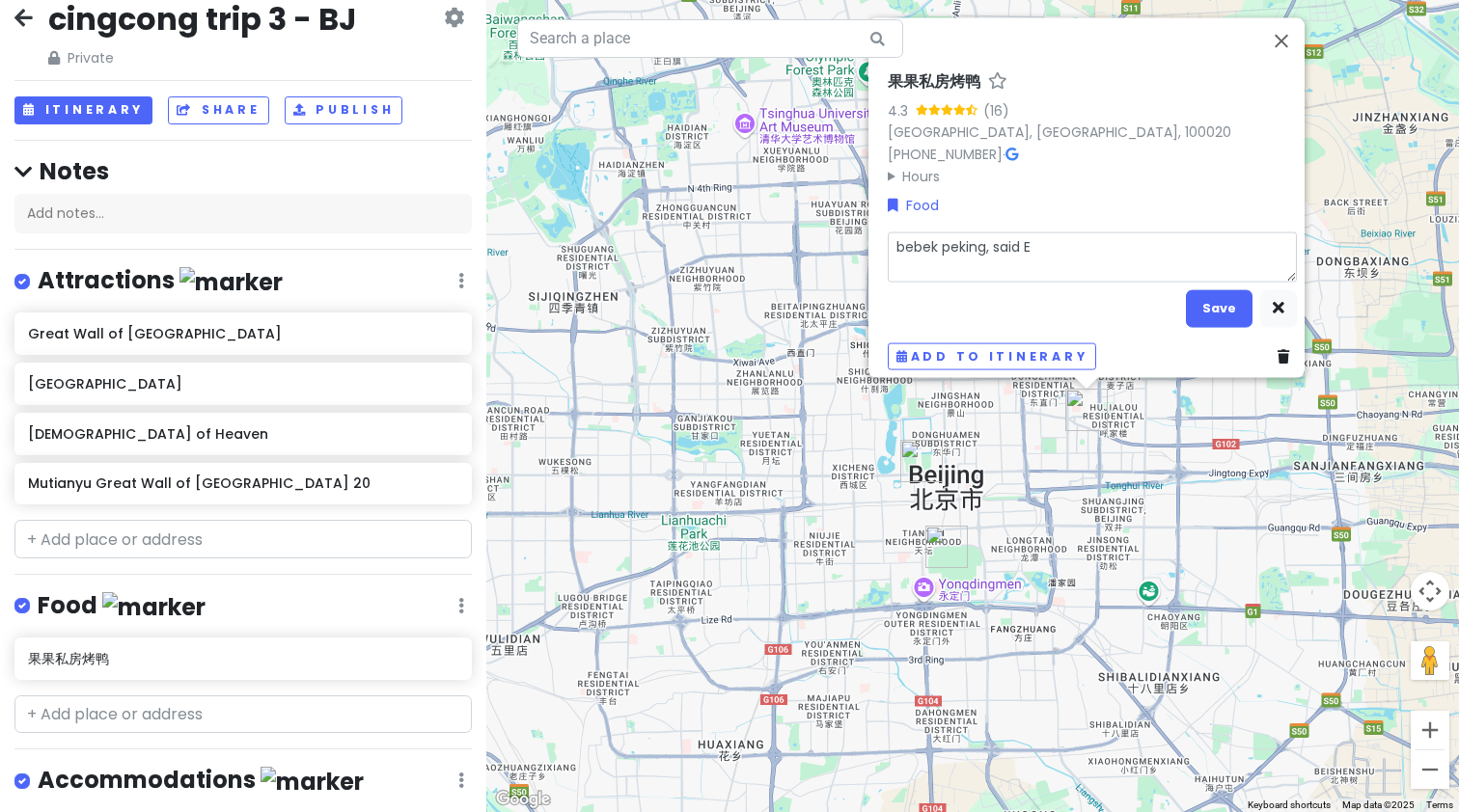 type on "x" 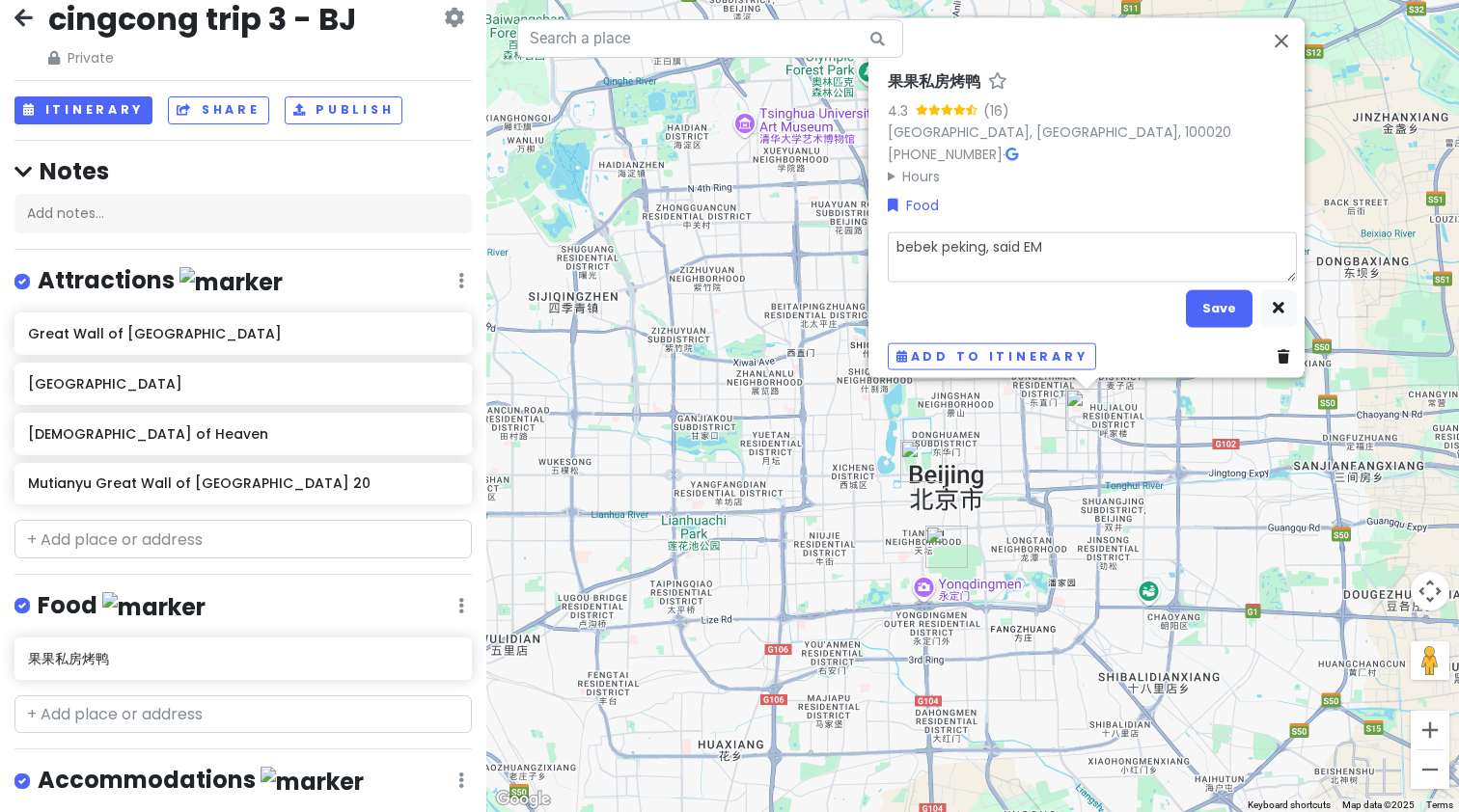 type on "x" 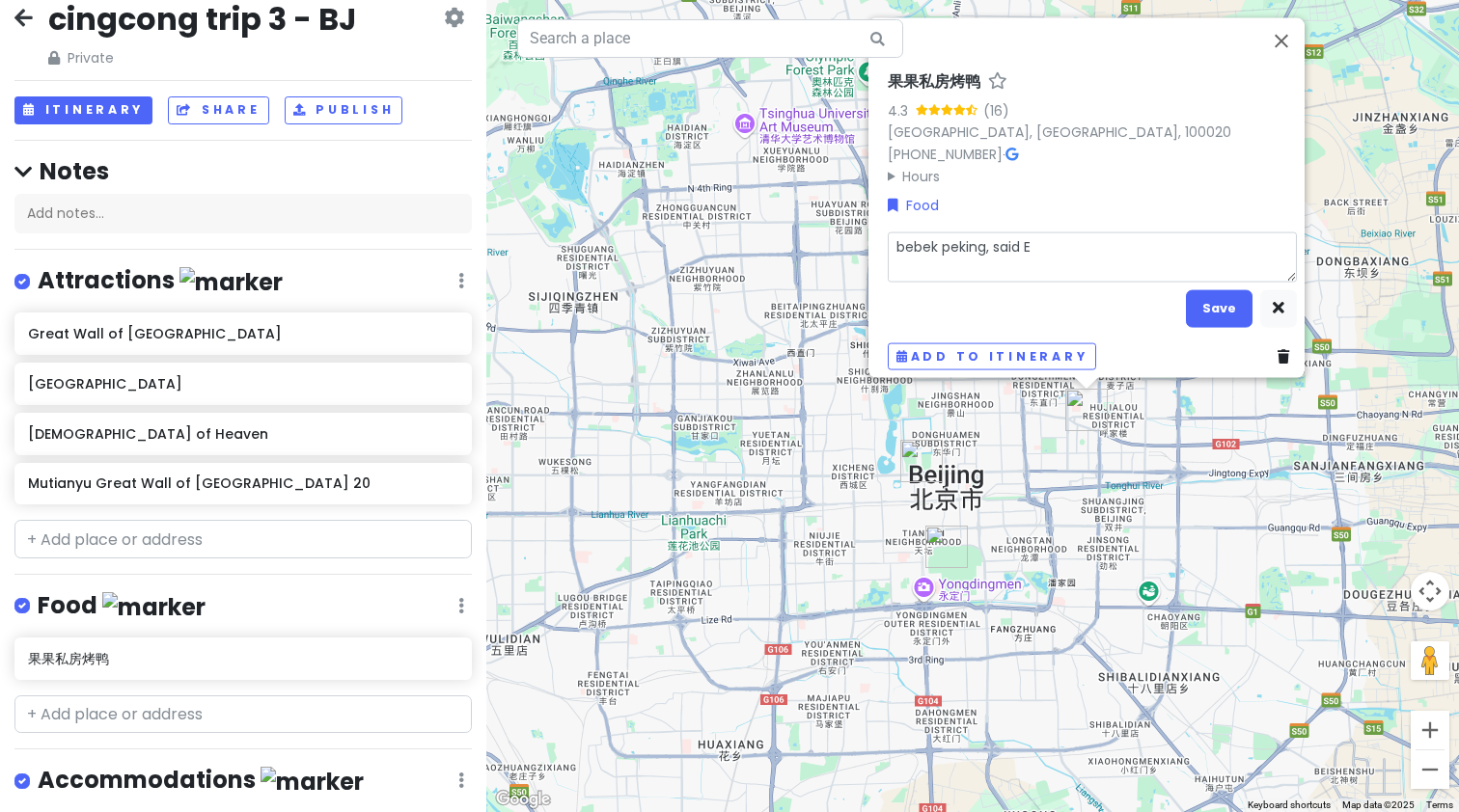type on "x" 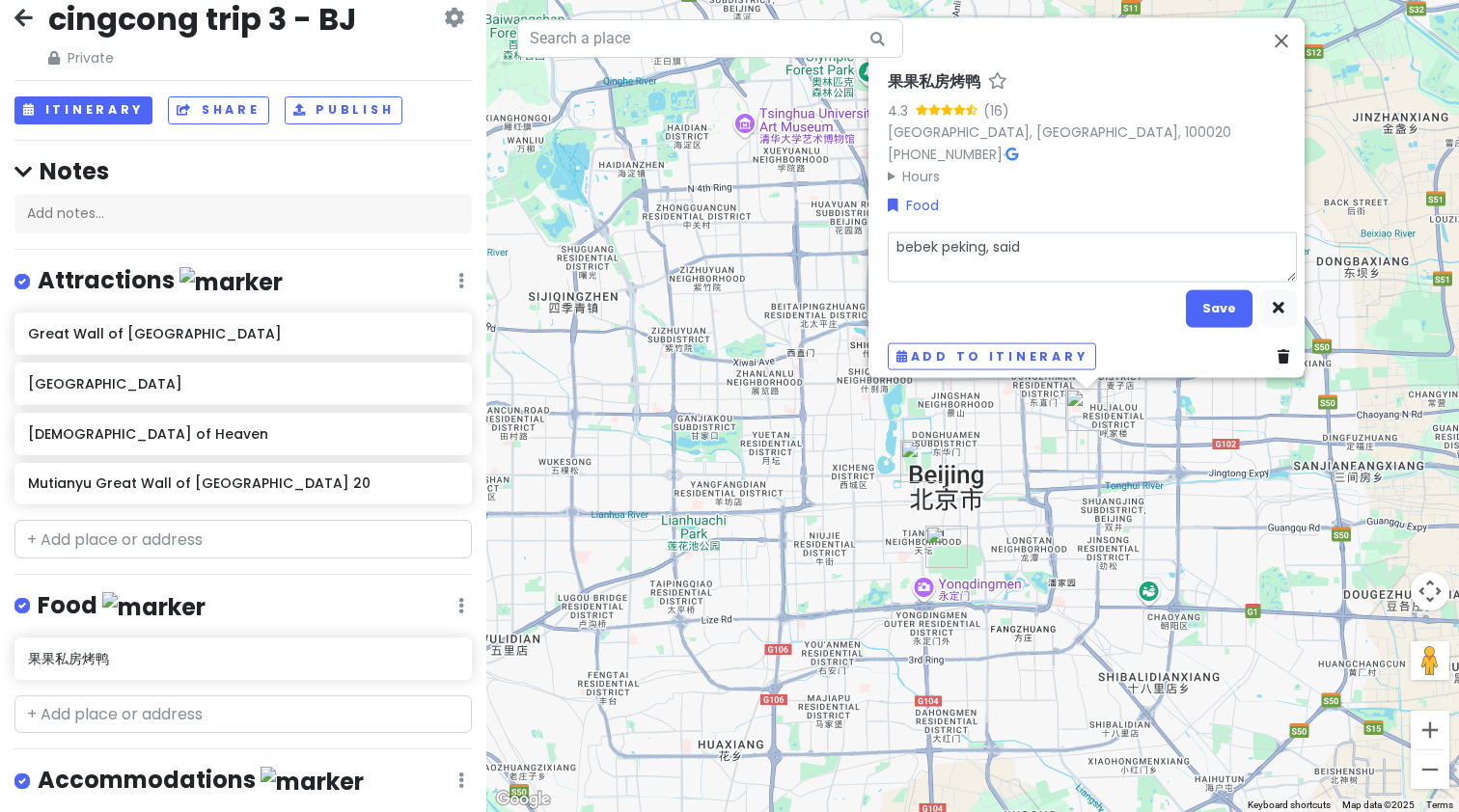 type on "x" 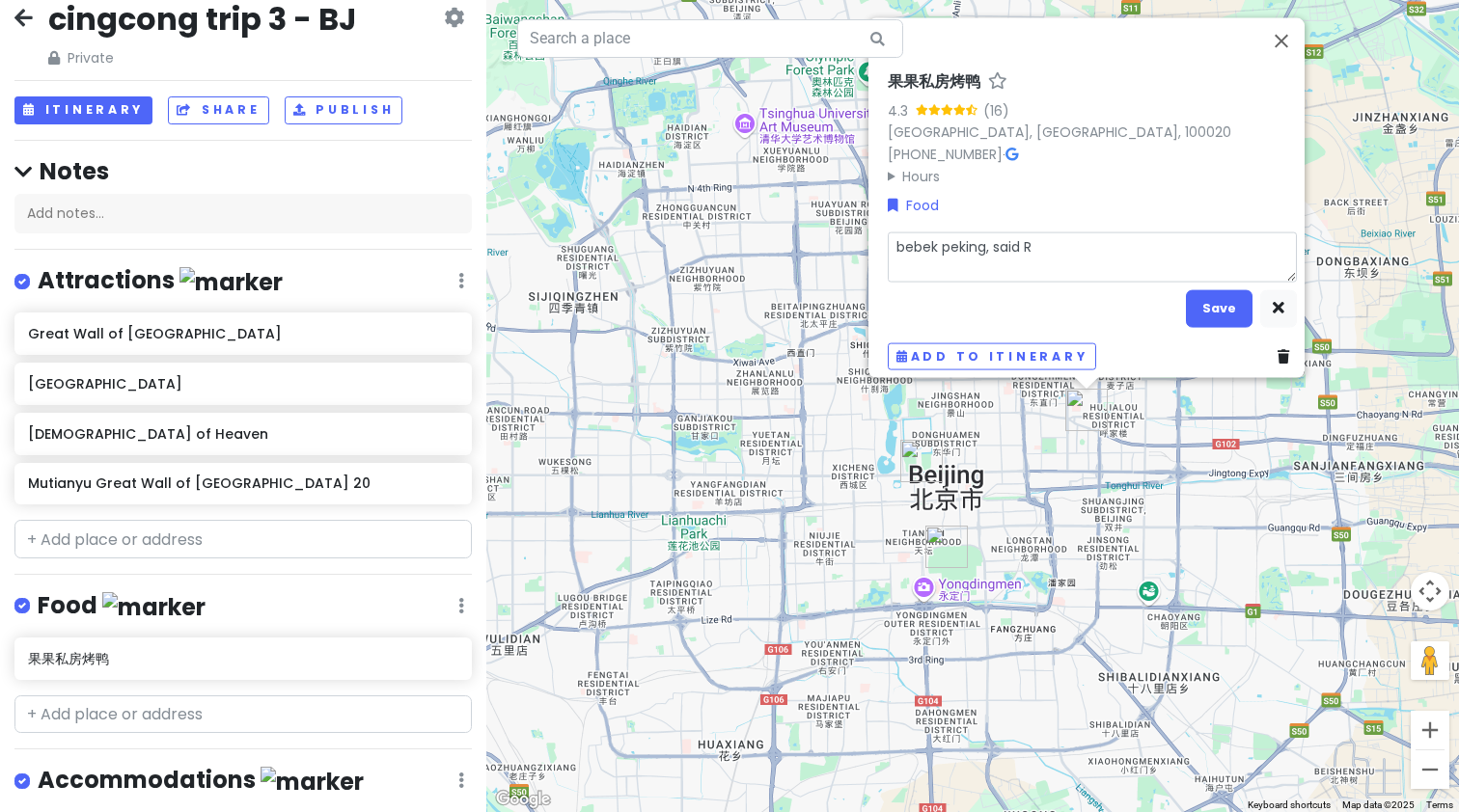 type on "x" 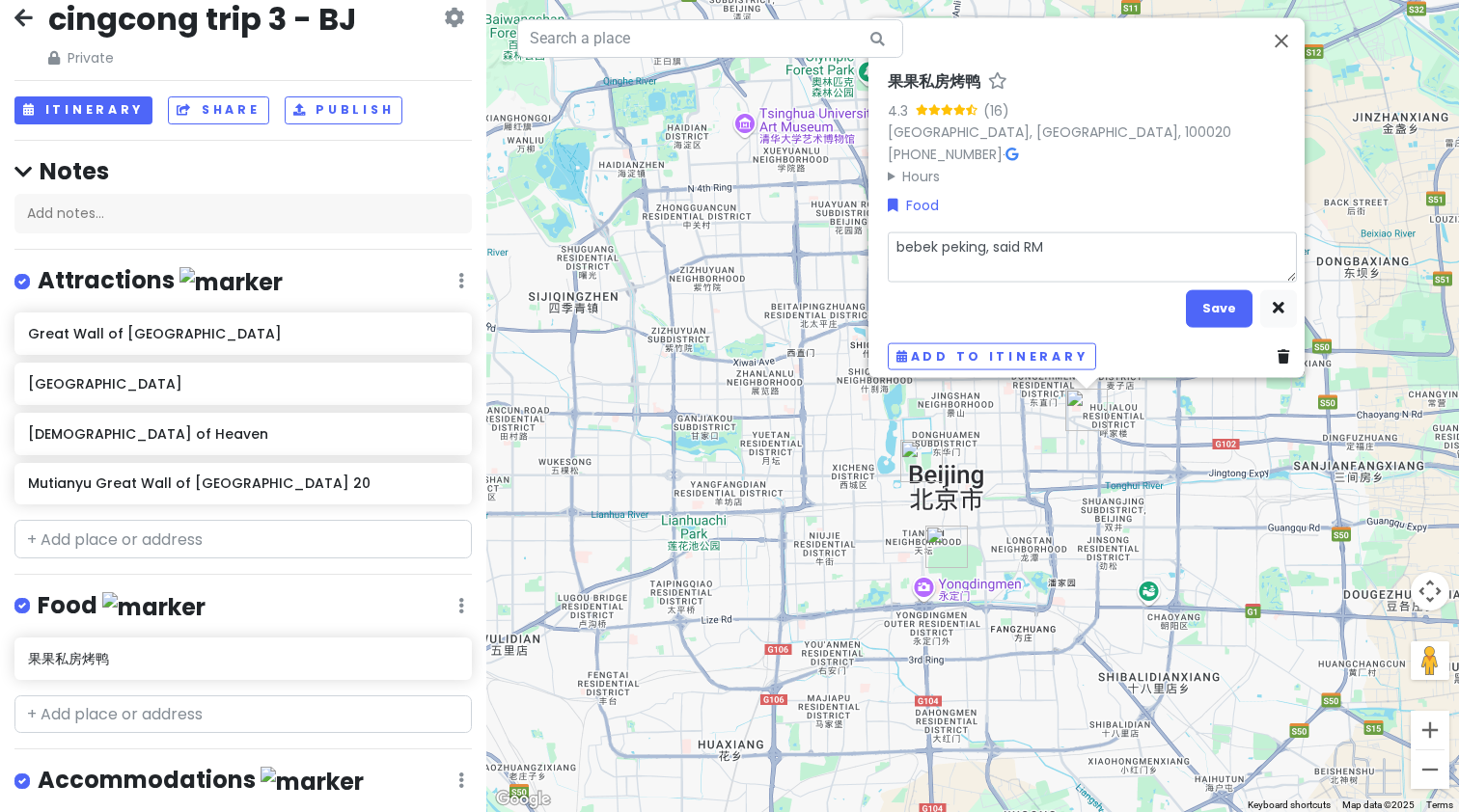 type on "x" 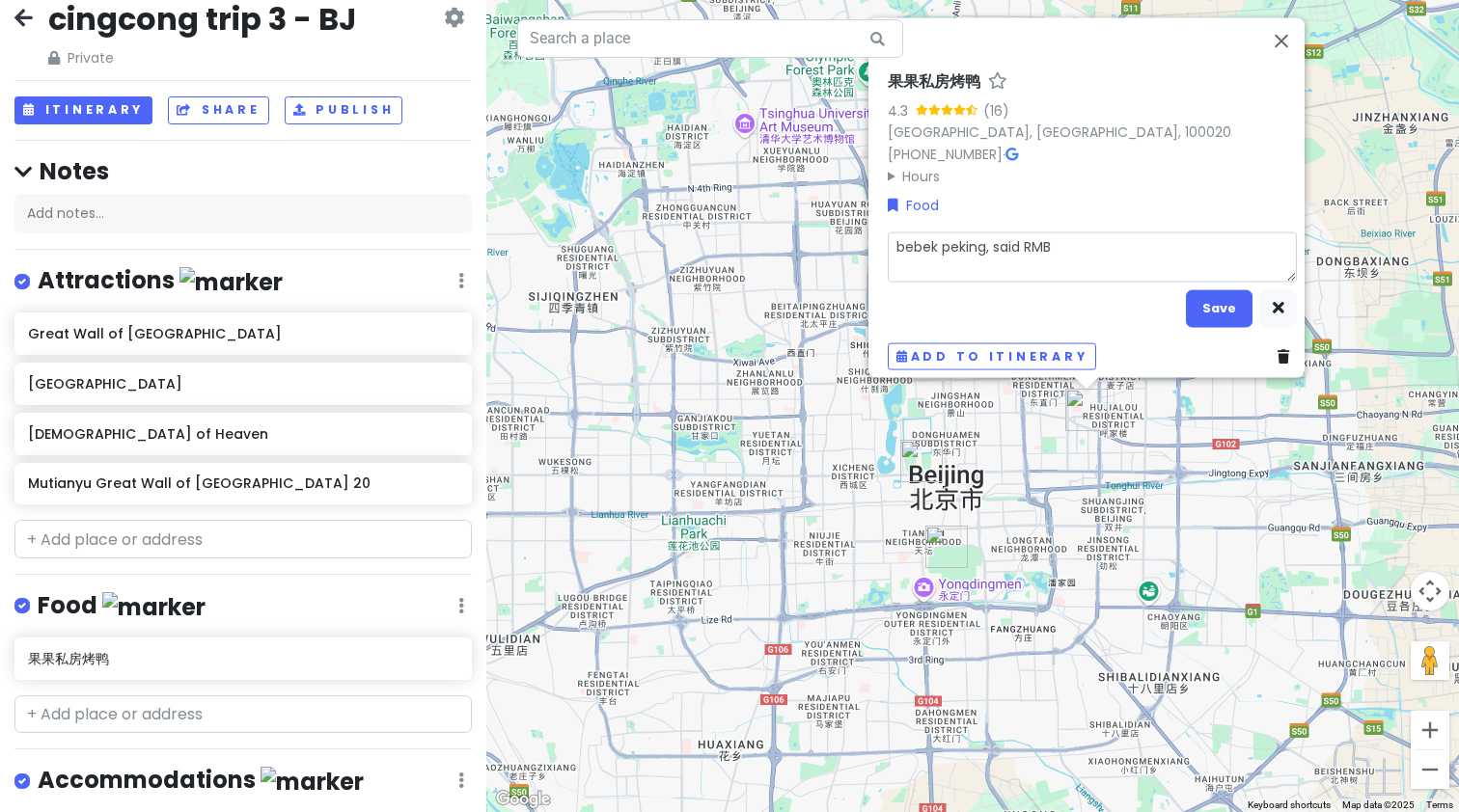 type on "x" 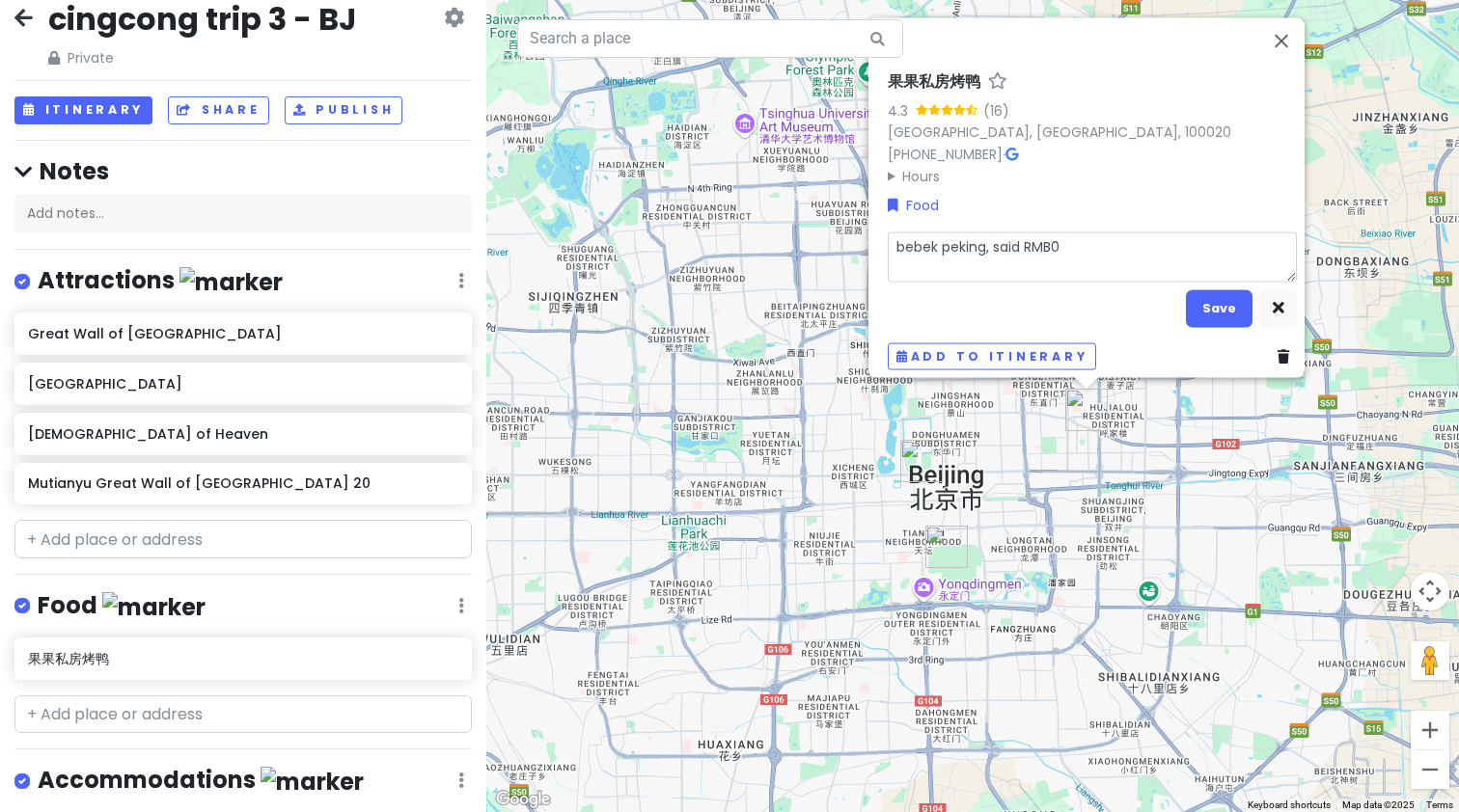 type on "x" 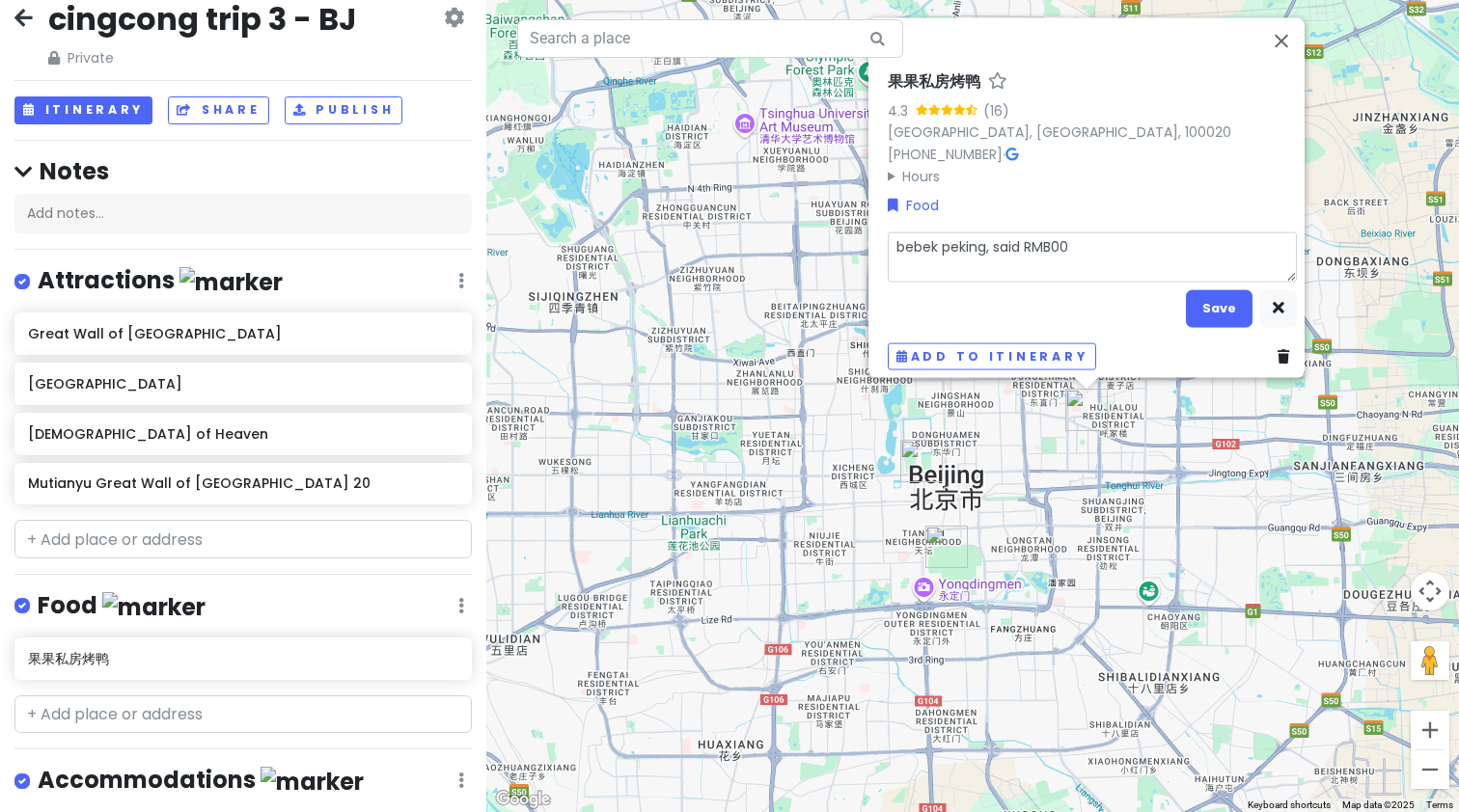 type on "x" 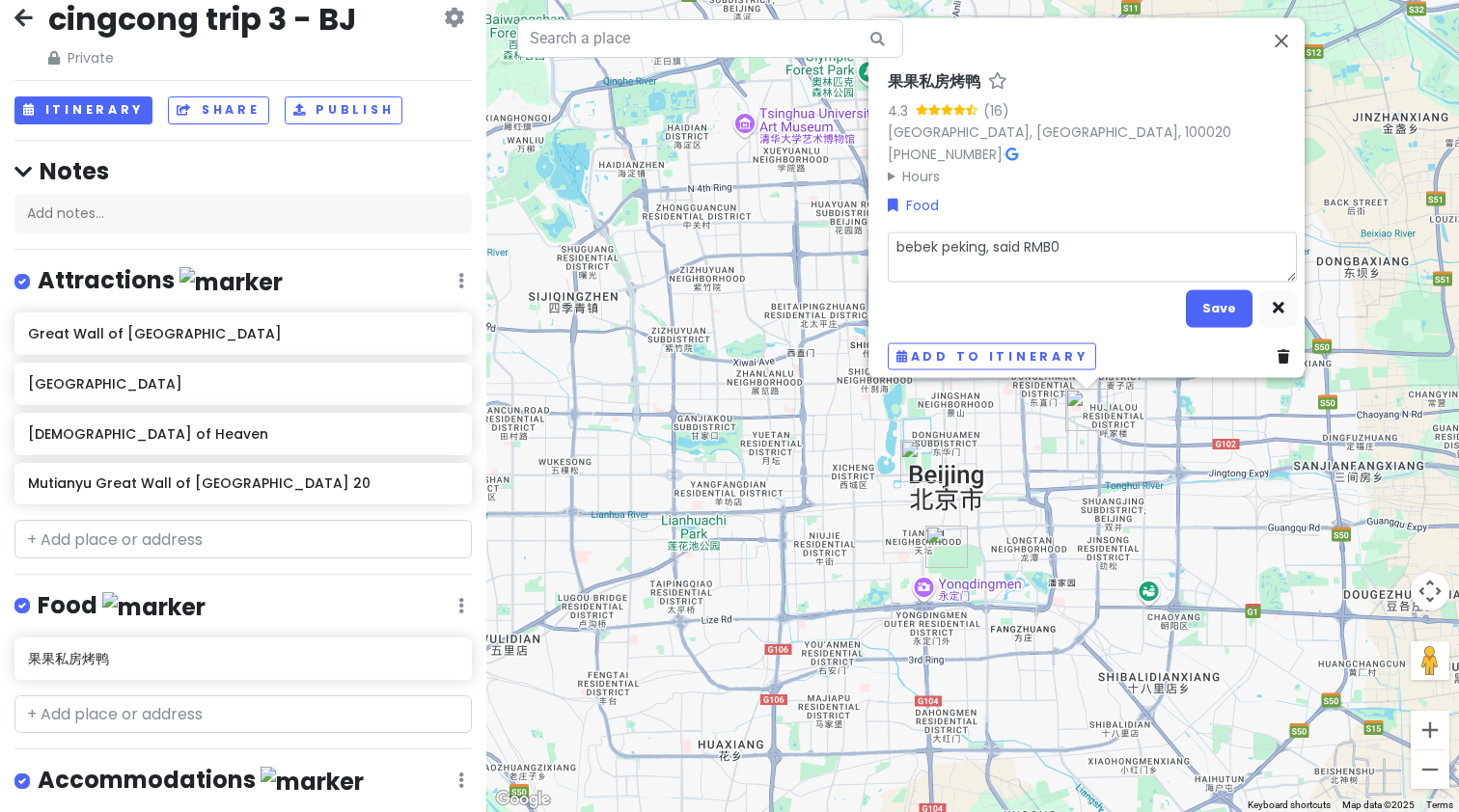 type on "x" 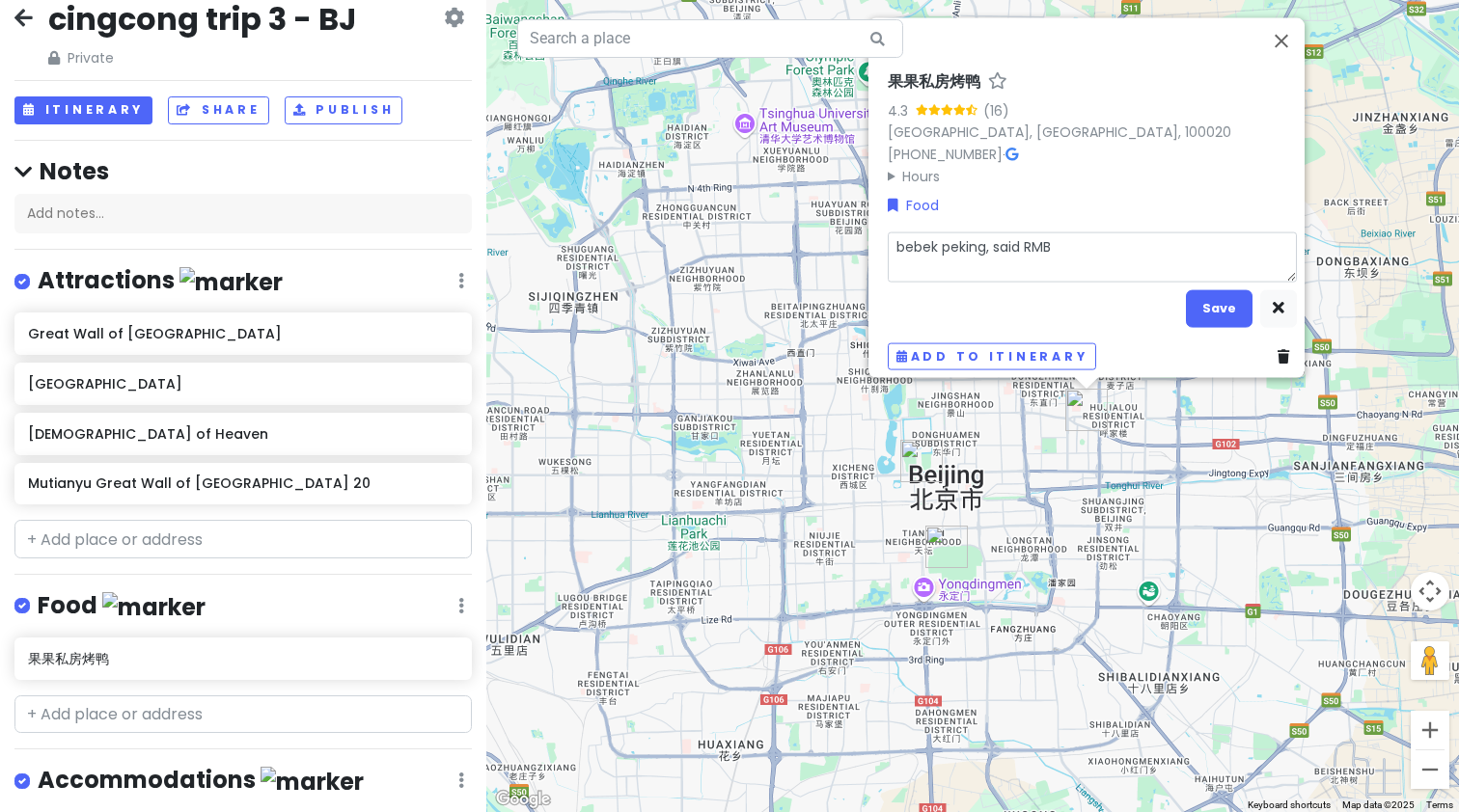 type on "x" 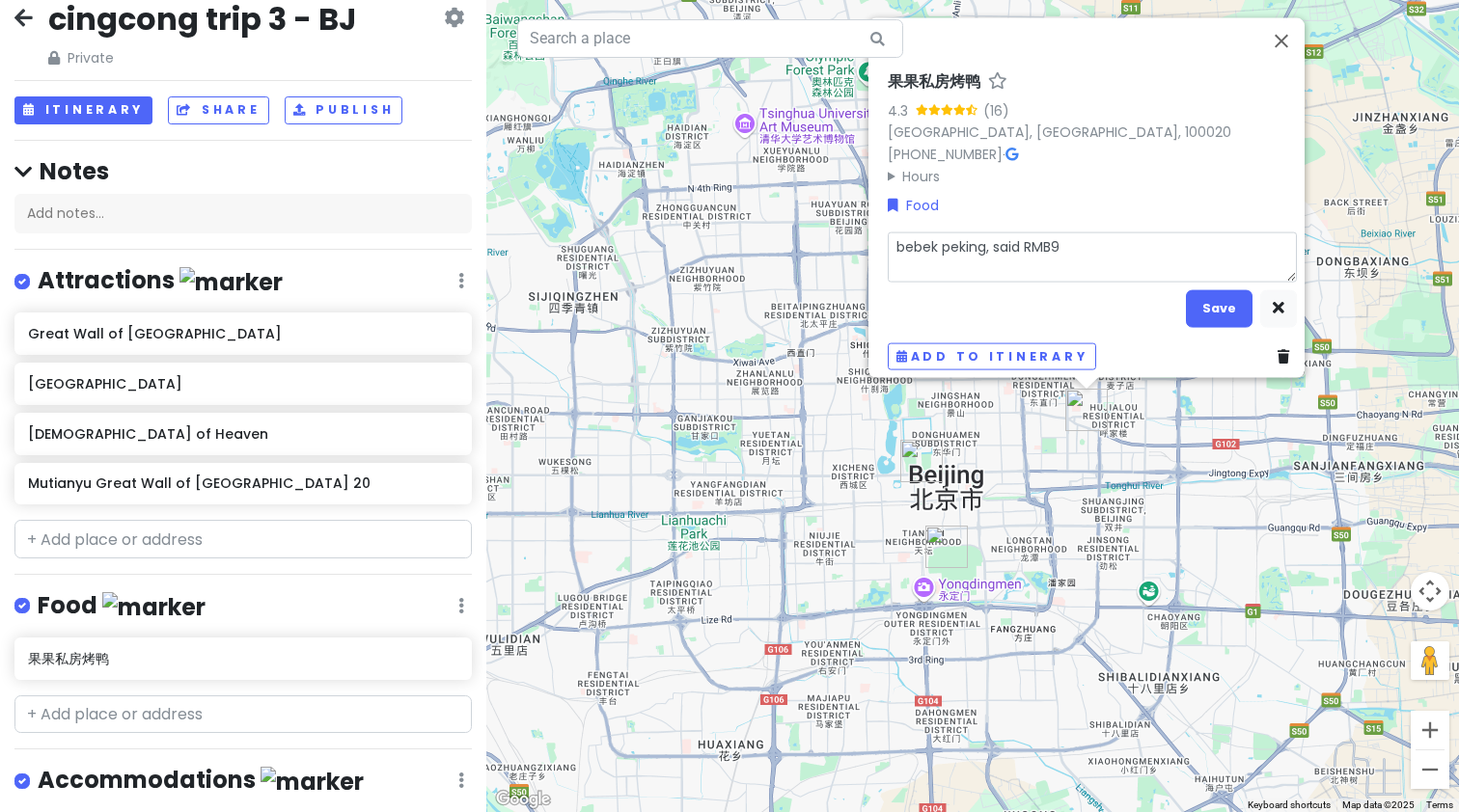 type on "x" 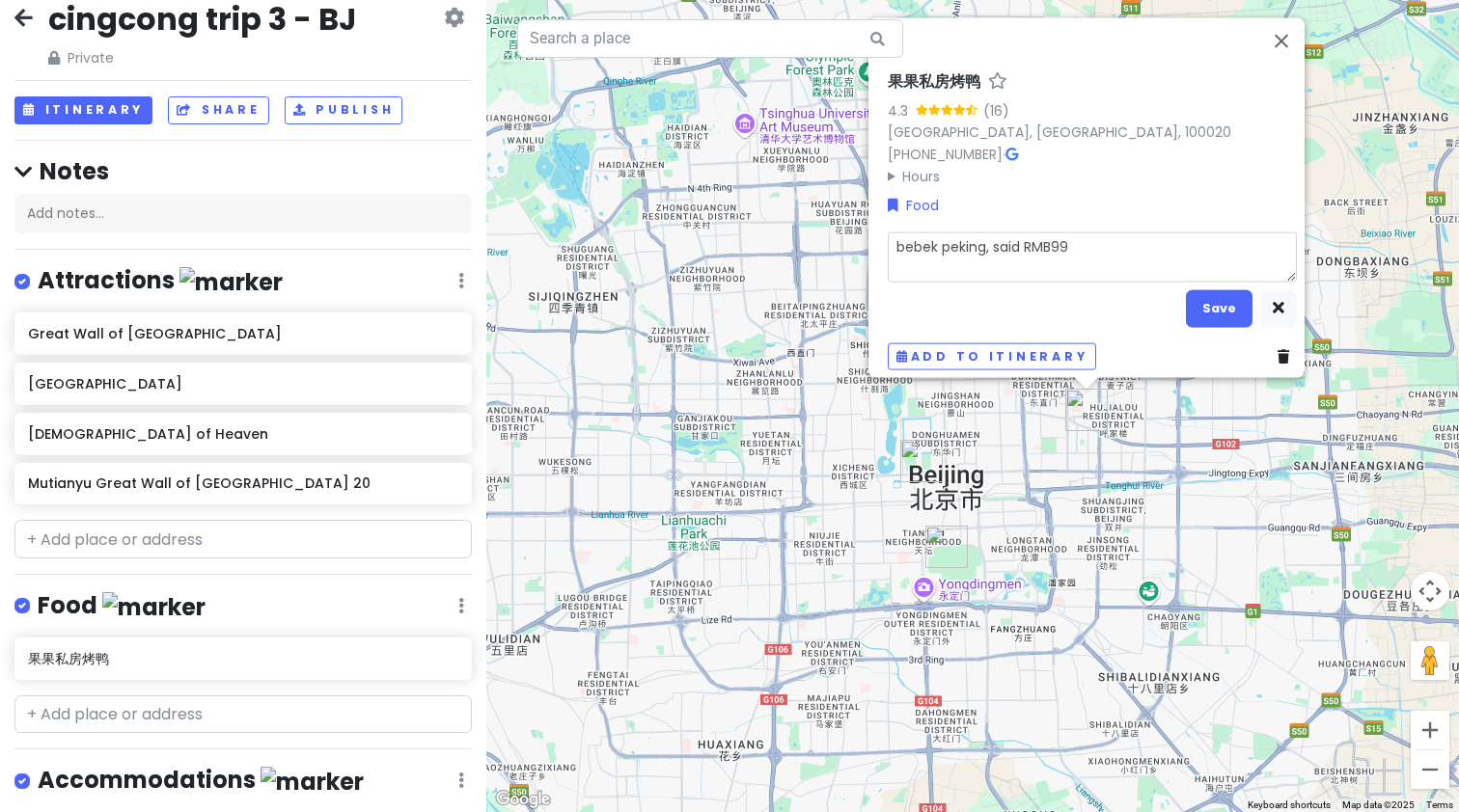 type on "x" 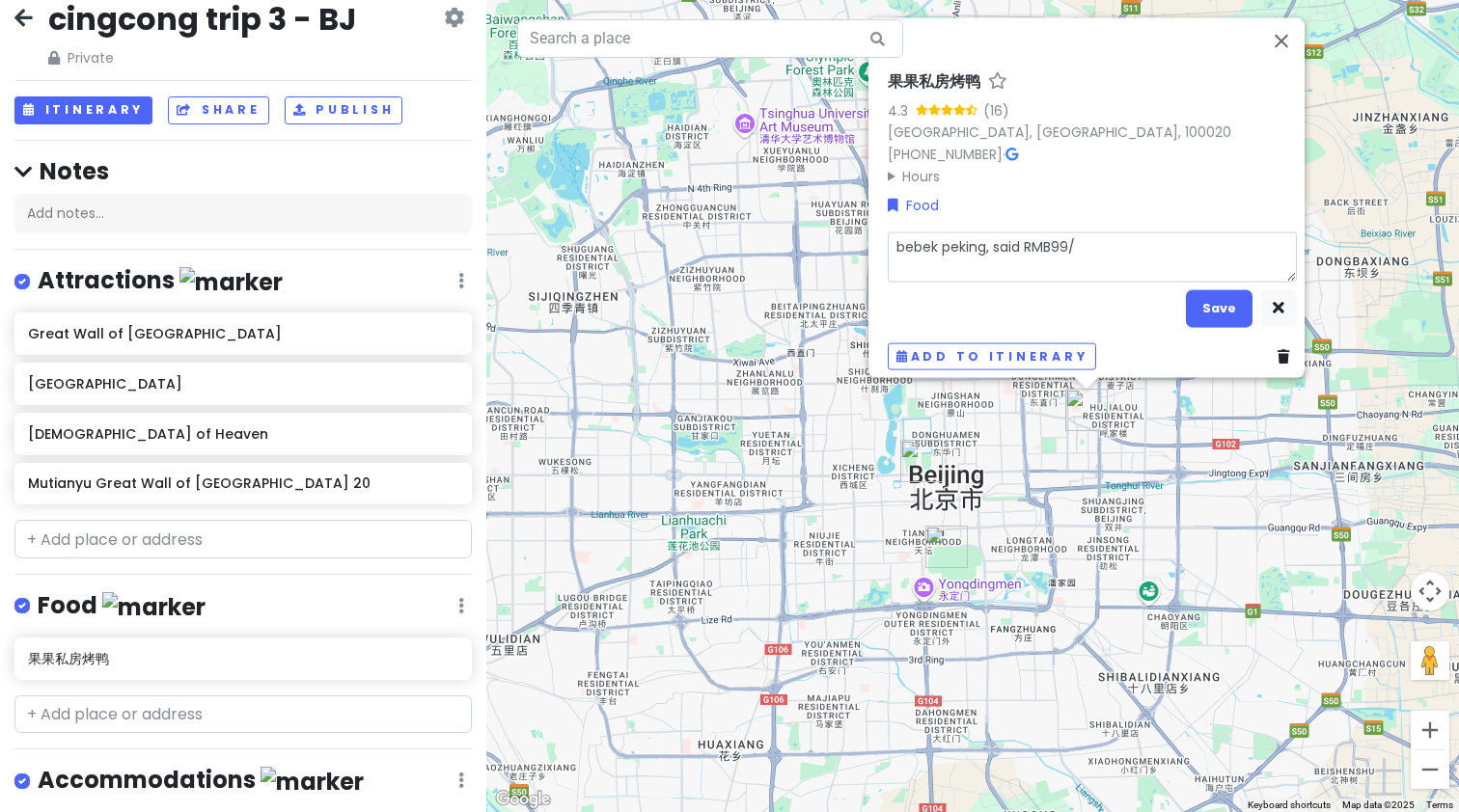 type on "x" 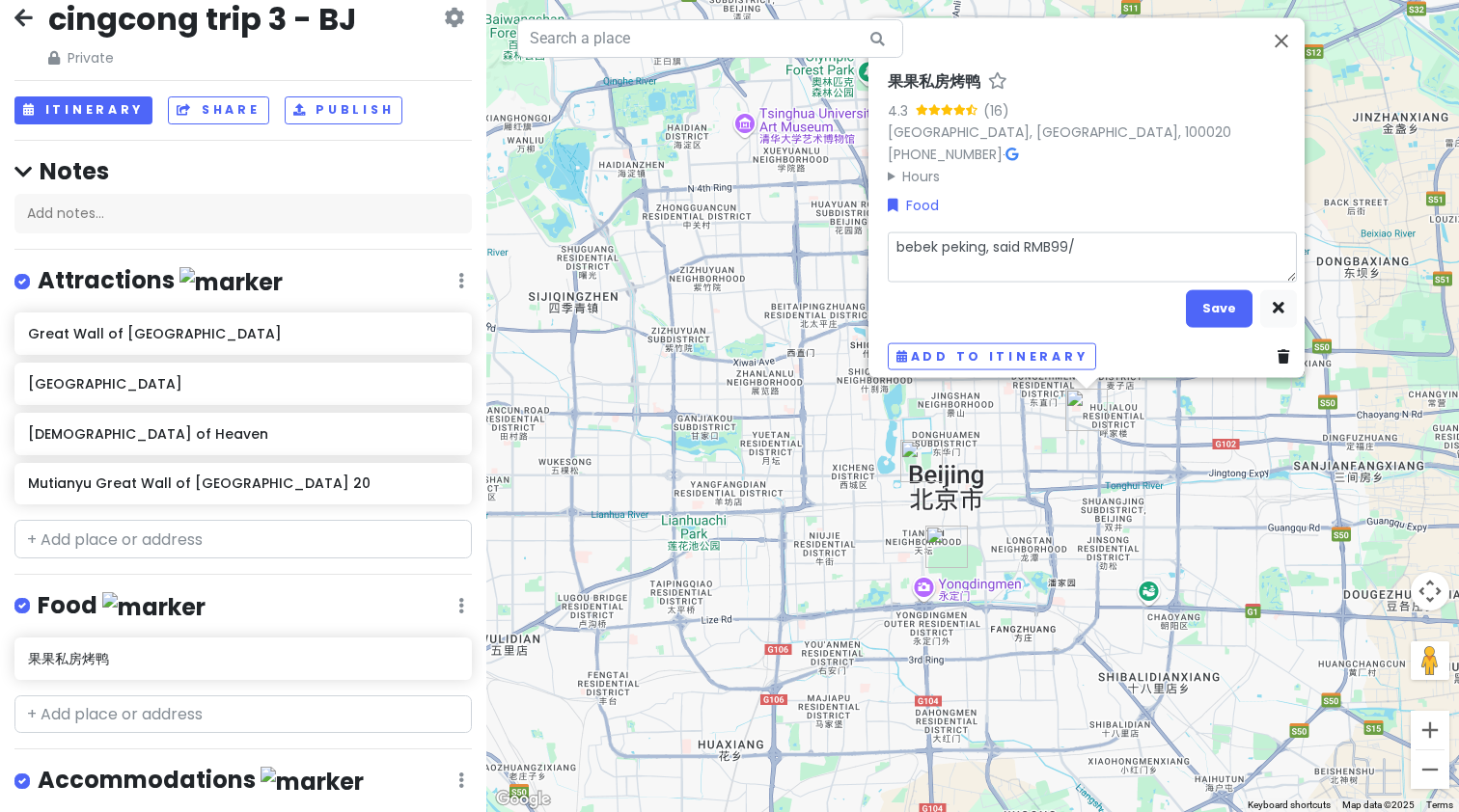 type on "bebek peking, said RMB99/w" 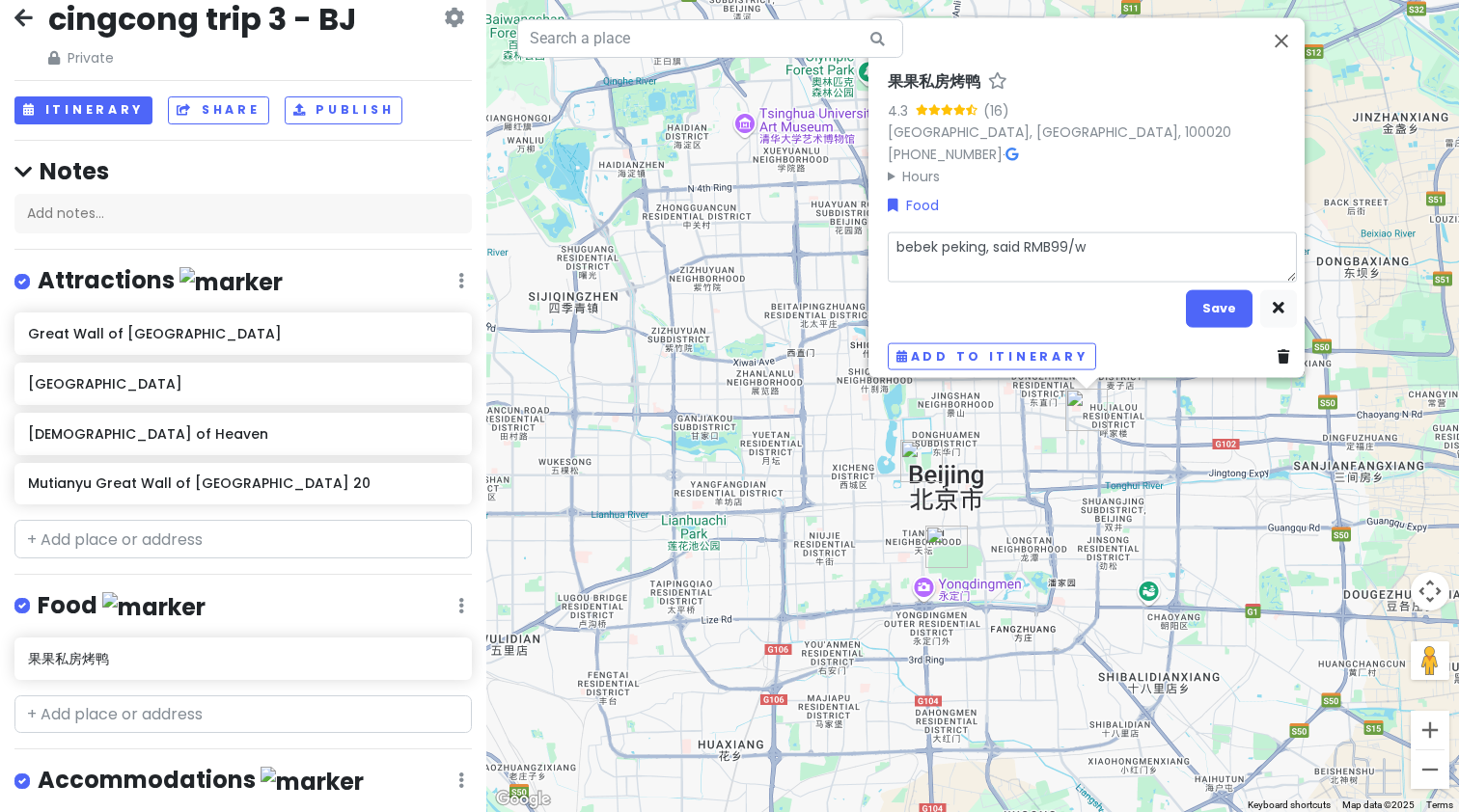 type on "x" 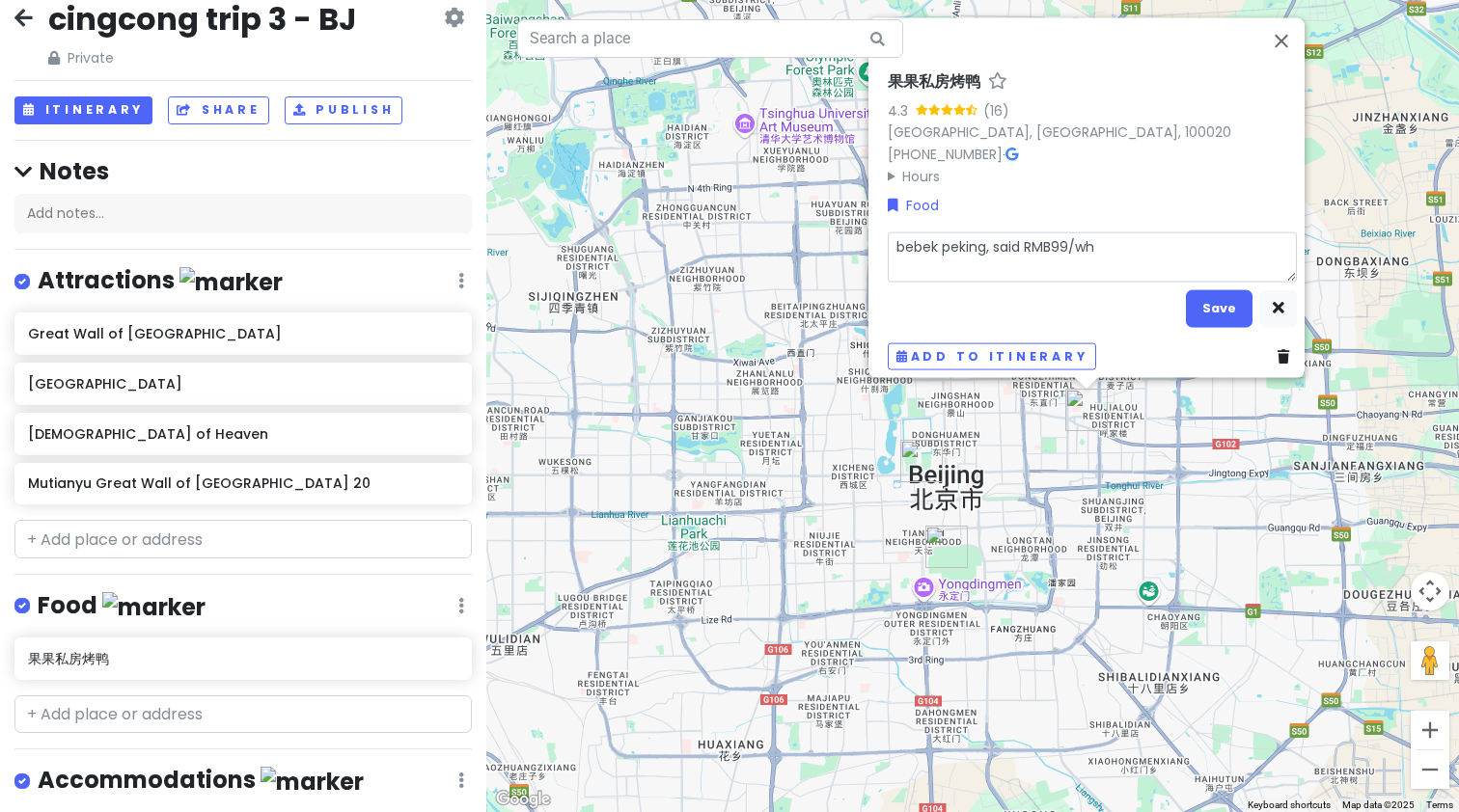 type on "x" 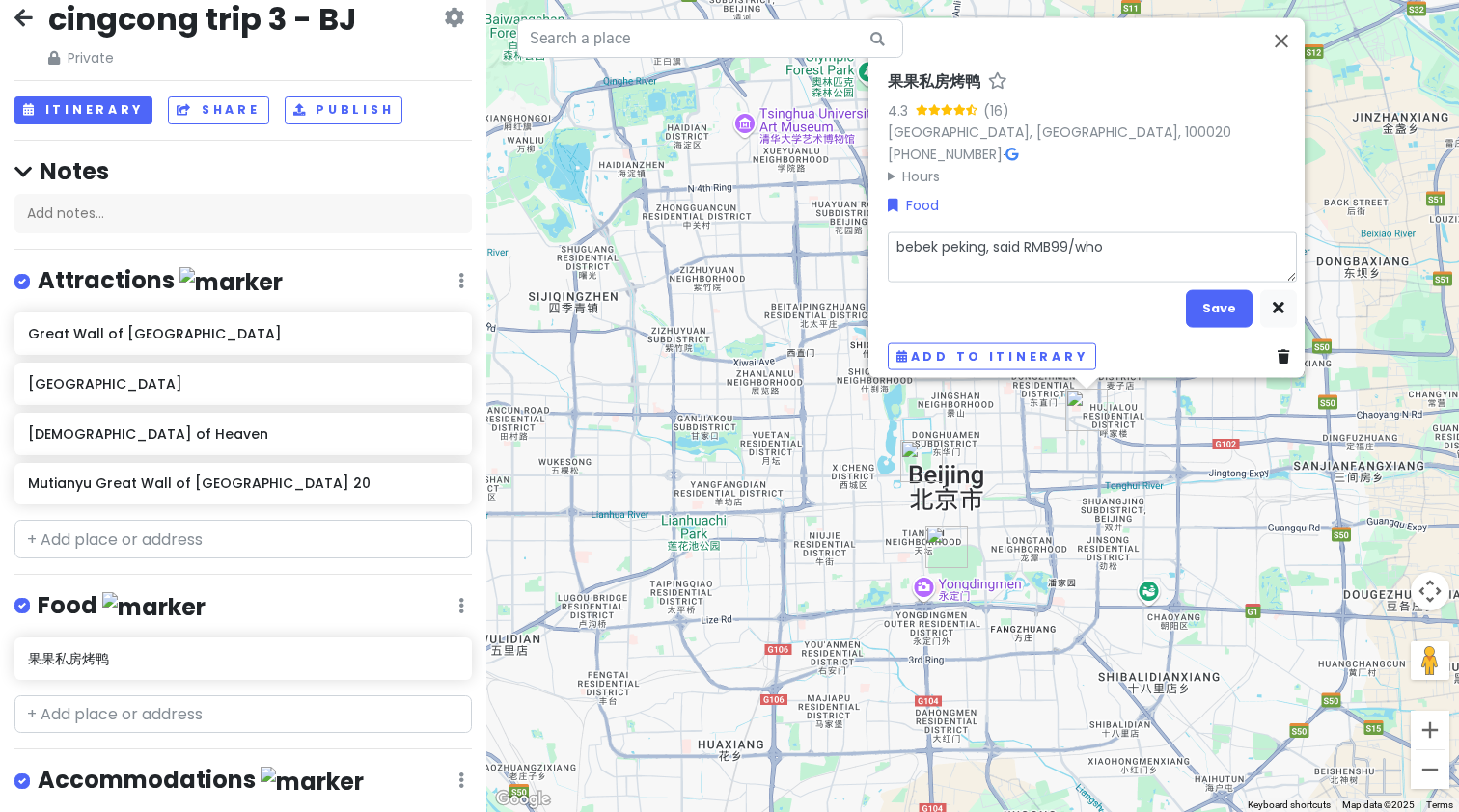 type on "x" 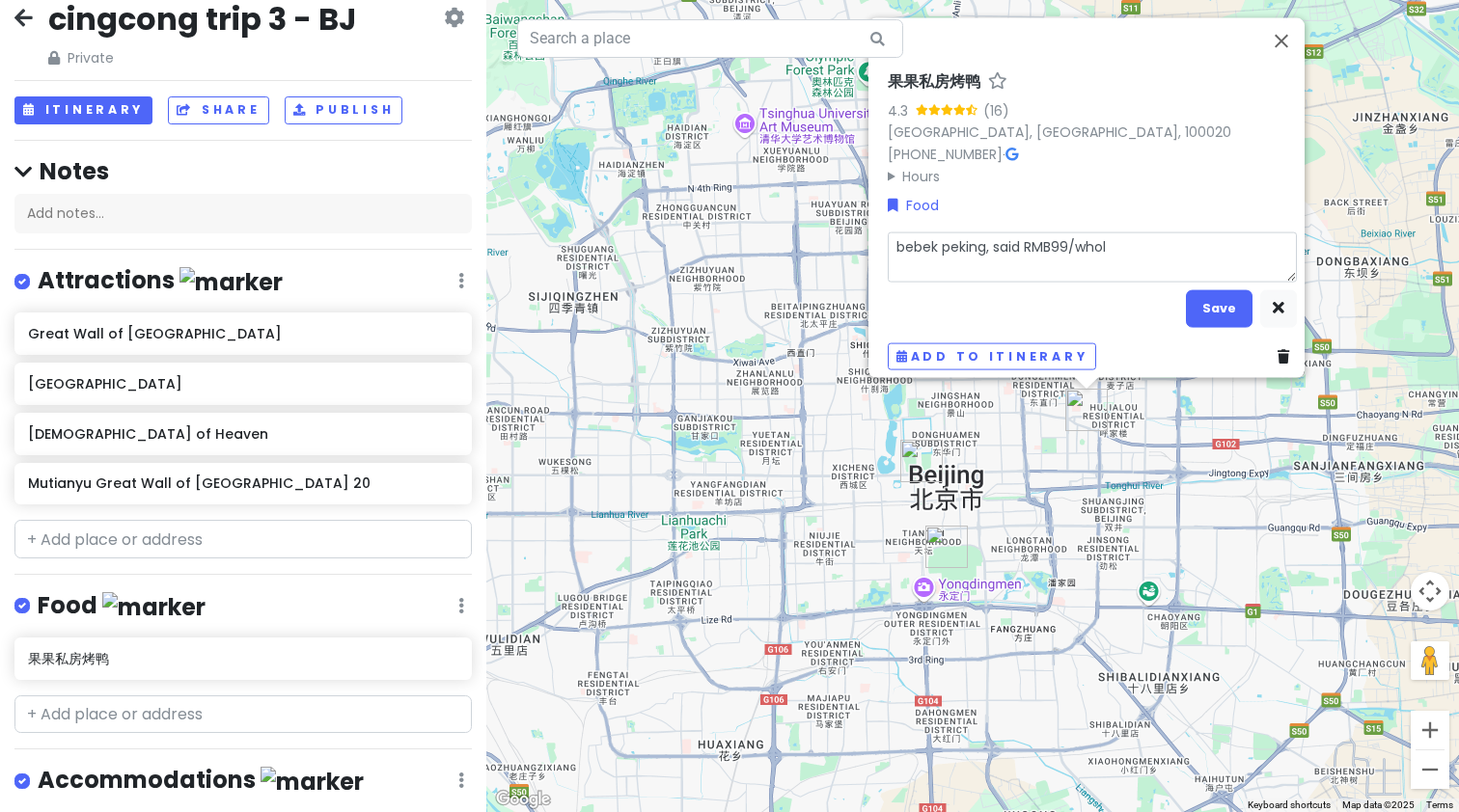 type on "x" 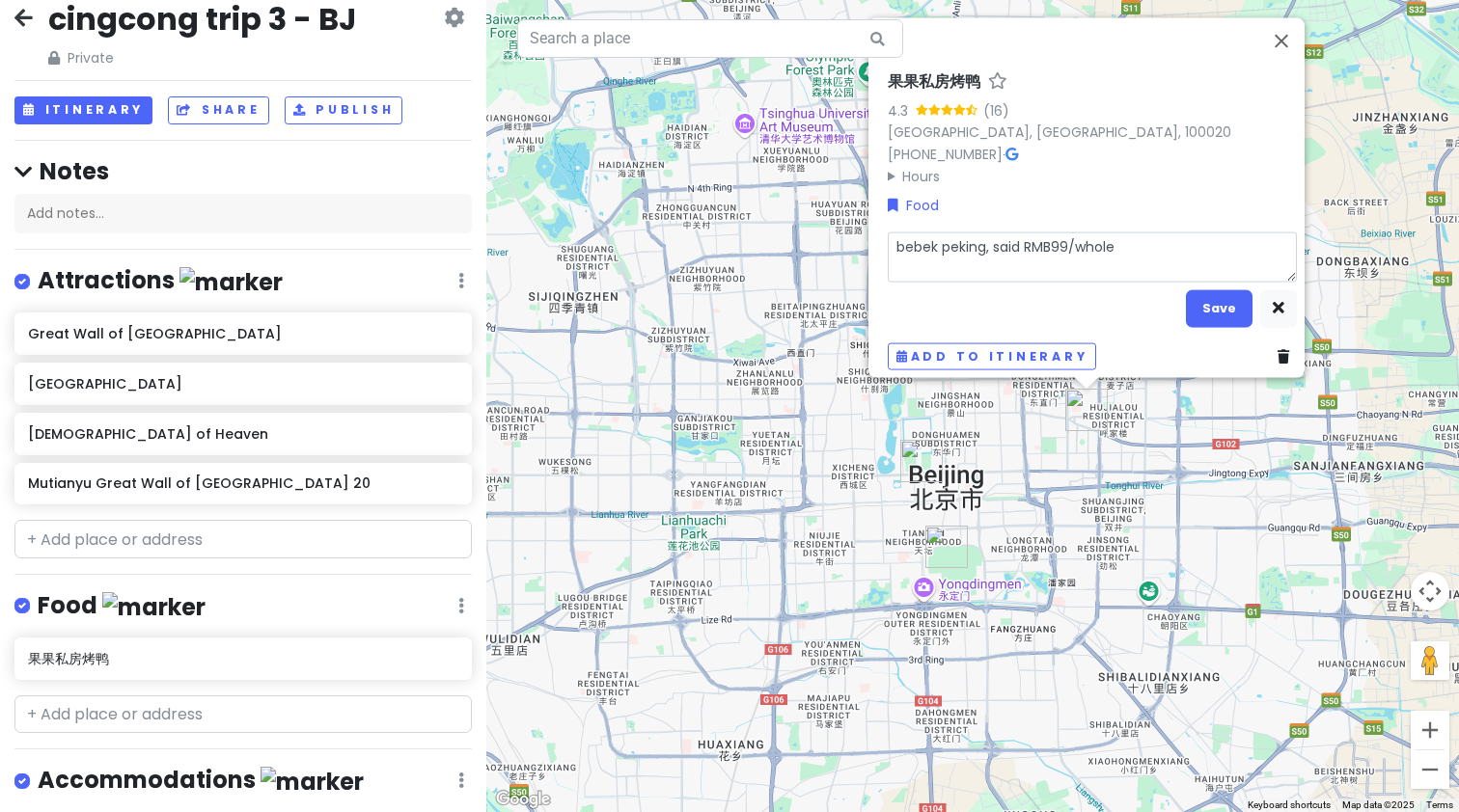 type on "x" 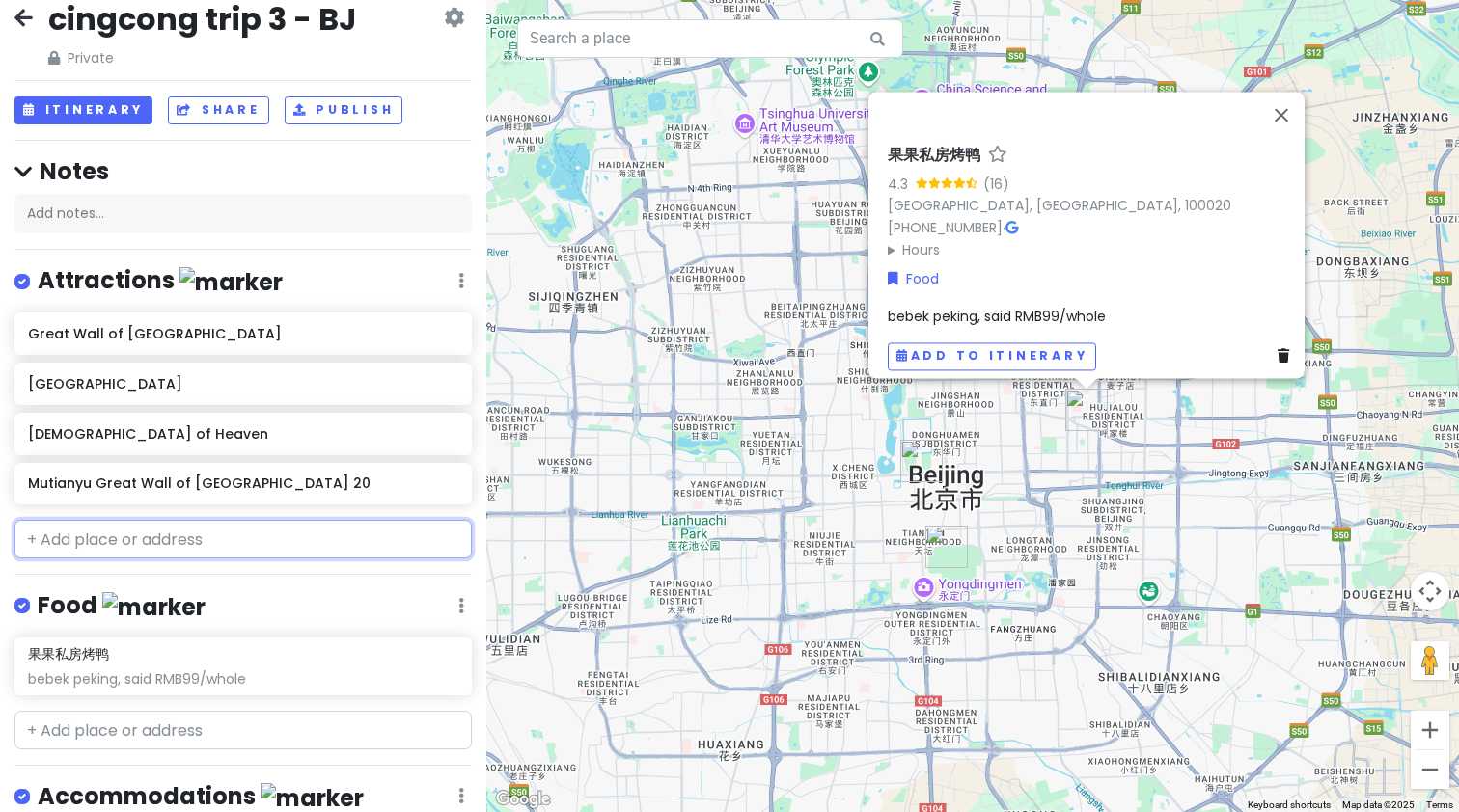 click at bounding box center (243, 539) 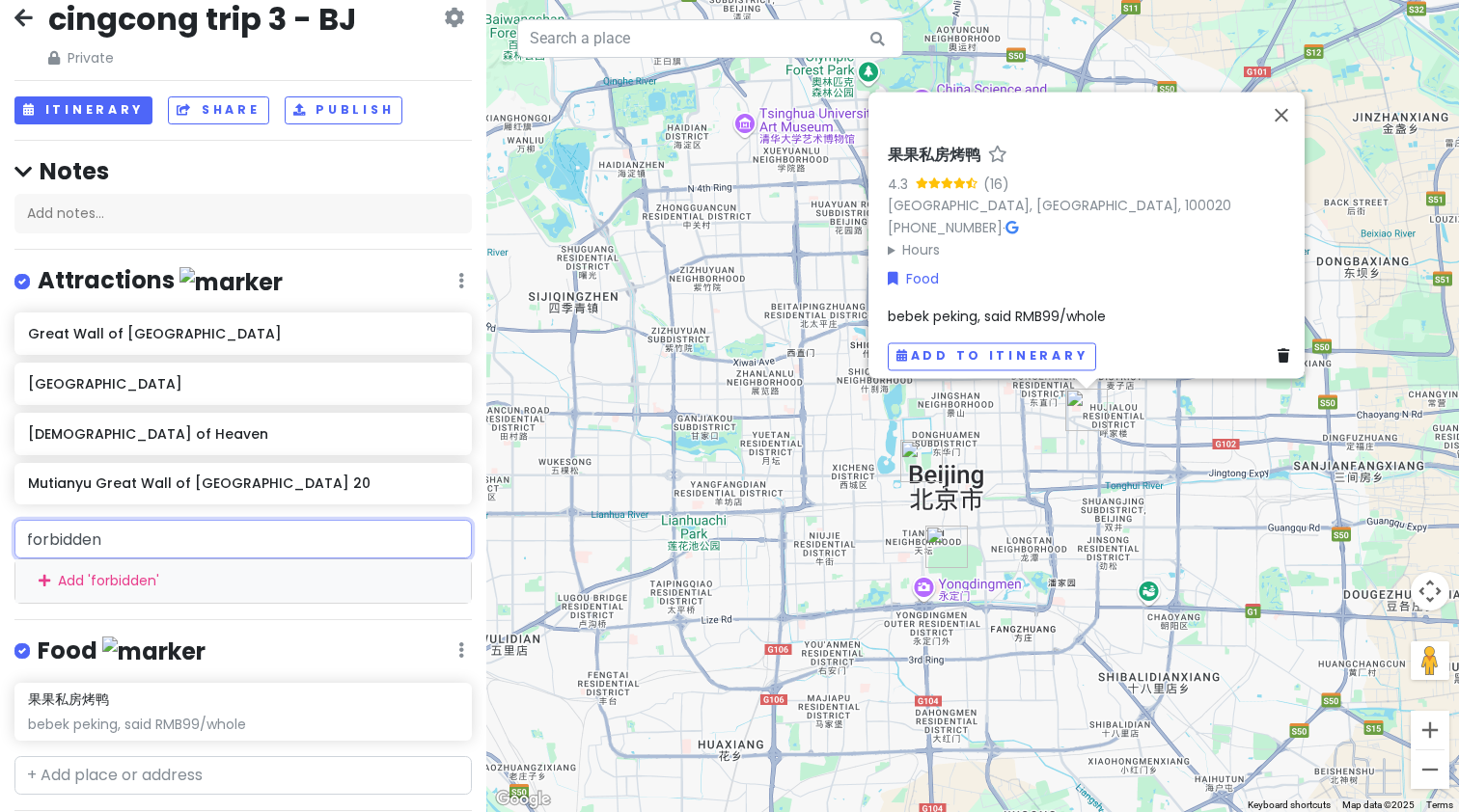 click on "forbidden" at bounding box center [243, 539] 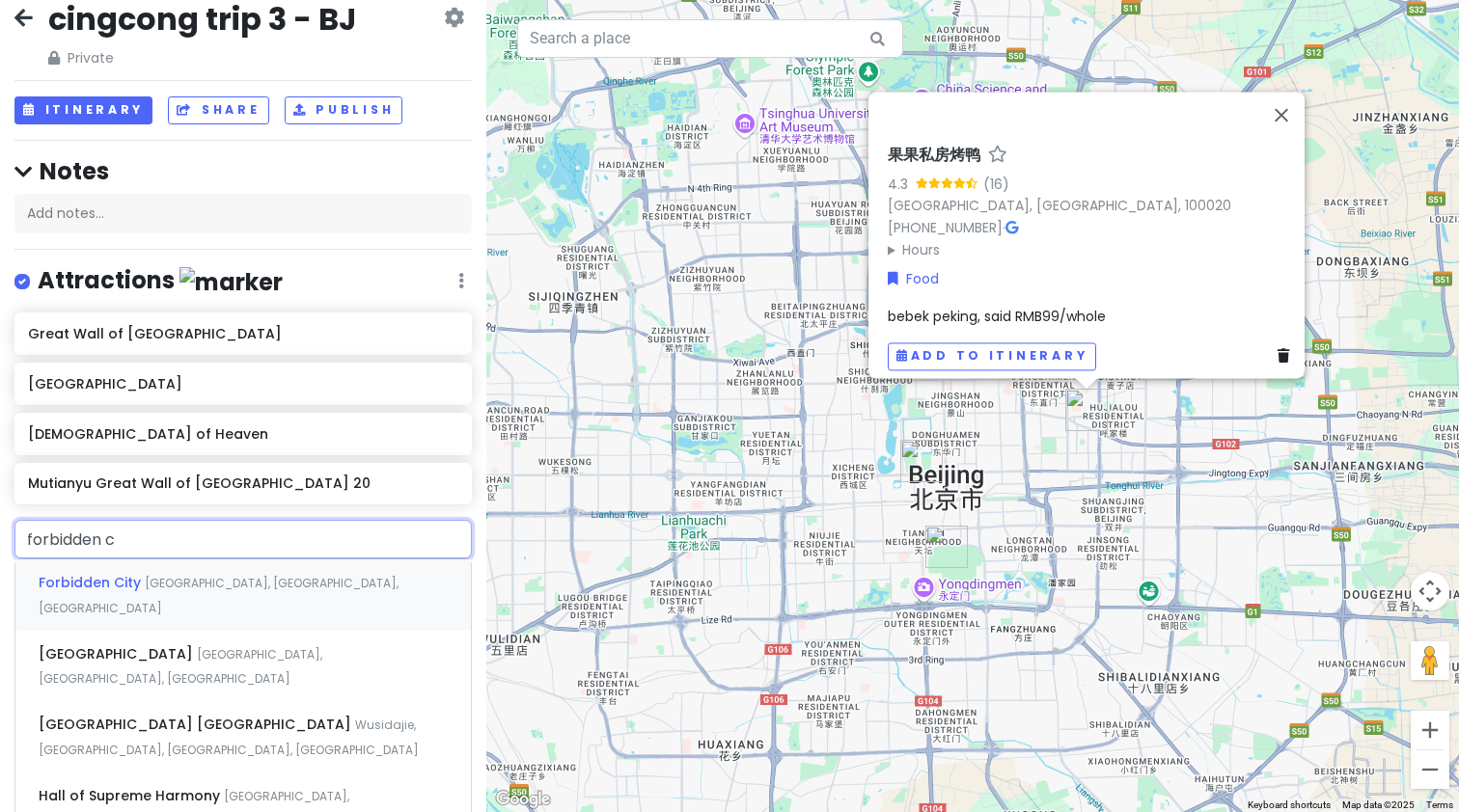 click on "[GEOGRAPHIC_DATA], [GEOGRAPHIC_DATA], [GEOGRAPHIC_DATA]" at bounding box center (218, 595) 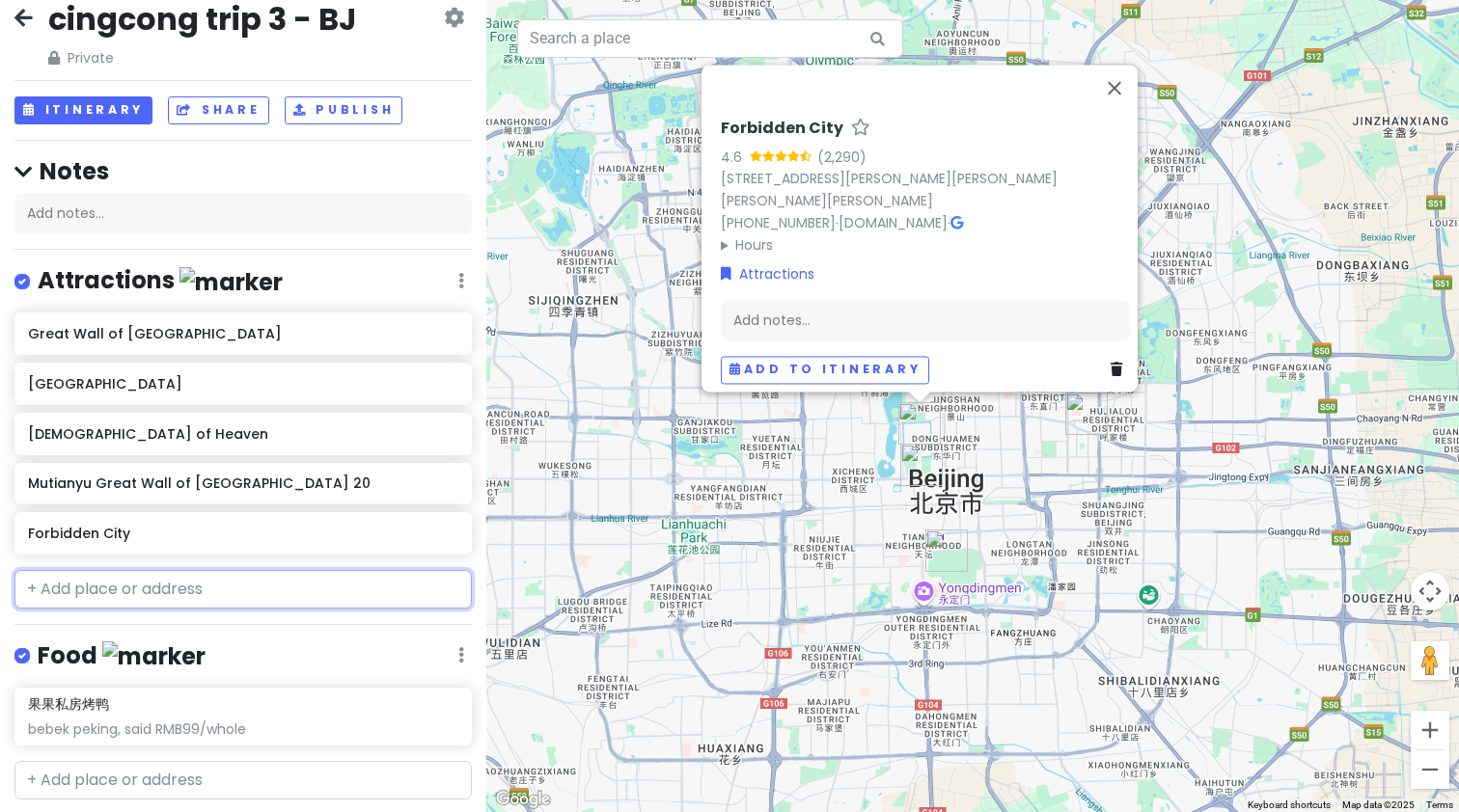 click at bounding box center [243, 589] 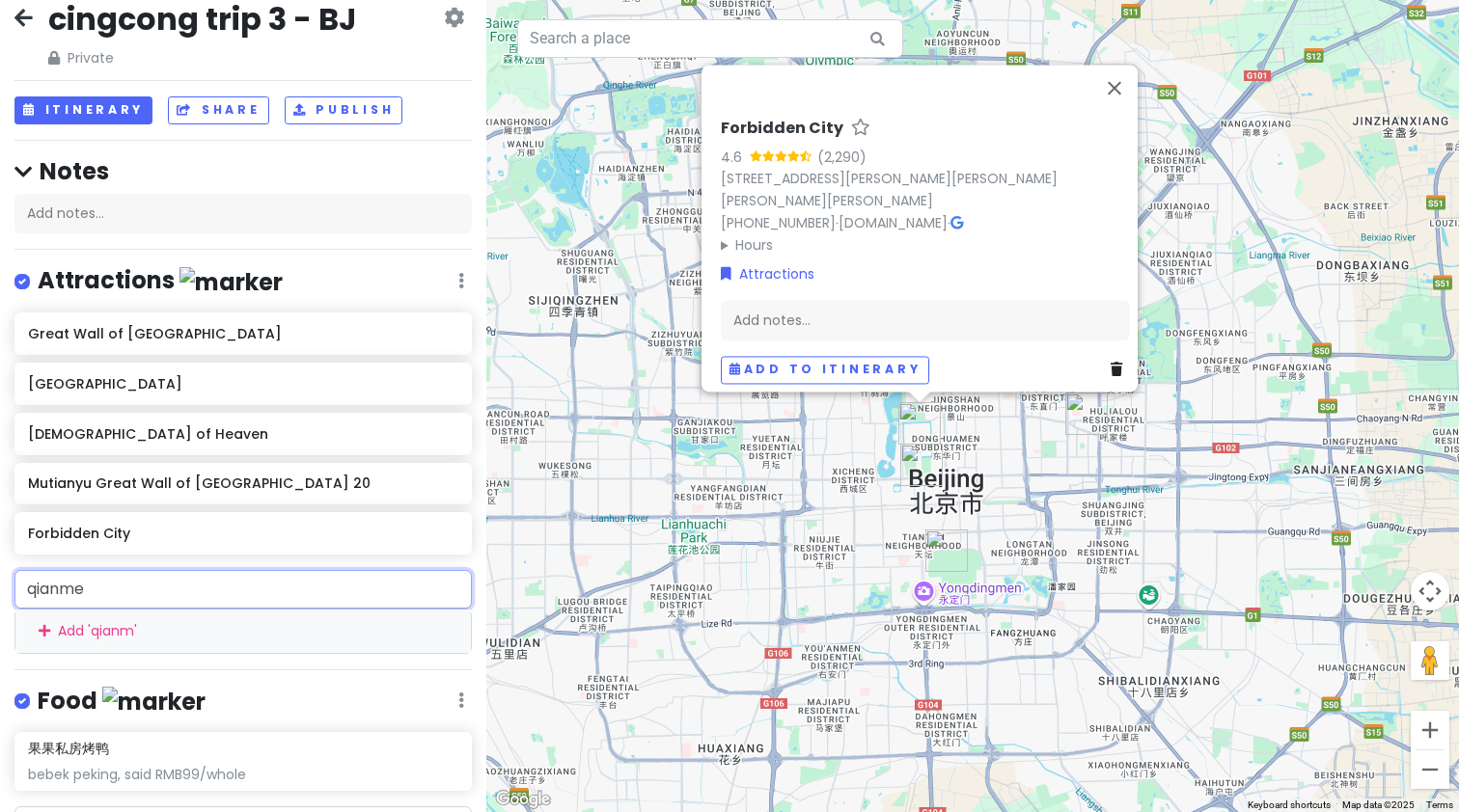 type on "qianmen" 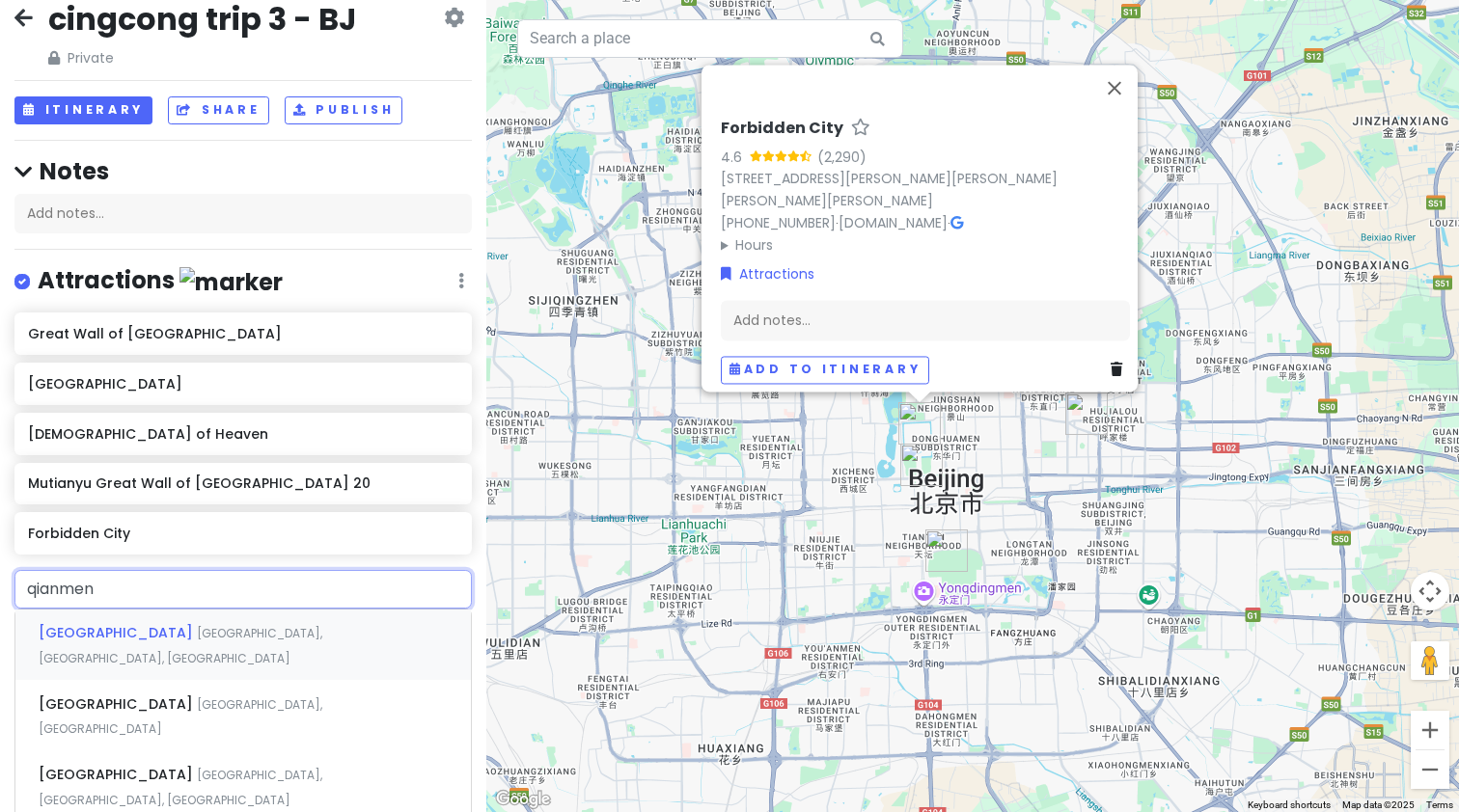 click on "[GEOGRAPHIC_DATA], [GEOGRAPHIC_DATA], [GEOGRAPHIC_DATA]" at bounding box center (180, 645) 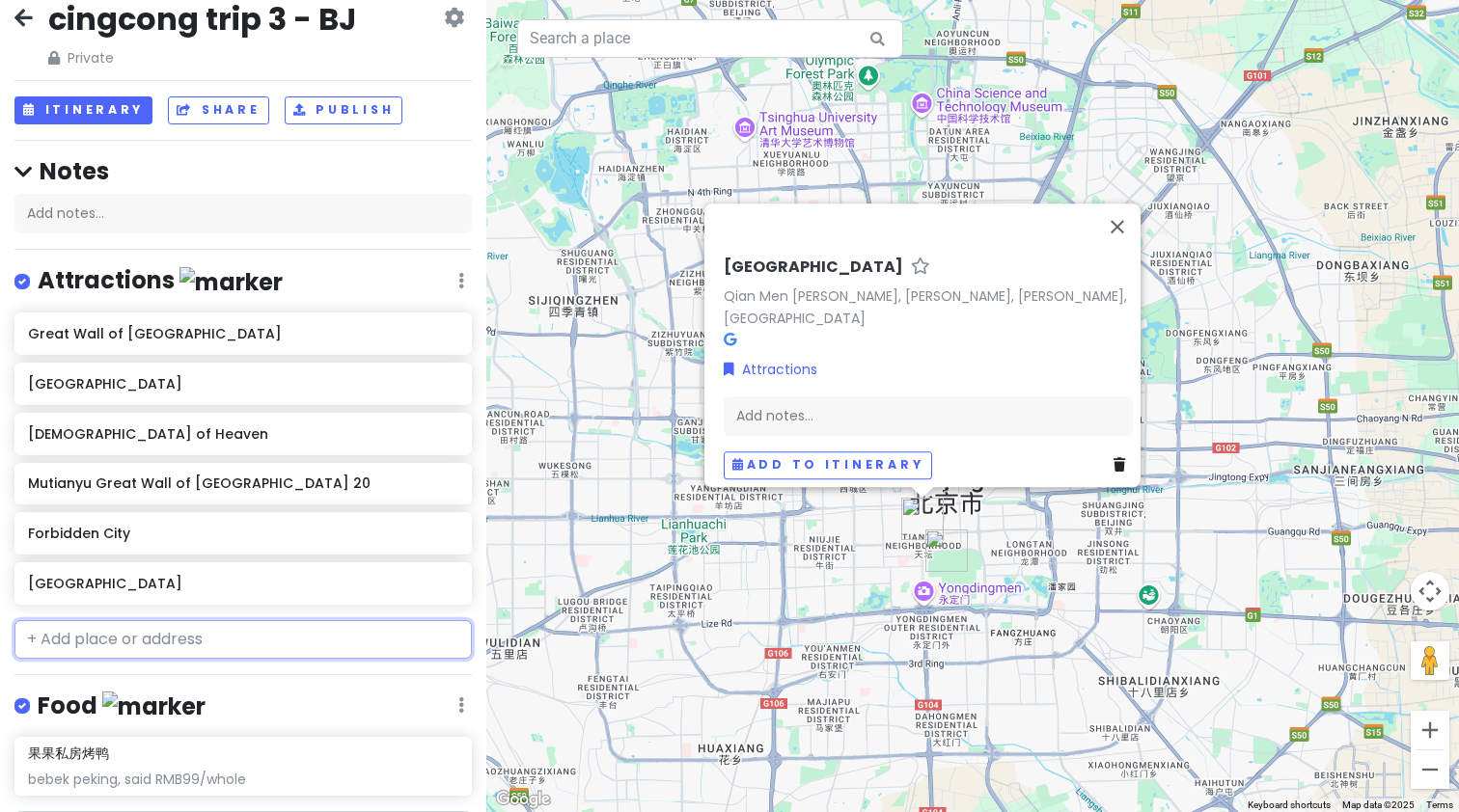 click at bounding box center (243, 639) 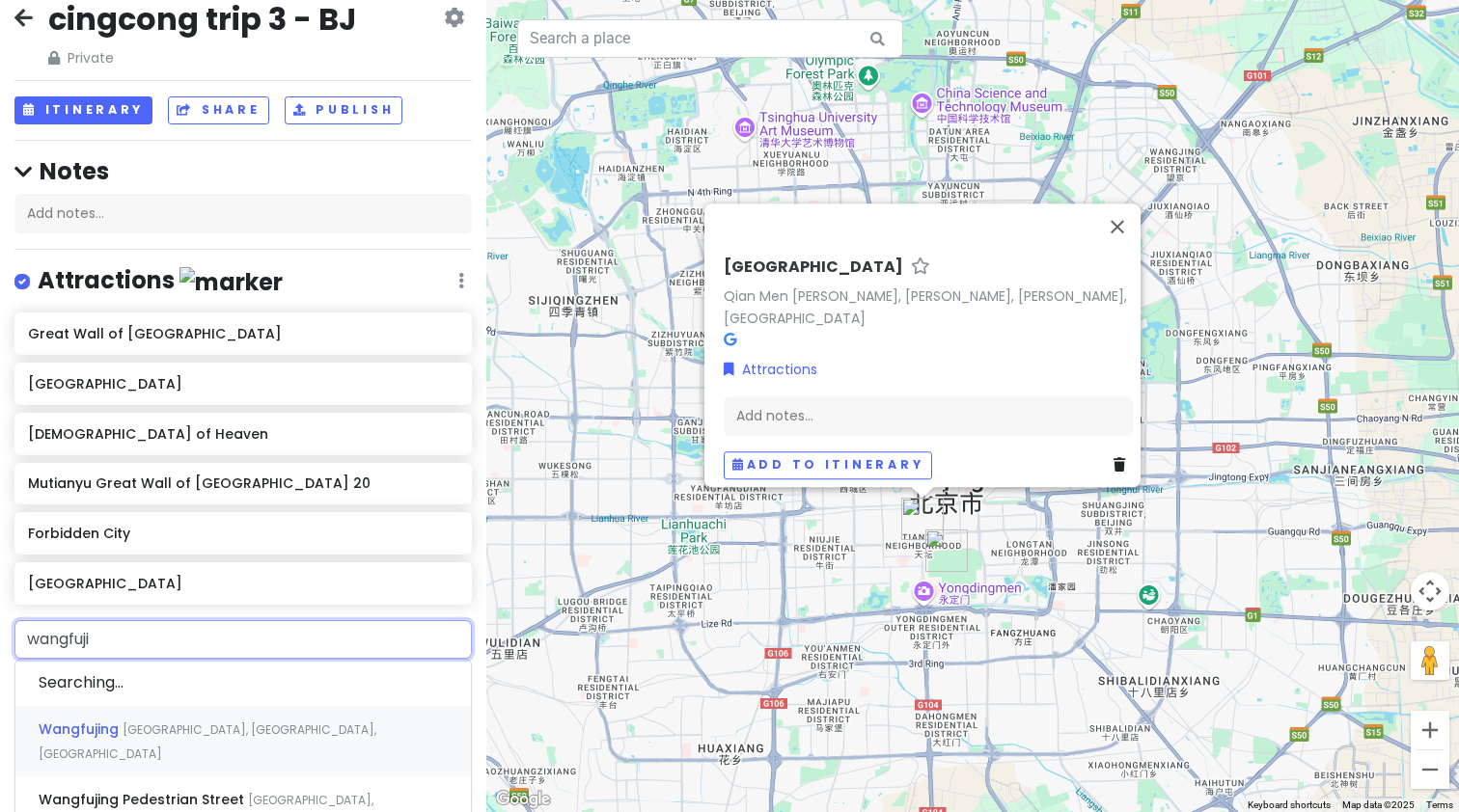 type on "wangfujin" 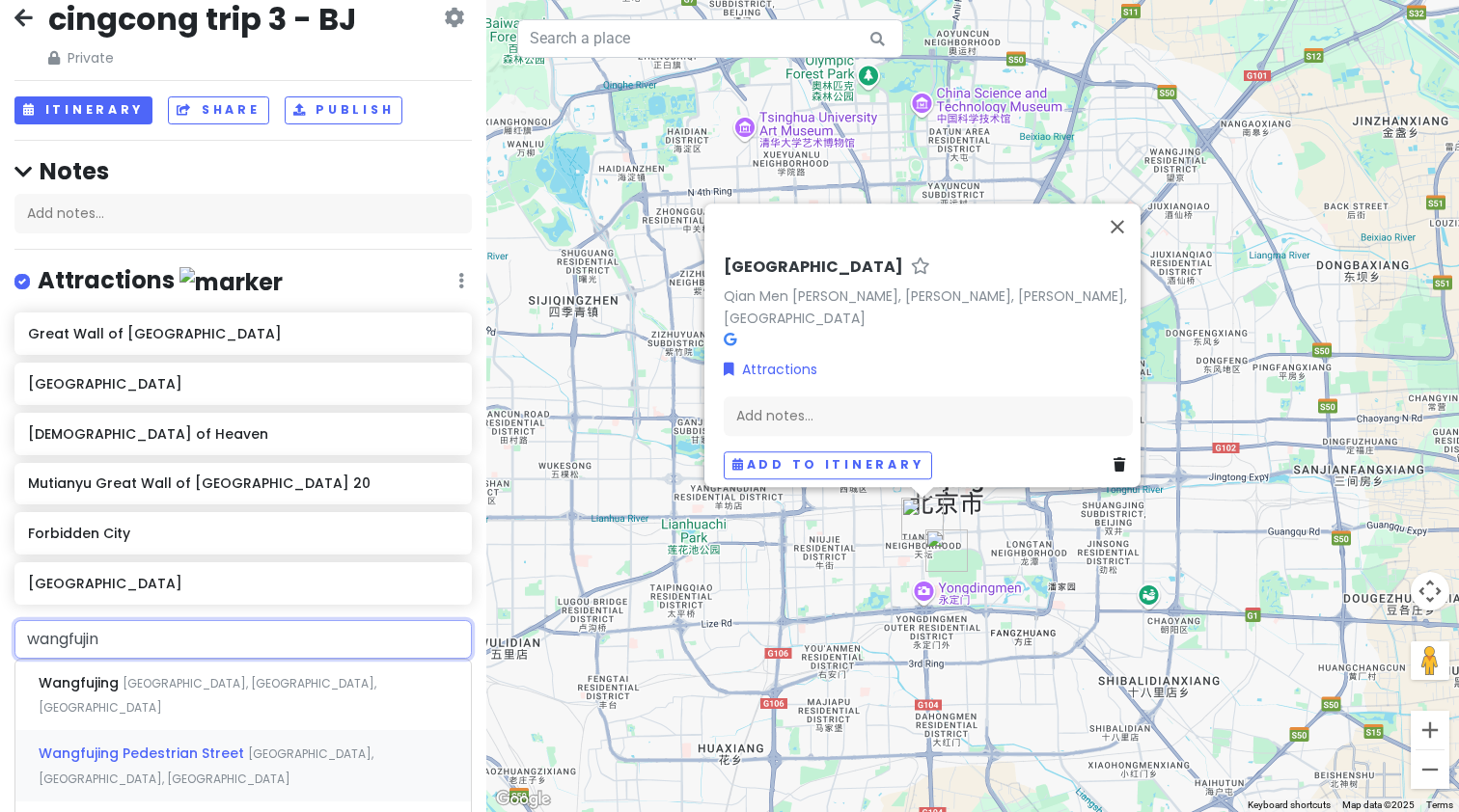click on "Wangfujing Pedestrian Street" at bounding box center [80, 683] 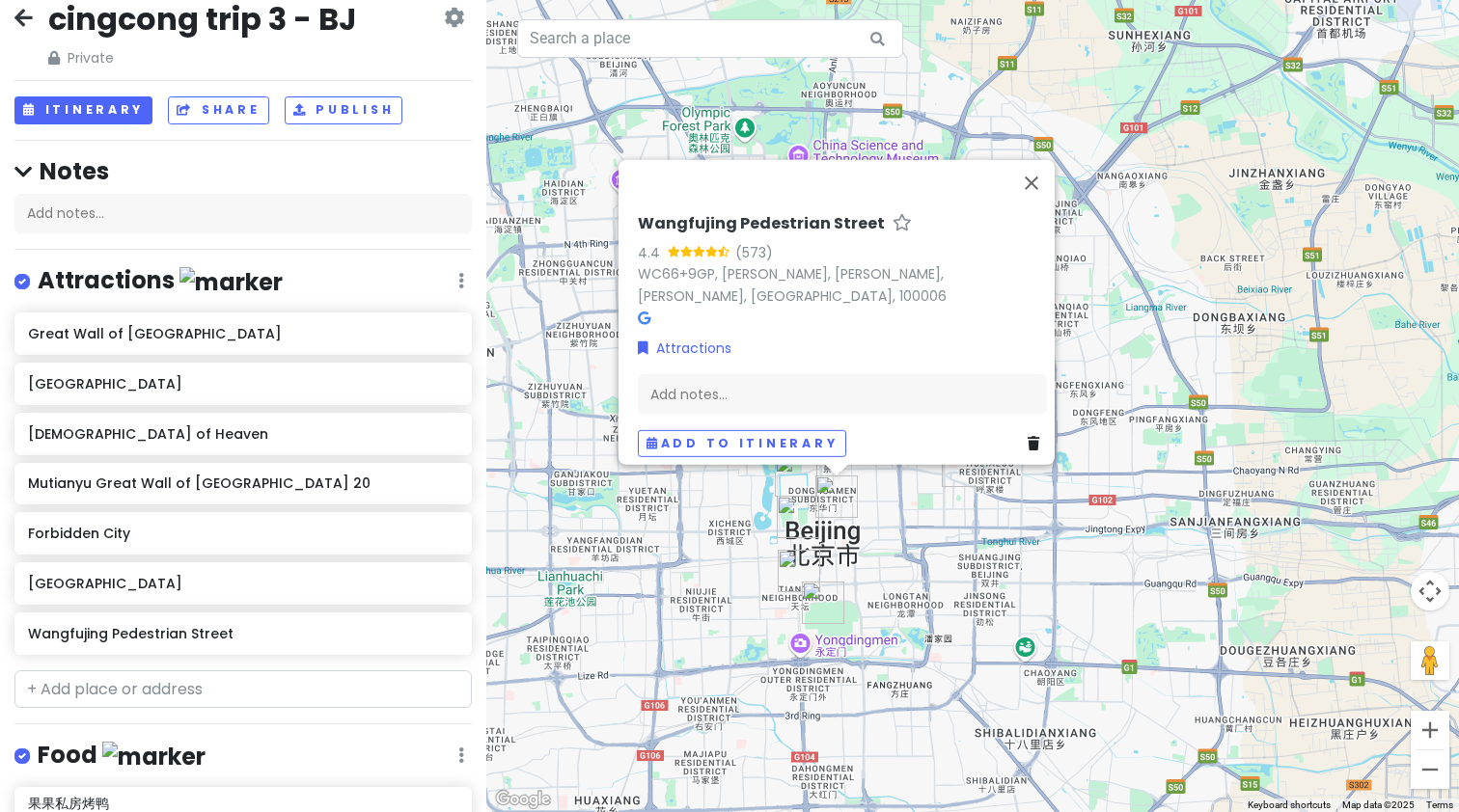 click on "cingcong trip 3 - BJ Private Change Dates Make a Copy Delete Trip Go Pro ⚡️ Give Feedback 💡 Support Scout ☕️ Itinerary Share Publish Notes Add notes... Attractions   Edit Reorder Delete List Great Wall of [GEOGRAPHIC_DATA] [GEOGRAPHIC_DATA] [DEMOGRAPHIC_DATA] of Heaven Mutianyu [GEOGRAPHIC_DATA] 20 [GEOGRAPHIC_DATA] [GEOGRAPHIC_DATA] Wangfujing Pedestrian Street Food   Edit Reorder Delete List 果果私房烤鸭 bebek peking, said RMB99/whole Accommodations   Edit Reorder Delete List Find hotels on [DOMAIN_NAME] + Add a section" at bounding box center [243, 406] 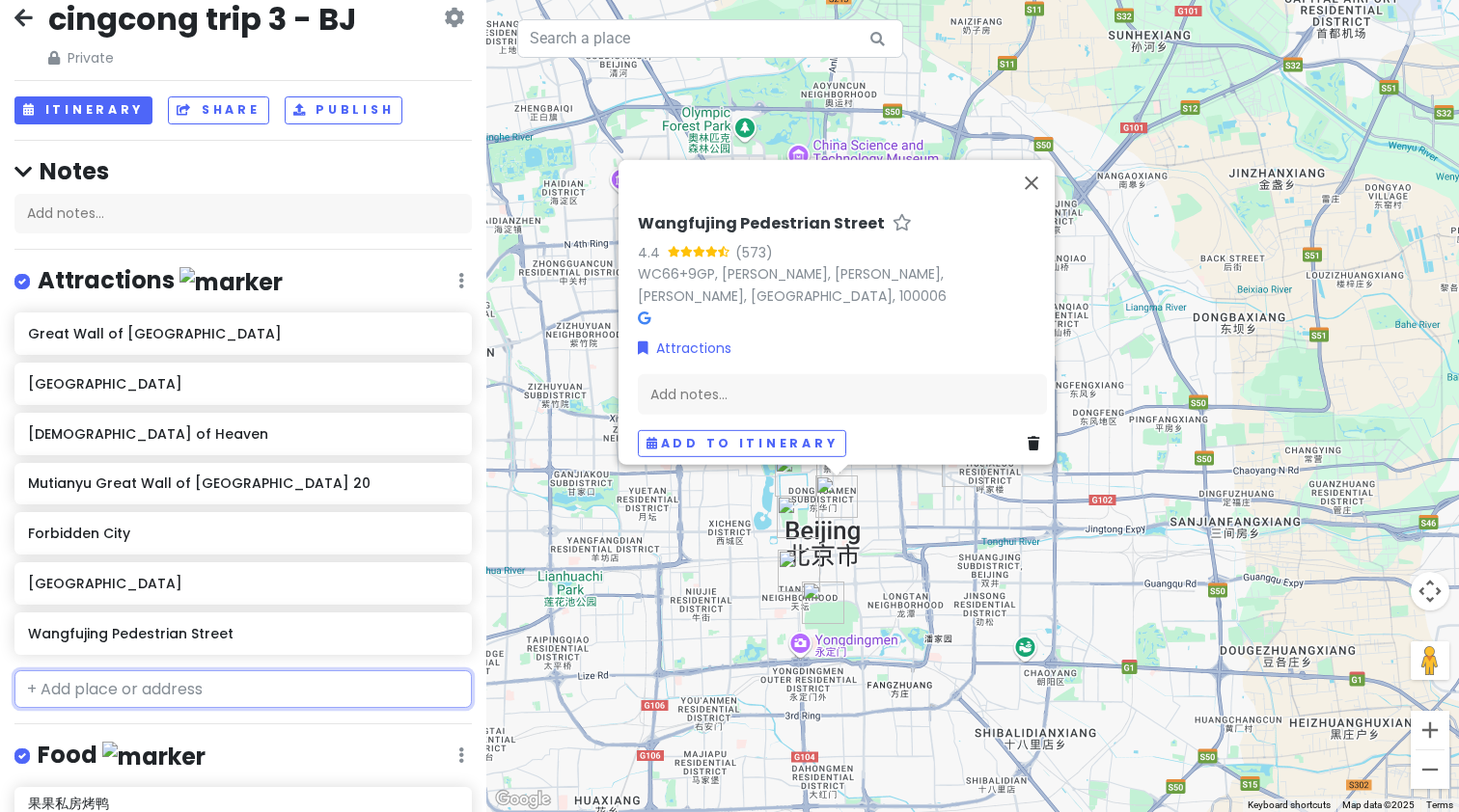 click at bounding box center (243, 690) 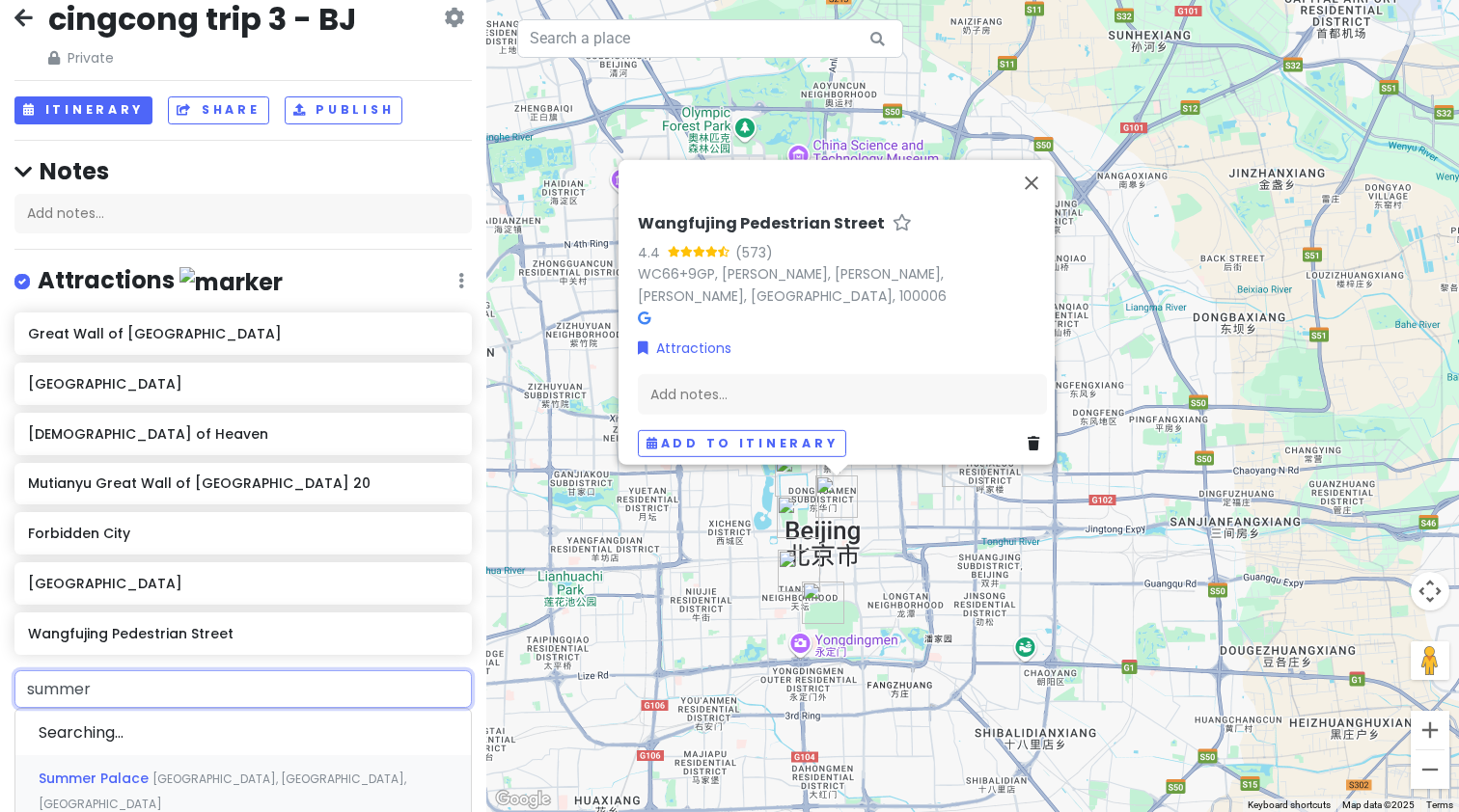 type on "summer p" 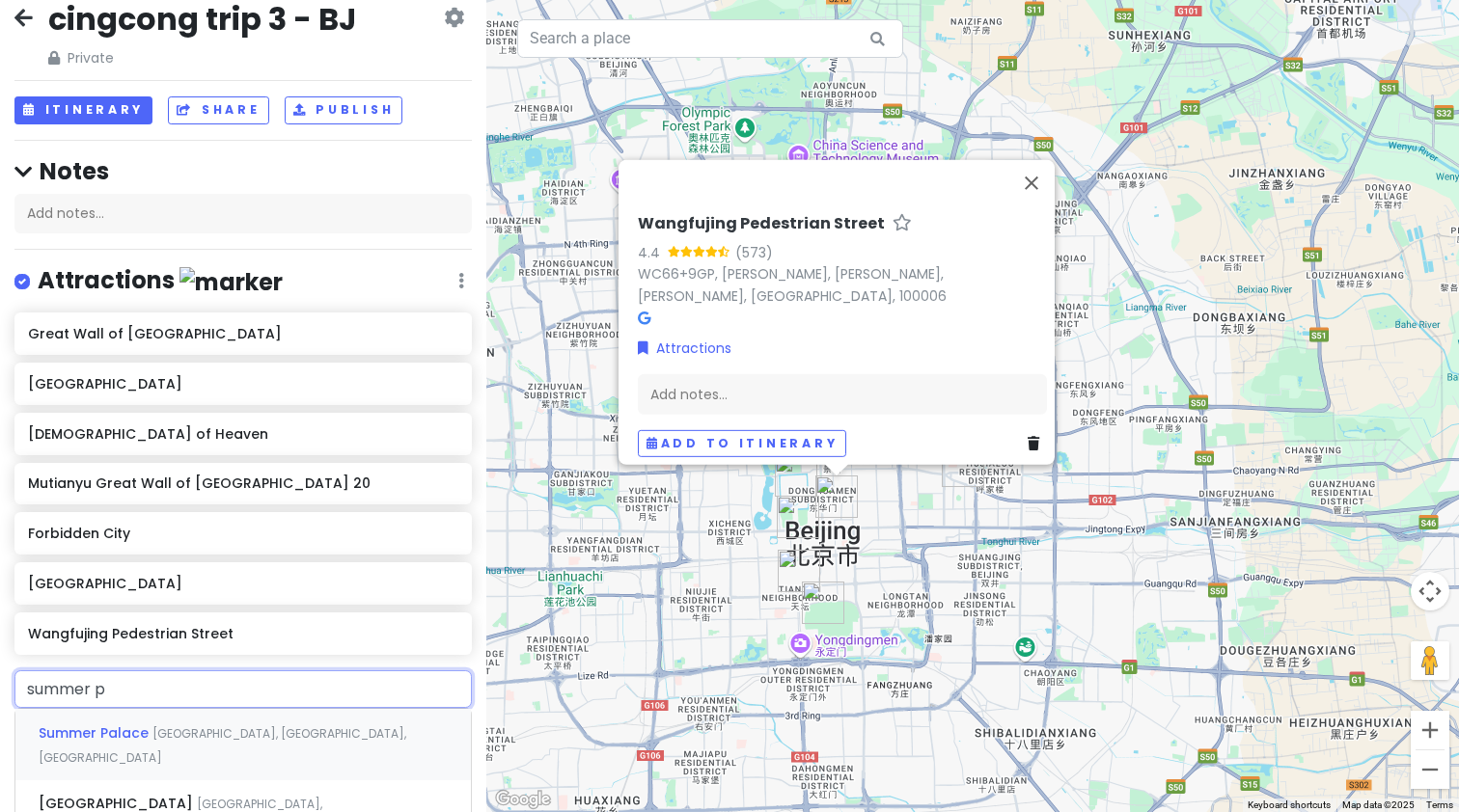 click on "Summer Palace" at bounding box center (96, 733) 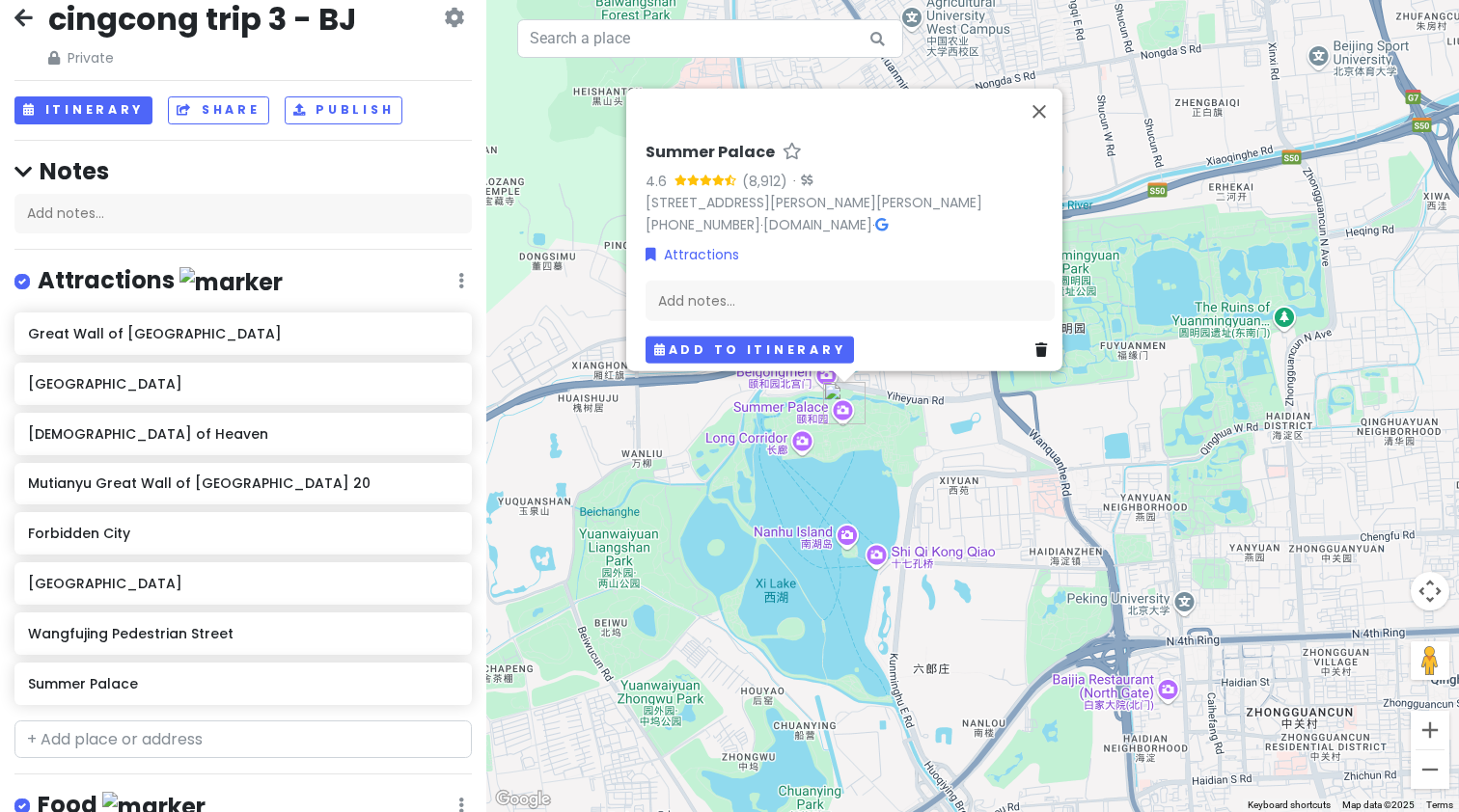 click on "Add to itinerary" at bounding box center (750, 349) 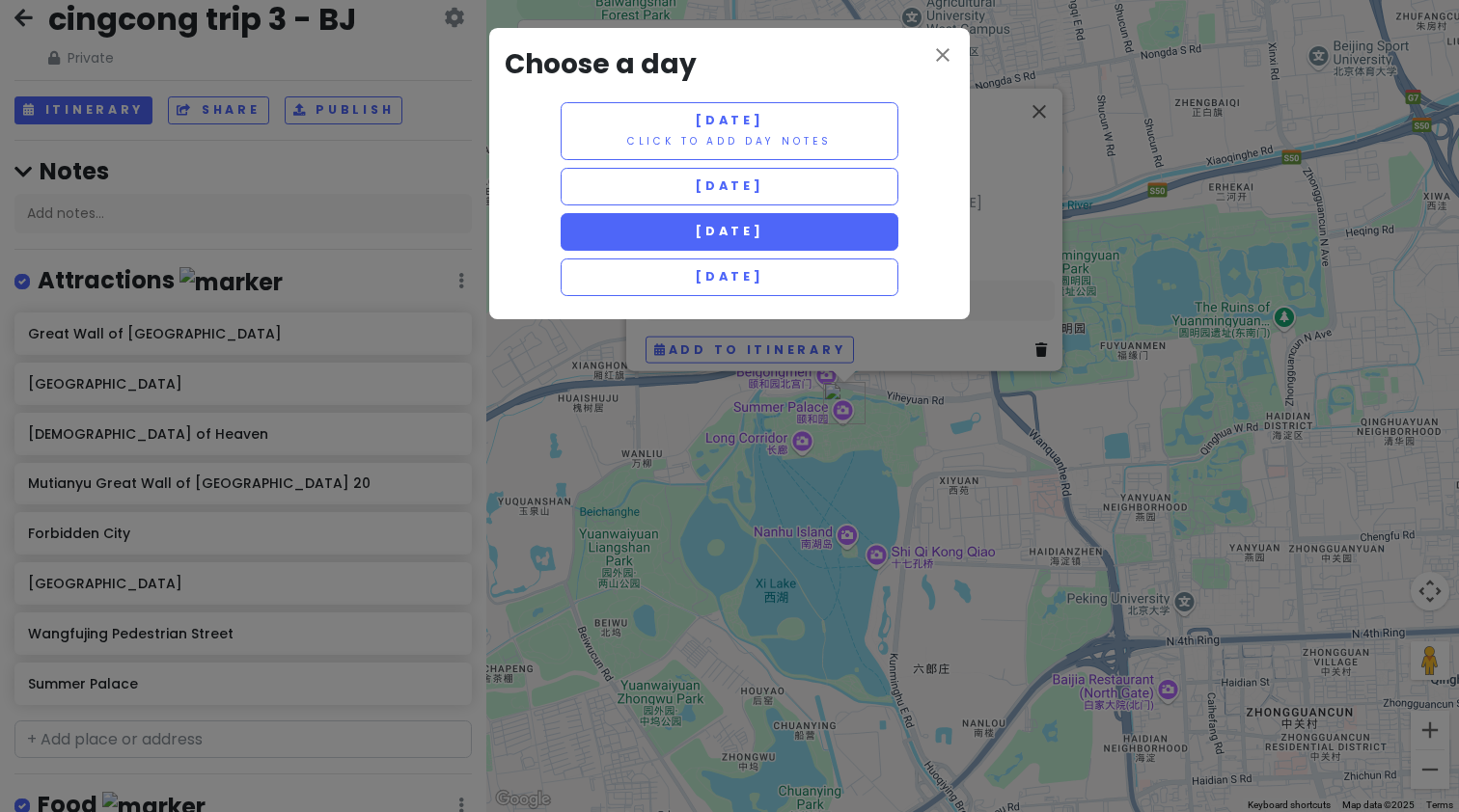 click on "[DATE]" at bounding box center (730, 231) 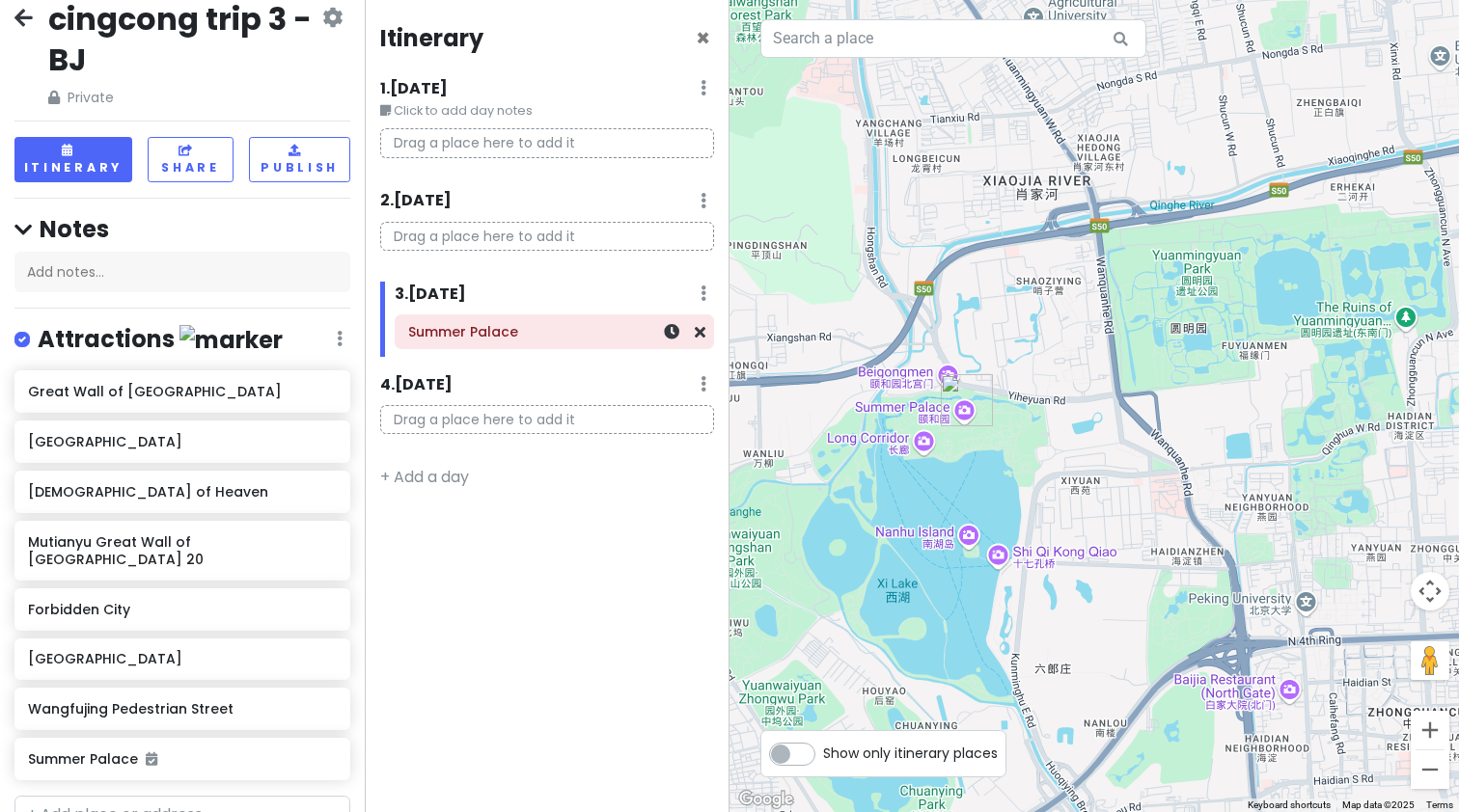 click on "Summer Palace" at bounding box center [554, 332] 